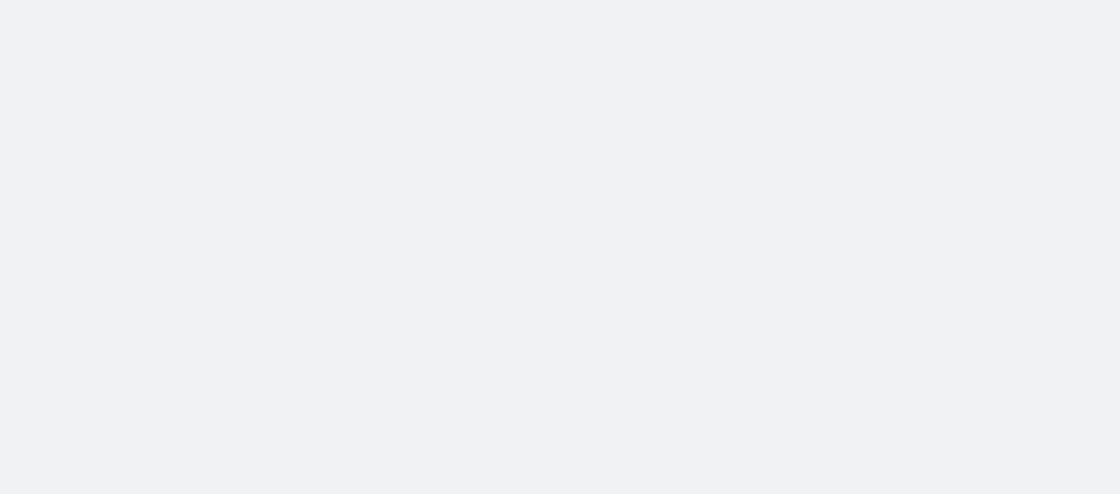 scroll, scrollTop: 0, scrollLeft: 0, axis: both 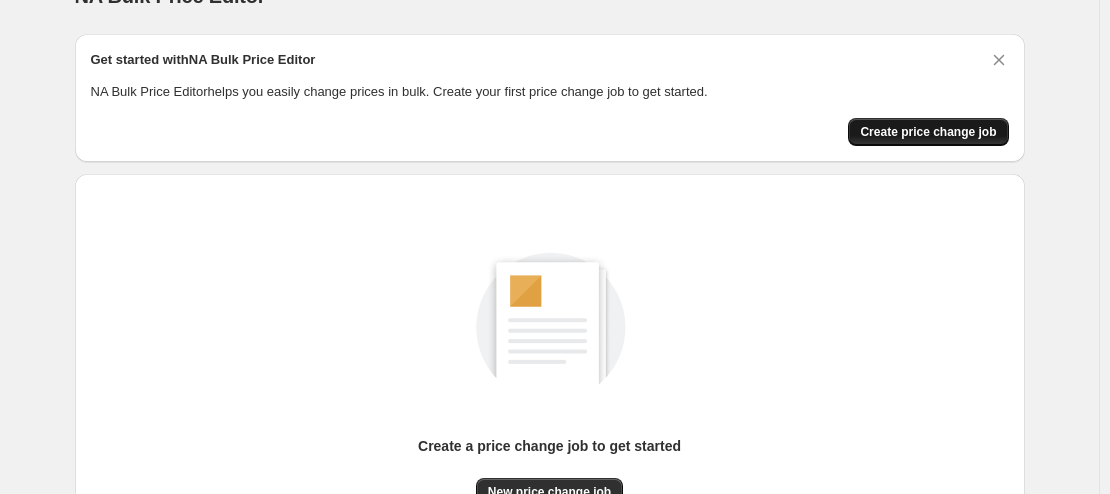 click on "Create price change job" at bounding box center (928, 132) 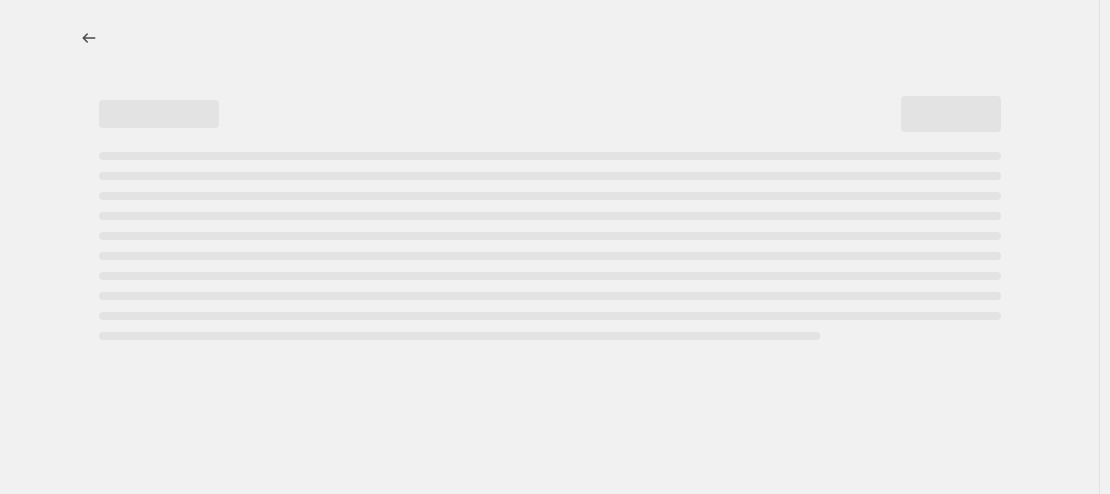 scroll, scrollTop: 0, scrollLeft: 0, axis: both 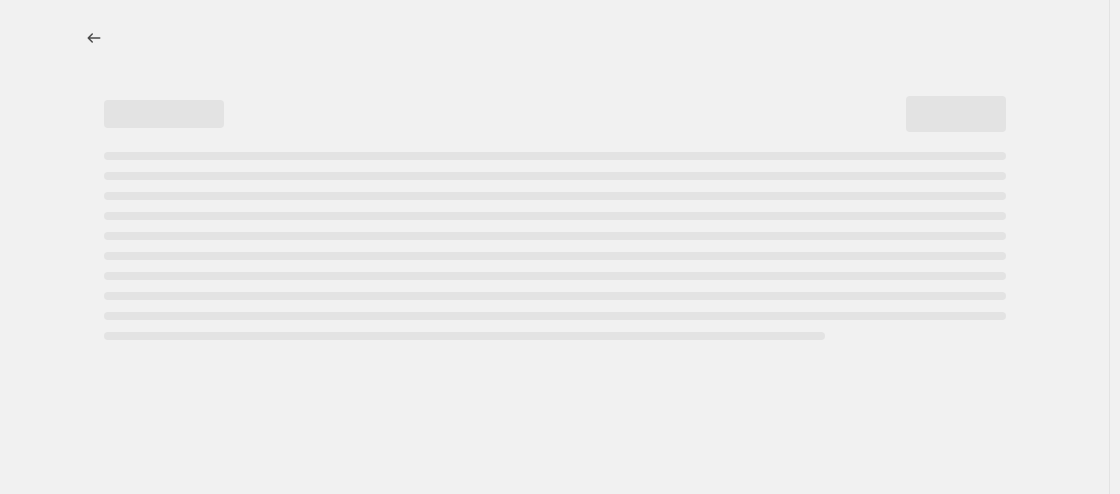 select on "percentage" 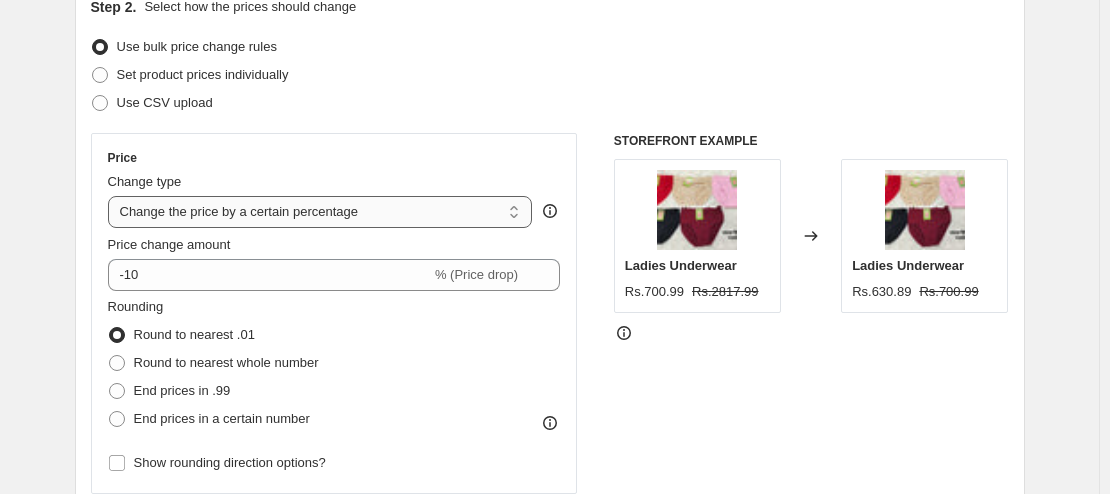 scroll, scrollTop: 284, scrollLeft: 0, axis: vertical 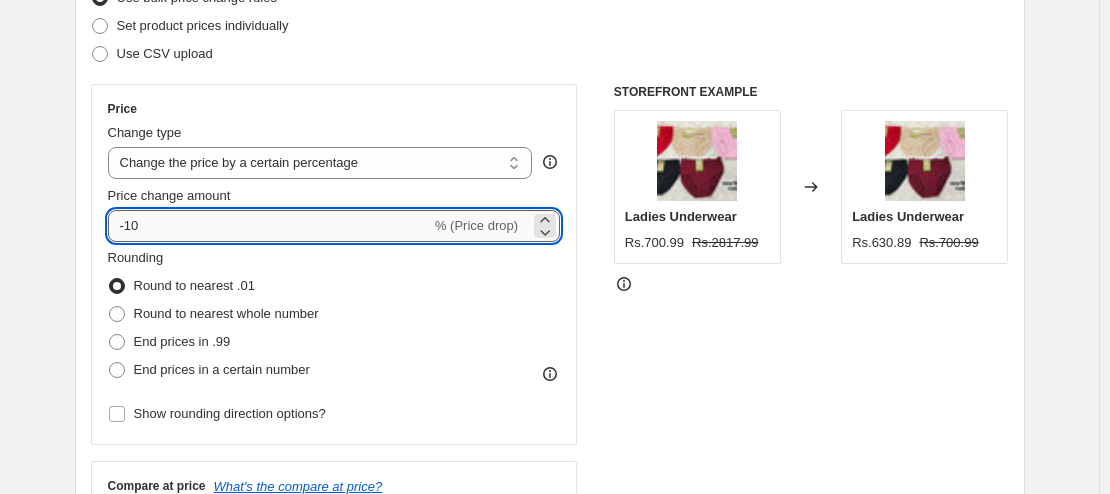 click on "-10" at bounding box center (269, 226) 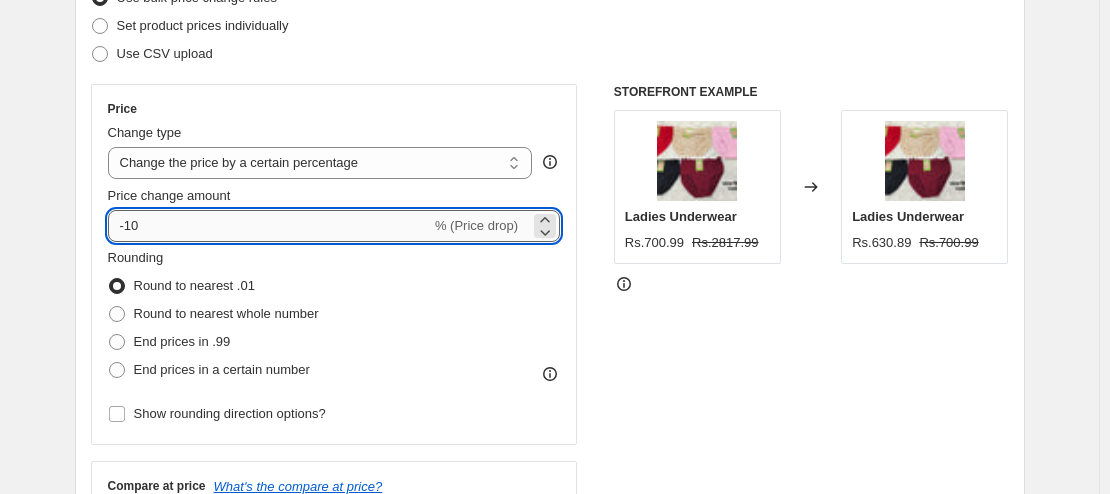 type on "-1" 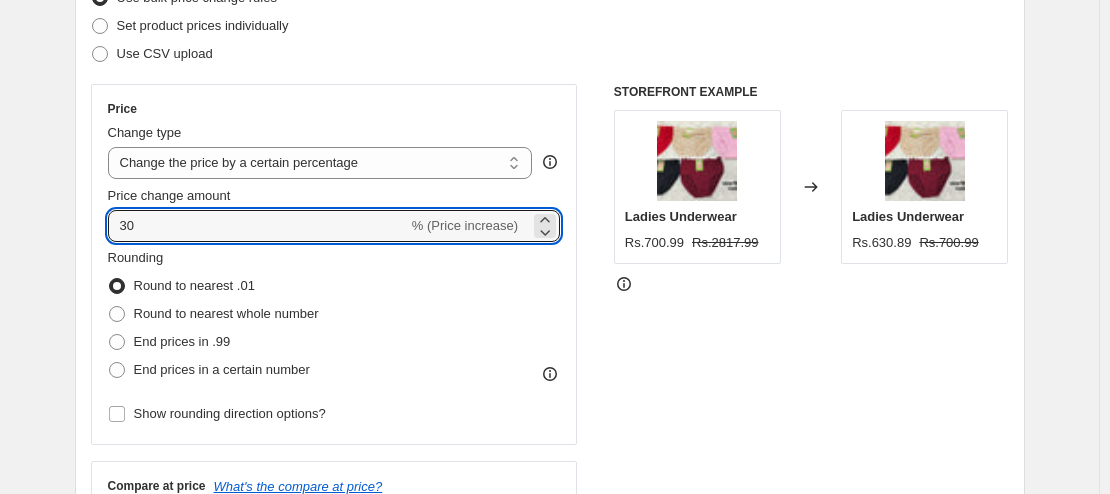 type on "30" 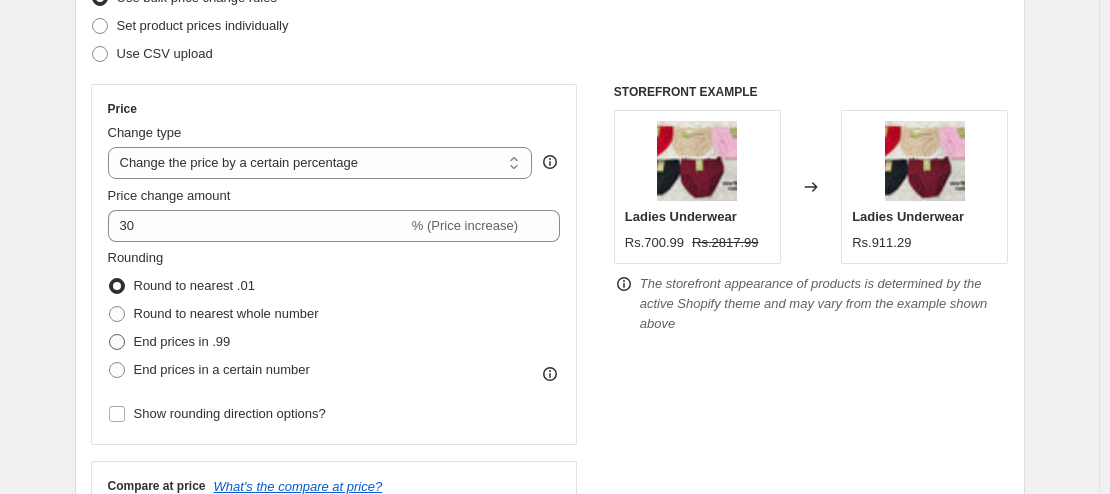 click at bounding box center (117, 342) 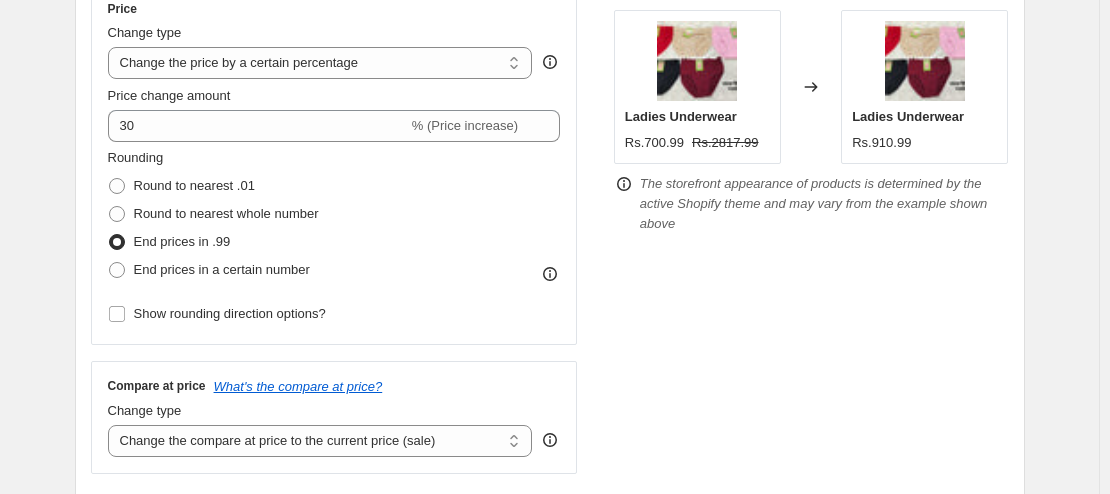 scroll, scrollTop: 385, scrollLeft: 0, axis: vertical 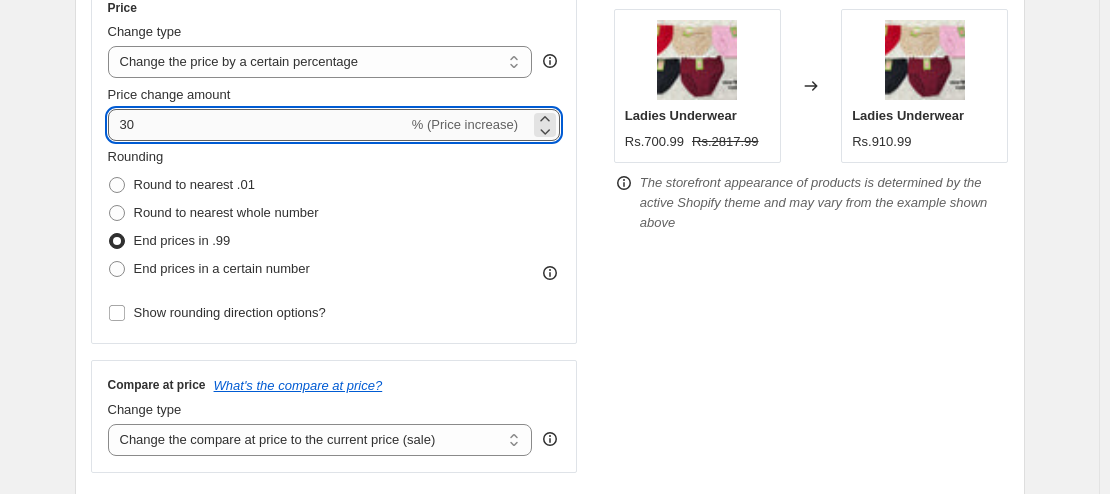 click on "30" at bounding box center (258, 125) 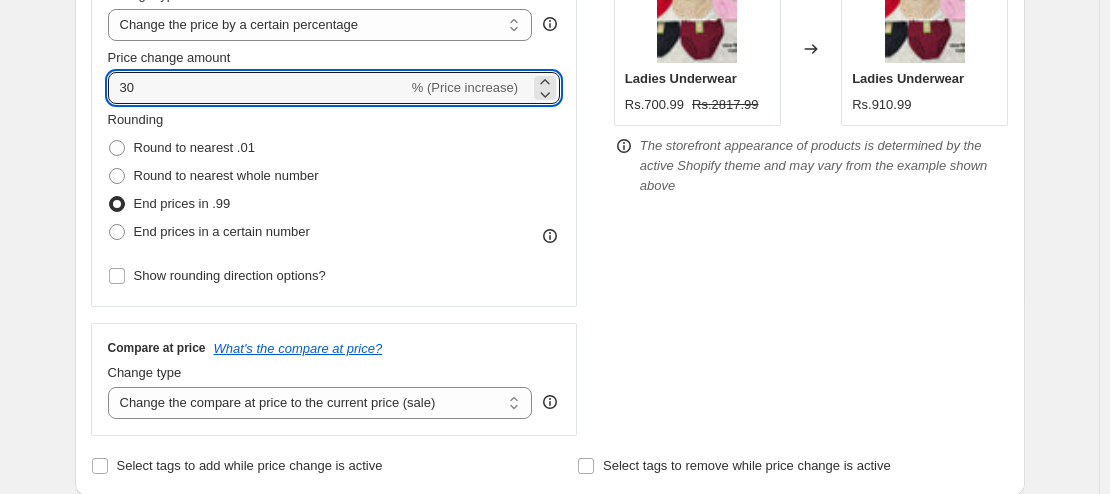 scroll, scrollTop: 400, scrollLeft: 0, axis: vertical 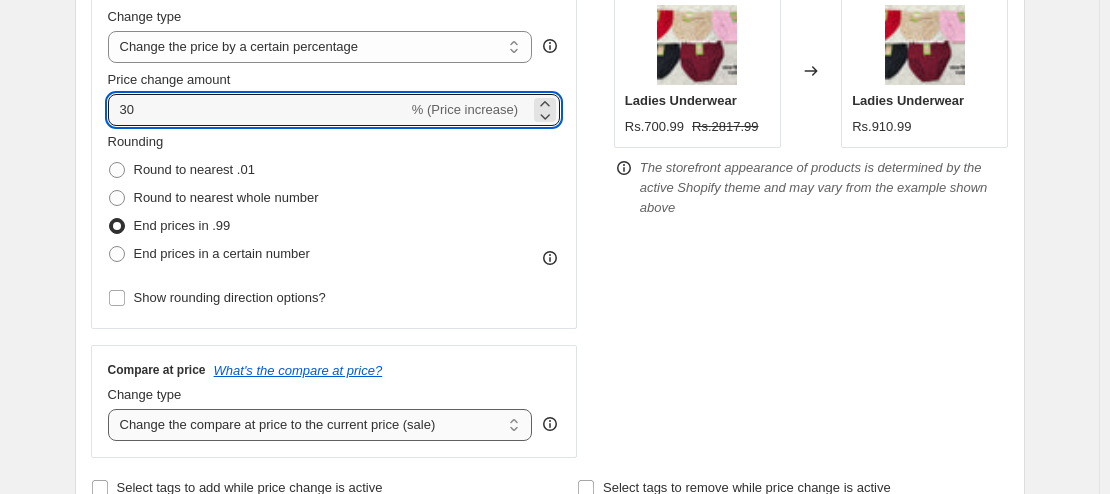 click on "Change the compare at price to the current price (sale) Change the compare at price to a certain amount Change the compare at price by a certain amount Change the compare at price by a certain percentage Change the compare at price by a certain amount relative to the actual price Change the compare at price by a certain percentage relative to the actual price Don't change the compare at price Remove the compare at price" at bounding box center [320, 425] 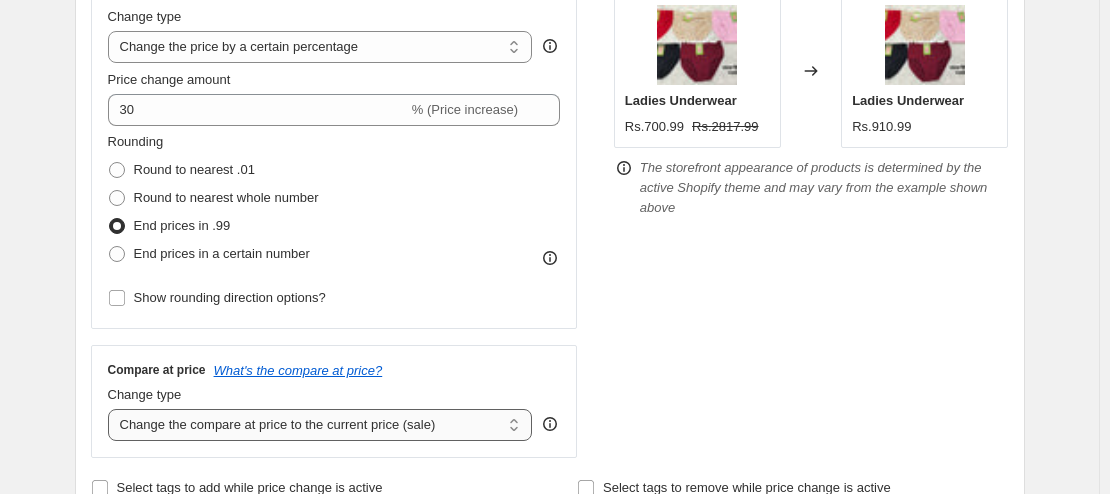 select on "percentage" 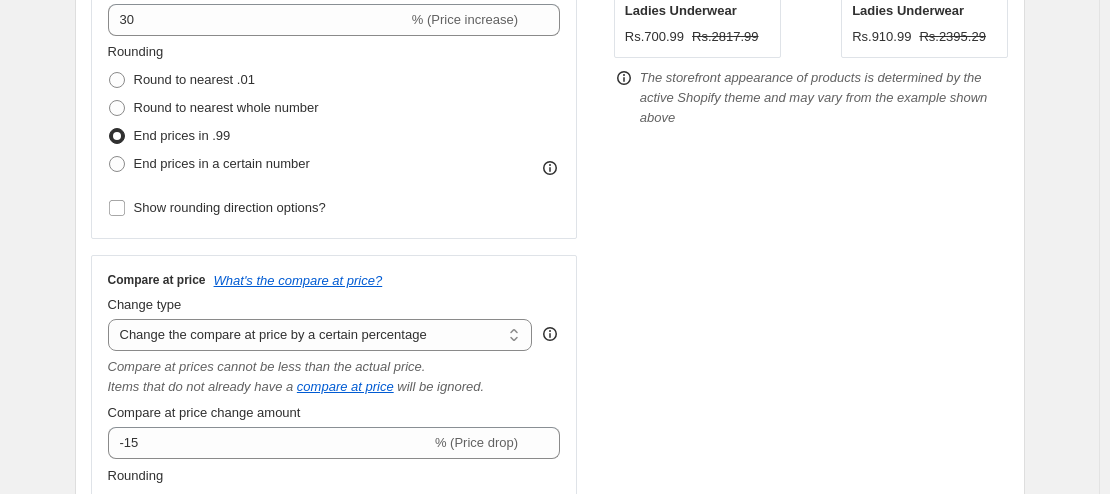 scroll, scrollTop: 464, scrollLeft: 0, axis: vertical 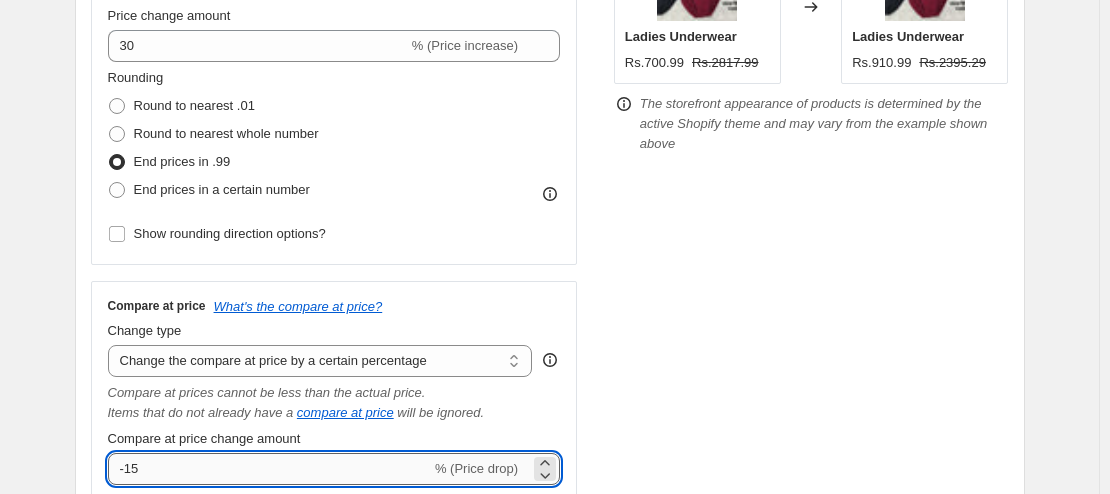 click on "-15" at bounding box center [269, 469] 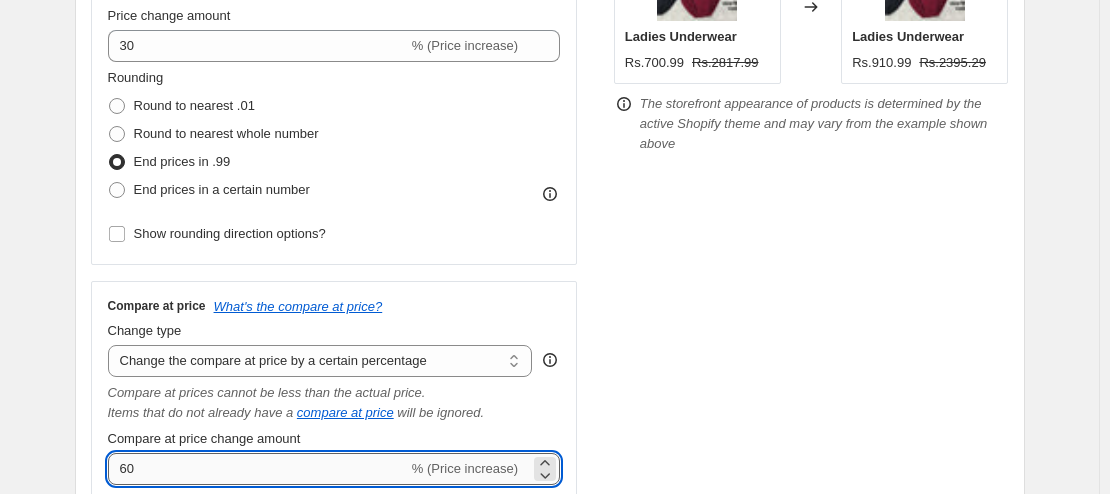 type on "6" 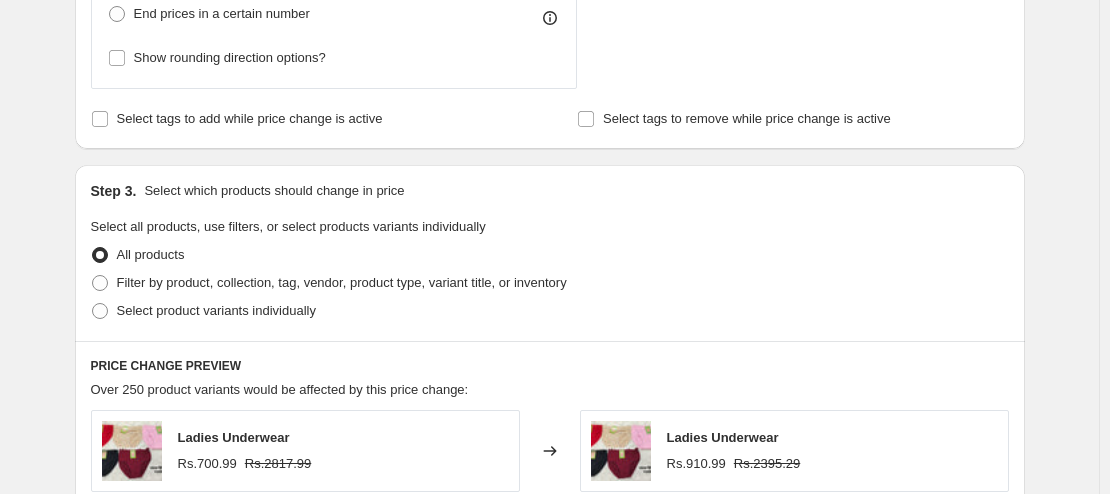 scroll, scrollTop: 841, scrollLeft: 0, axis: vertical 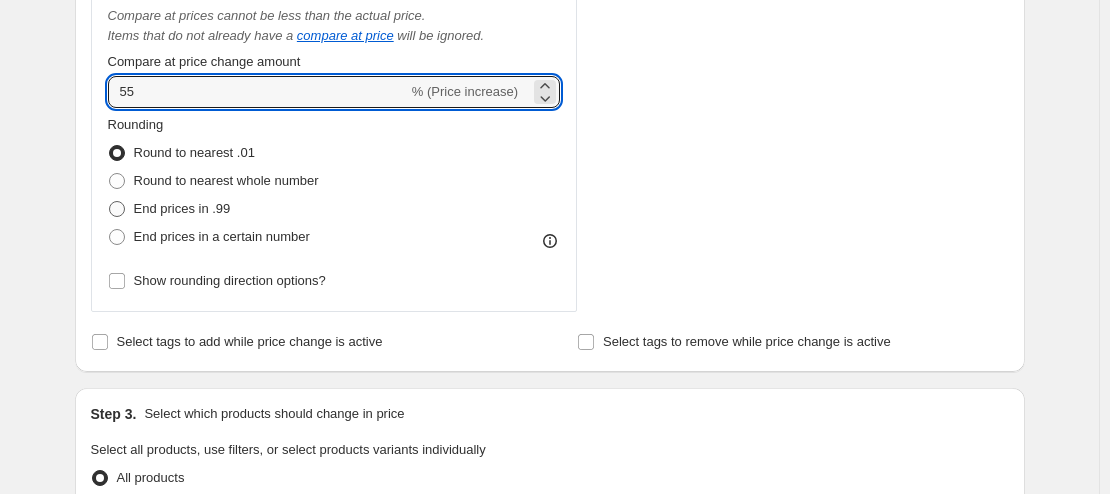 type on "55" 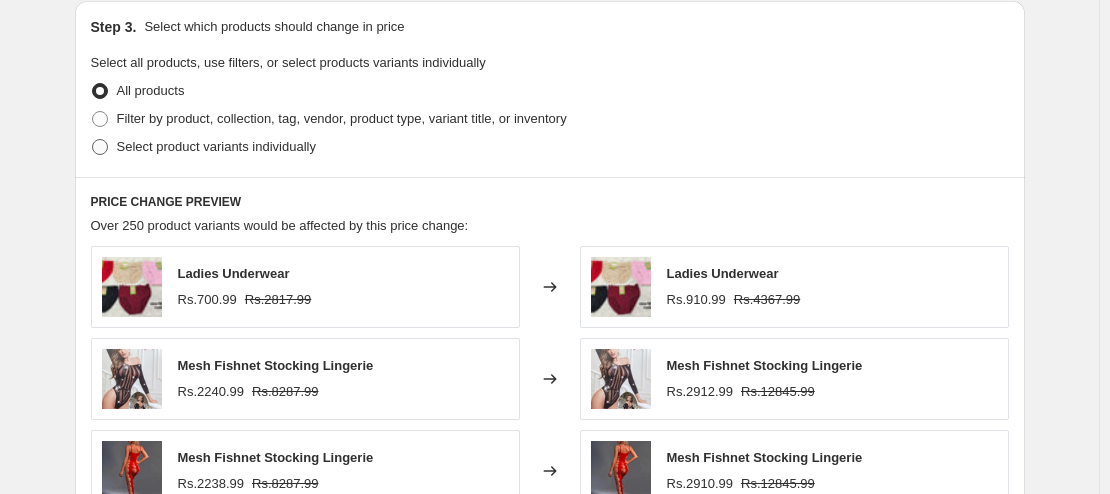 scroll, scrollTop: 1167, scrollLeft: 0, axis: vertical 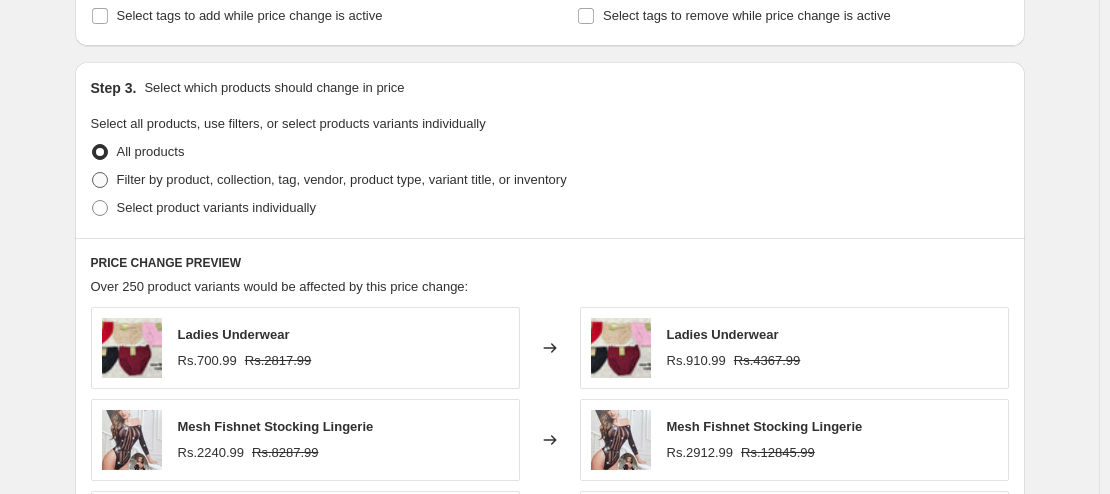 click at bounding box center (100, 180) 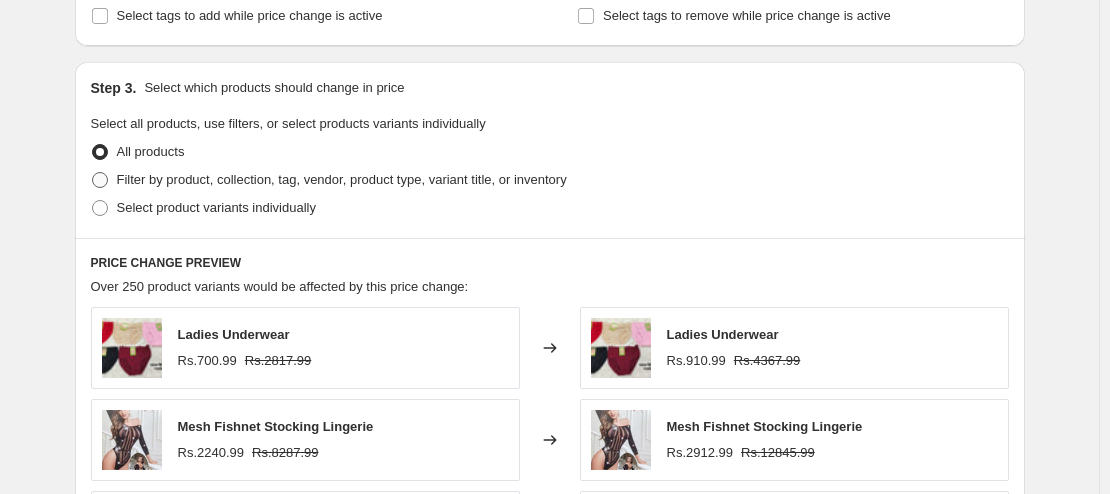 radio on "true" 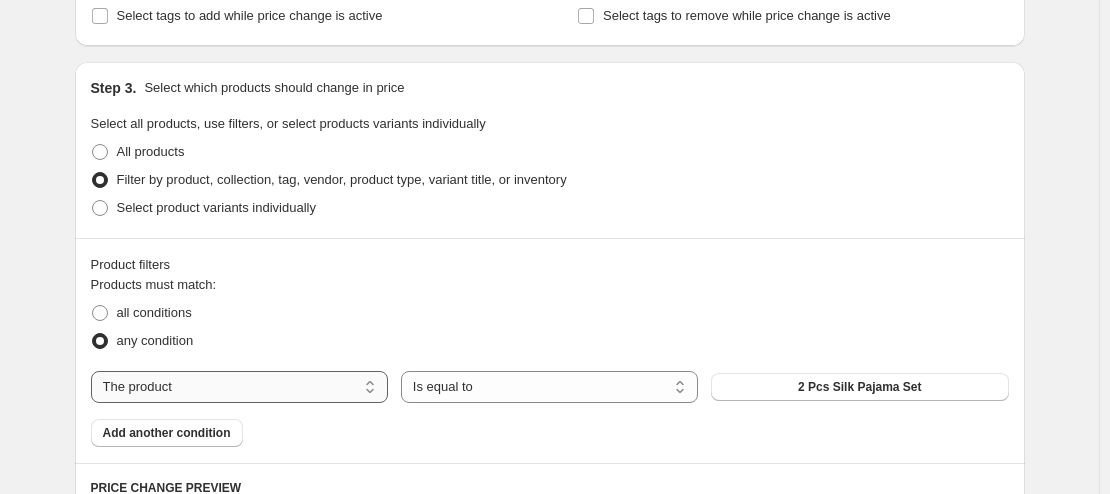 click on "The product The product's collection The product's tag The product's vendor The product's type The product's status The variant's title Inventory quantity" at bounding box center [239, 387] 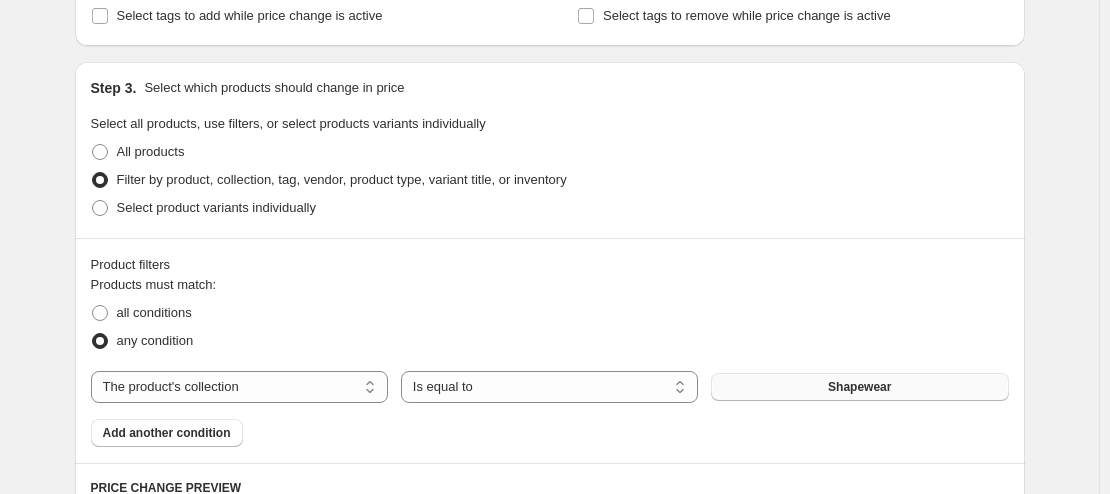 click on "Shapewear" at bounding box center (859, 387) 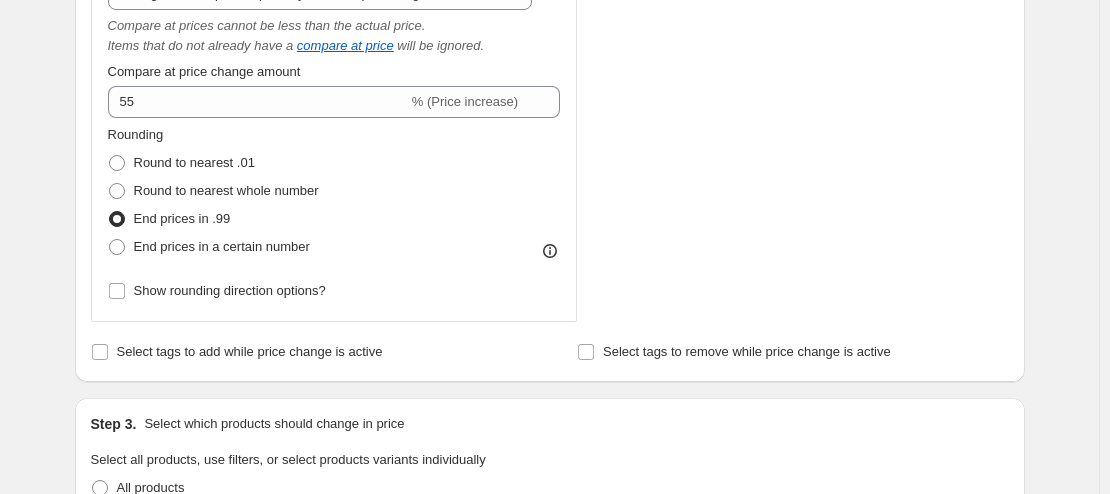 scroll, scrollTop: 785, scrollLeft: 0, axis: vertical 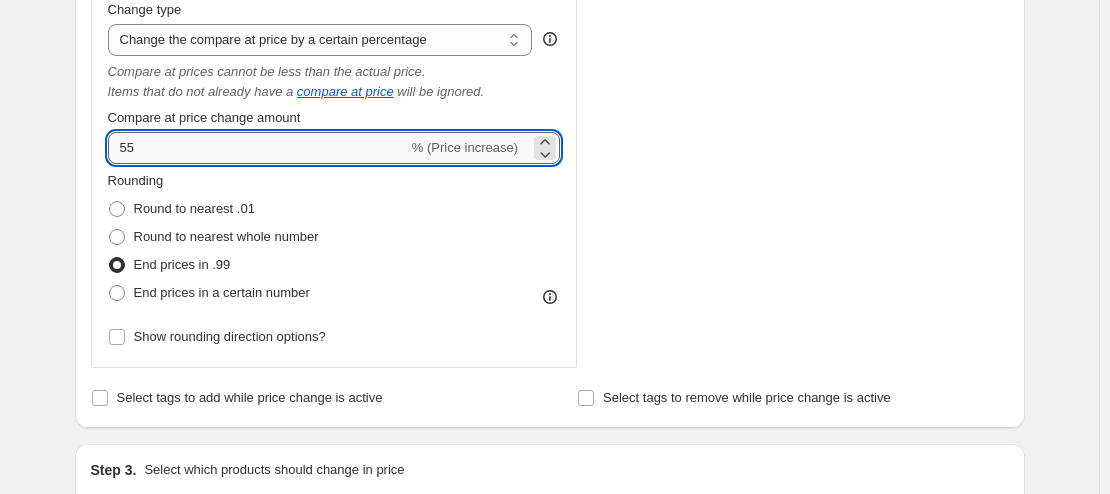 click on "55" at bounding box center (258, 148) 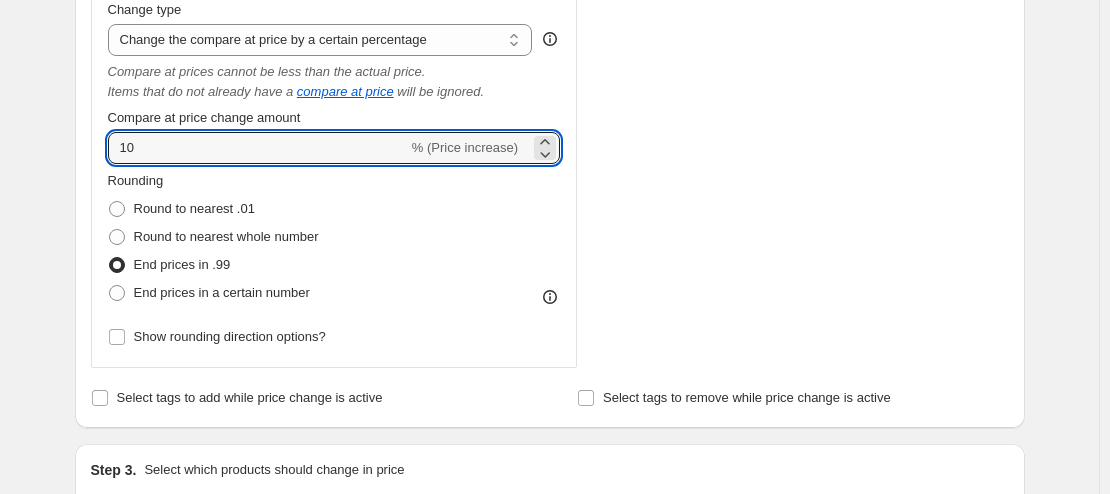 scroll, scrollTop: 469, scrollLeft: 0, axis: vertical 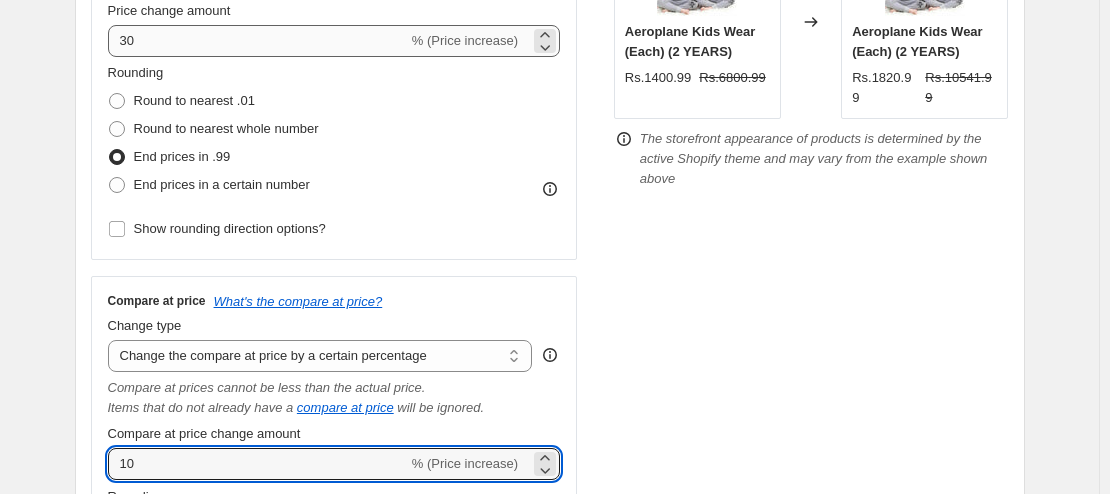 type on "10" 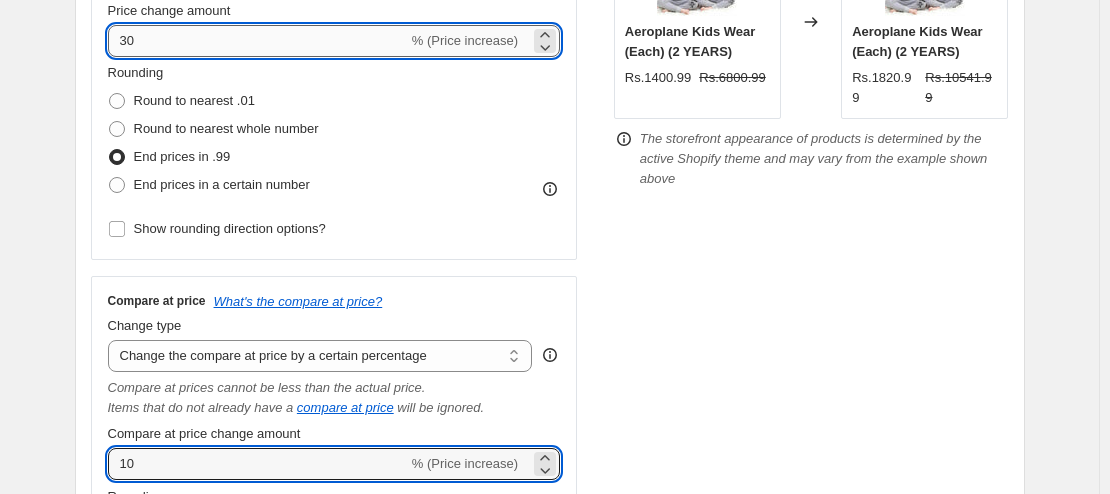 click on "30" at bounding box center [258, 41] 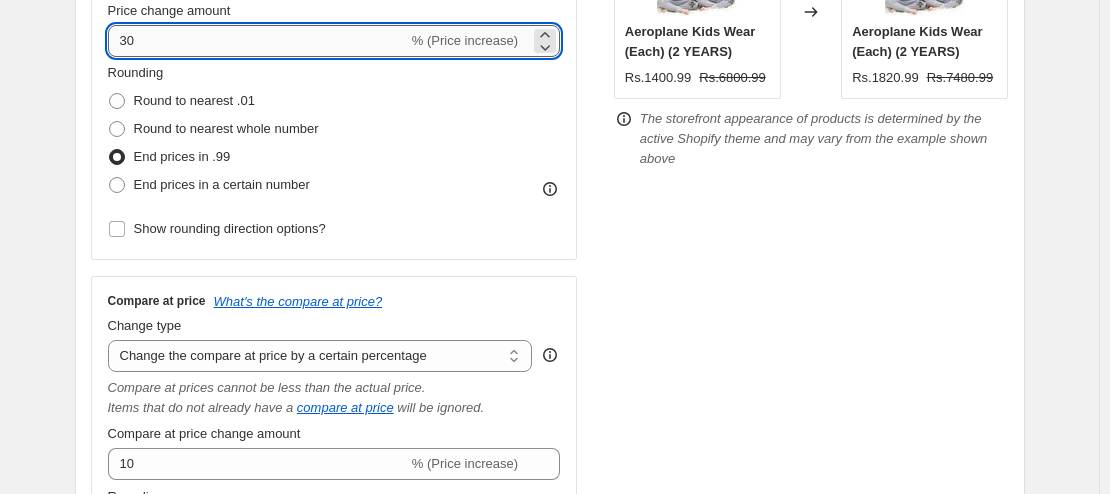 type on "3" 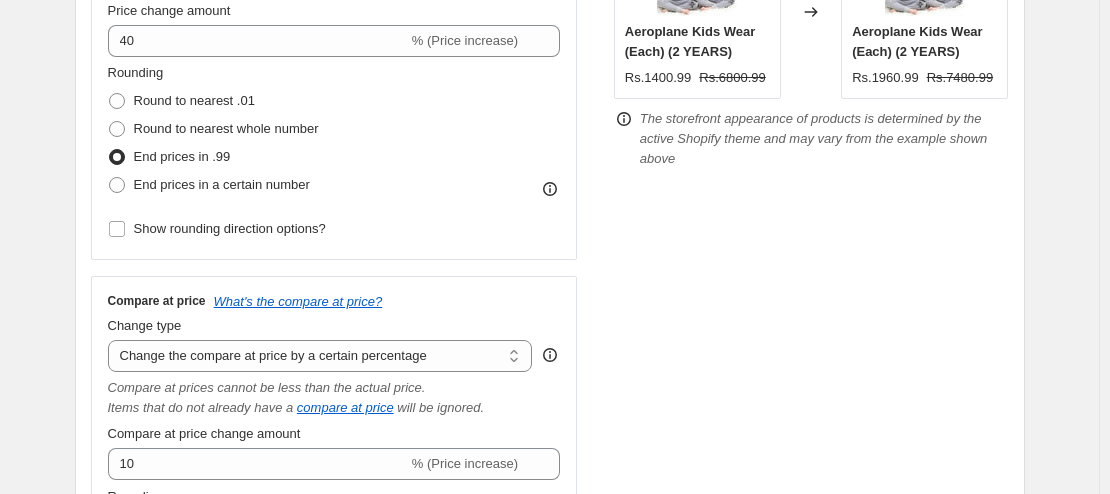 click 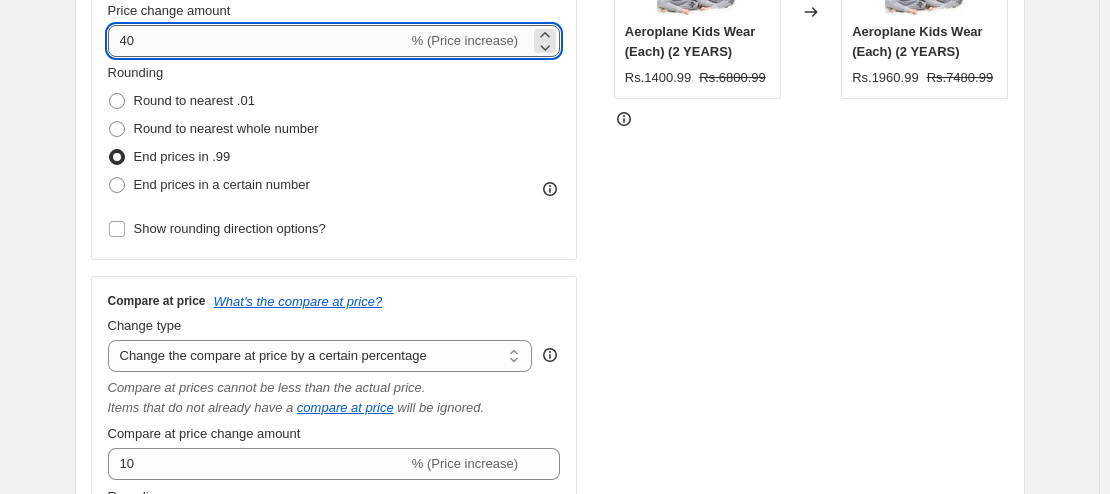 click on "40" at bounding box center [258, 41] 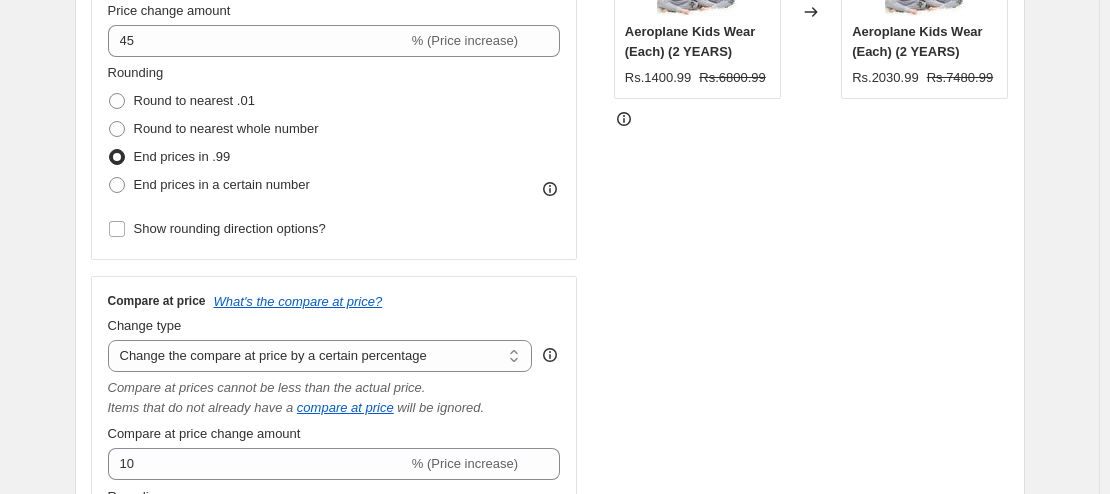 click 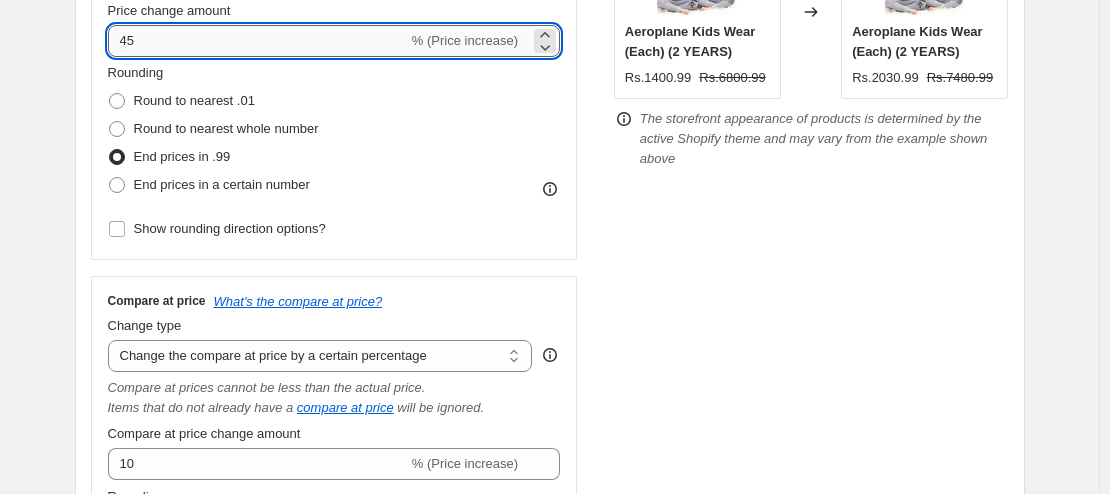 click on "45" at bounding box center (258, 41) 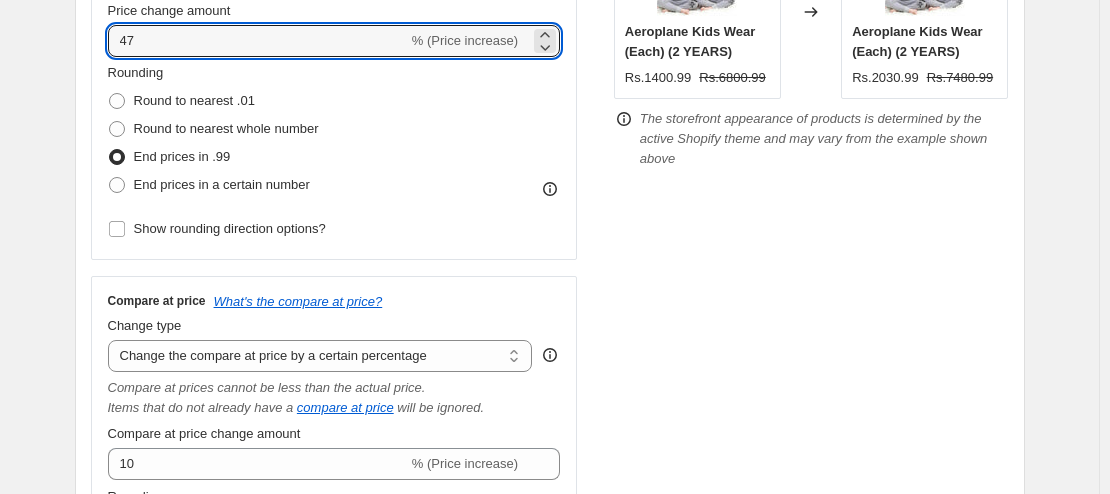 click 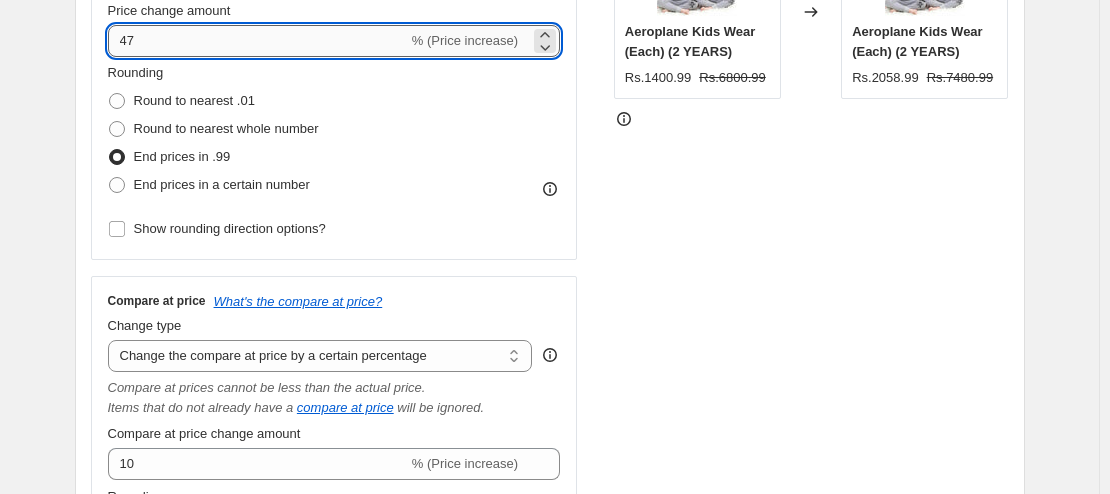 click on "47" at bounding box center (258, 41) 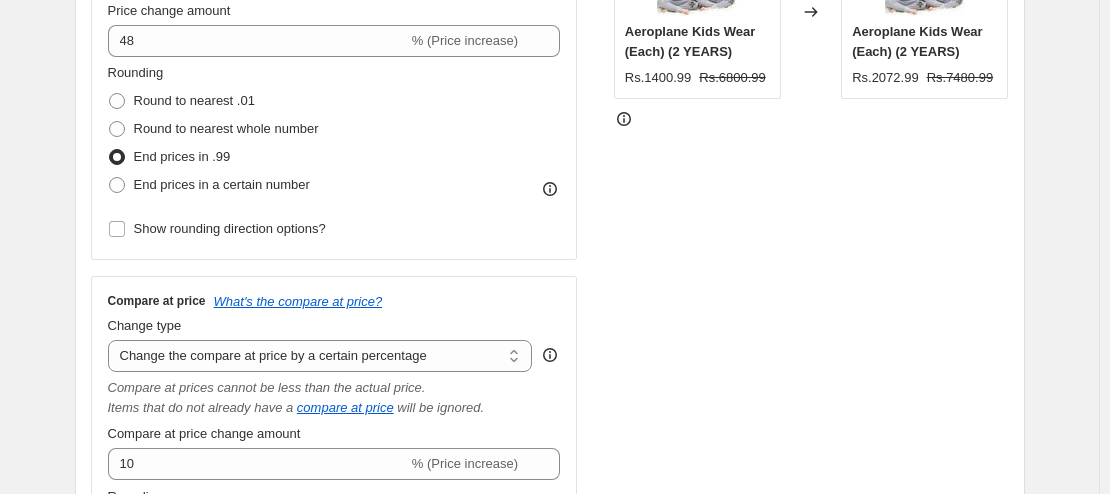 click 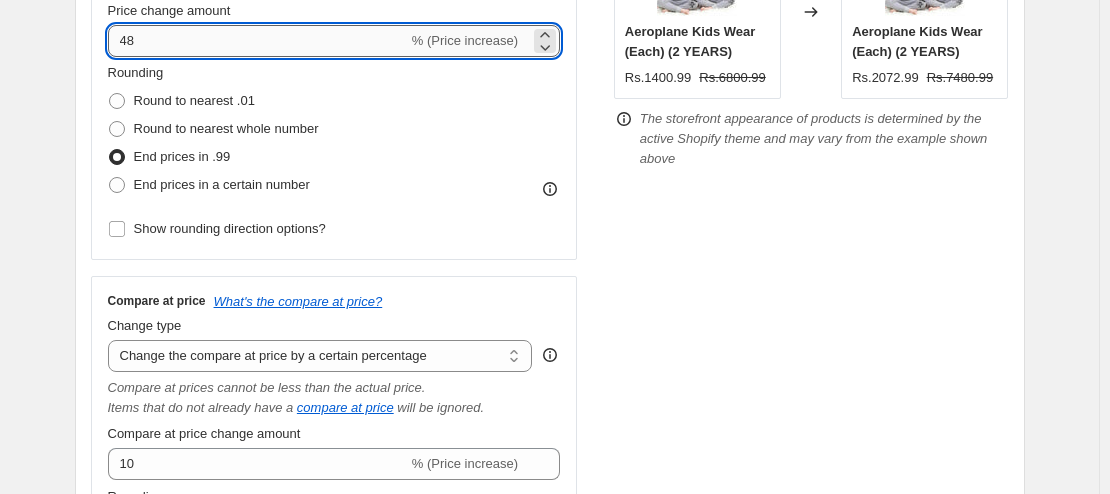 click on "48" at bounding box center (258, 41) 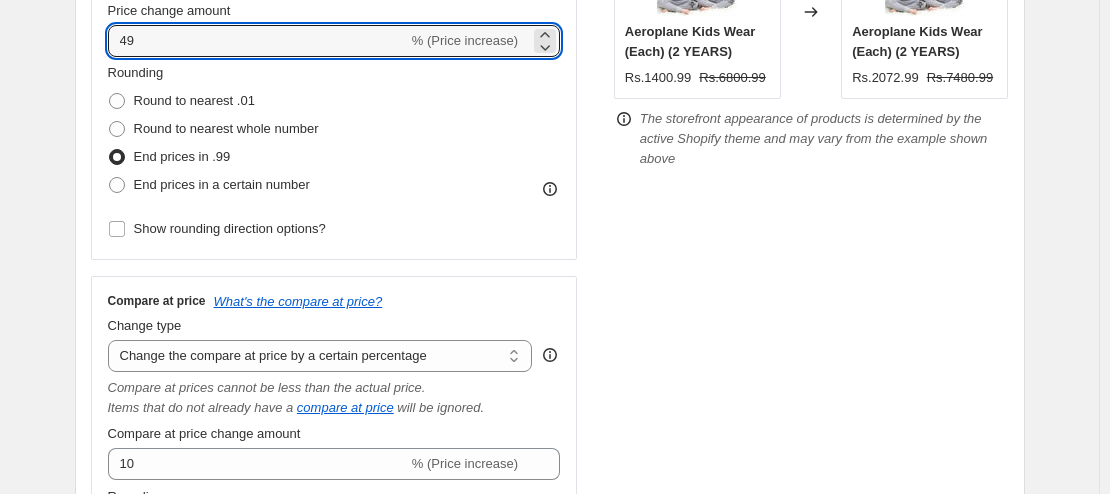 click 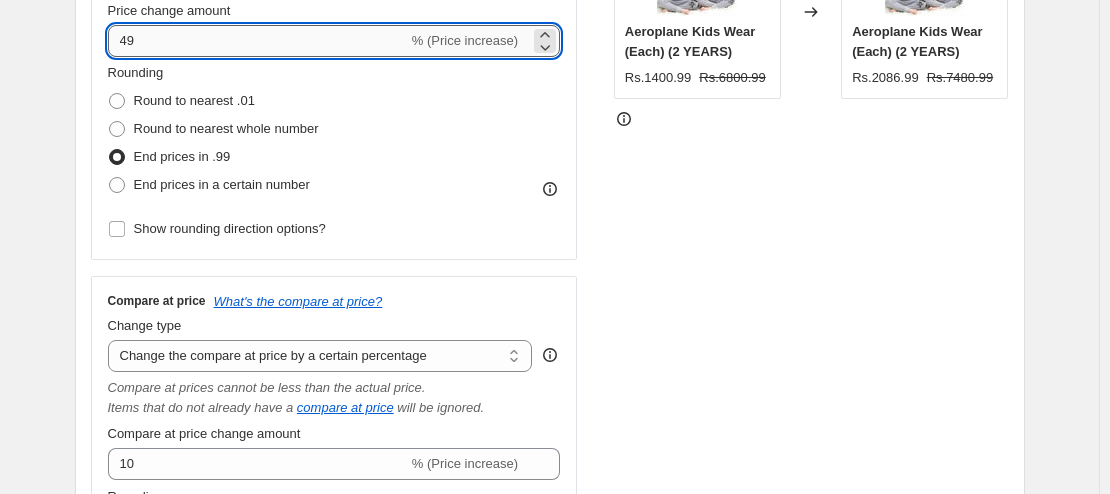 click on "49" at bounding box center [258, 41] 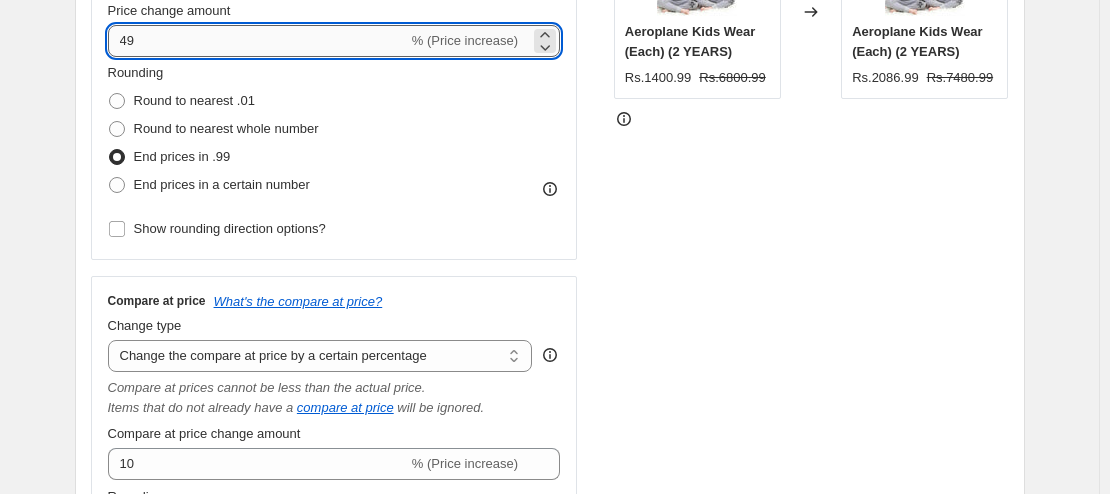 type on "4" 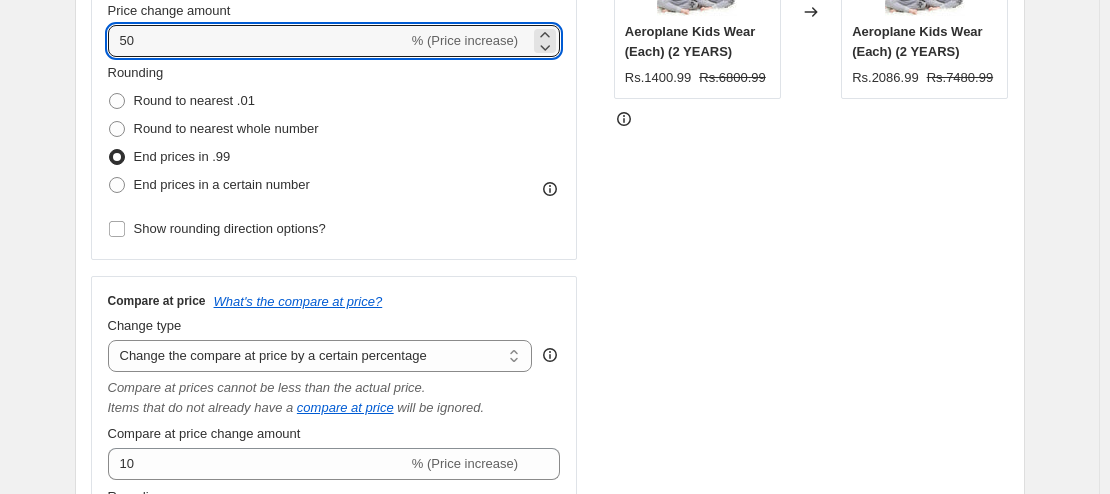 click 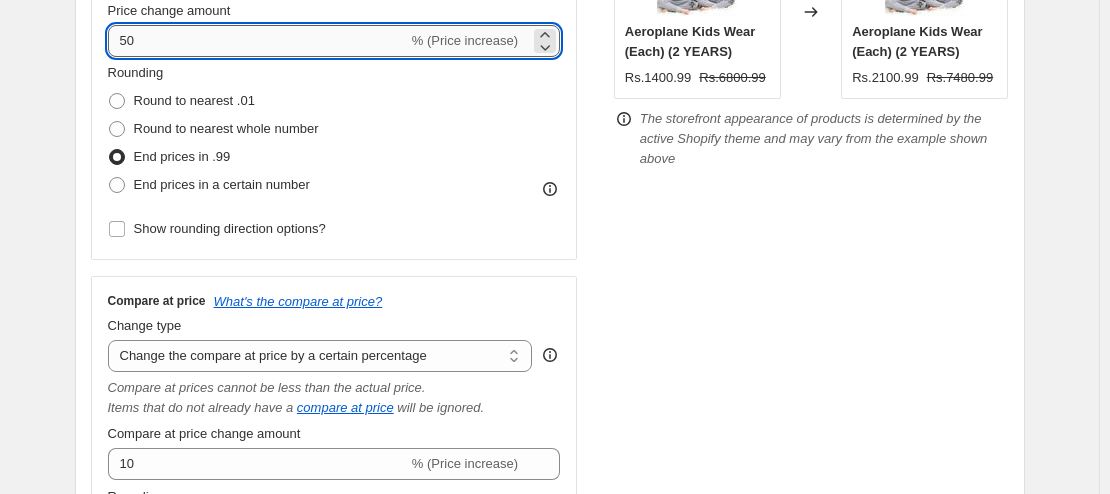 click on "50" at bounding box center (258, 41) 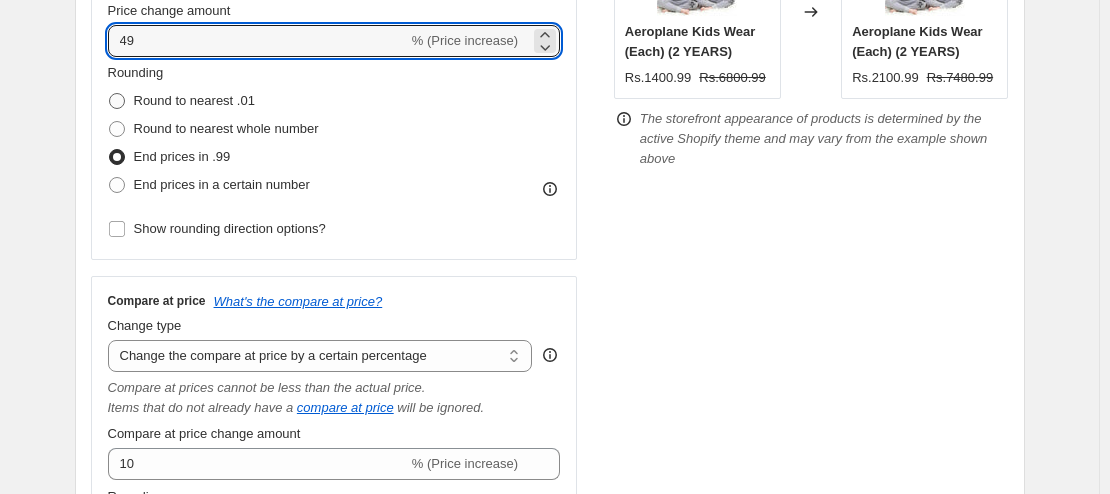 type on "49" 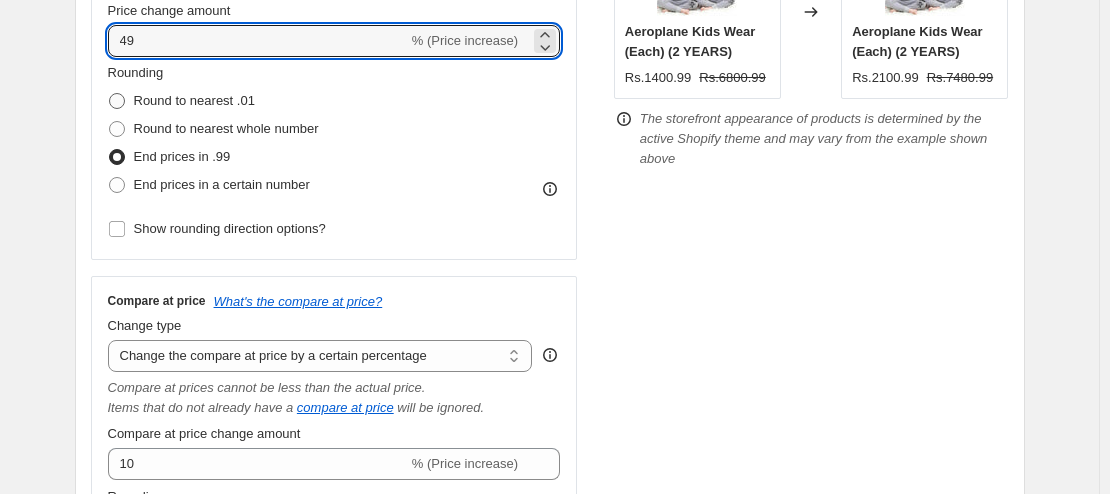 radio on "true" 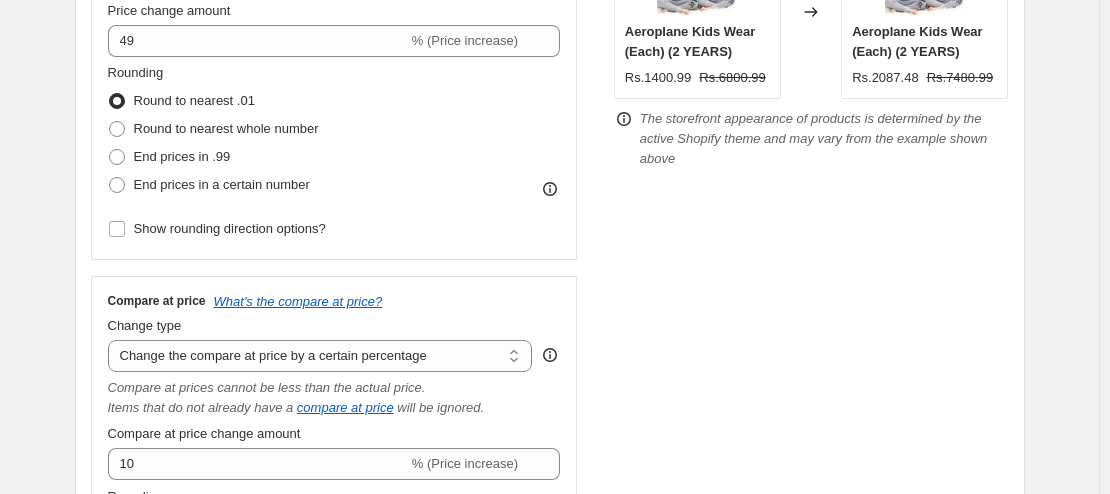 click 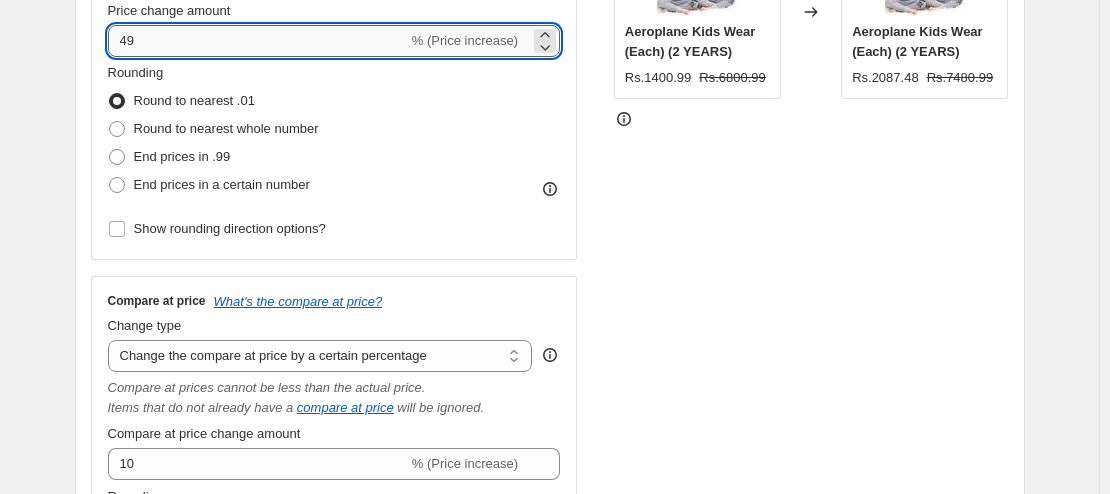 click on "49" at bounding box center (258, 41) 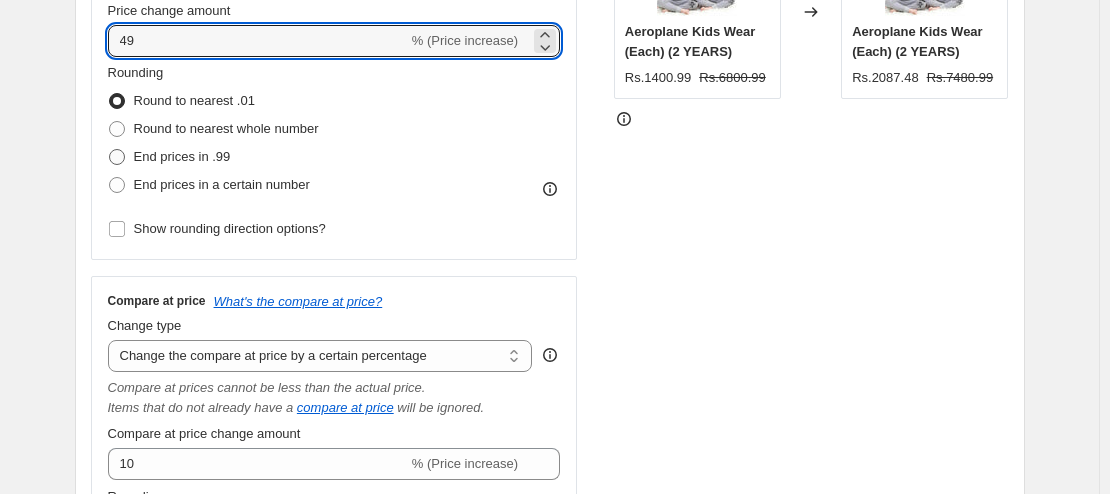 click at bounding box center [117, 157] 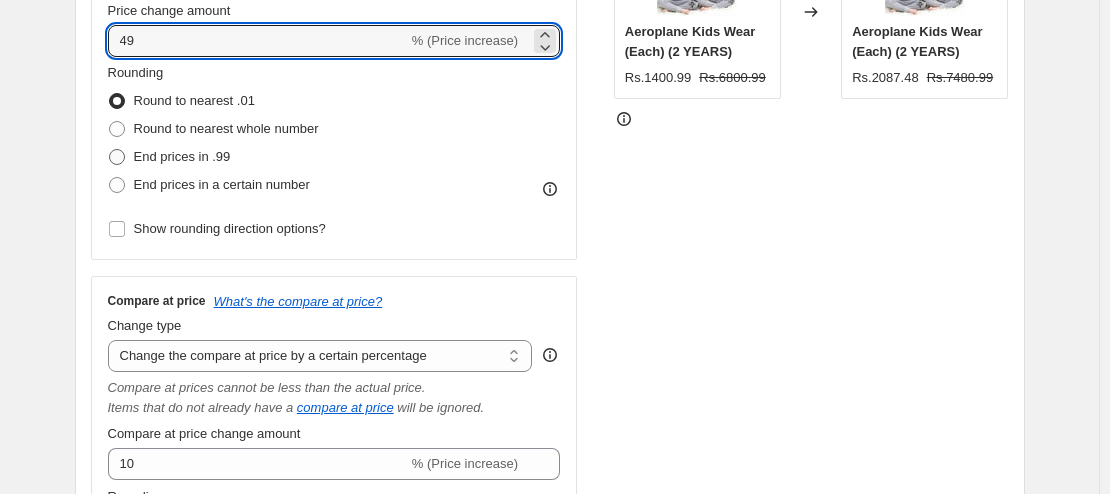 radio on "true" 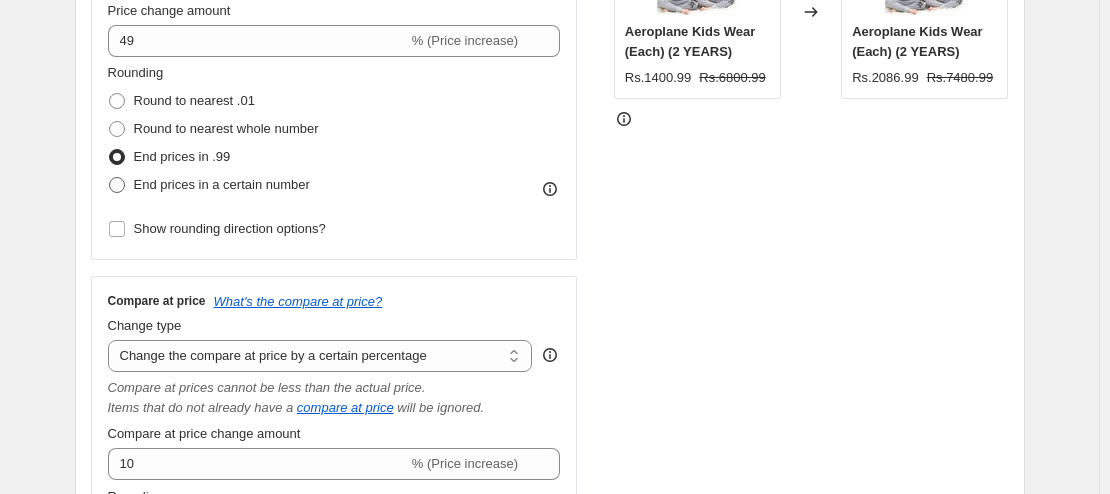 click at bounding box center (117, 185) 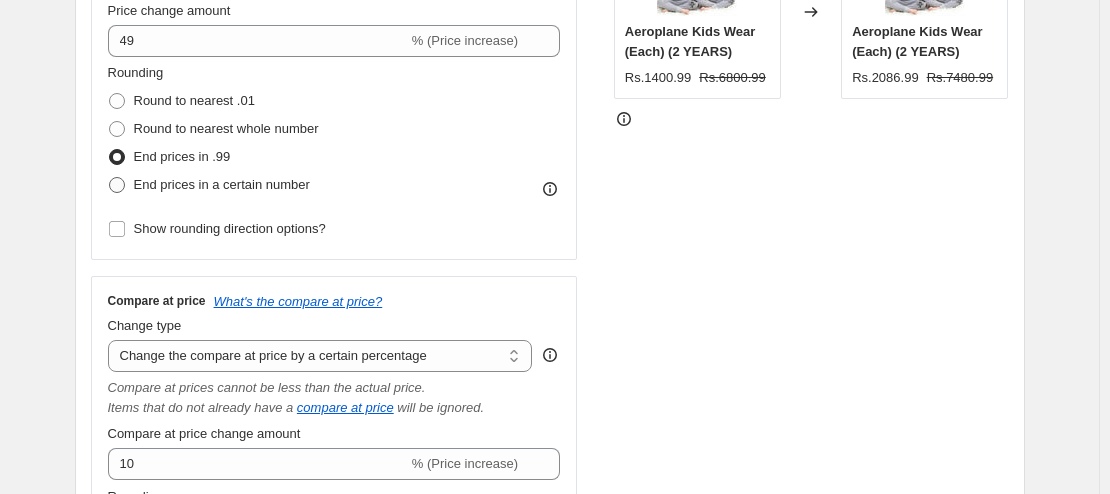 radio on "true" 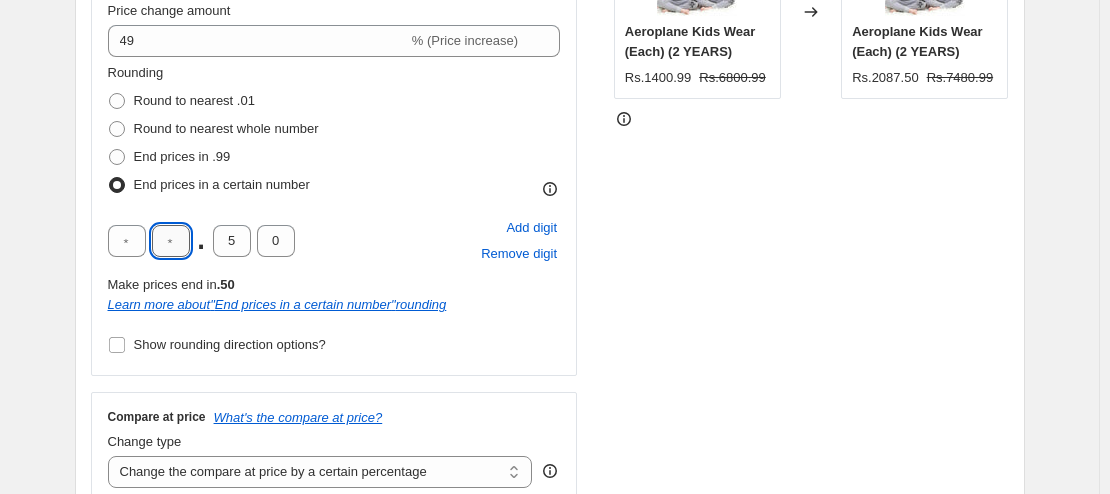 click at bounding box center (171, 241) 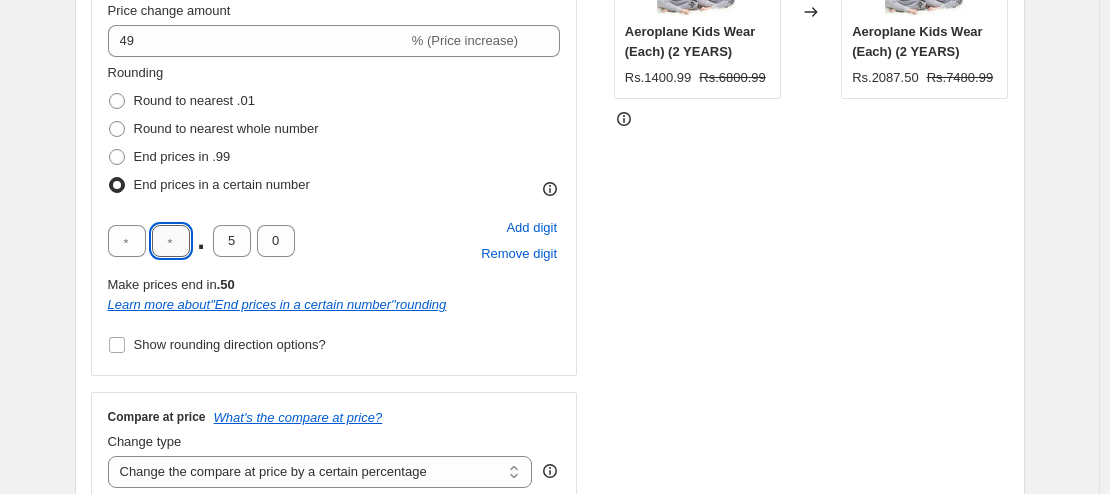 type on "9" 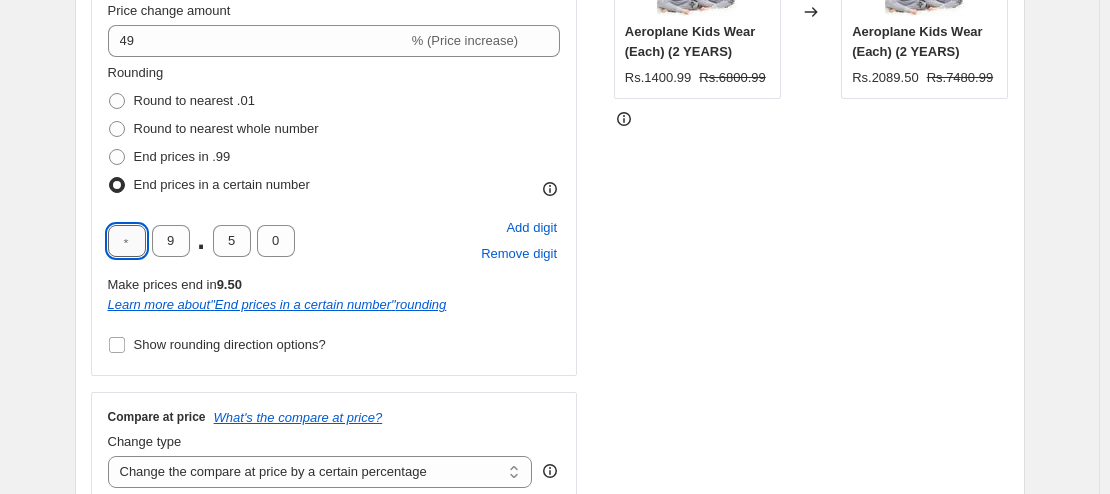 click at bounding box center (127, 241) 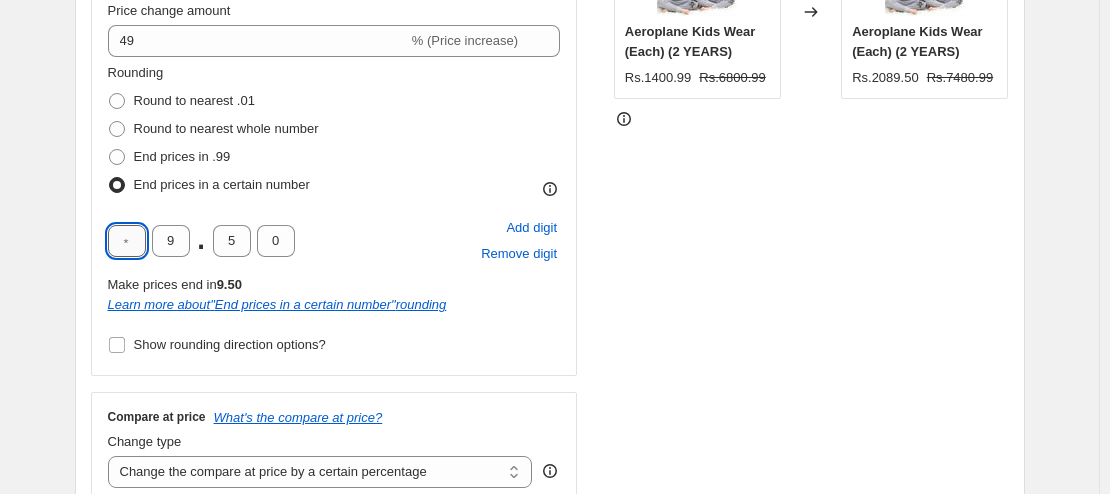 type on "9" 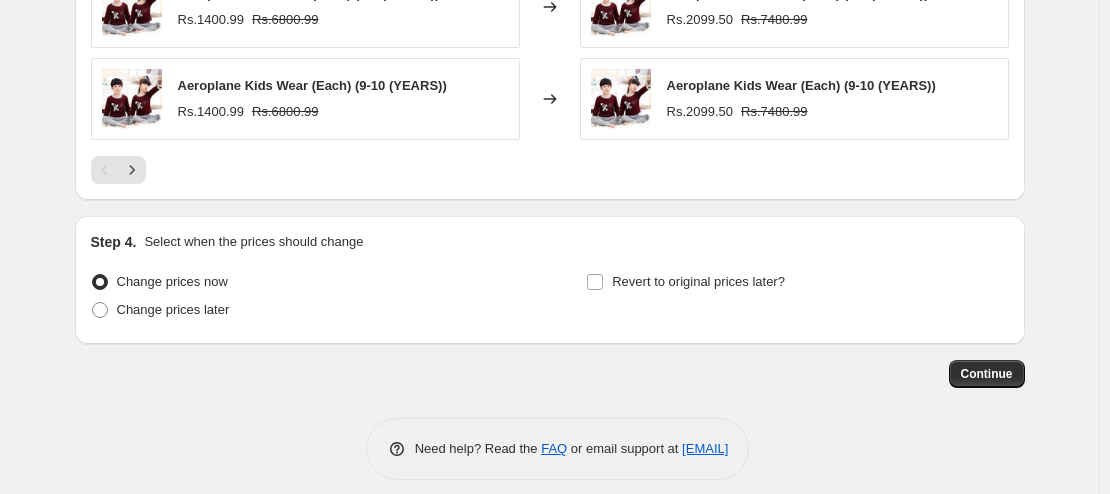 scroll, scrollTop: 1882, scrollLeft: 0, axis: vertical 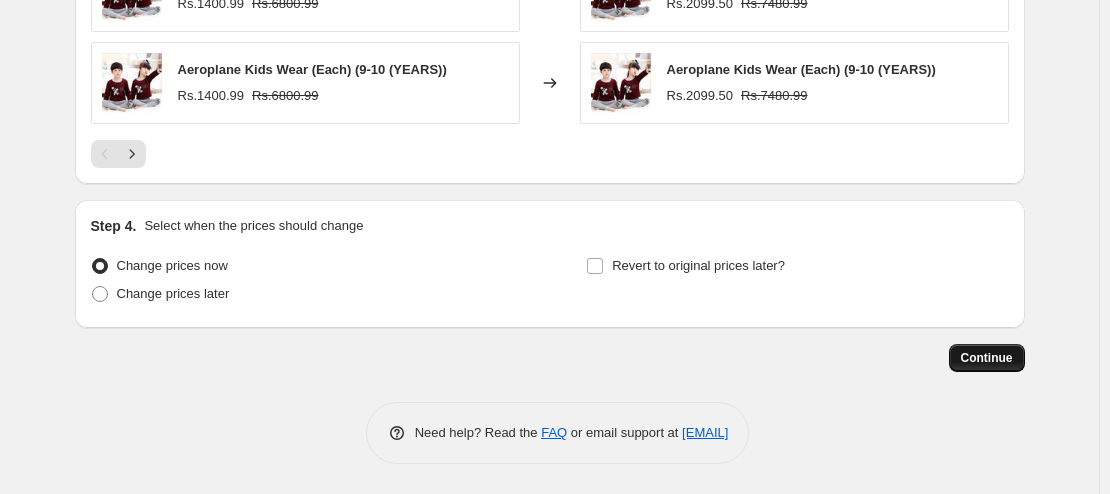 click on "Continue" at bounding box center (987, 358) 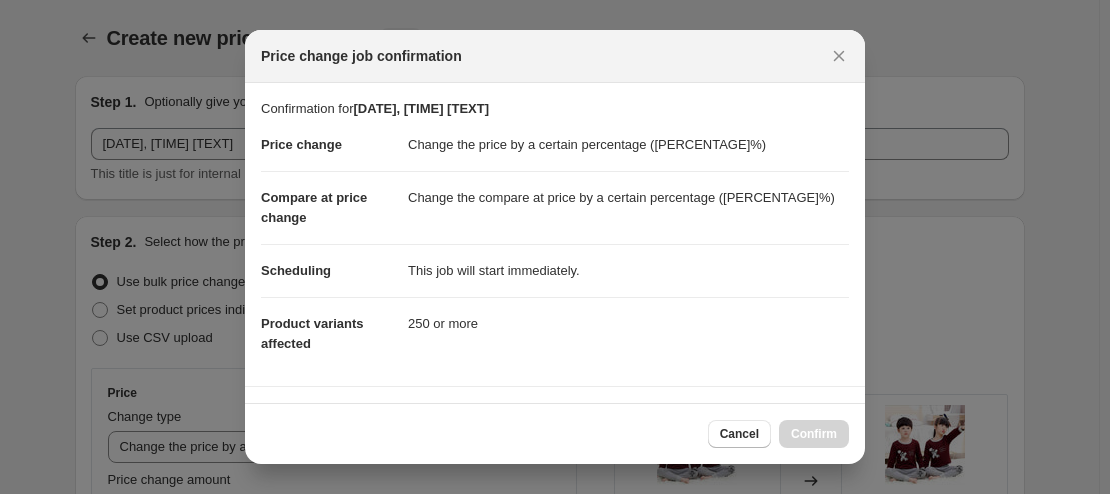 scroll, scrollTop: 0, scrollLeft: 0, axis: both 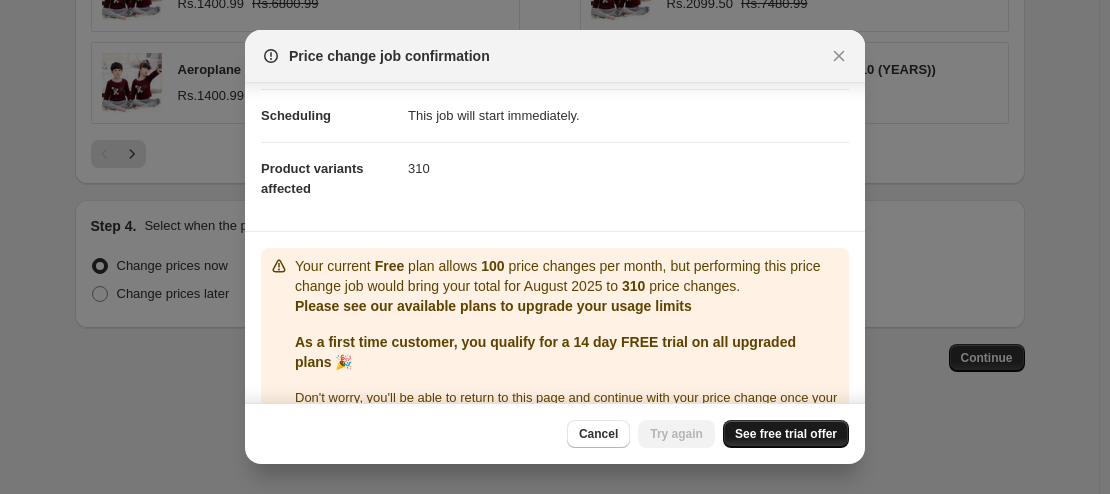 click on "See free trial offer" at bounding box center (786, 434) 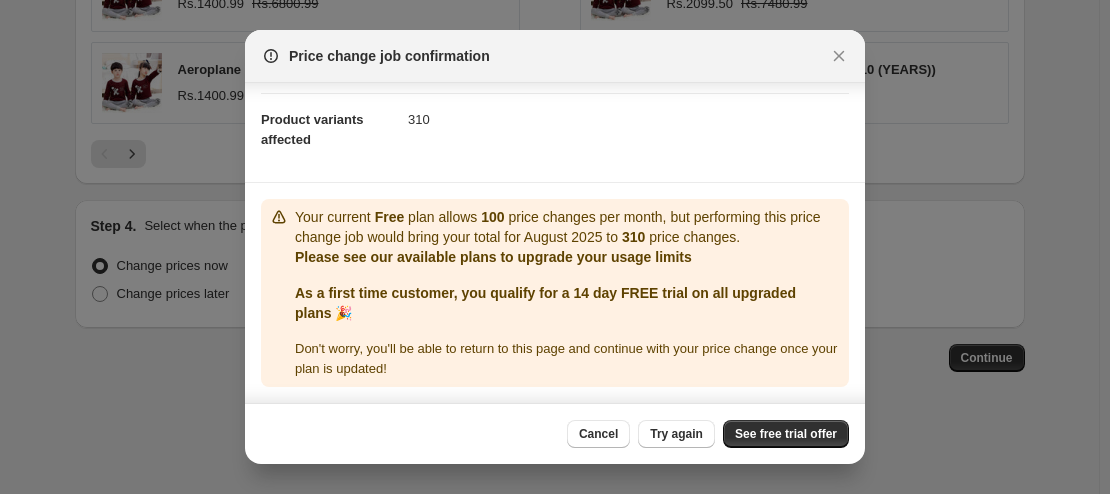 scroll, scrollTop: 0, scrollLeft: 0, axis: both 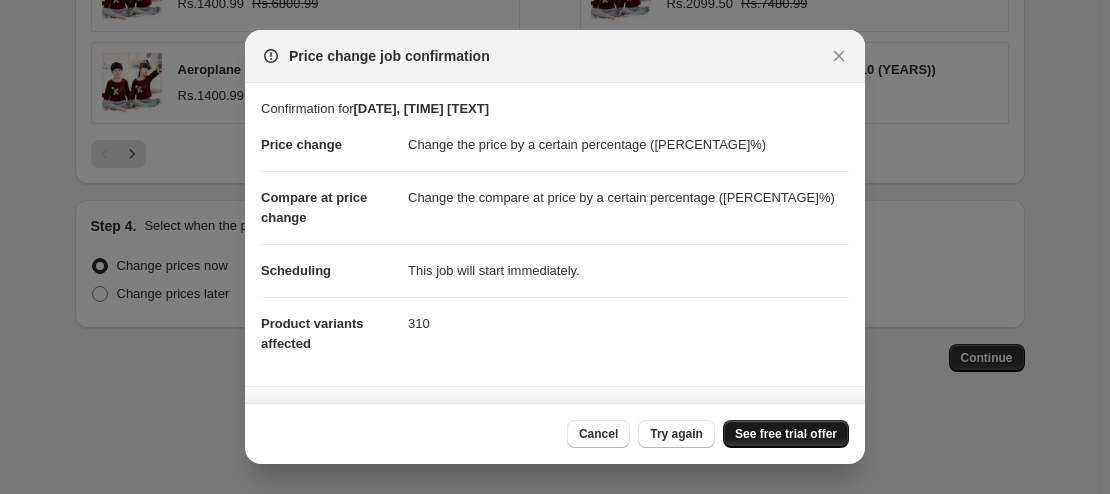click on "See free trial offer" at bounding box center (786, 434) 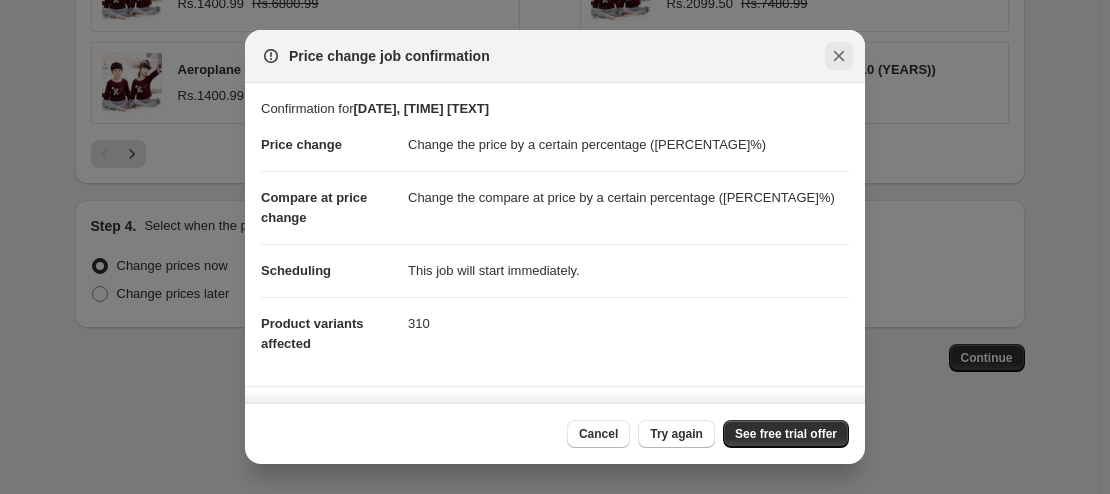 click 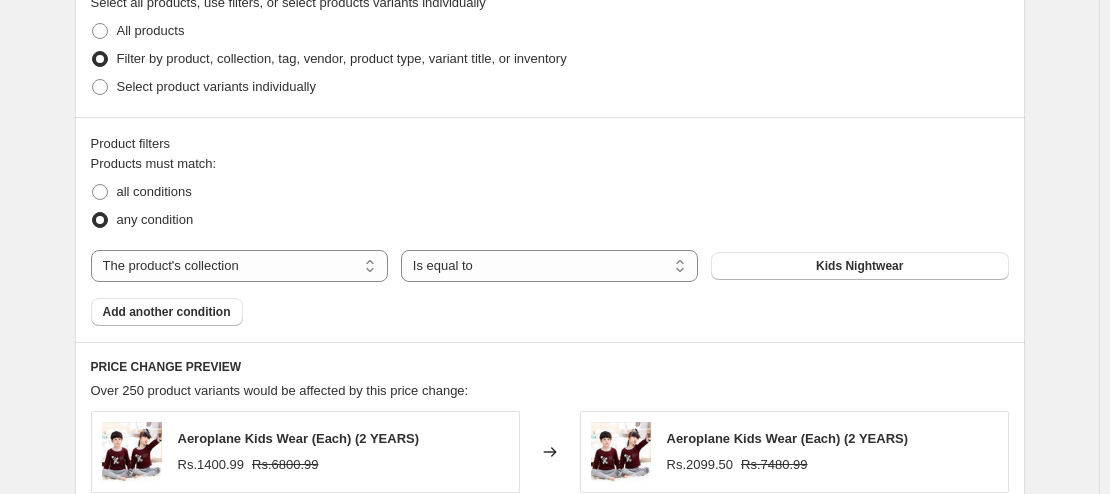 scroll, scrollTop: 1434, scrollLeft: 0, axis: vertical 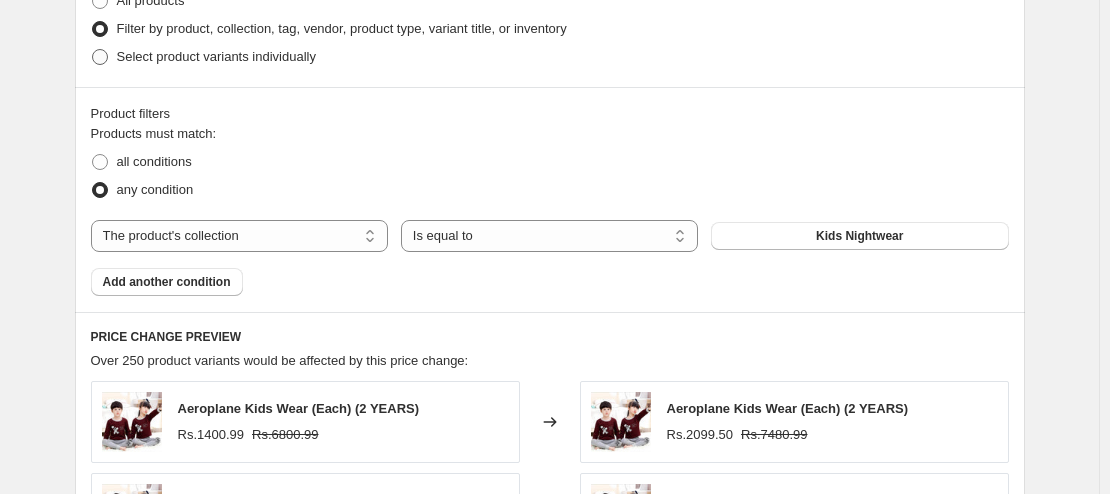 click at bounding box center (100, 57) 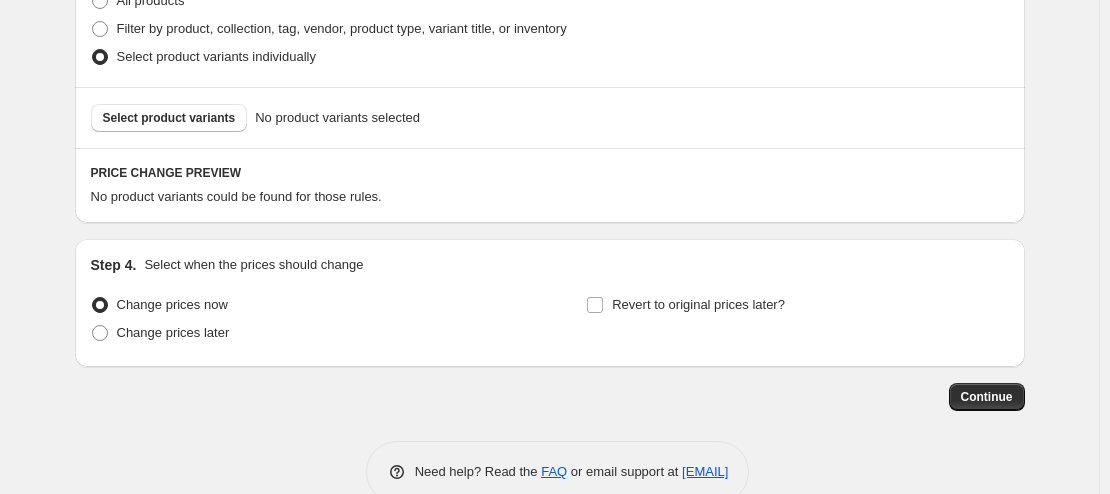 click at bounding box center [100, 57] 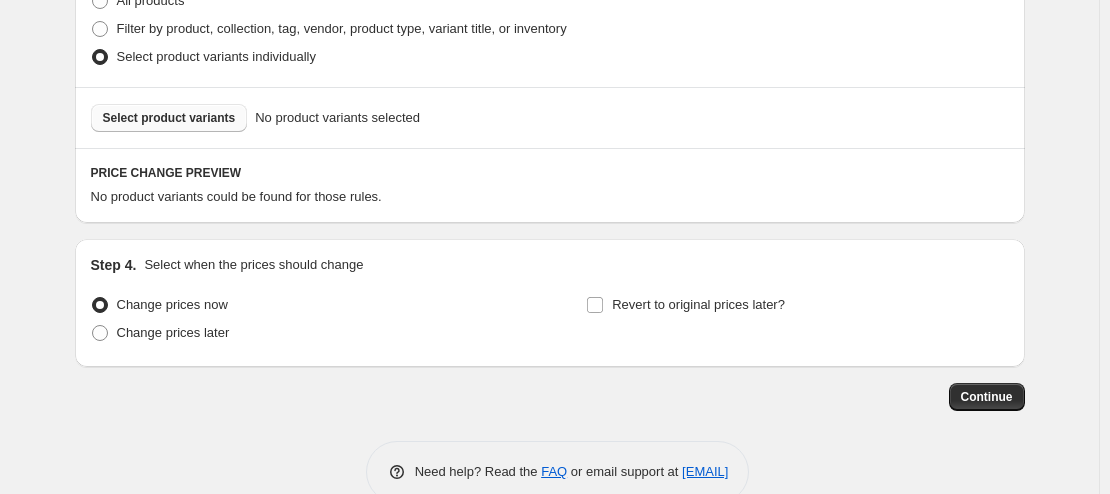 click on "Select product variants" at bounding box center (169, 118) 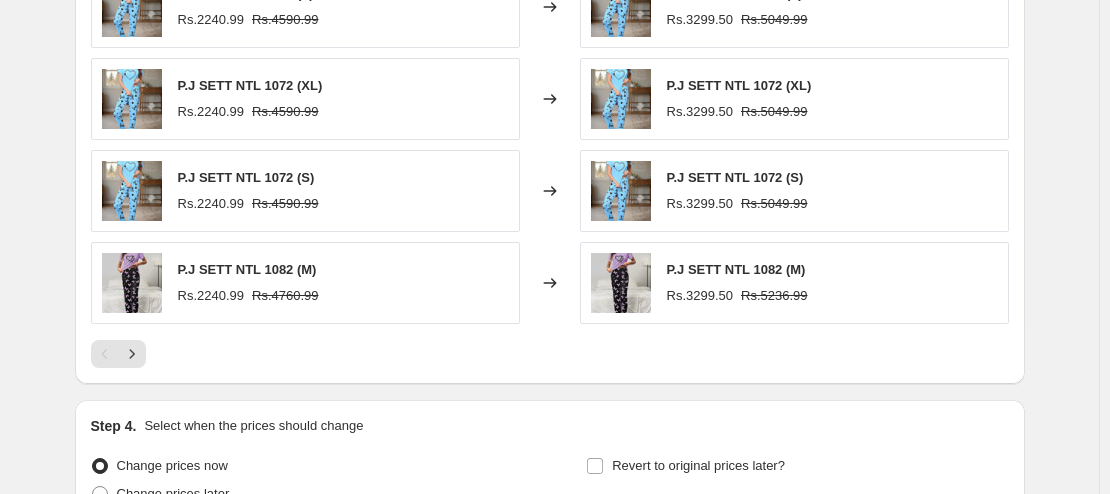 scroll, scrollTop: 1960, scrollLeft: 0, axis: vertical 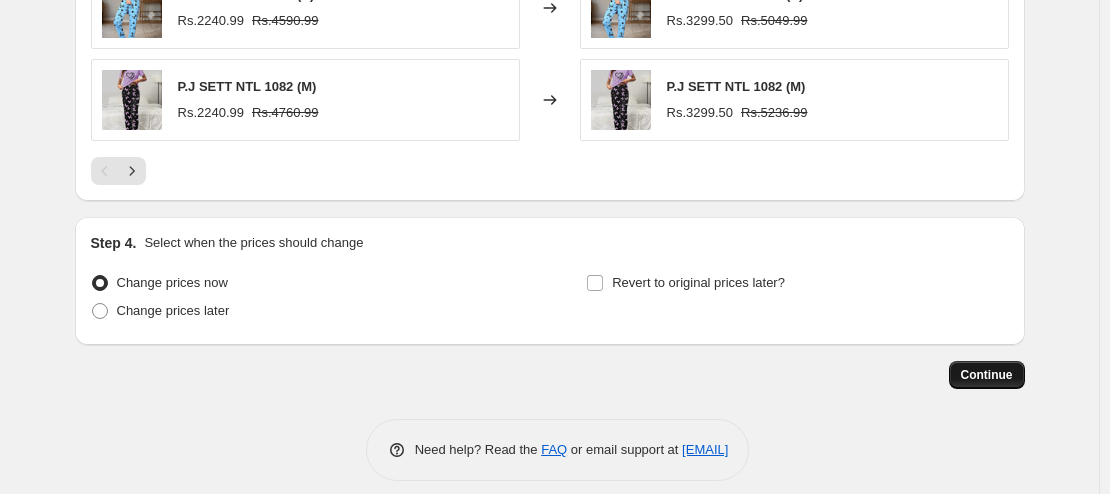 click on "Continue" at bounding box center (987, 375) 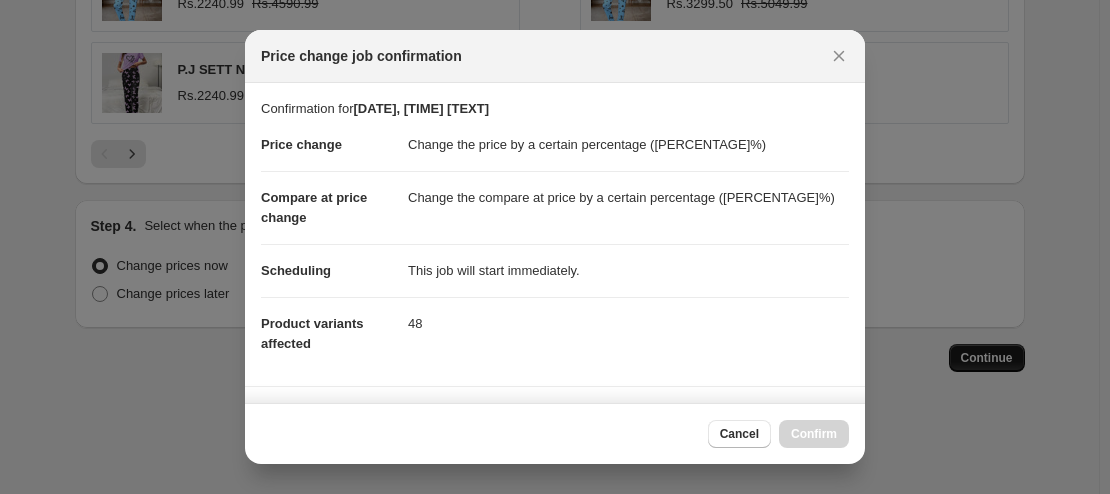 scroll, scrollTop: 0, scrollLeft: 0, axis: both 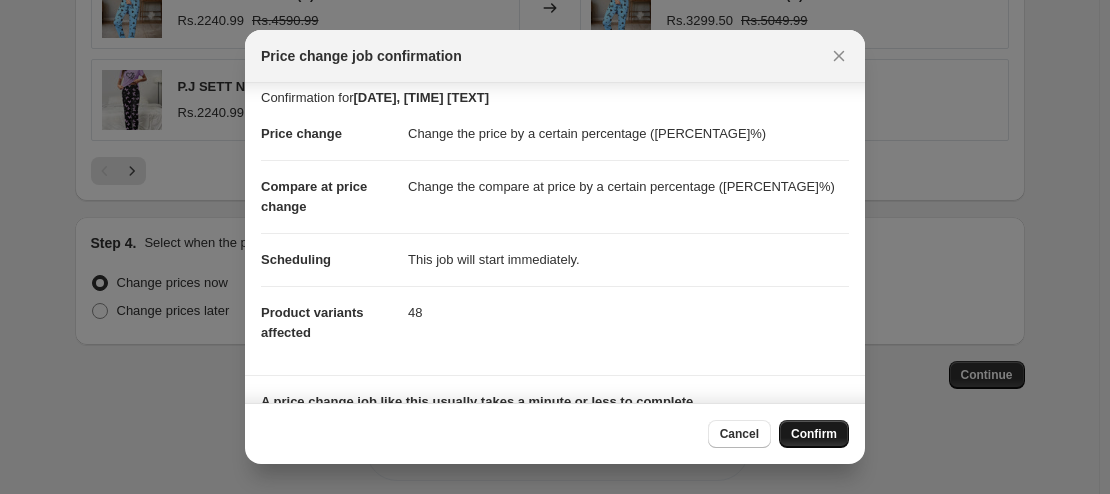 click on "Confirm" at bounding box center (814, 434) 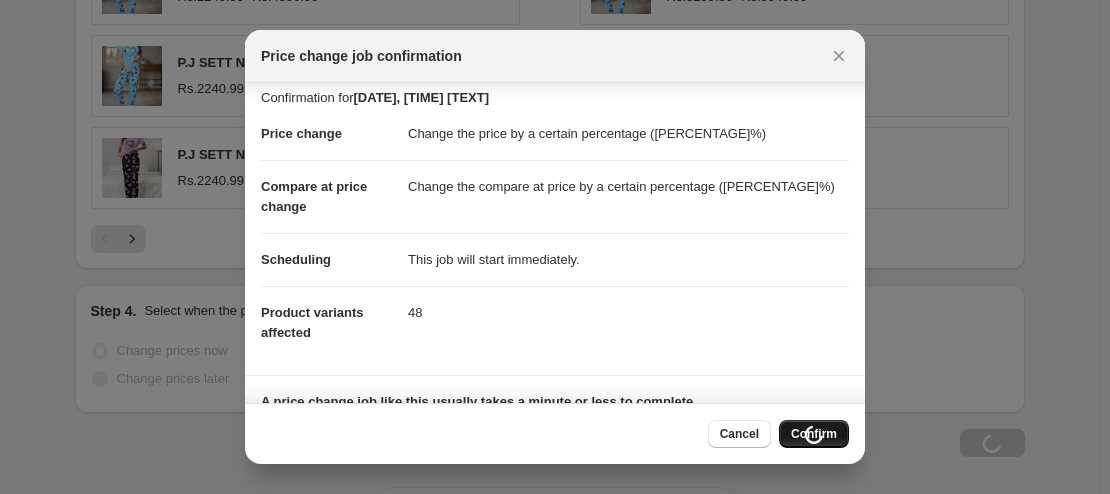 scroll, scrollTop: 2028, scrollLeft: 0, axis: vertical 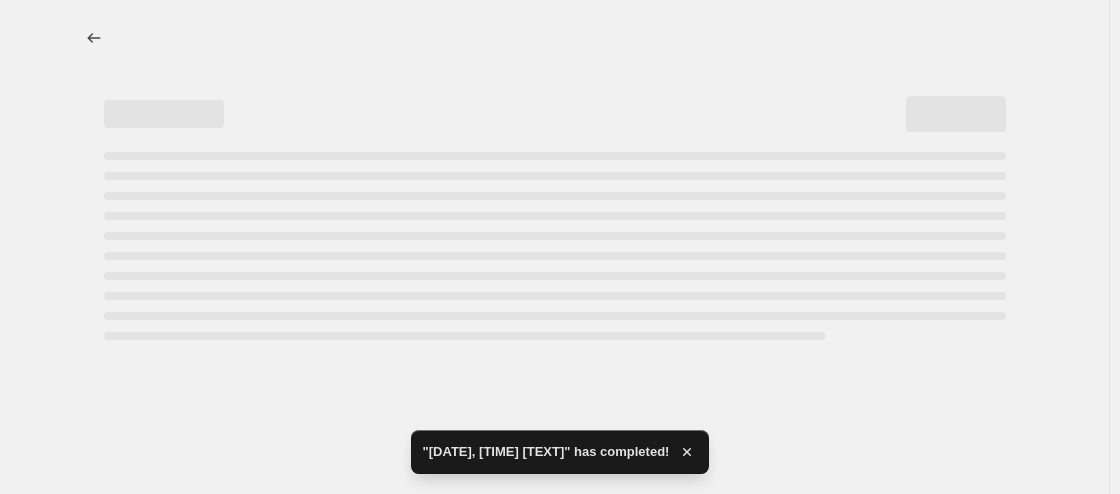 select on "percentage" 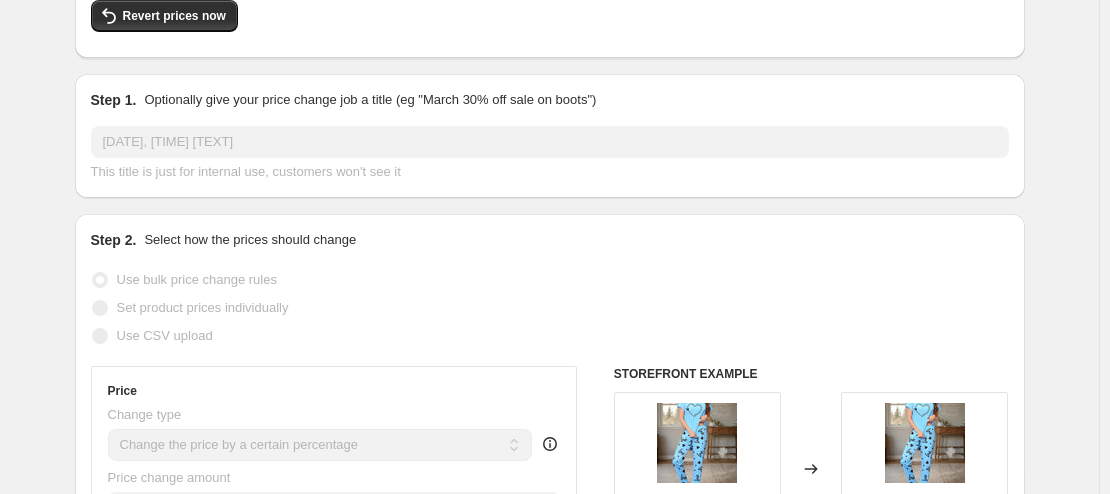 scroll, scrollTop: 0, scrollLeft: 0, axis: both 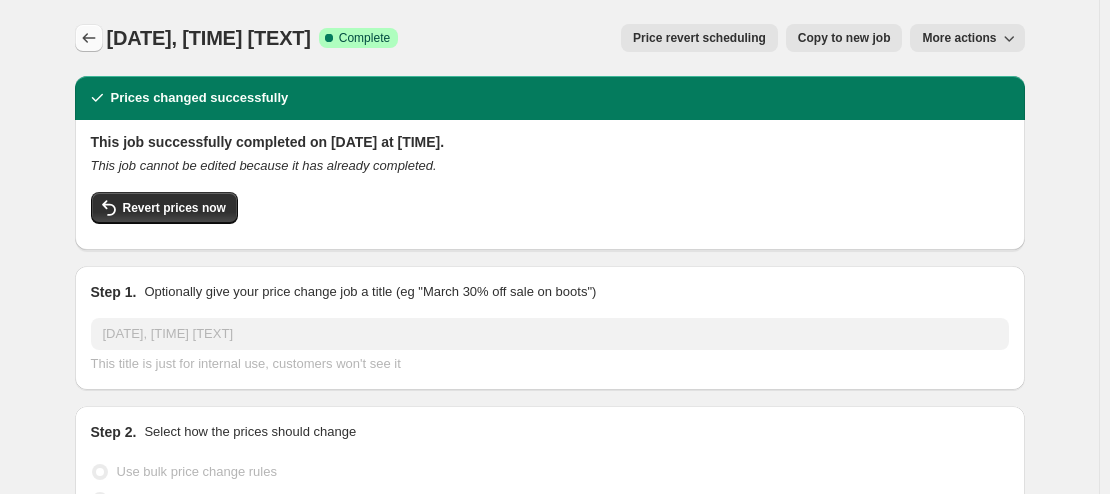 click 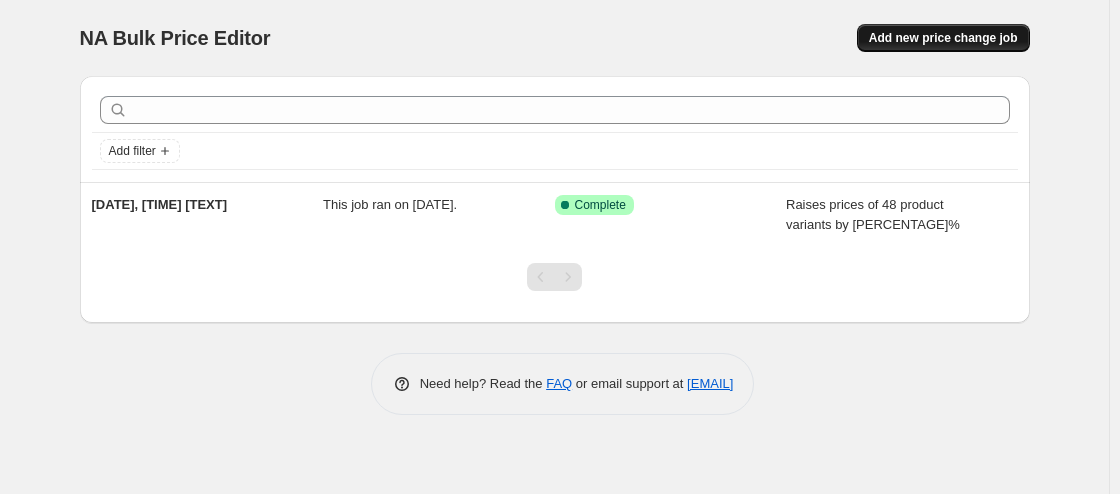click on "Add new price change job" at bounding box center (943, 38) 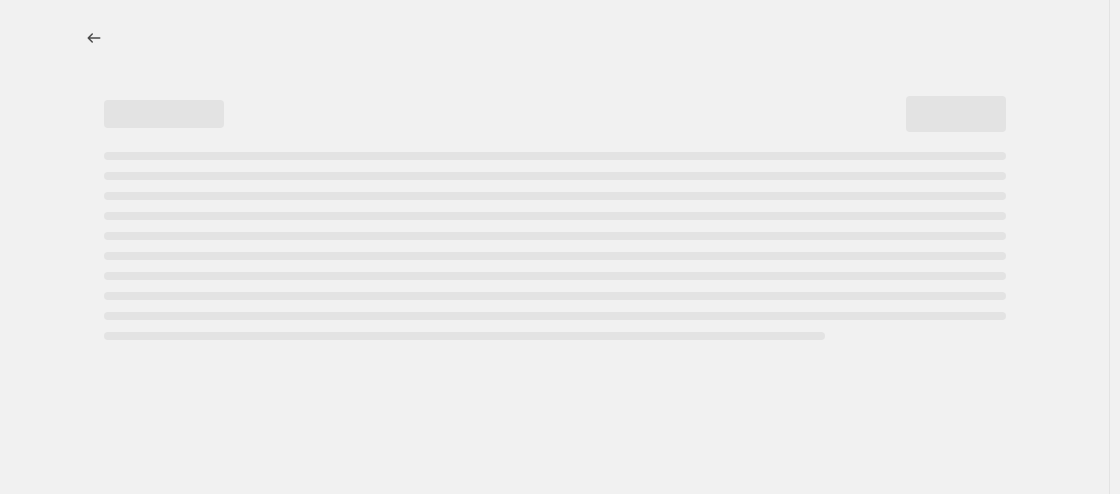 select on "percentage" 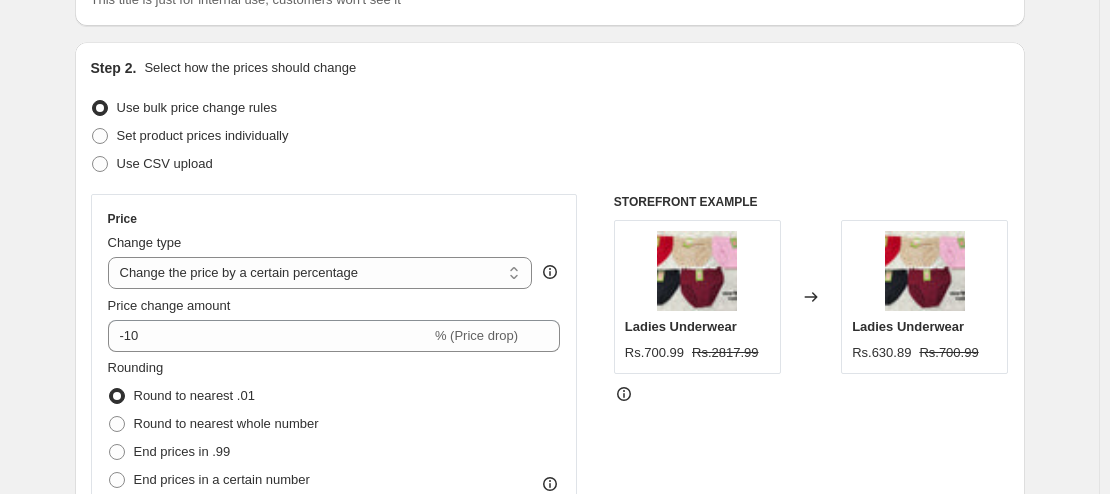scroll, scrollTop: 173, scrollLeft: 0, axis: vertical 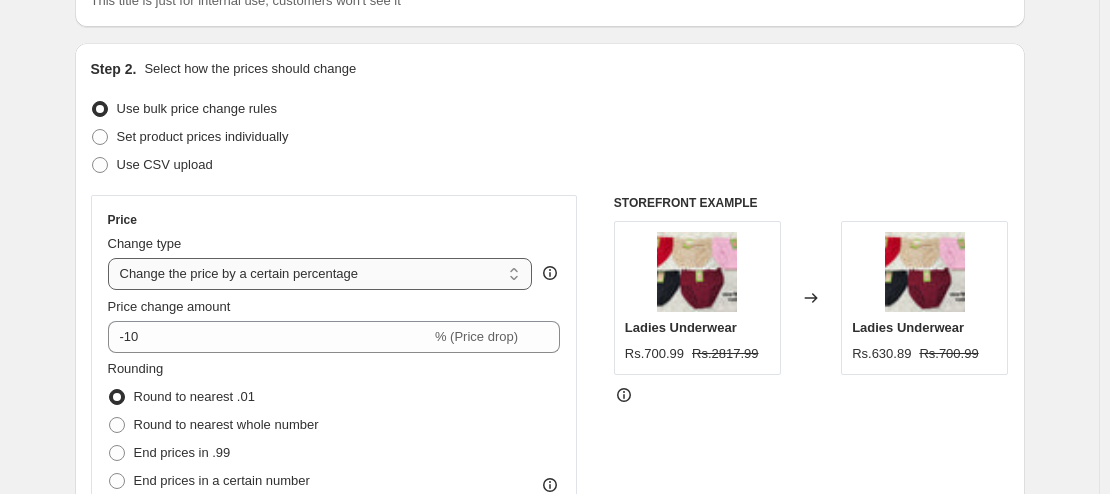 click on "Change the price to a certain amount Change the price by a certain amount Change the price by a certain percentage Change the price to the current compare at price (price before sale) Change the price by a certain amount relative to the compare at price Change the price by a certain percentage relative to the compare at price Don't change the price Change the price by a certain percentage relative to the cost per item Change price to certain cost margin" at bounding box center [320, 274] 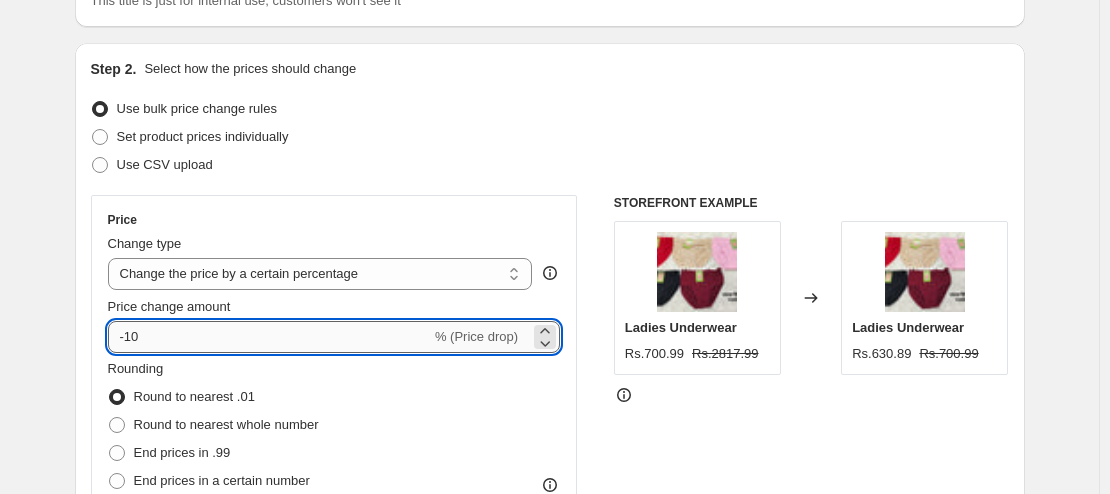 click on "-10" at bounding box center [269, 337] 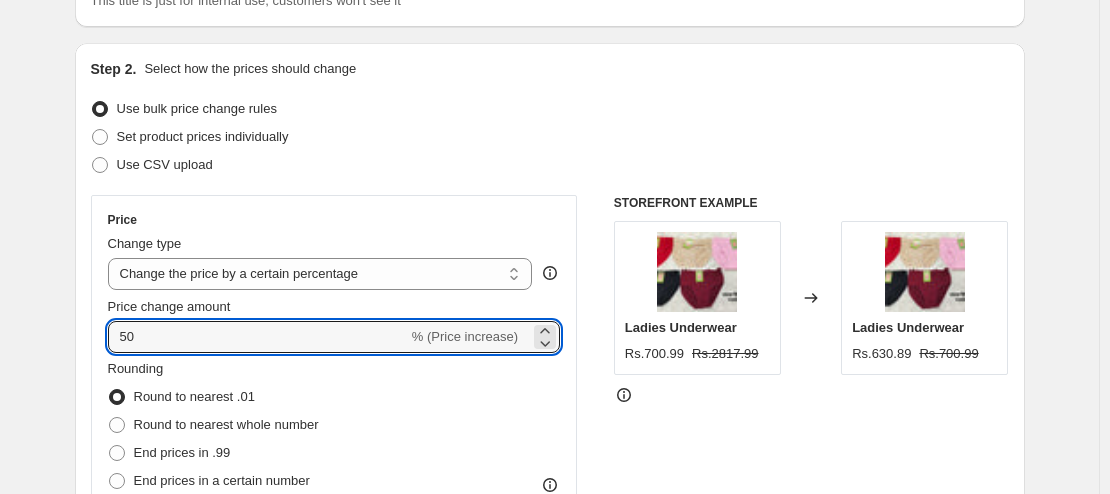 type on "50" 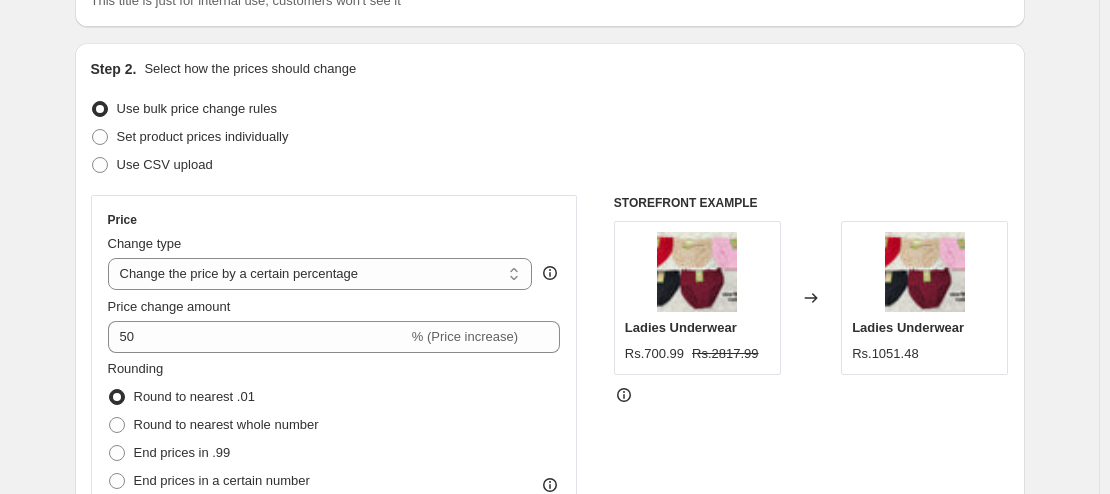 click 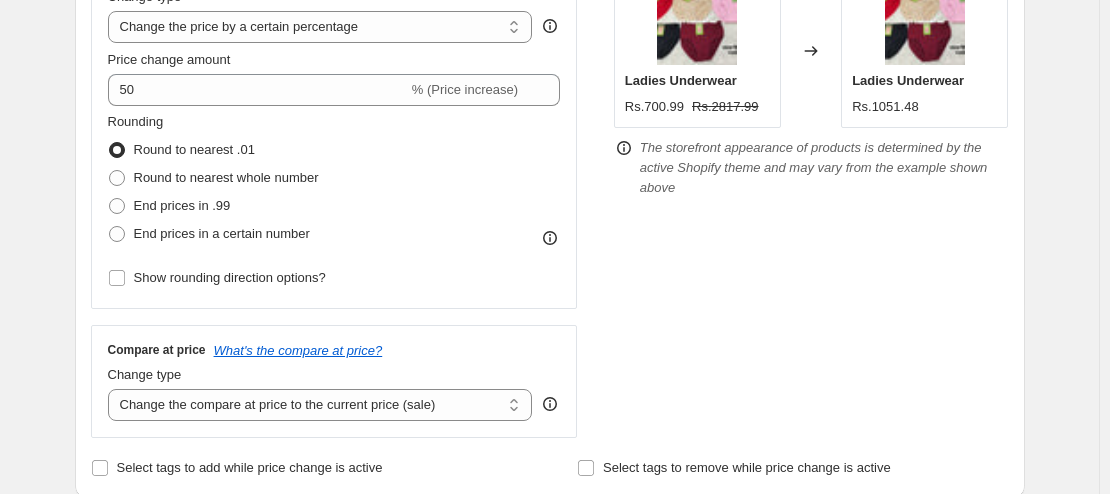 scroll, scrollTop: 508, scrollLeft: 0, axis: vertical 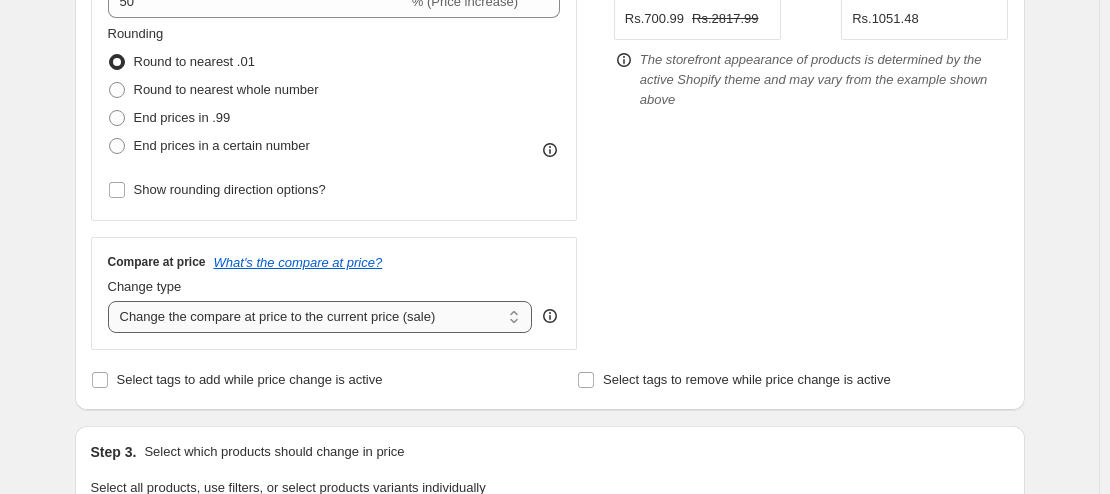 click on "Change the compare at price to the current price (sale) Change the compare at price to a certain amount Change the compare at price by a certain amount Change the compare at price by a certain percentage Change the compare at price by a certain amount relative to the actual price Change the compare at price by a certain percentage relative to the actual price Don't change the compare at price Remove the compare at price" at bounding box center [320, 317] 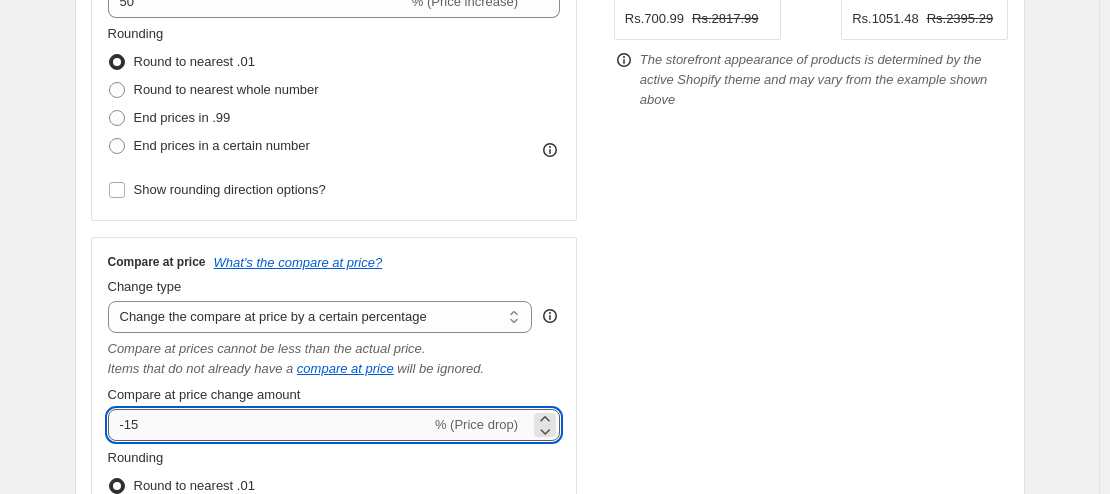 click on "-15" at bounding box center [269, 425] 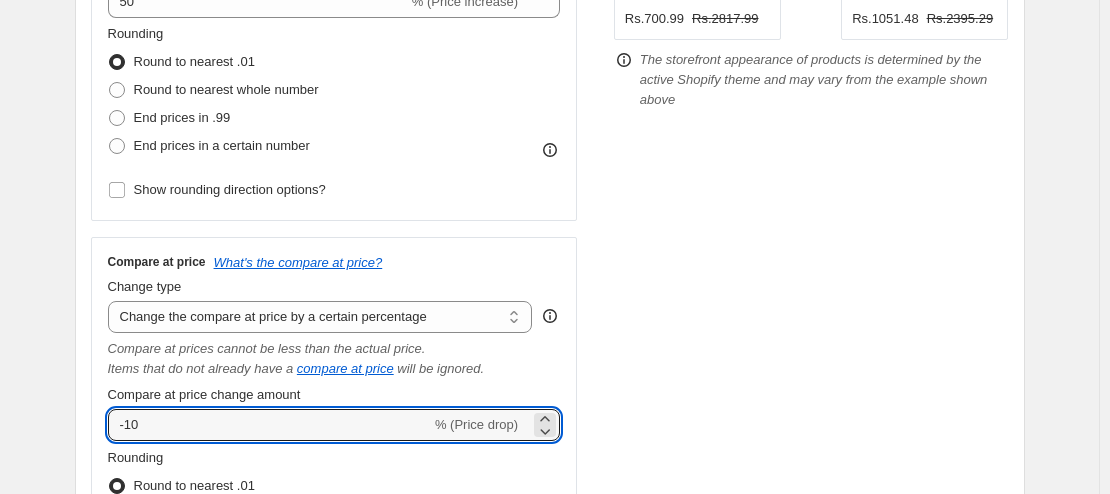 type on "-10" 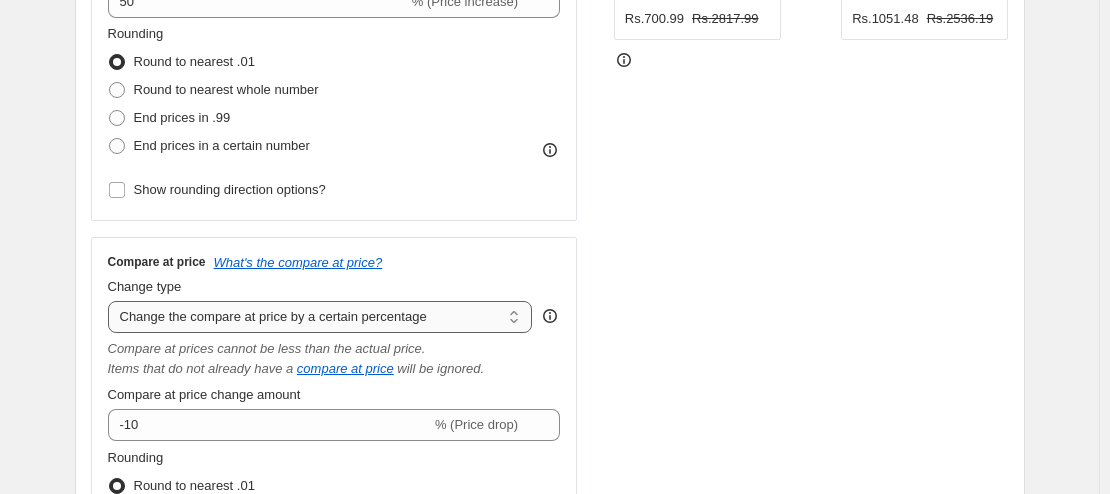 click on "Change the compare at price to the current price (sale) Change the compare at price to a certain amount Change the compare at price by a certain amount Change the compare at price by a certain percentage Change the compare at price by a certain amount relative to the actual price Change the compare at price by a certain percentage relative to the actual price Don't change the compare at price Remove the compare at price" at bounding box center (320, 317) 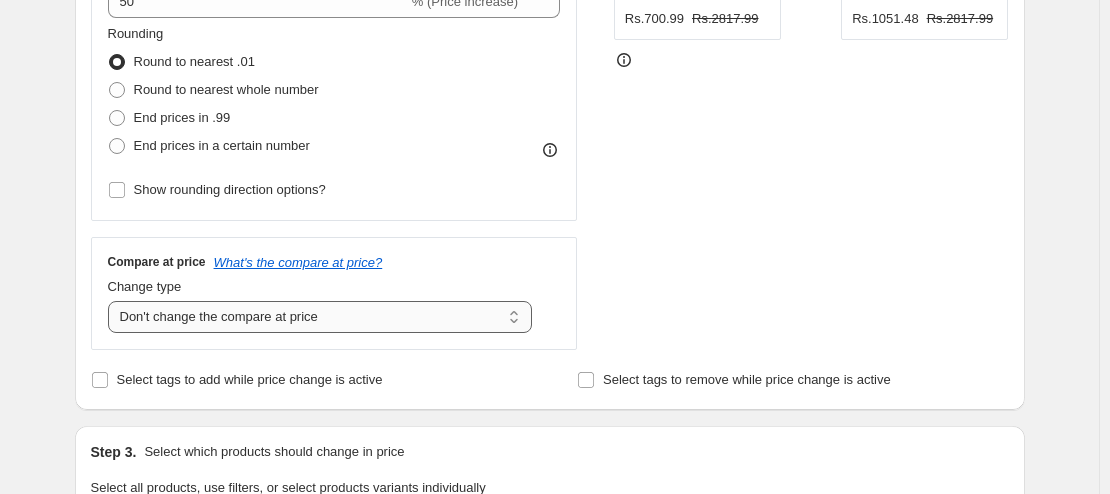 click on "Change the compare at price to the current price (sale) Change the compare at price to a certain amount Change the compare at price by a certain amount Change the compare at price by a certain percentage Change the compare at price by a certain amount relative to the actual price Change the compare at price by a certain percentage relative to the actual price Don't change the compare at price Remove the compare at price" at bounding box center (320, 317) 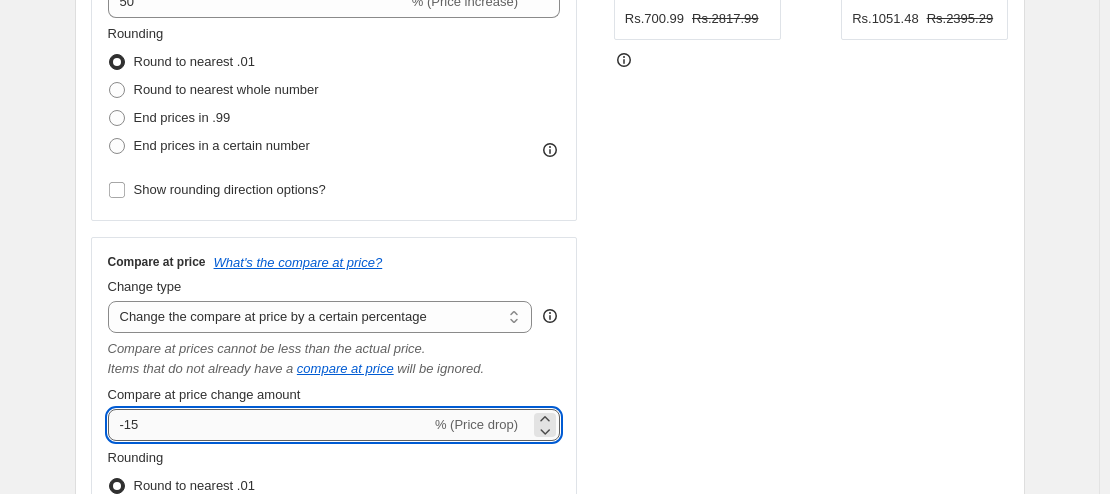 click on "-15" at bounding box center (269, 425) 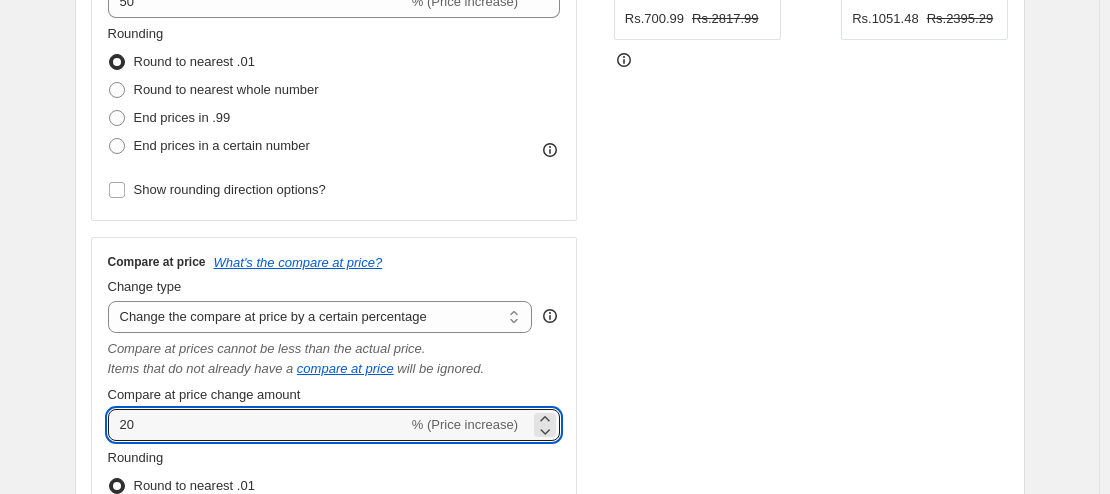 scroll, scrollTop: 738, scrollLeft: 0, axis: vertical 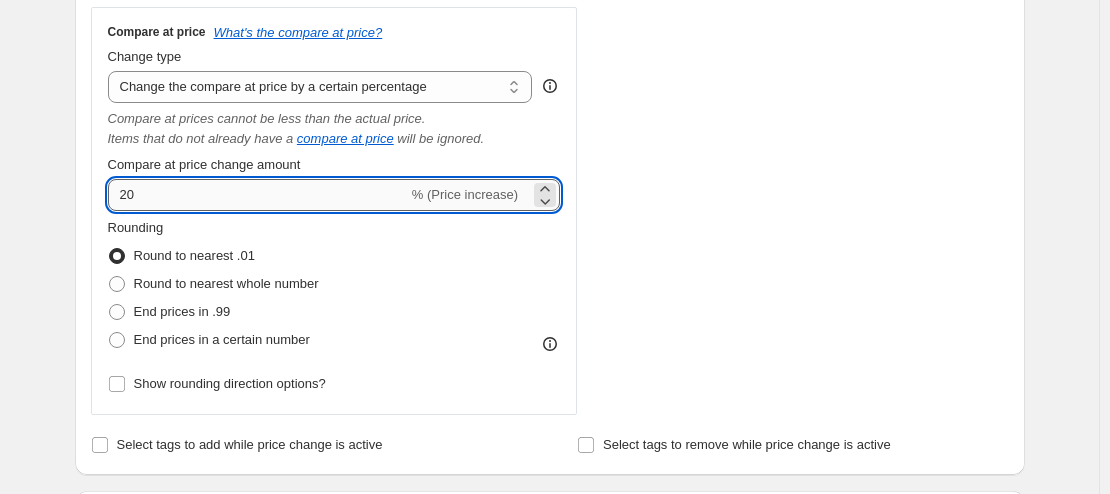 click on "20" at bounding box center (258, 195) 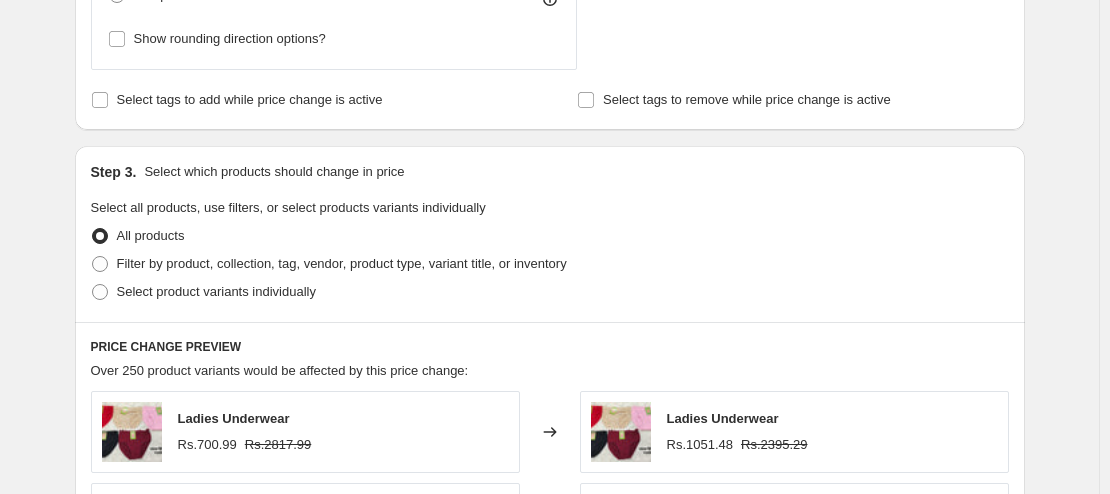 scroll, scrollTop: 1121, scrollLeft: 0, axis: vertical 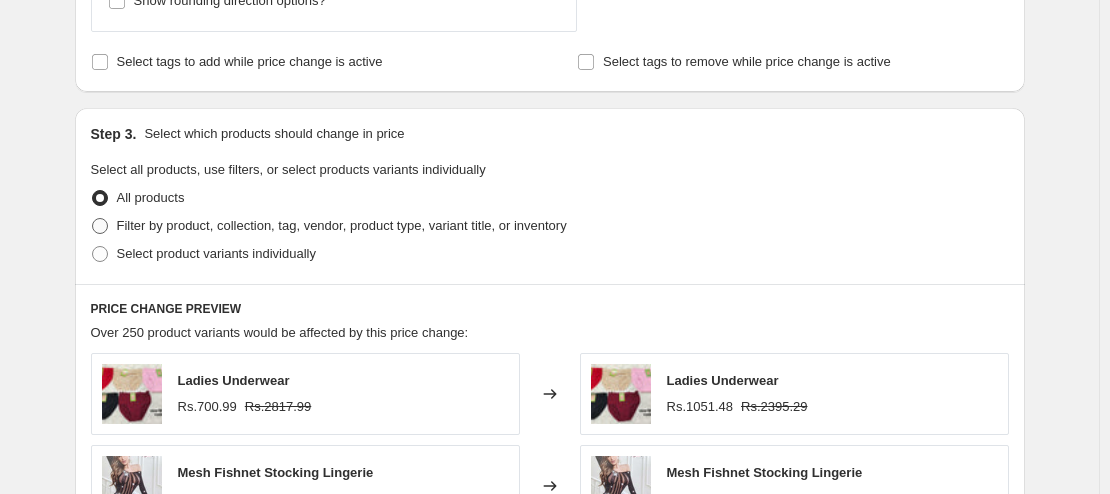 type on "40" 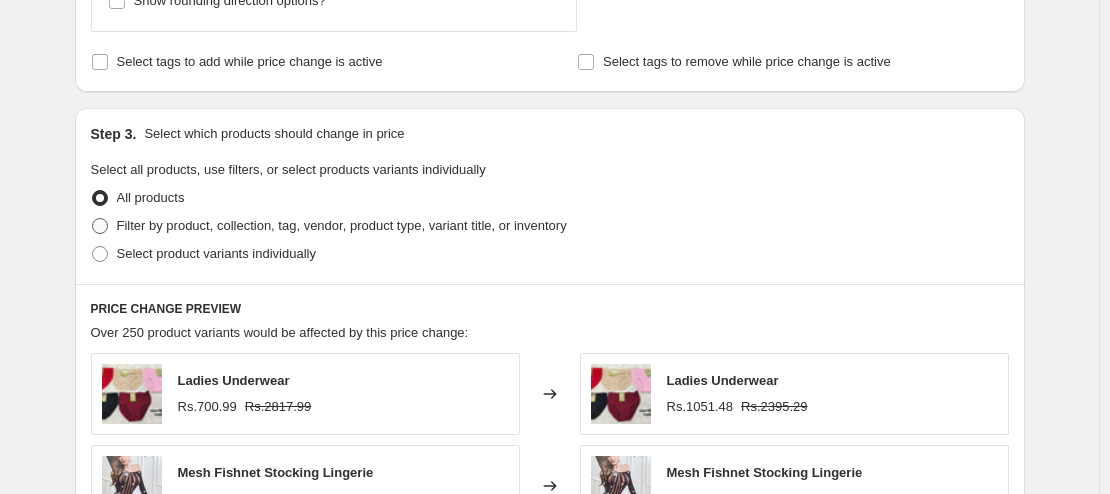 radio on "true" 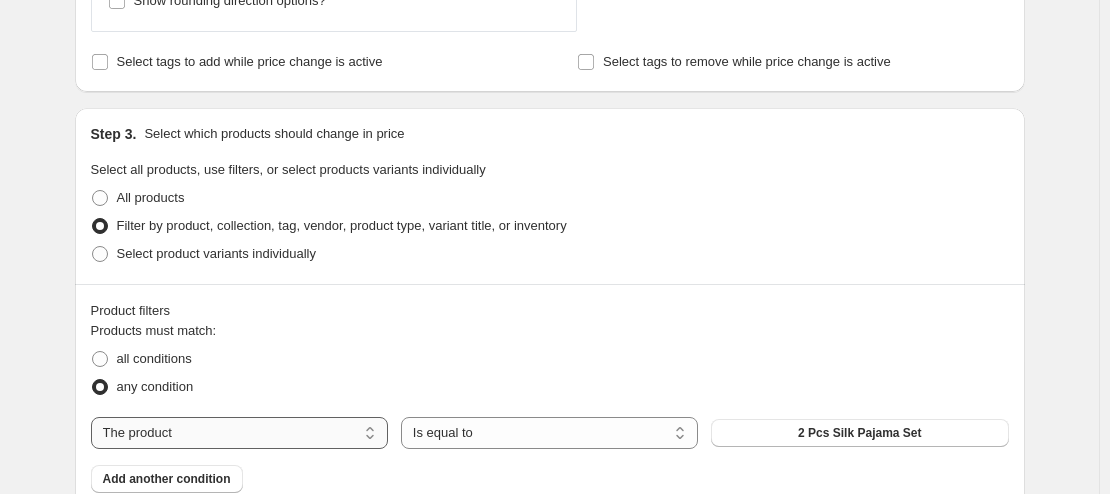 click on "The product The product's collection The product's tag The product's vendor The product's type The product's status The variant's title Inventory quantity" at bounding box center (239, 433) 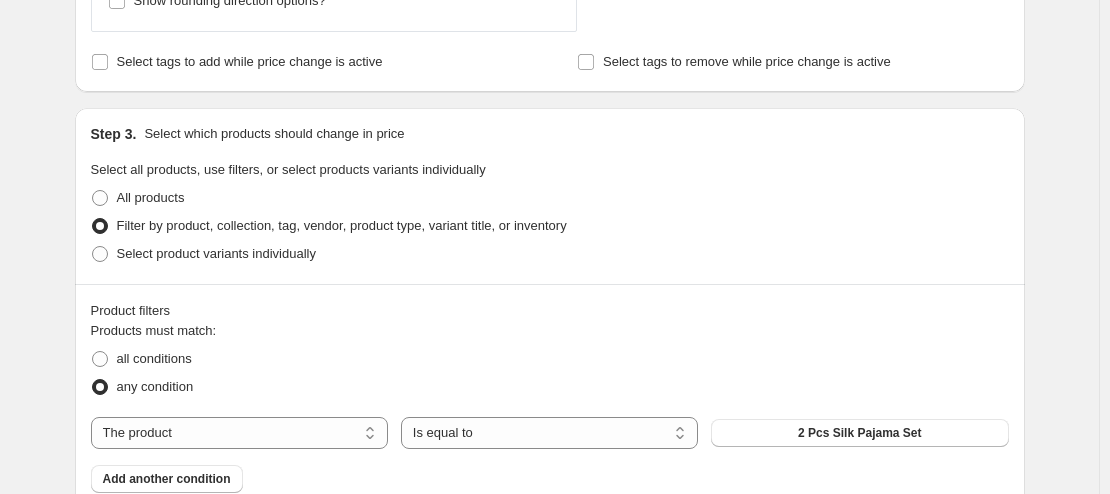 select on "collection" 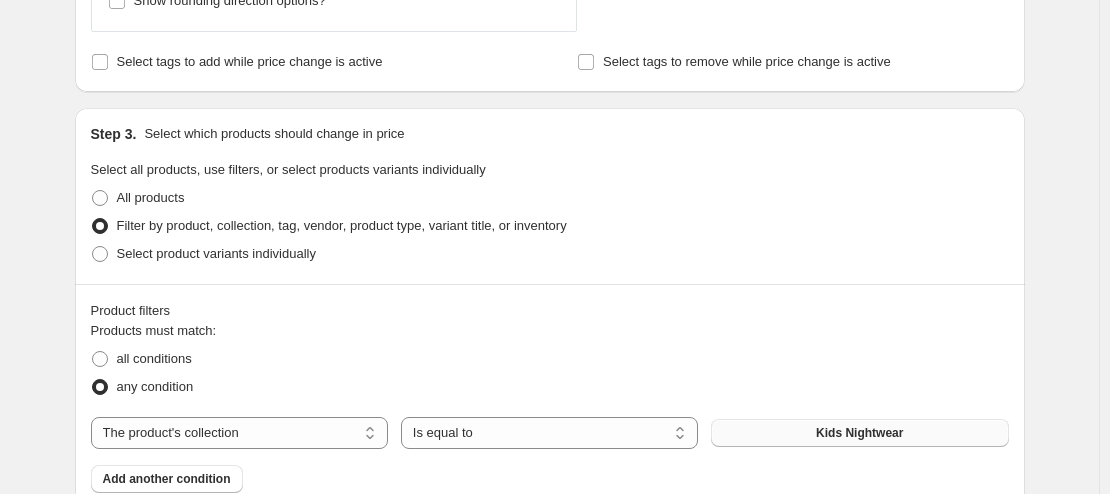 click on "Kids Nightwear" at bounding box center (859, 433) 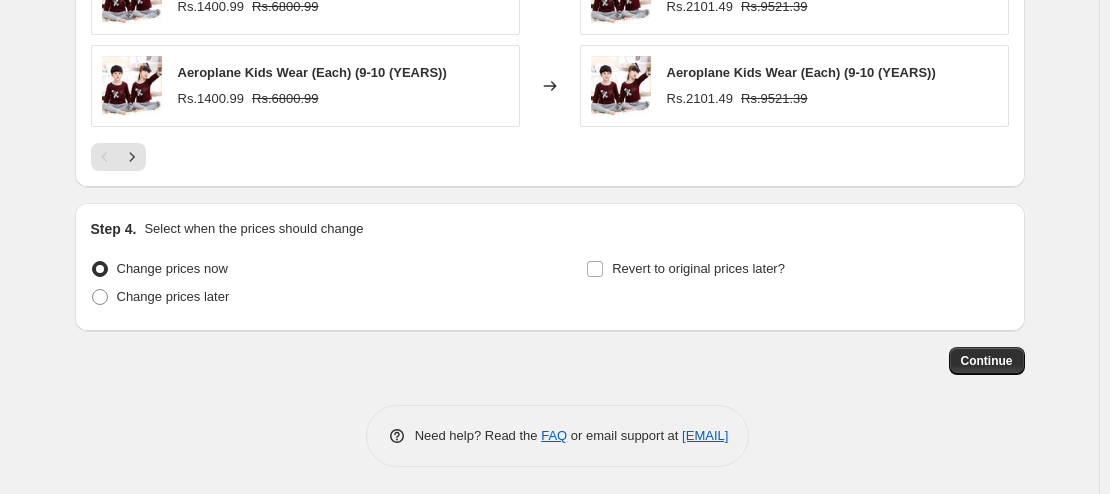 scroll, scrollTop: 1936, scrollLeft: 0, axis: vertical 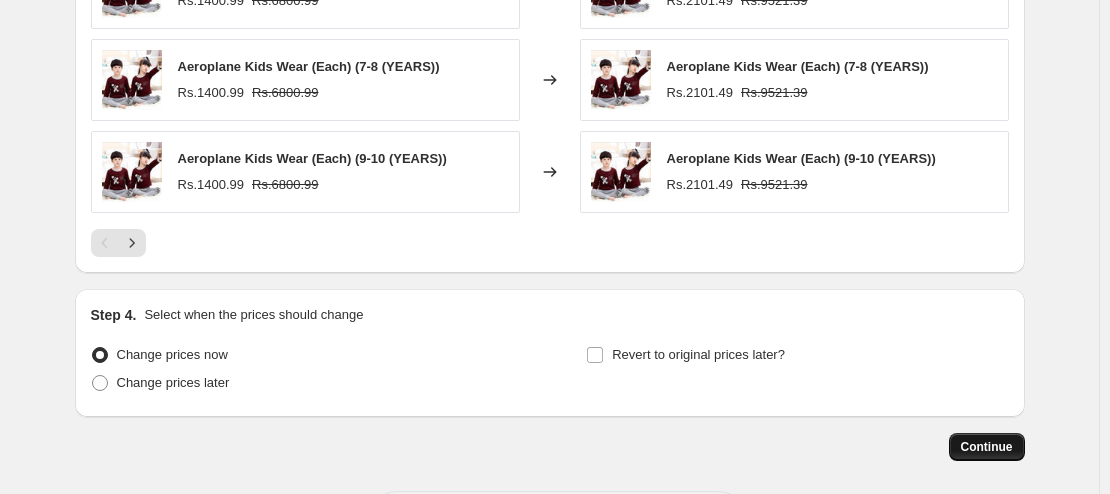 click on "Continue" at bounding box center [987, 447] 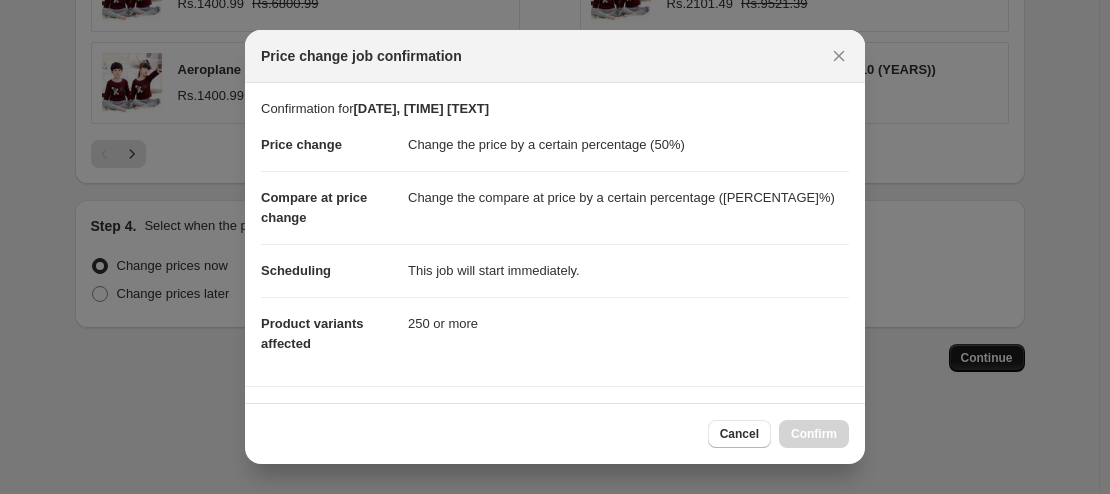 scroll, scrollTop: 0, scrollLeft: 0, axis: both 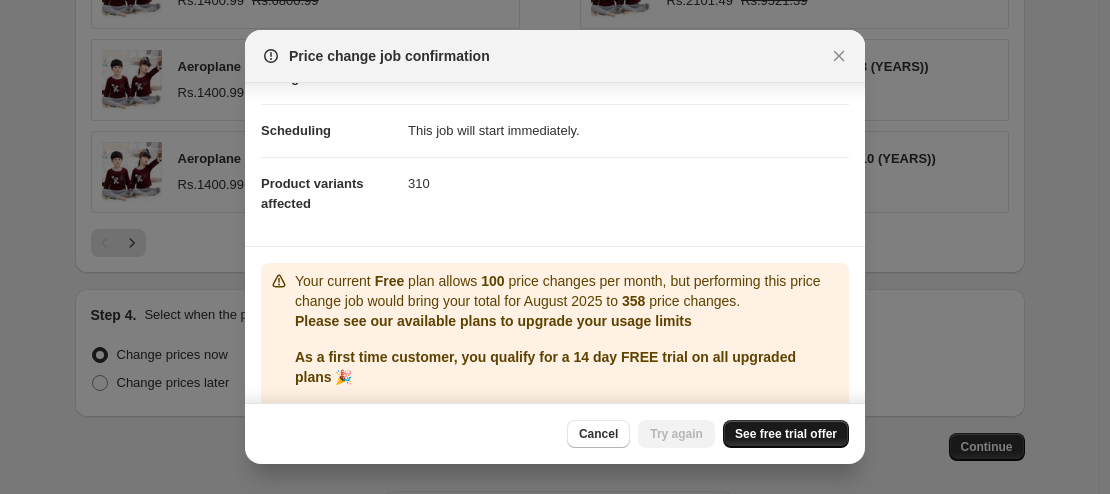 click on "See free trial offer" at bounding box center [786, 434] 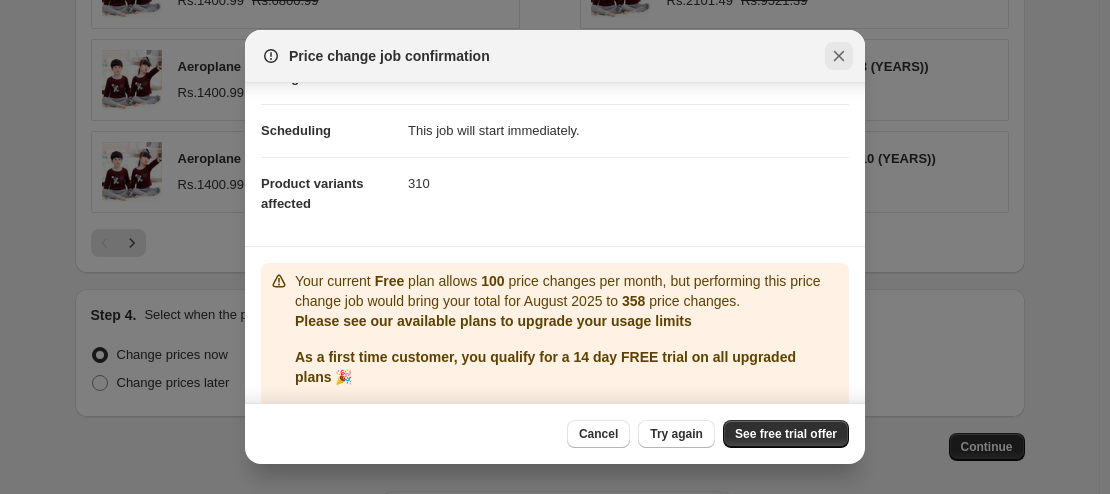 click 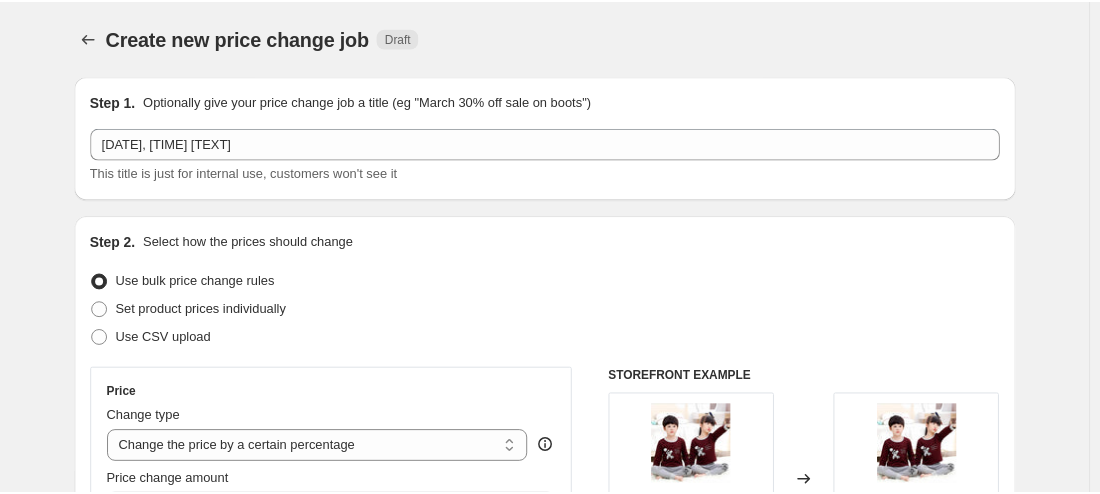 scroll, scrollTop: 1936, scrollLeft: 0, axis: vertical 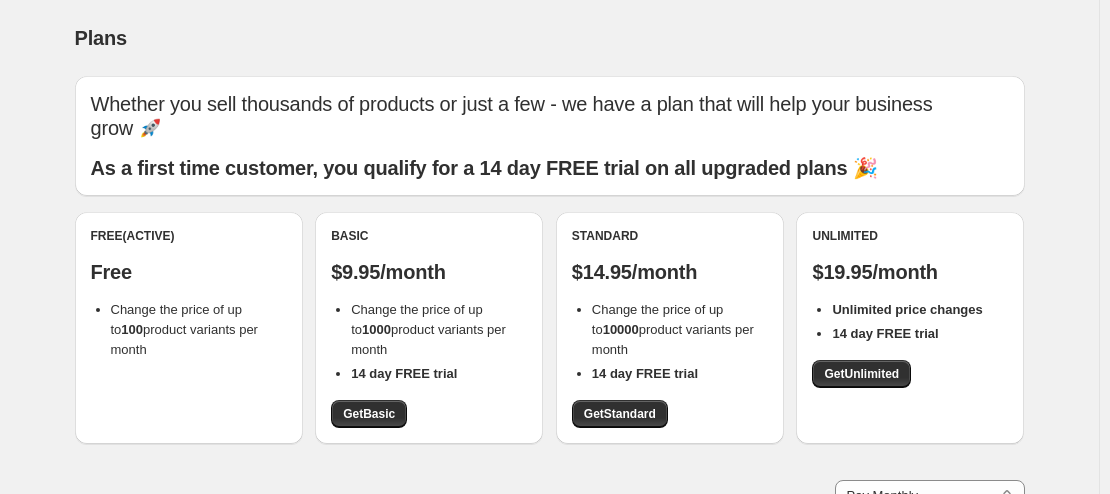 click on "Free  (Active) Free Change the price of up to  100  product variants per month" at bounding box center [189, 294] 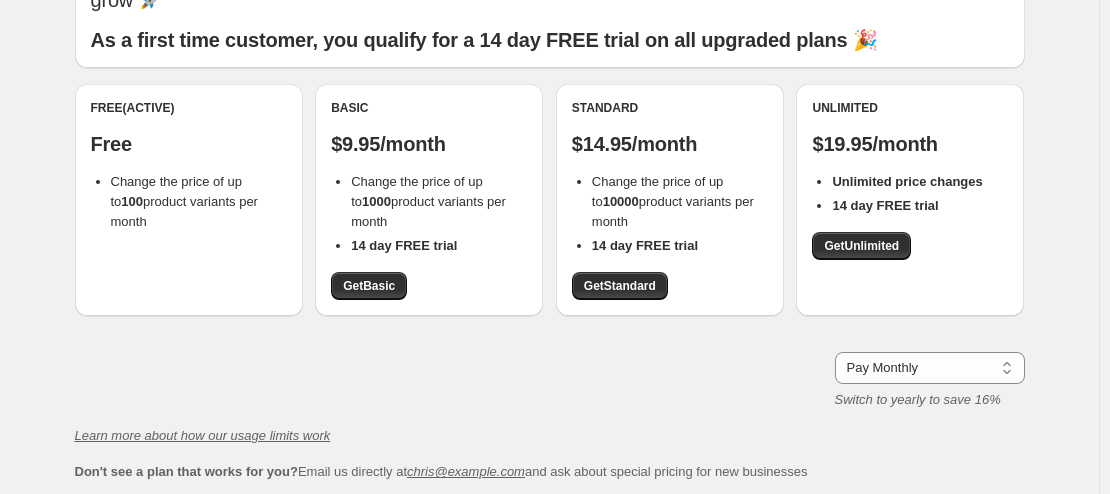 scroll, scrollTop: 120, scrollLeft: 0, axis: vertical 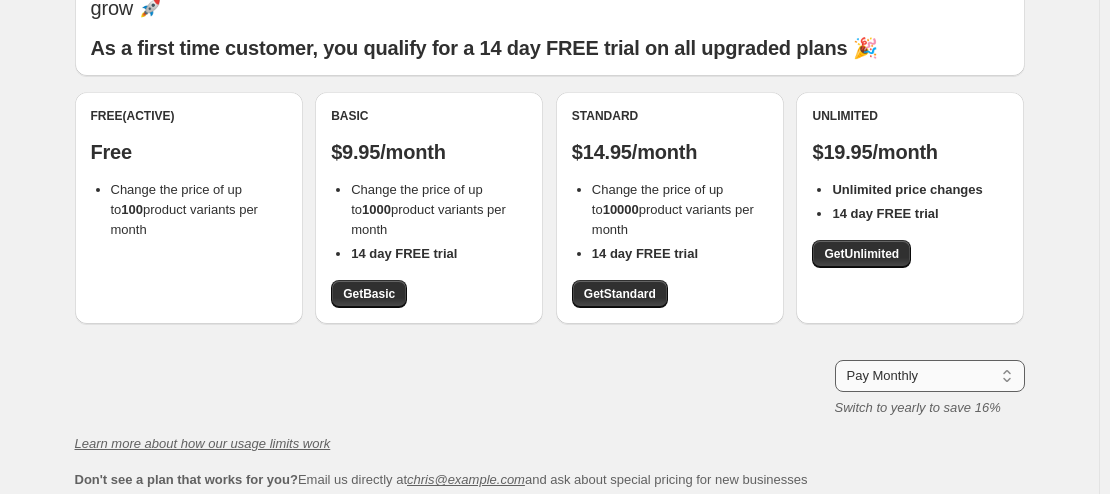 click on "Pay Monthly Pay Yearly (Save 16%)" at bounding box center [930, 376] 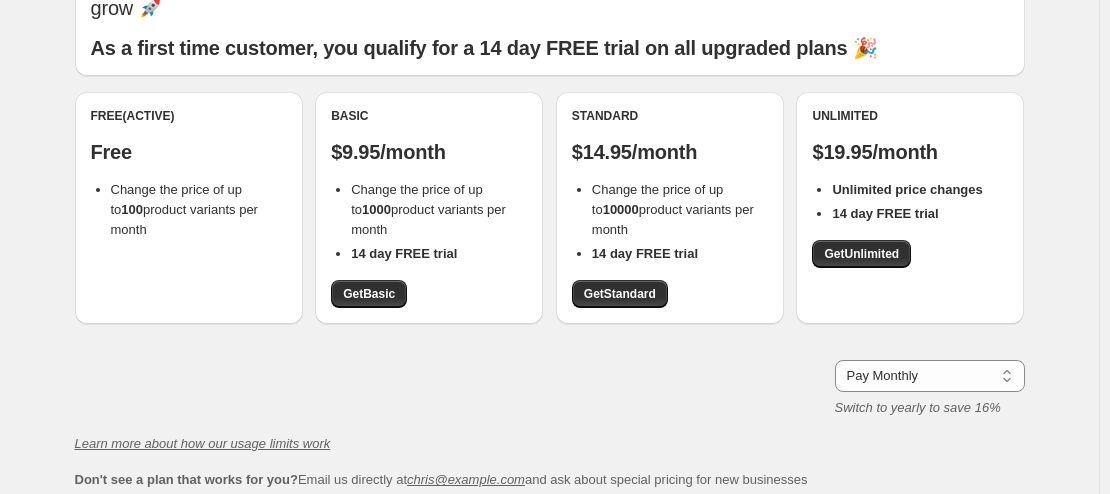 click on "Learn more about how our usage limits work" at bounding box center [550, 444] 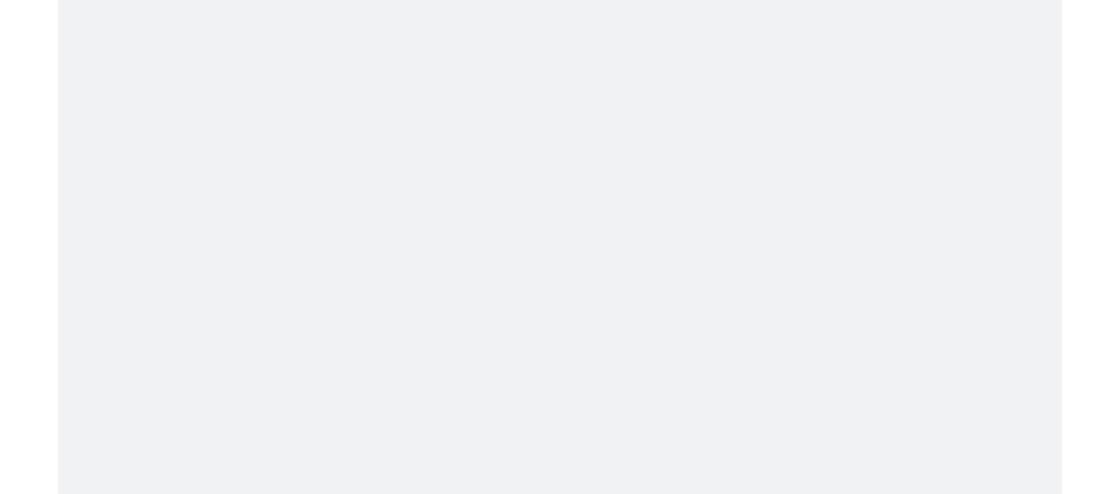 scroll, scrollTop: 0, scrollLeft: 0, axis: both 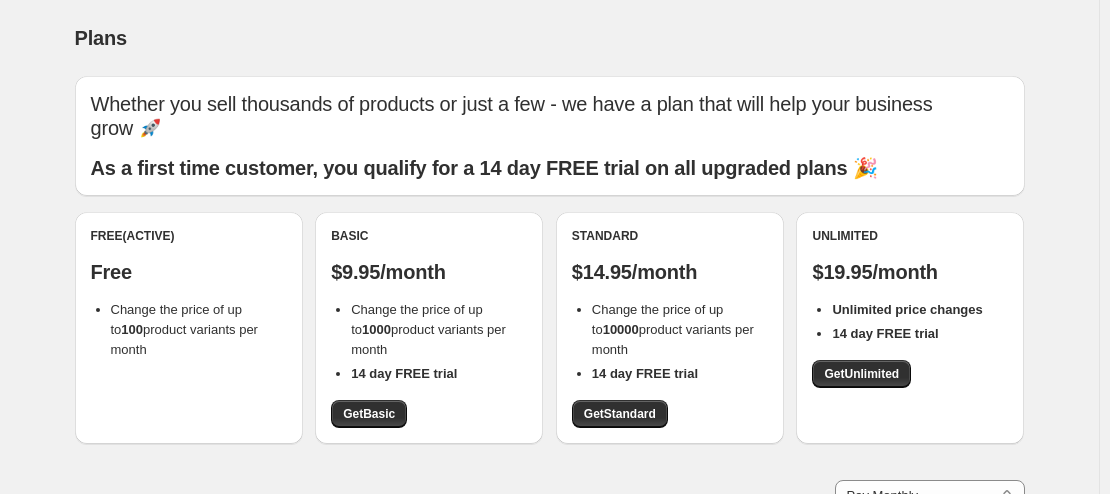 click on "Free  (Active) Free Change the price of up to  100  product variants per month" at bounding box center (189, 328) 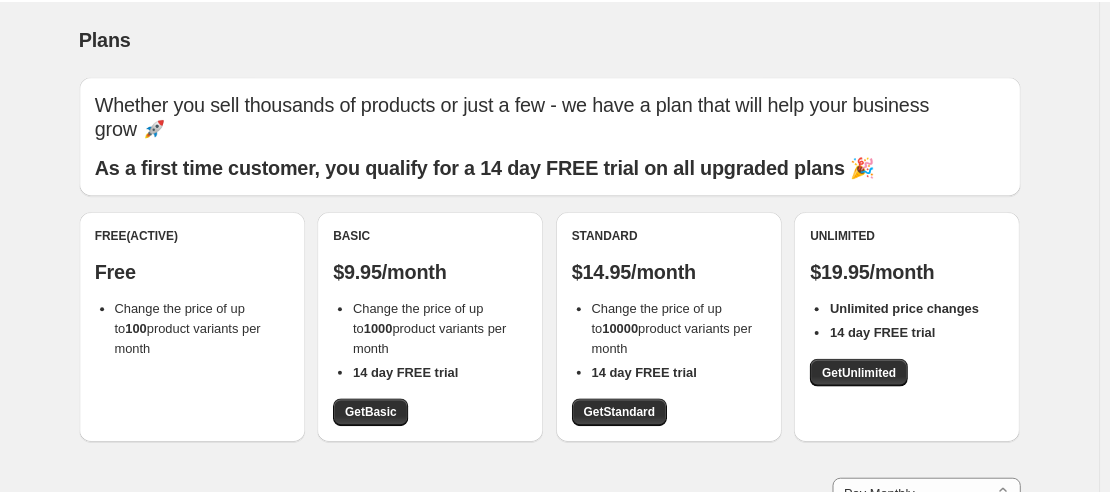 scroll, scrollTop: 0, scrollLeft: 0, axis: both 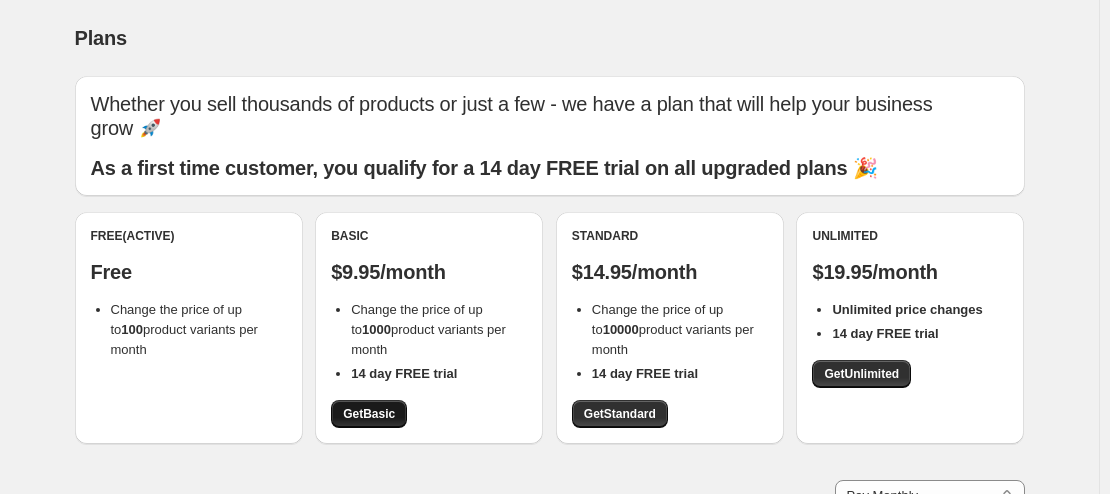 click on "Get  Basic" at bounding box center [369, 414] 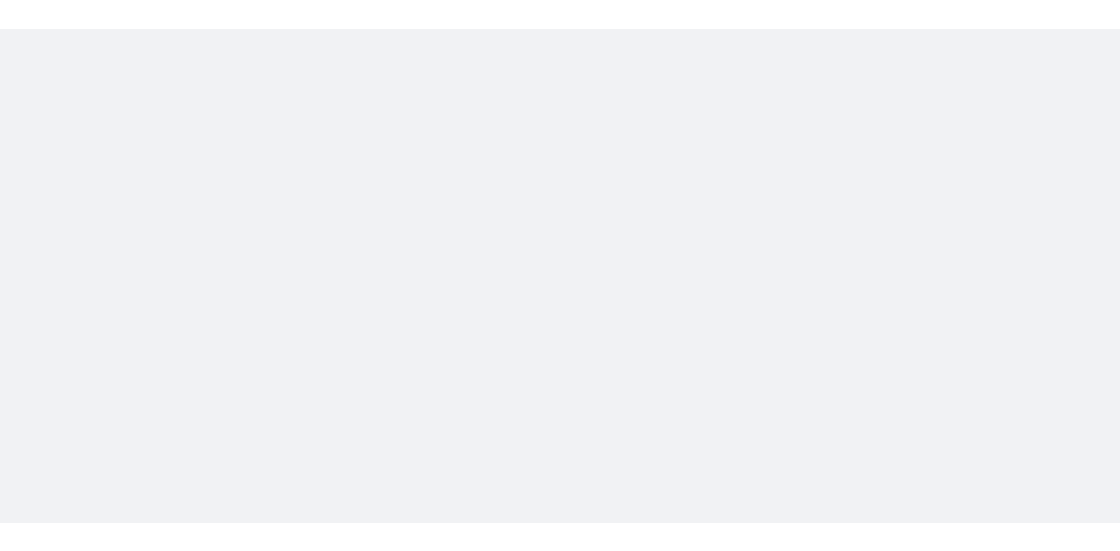 scroll, scrollTop: 0, scrollLeft: 0, axis: both 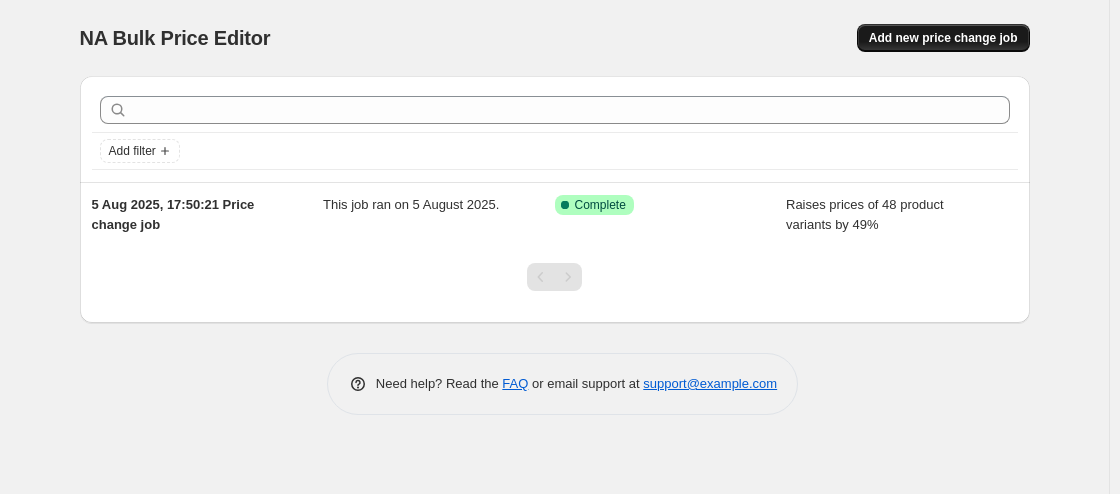 click on "Add new price change job" at bounding box center [943, 38] 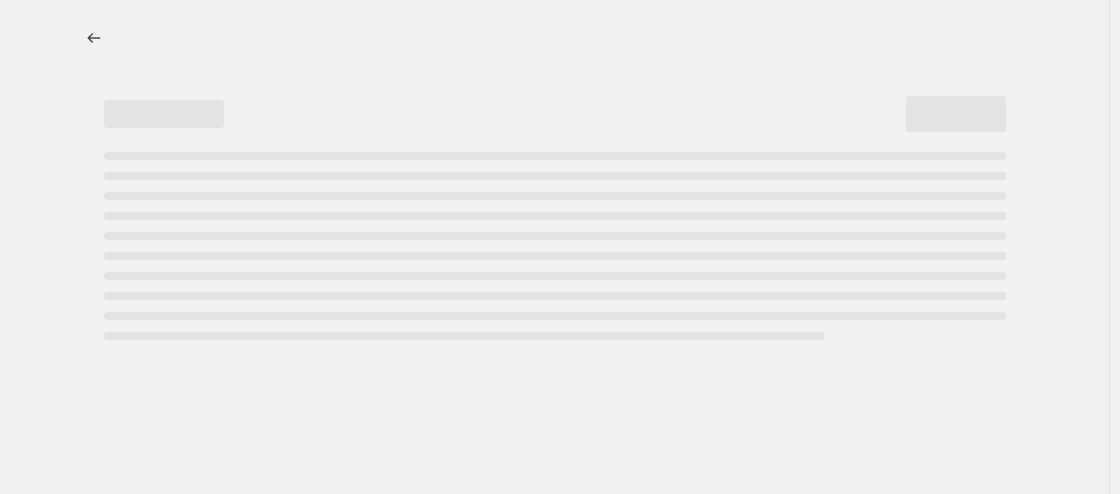 select on "percentage" 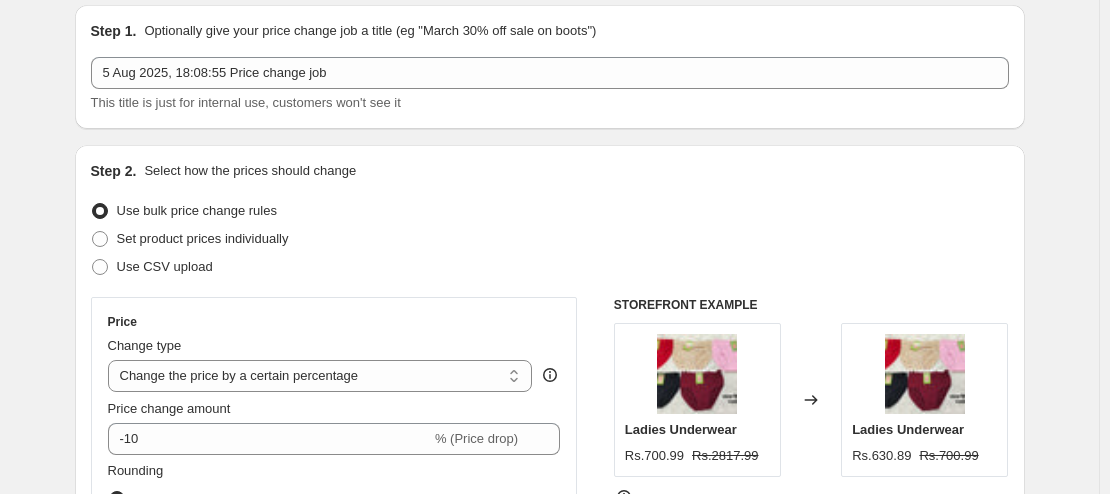 scroll, scrollTop: 58, scrollLeft: 0, axis: vertical 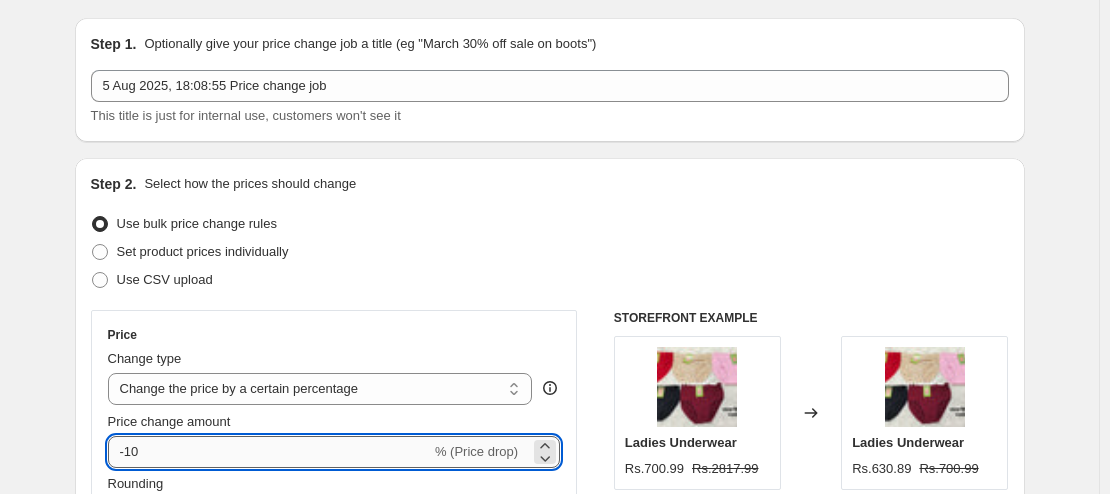 click on "-10" at bounding box center (269, 452) 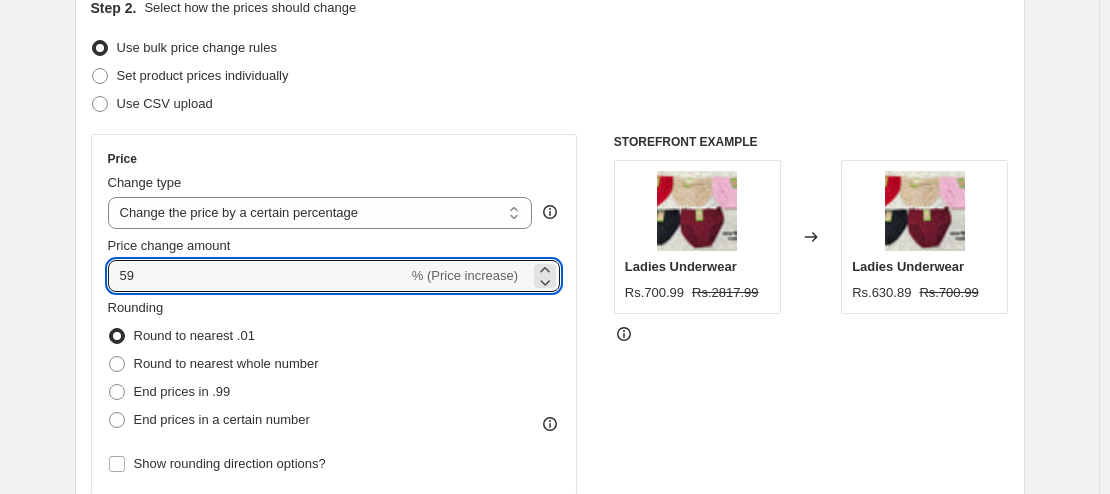 scroll, scrollTop: 244, scrollLeft: 0, axis: vertical 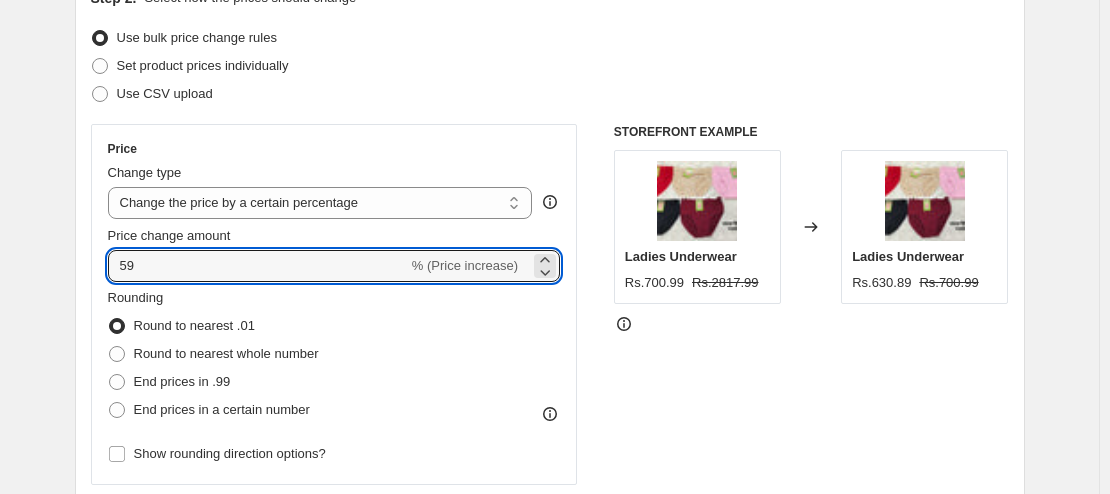 type on "59" 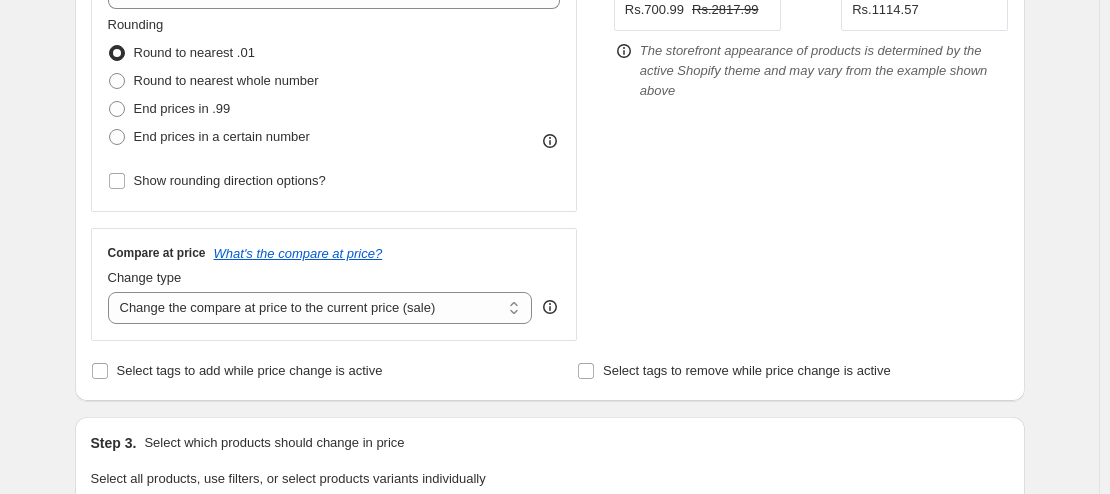 scroll, scrollTop: 428, scrollLeft: 0, axis: vertical 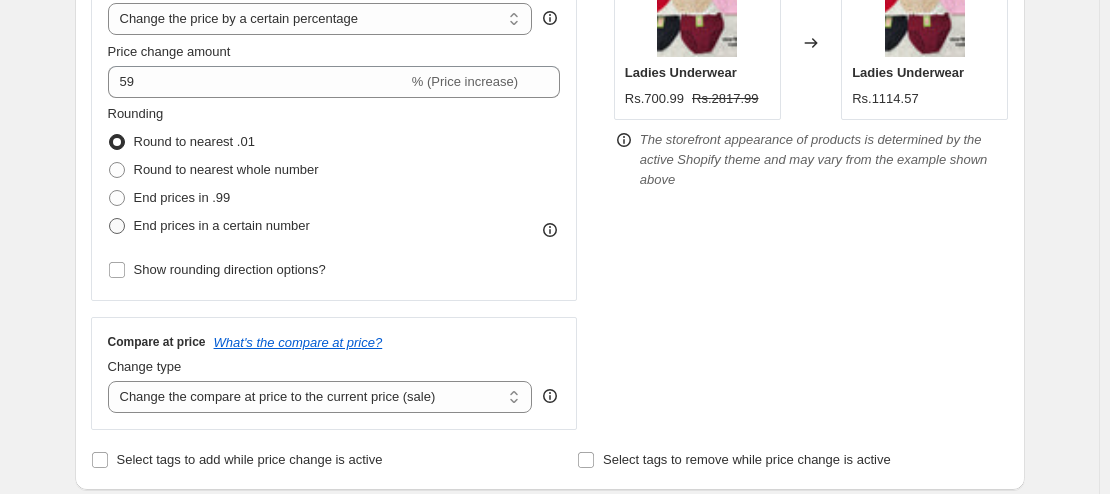 click at bounding box center [117, 226] 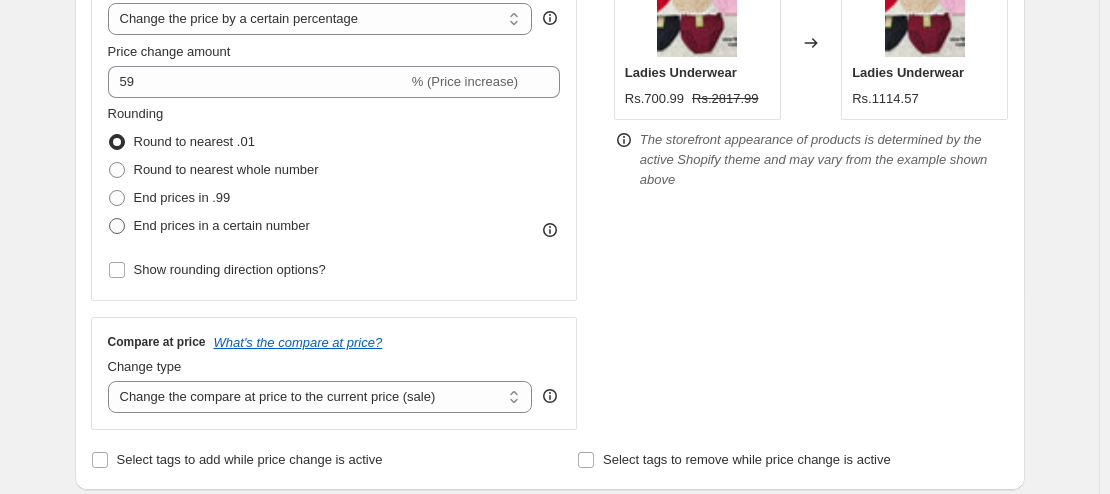 radio on "true" 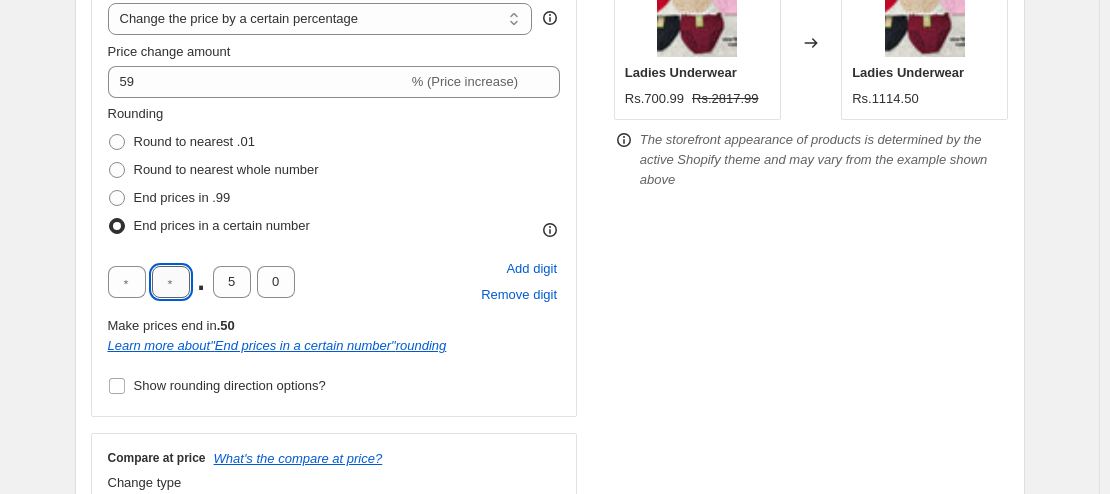 click at bounding box center (171, 282) 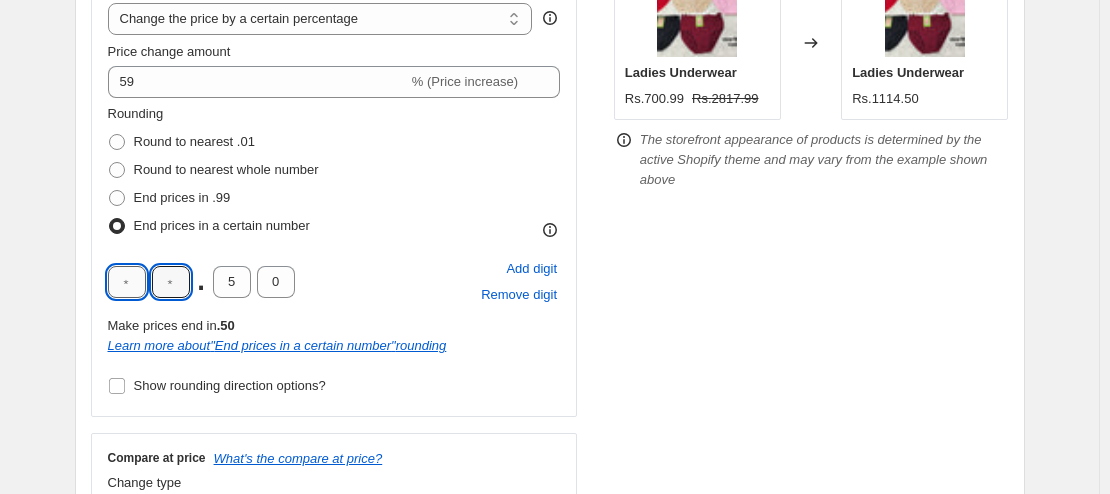 click at bounding box center (127, 282) 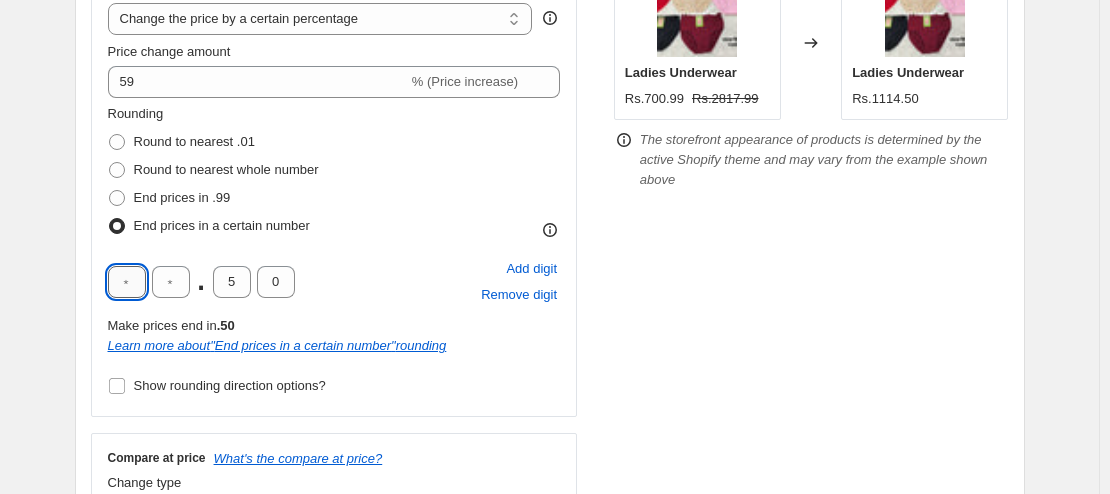 type on "9" 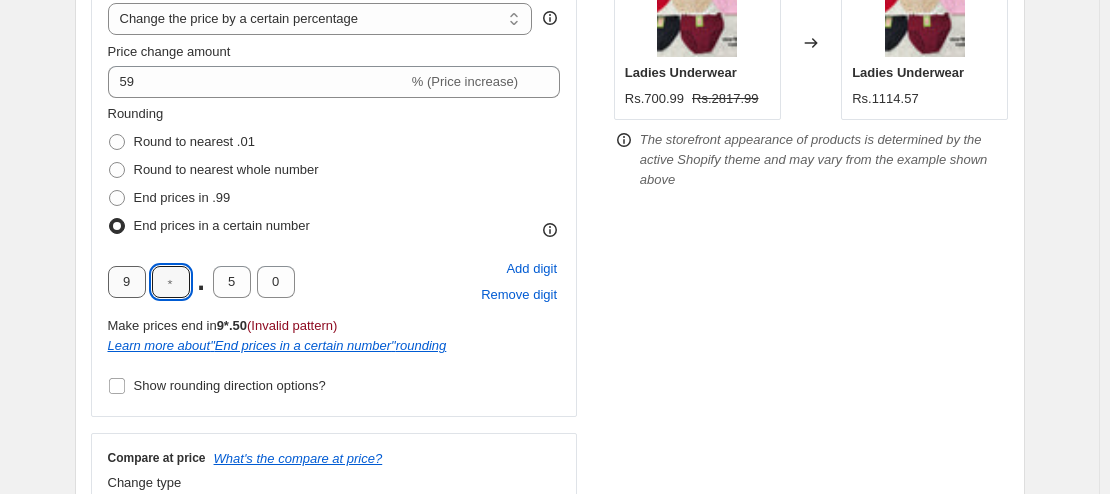 type on "9" 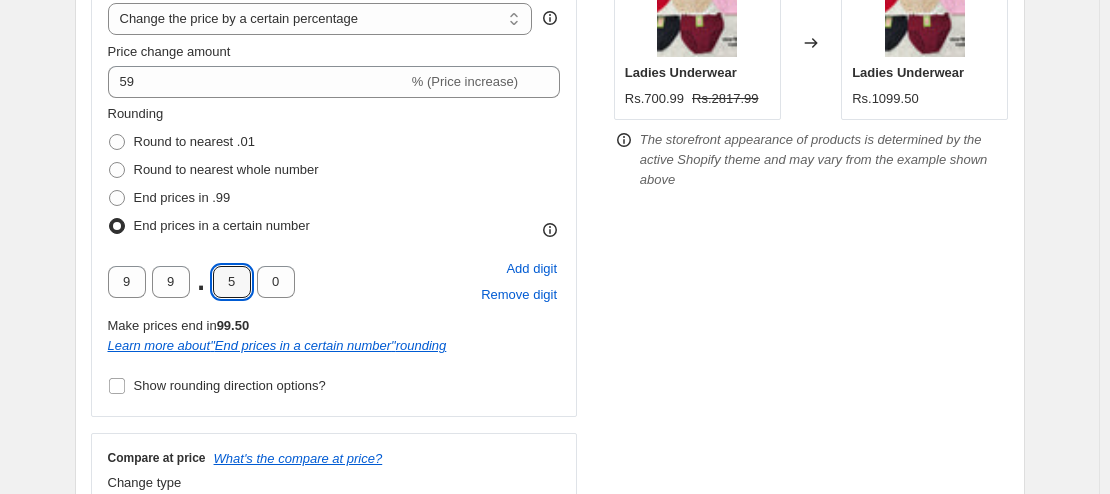 scroll, scrollTop: 606, scrollLeft: 0, axis: vertical 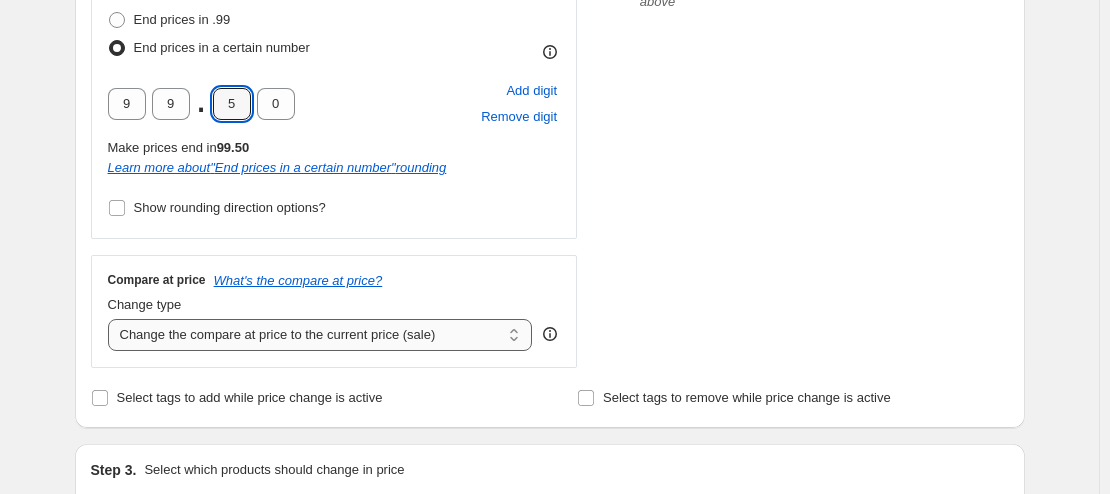 click on "Change the compare at price to the current price (sale) Change the compare at price to a certain amount Change the compare at price by a certain amount Change the compare at price by a certain percentage Change the compare at price by a certain amount relative to the actual price Change the compare at price by a certain percentage relative to the actual price Don't change the compare at price Remove the compare at price" at bounding box center (320, 335) 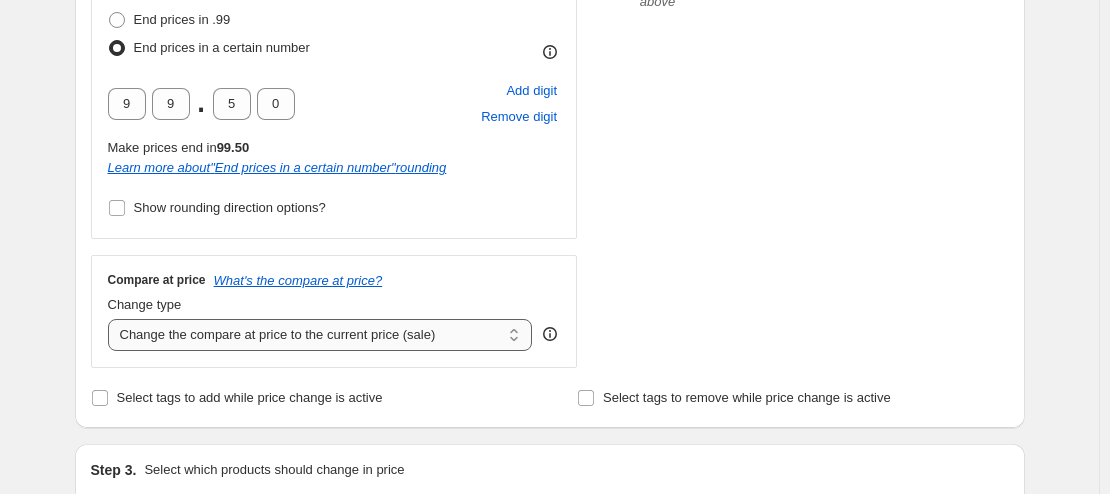select on "percentage" 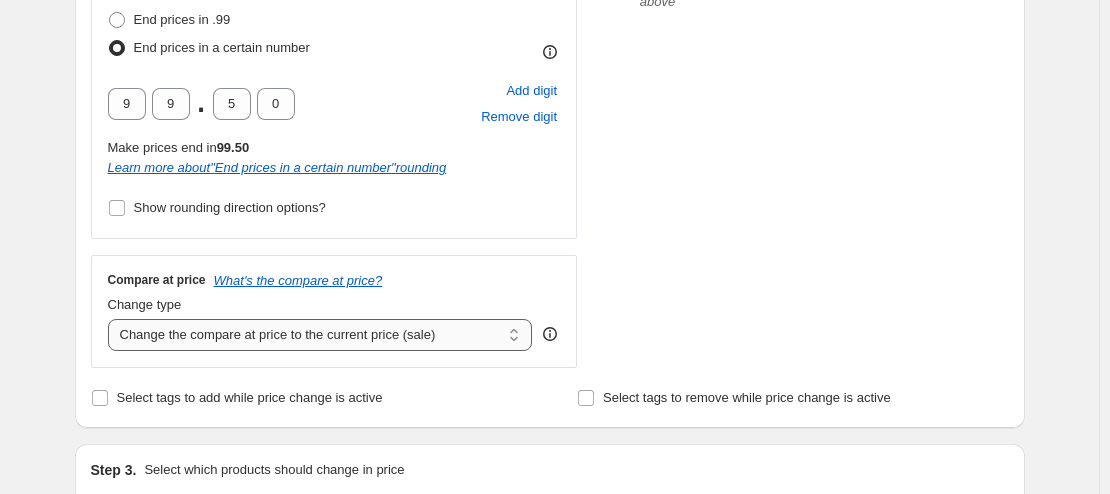 click on "Change the compare at price to the current price (sale) Change the compare at price to a certain amount Change the compare at price by a certain amount Change the compare at price by a certain percentage Change the compare at price by a certain amount relative to the actual price Change the compare at price by a certain percentage relative to the actual price Don't change the compare at price Remove the compare at price" at bounding box center [320, 335] 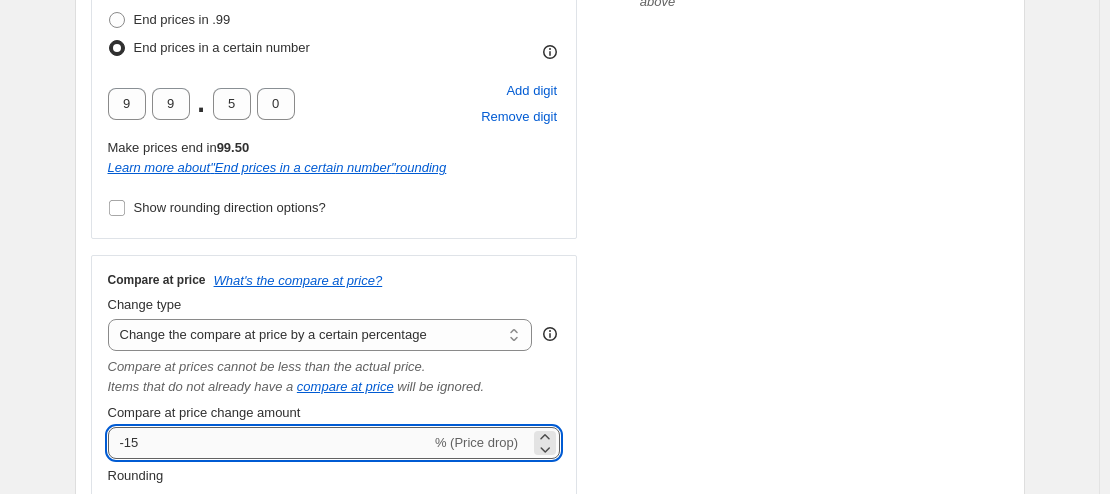 click on "-15" at bounding box center [269, 443] 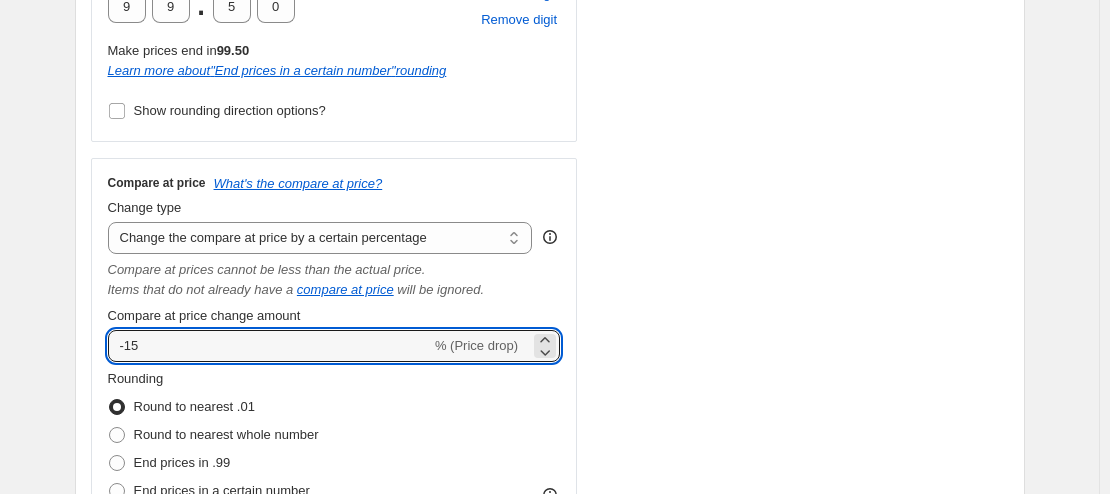 scroll, scrollTop: 698, scrollLeft: 0, axis: vertical 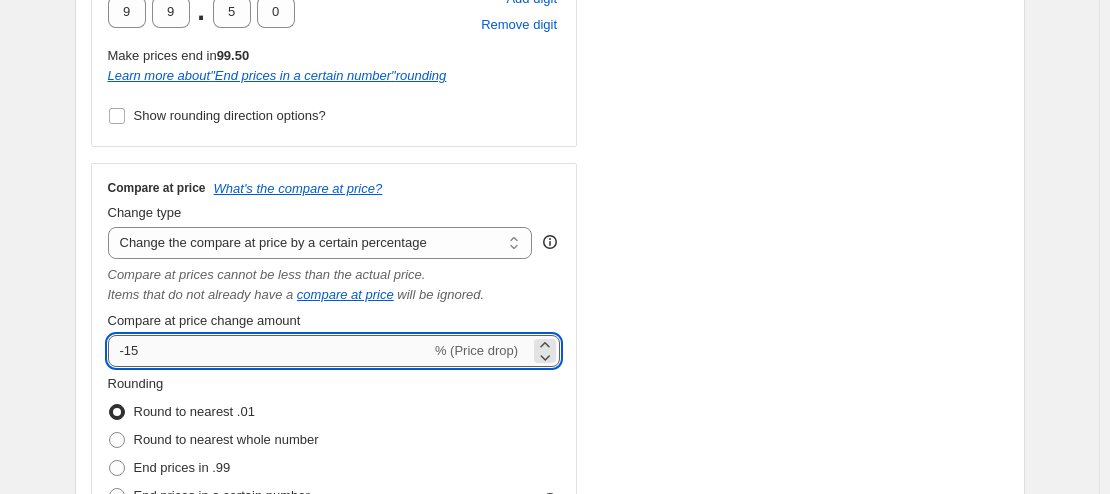 type on "-1" 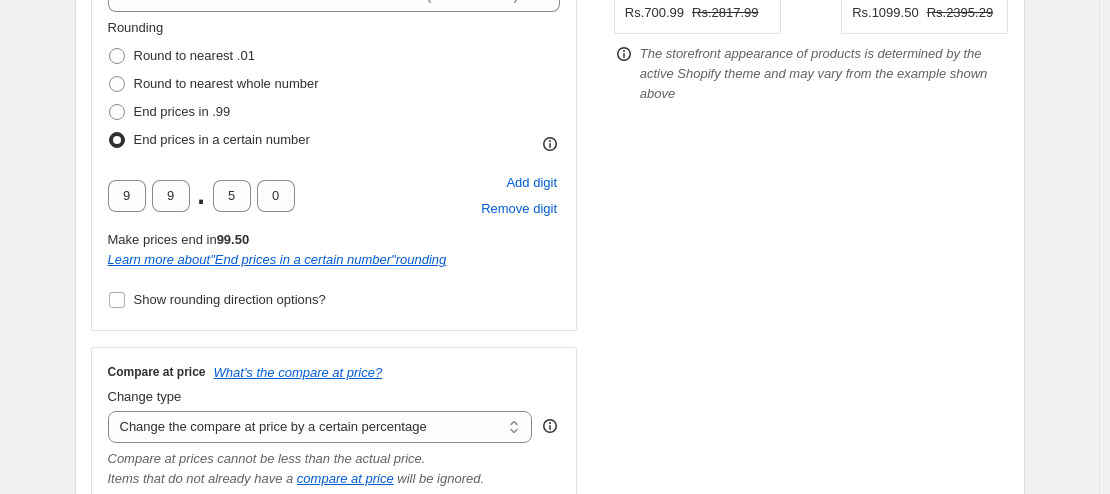 scroll, scrollTop: 494, scrollLeft: 0, axis: vertical 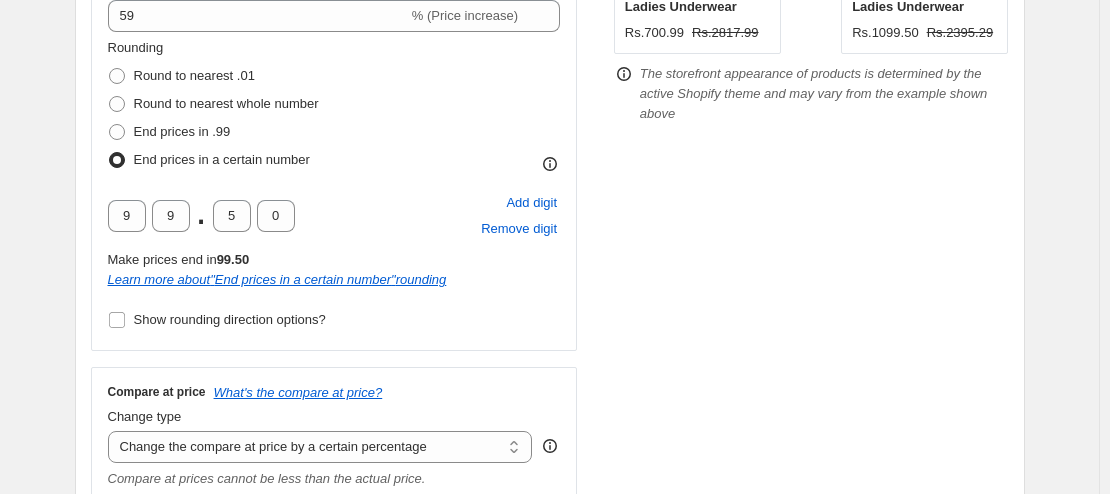 type on "40" 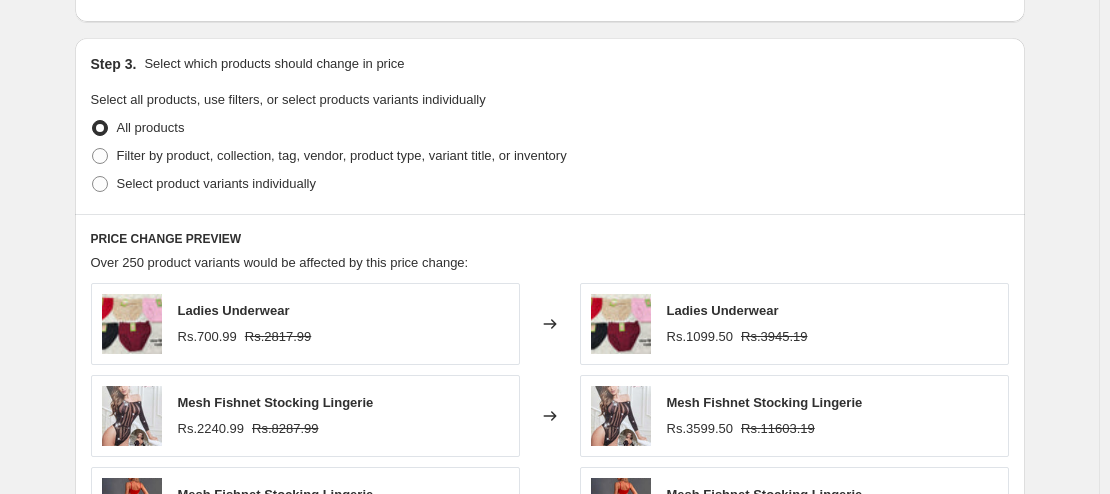scroll, scrollTop: 1334, scrollLeft: 0, axis: vertical 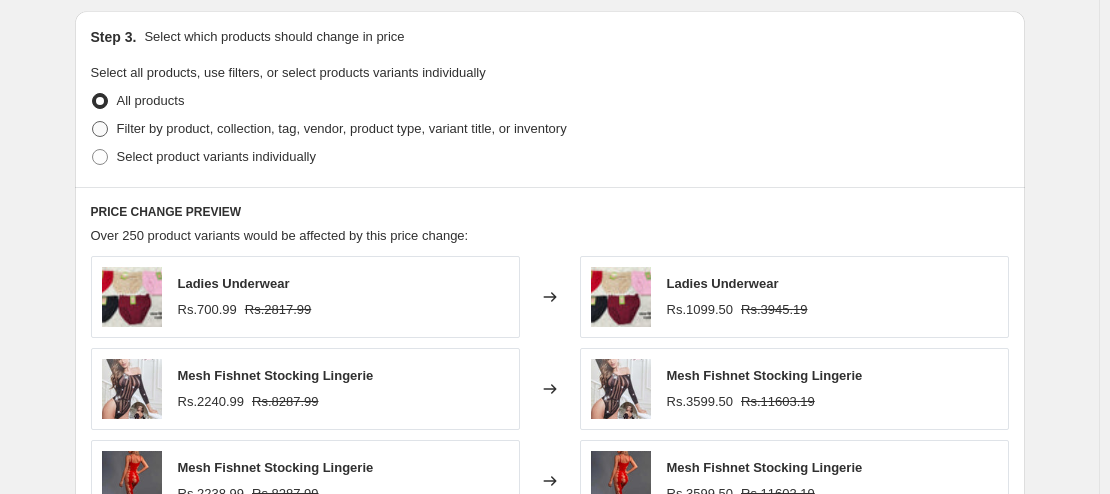 click at bounding box center (100, 129) 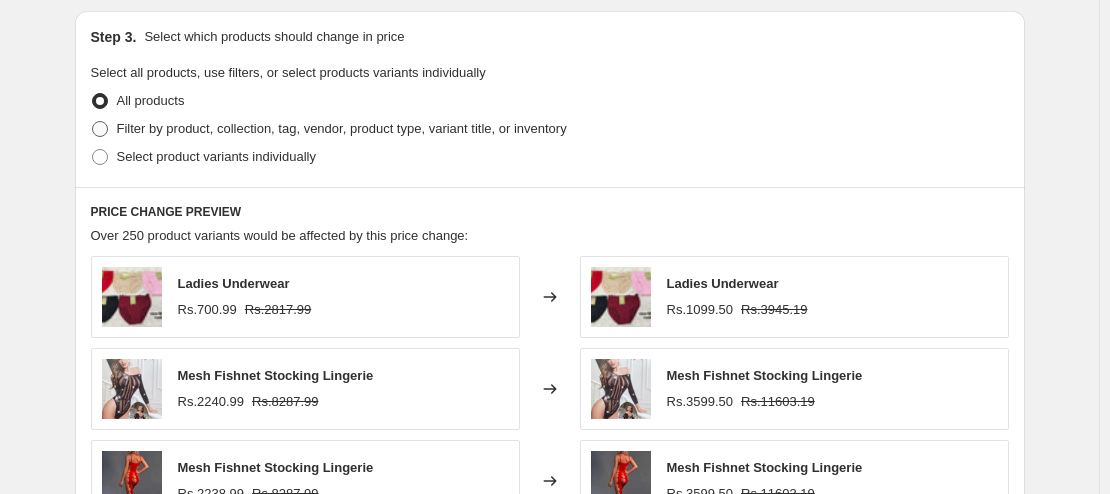 radio on "true" 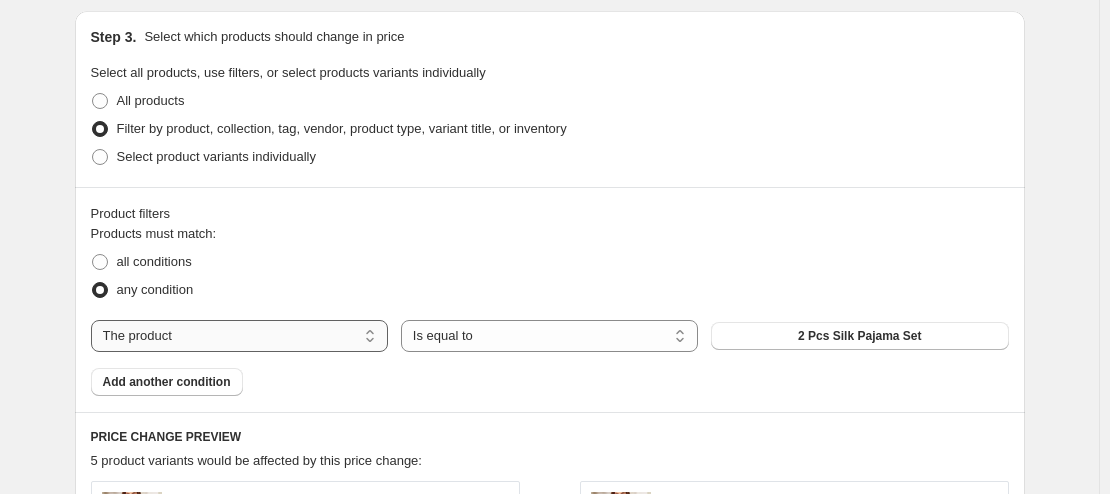 click on "The product The product's collection The product's tag The product's vendor The product's type The product's status The variant's title Inventory quantity" at bounding box center (239, 336) 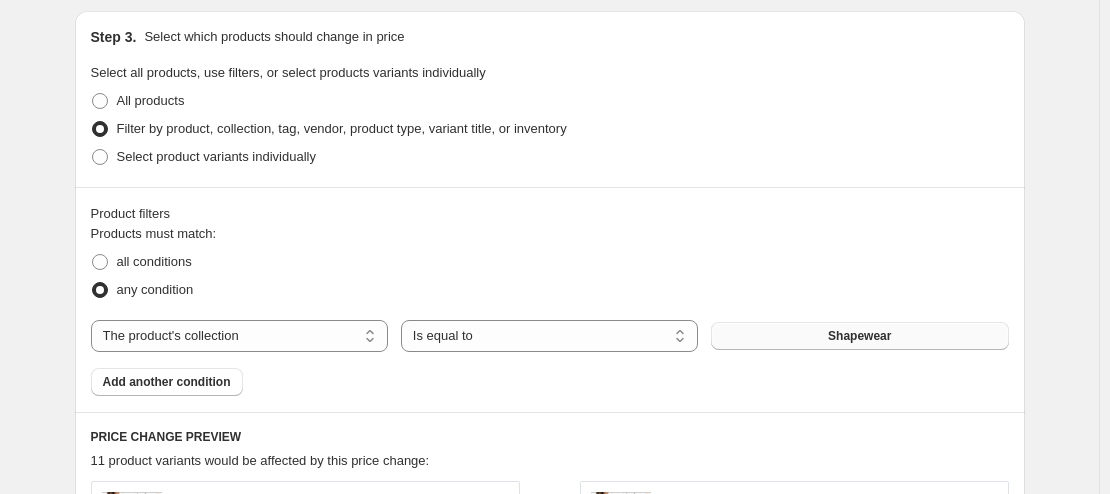 click on "Shapewear" at bounding box center (859, 336) 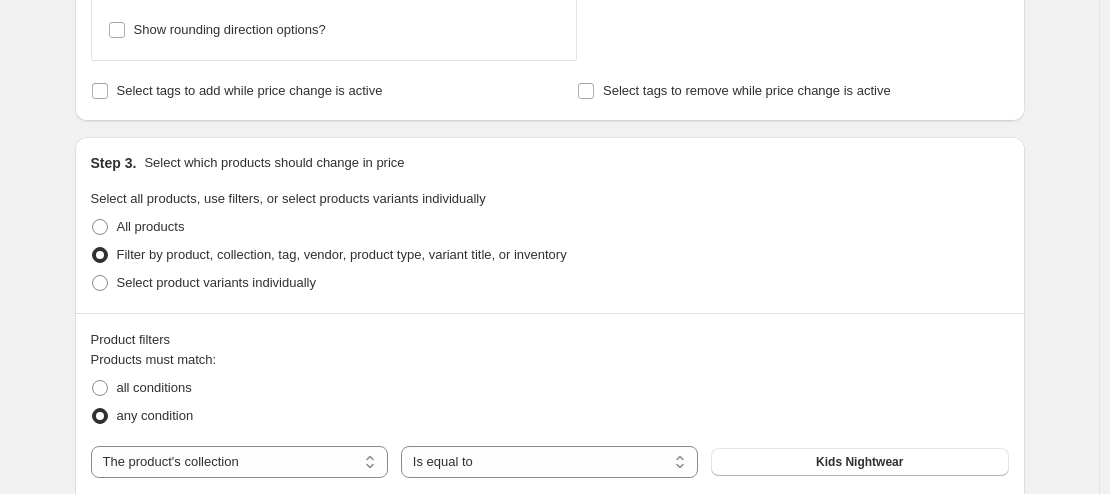 scroll, scrollTop: 905, scrollLeft: 0, axis: vertical 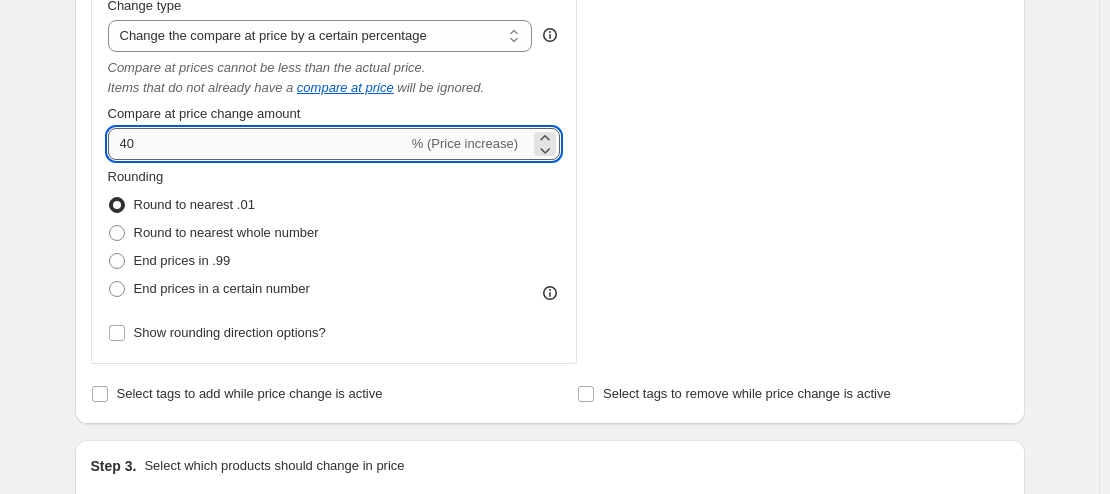 click on "40" at bounding box center [258, 144] 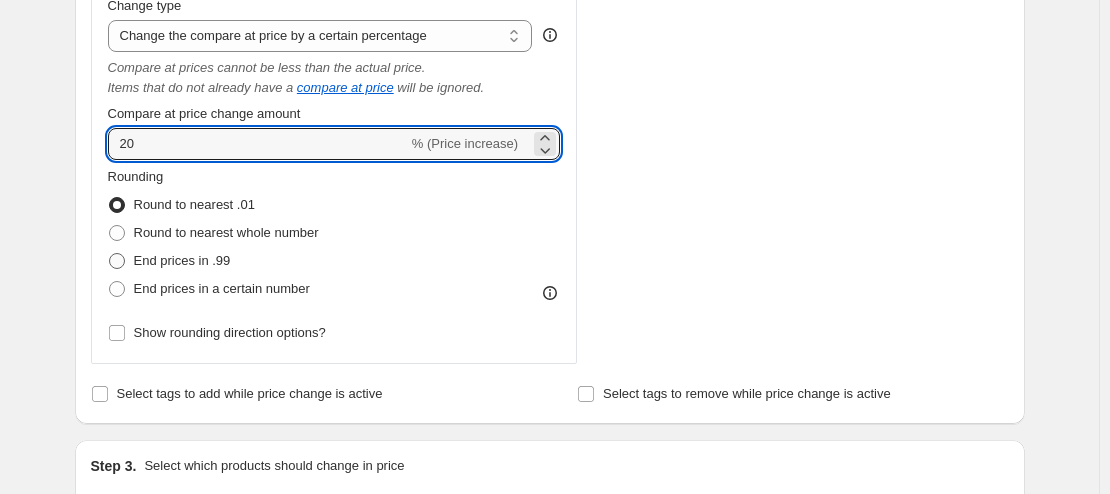 type on "20" 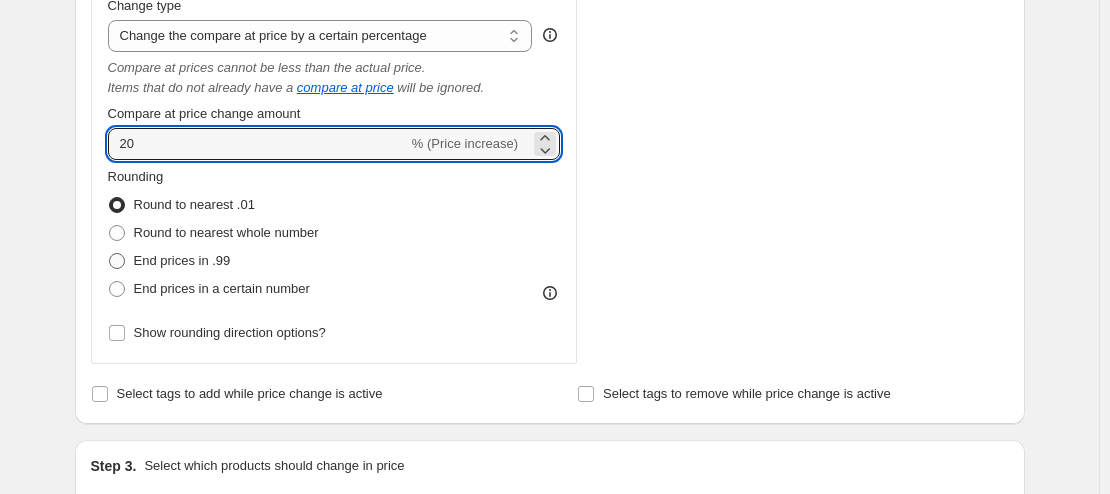radio on "true" 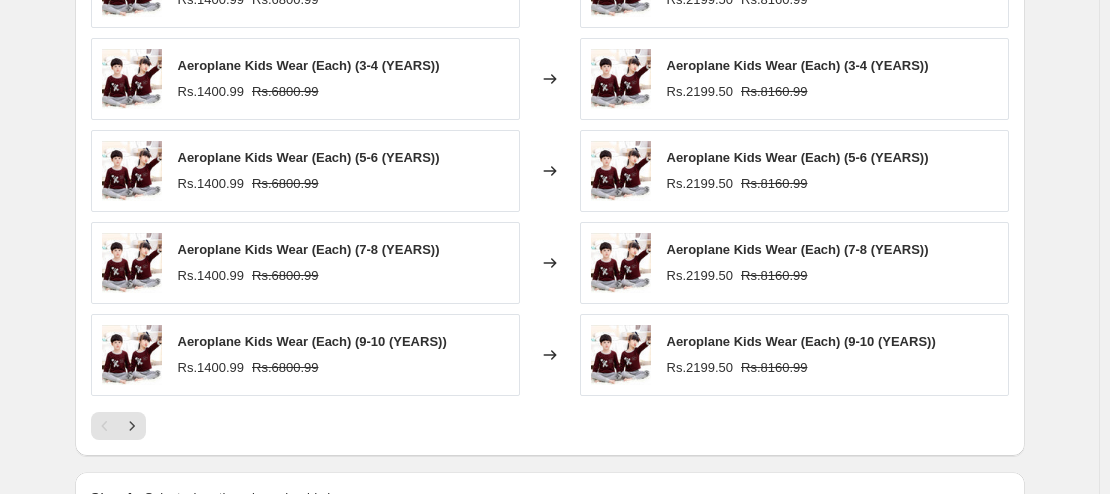 scroll, scrollTop: 2037, scrollLeft: 0, axis: vertical 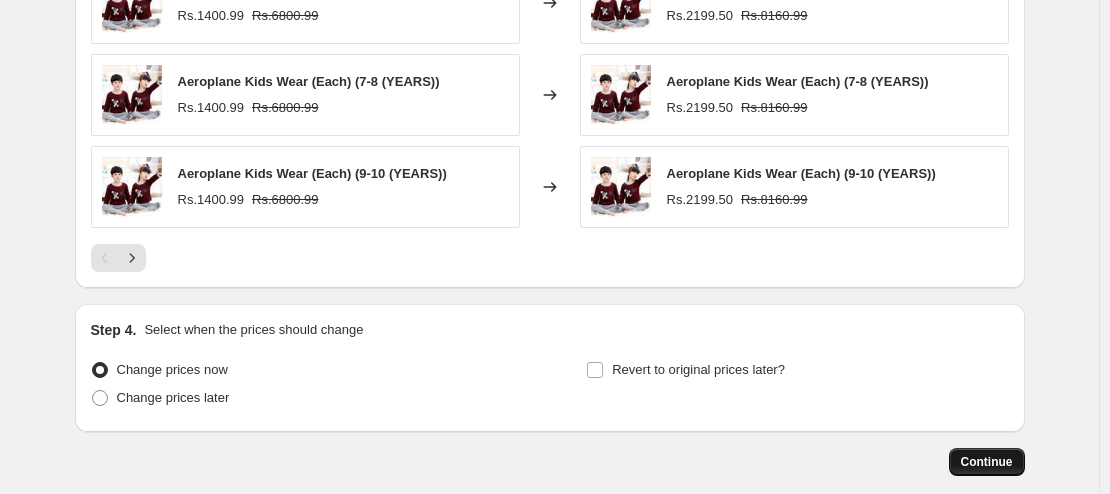 click on "Continue" at bounding box center (987, 462) 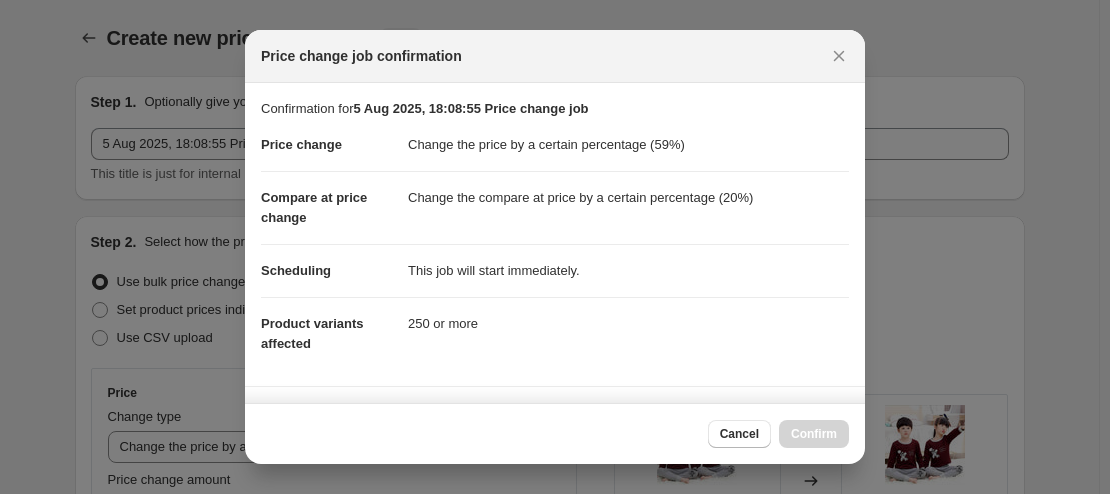 scroll, scrollTop: 0, scrollLeft: 0, axis: both 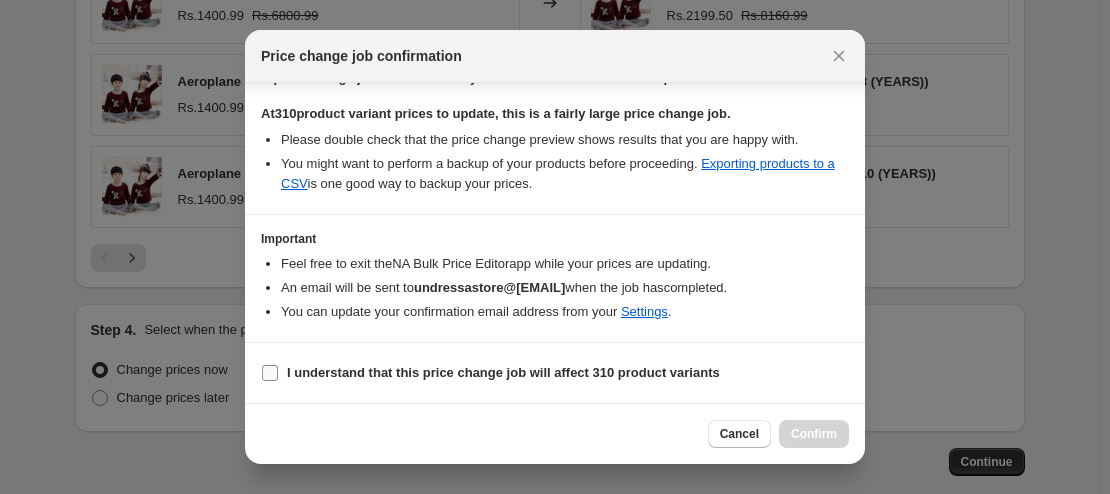 click on "I understand that this price change job will affect 310 product variants" at bounding box center [270, 373] 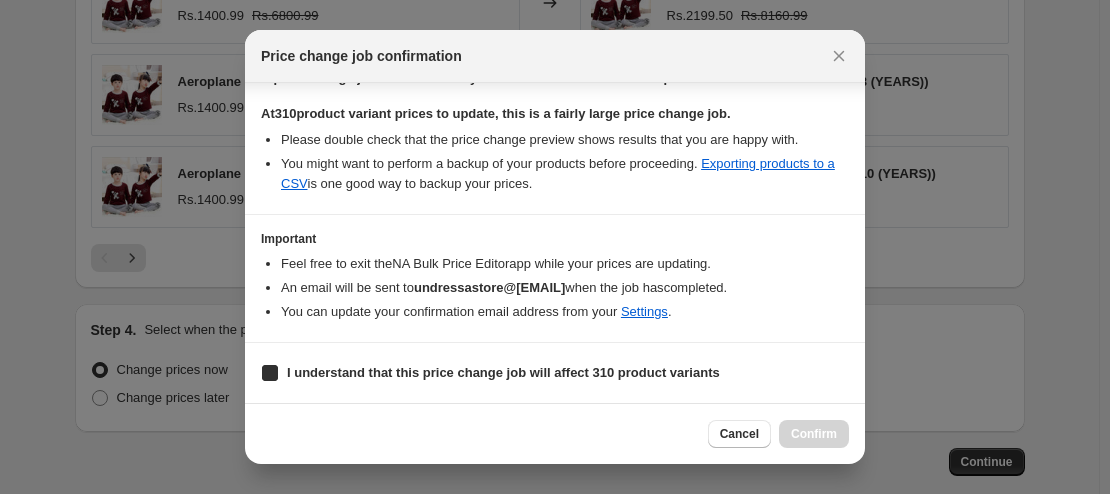 checkbox on "true" 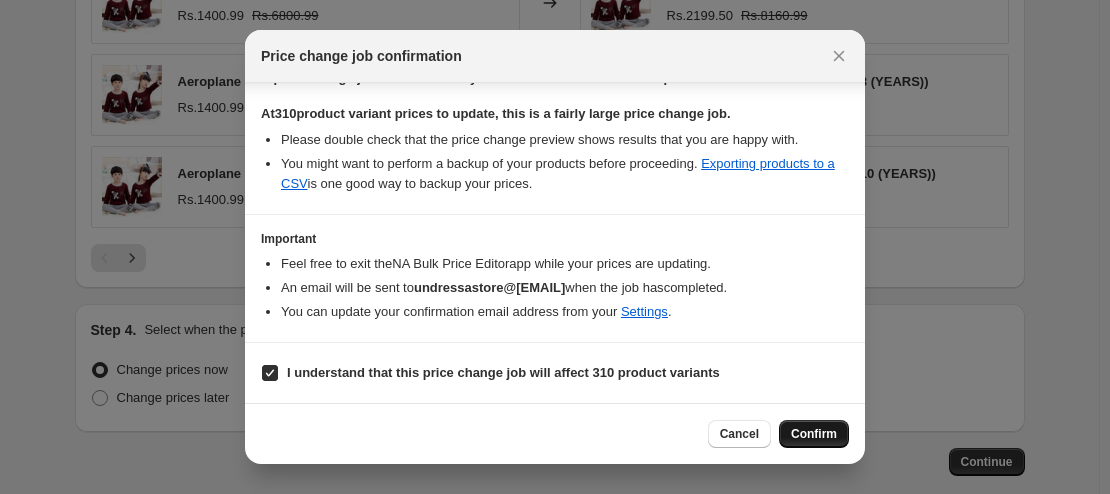 click on "Confirm" at bounding box center (814, 434) 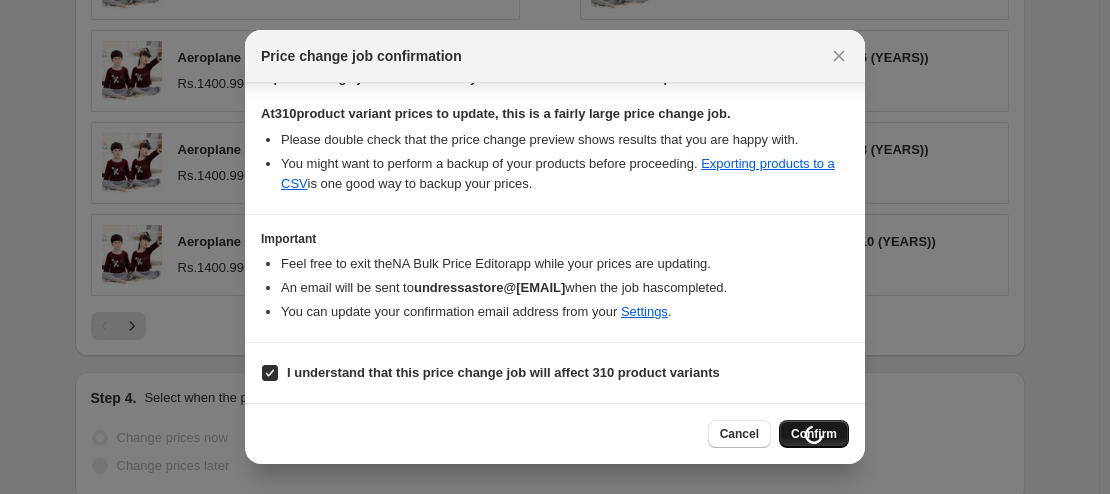 scroll, scrollTop: 2105, scrollLeft: 0, axis: vertical 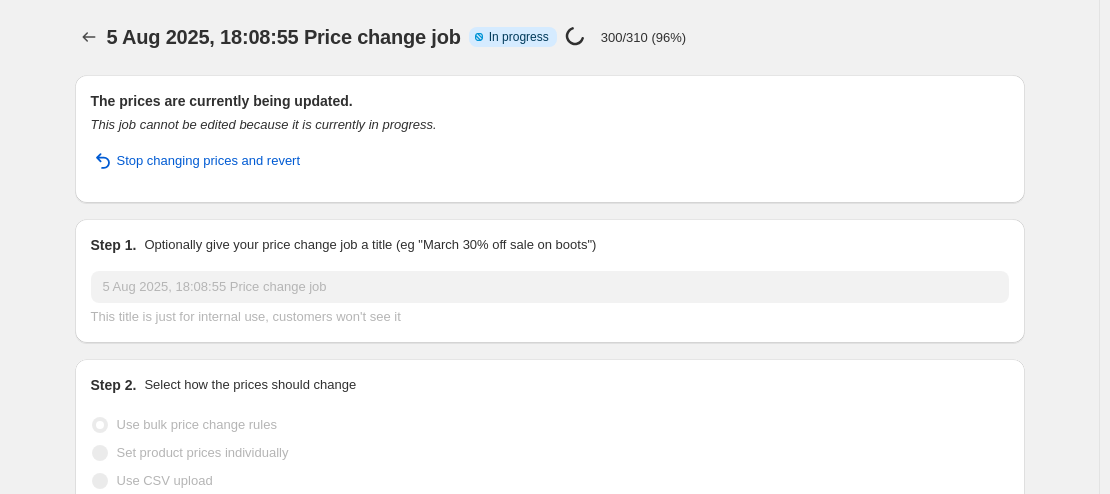 select on "percentage" 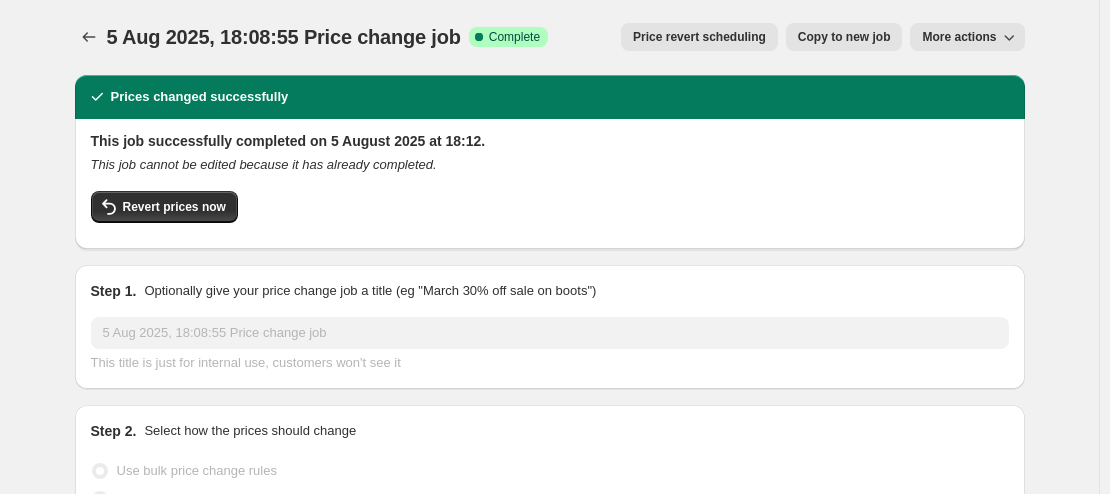 scroll, scrollTop: 0, scrollLeft: 0, axis: both 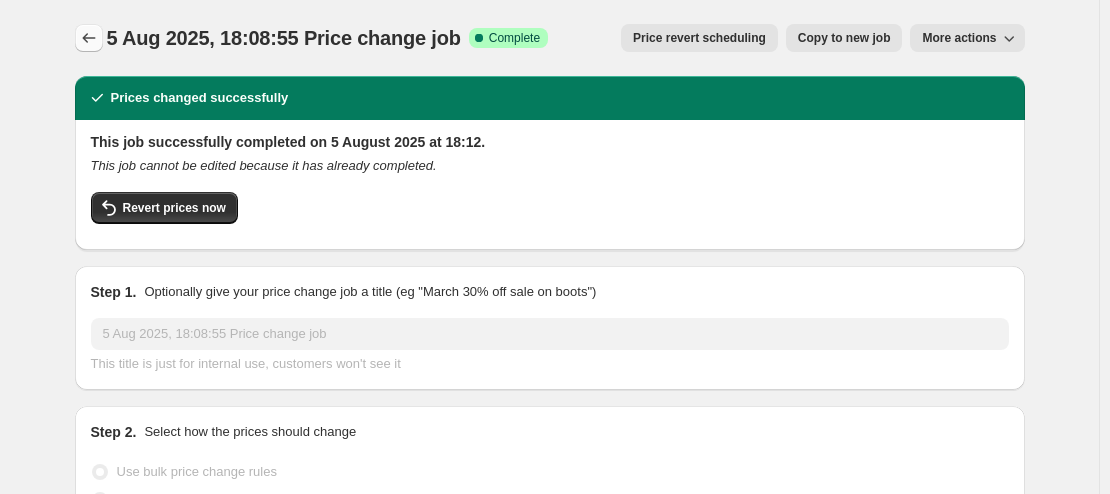 click 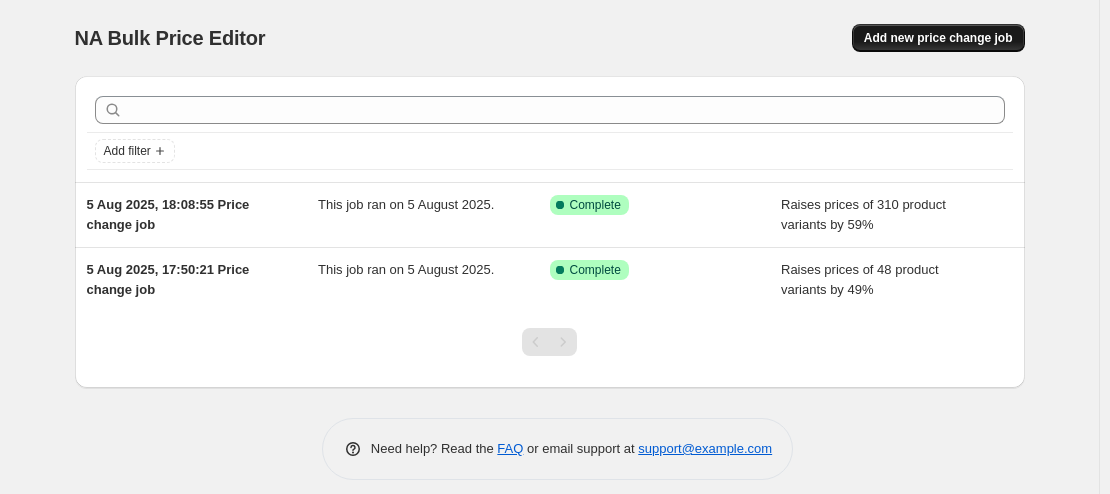 click on "Add new price change job" at bounding box center [938, 38] 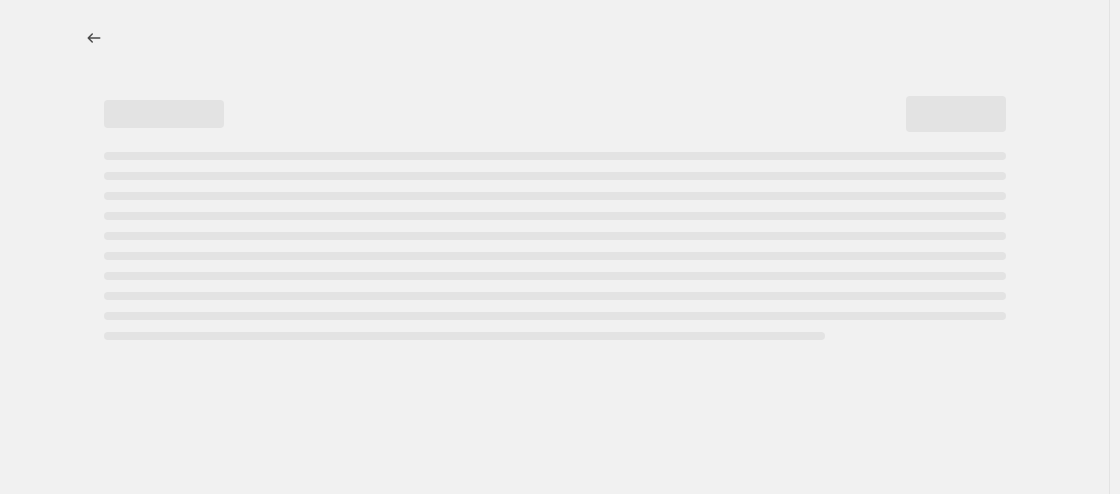 select on "percentage" 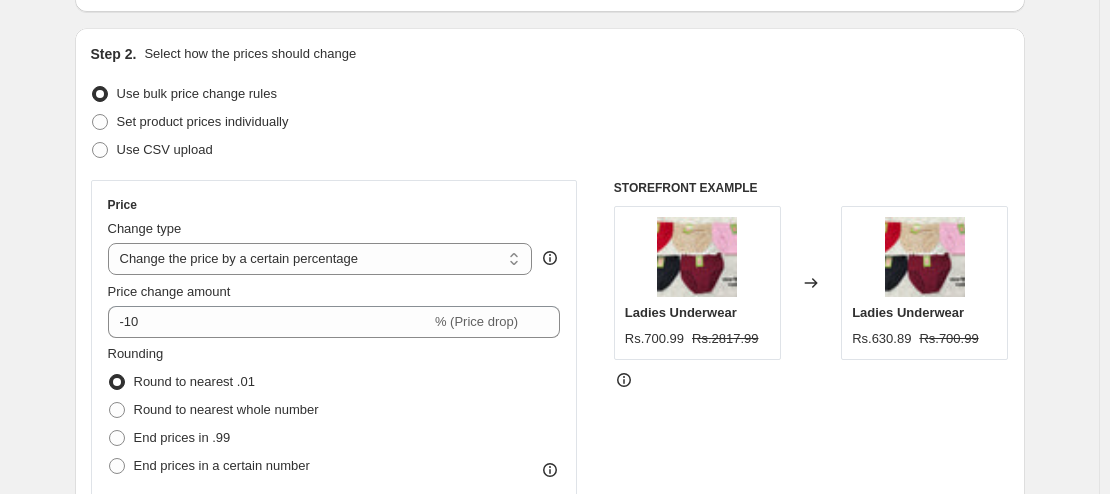 scroll, scrollTop: 190, scrollLeft: 0, axis: vertical 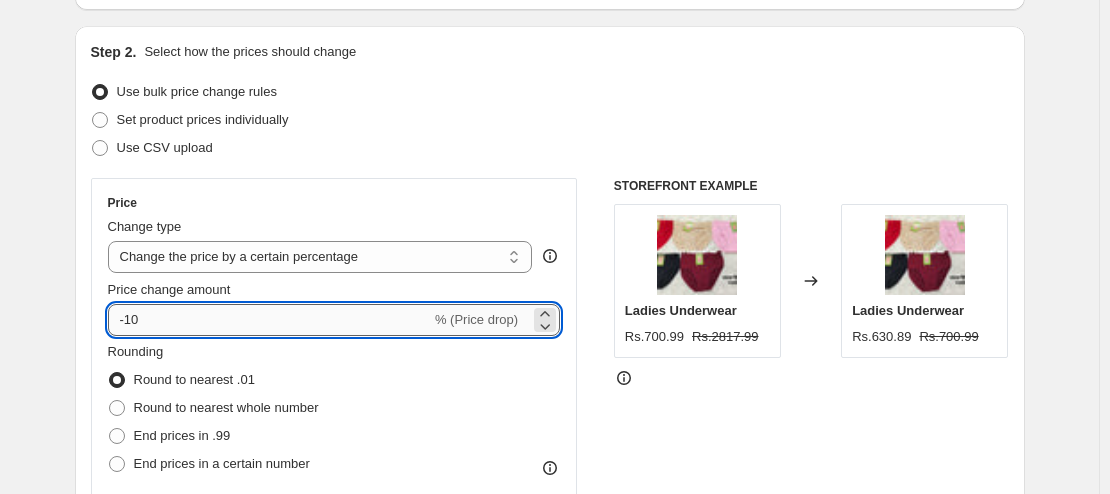 click on "-10" at bounding box center [269, 320] 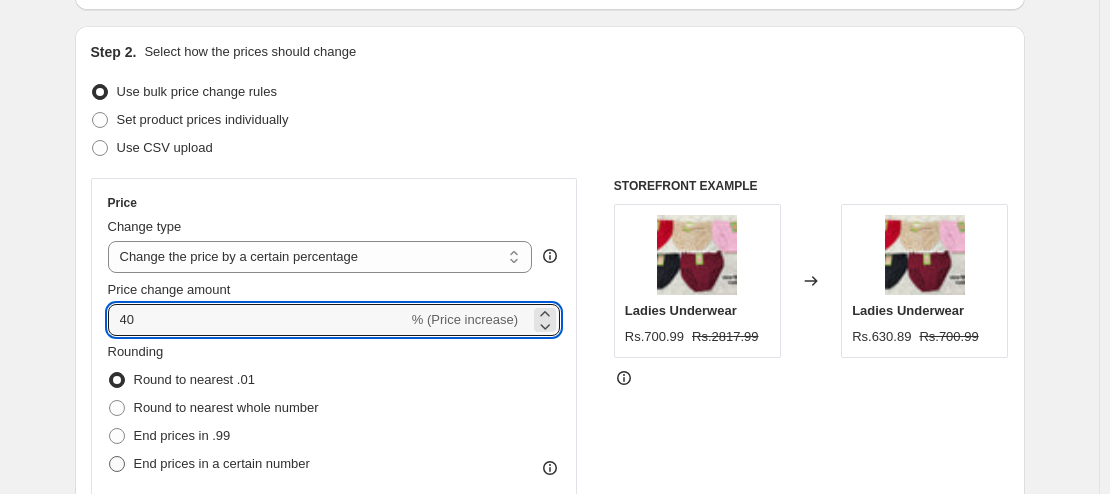 type on "40" 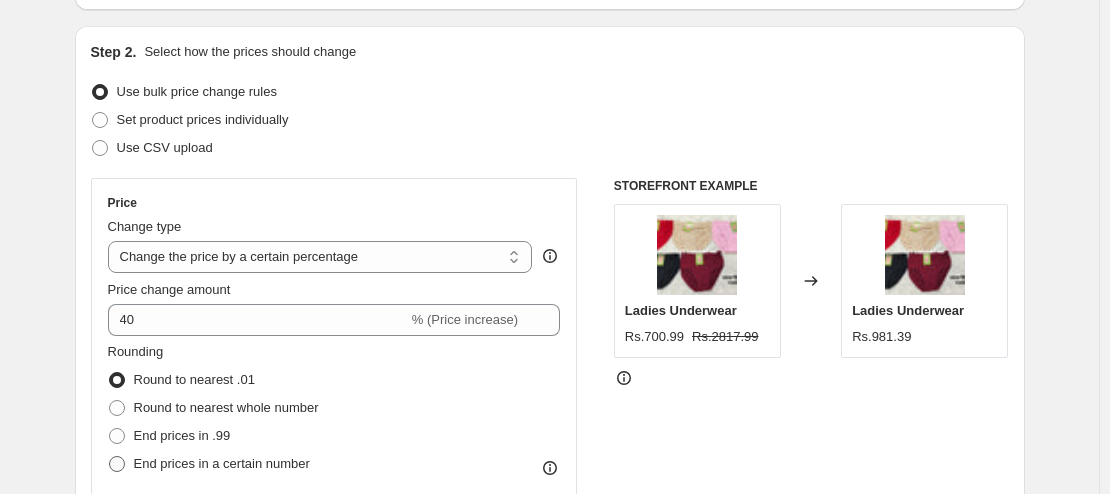 click at bounding box center (117, 464) 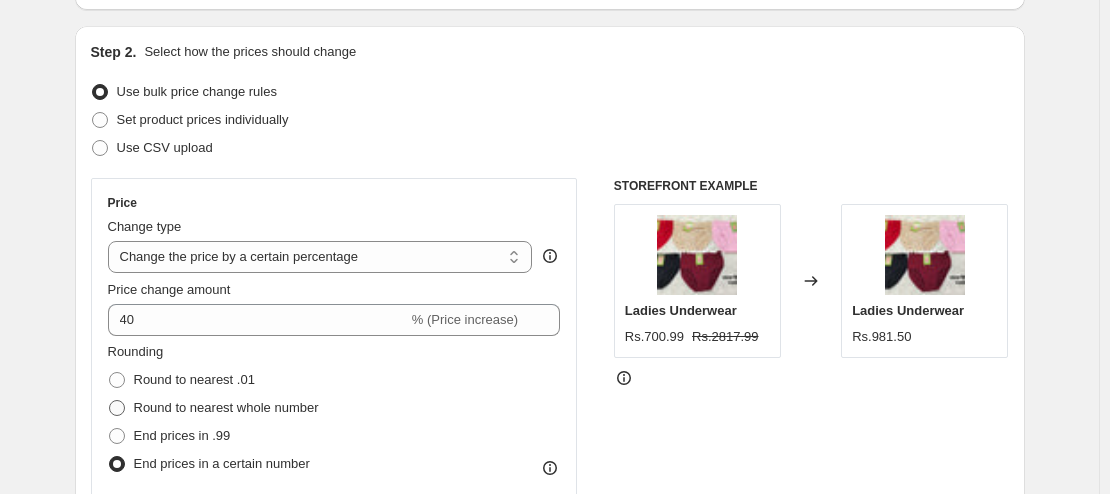 scroll, scrollTop: 292, scrollLeft: 0, axis: vertical 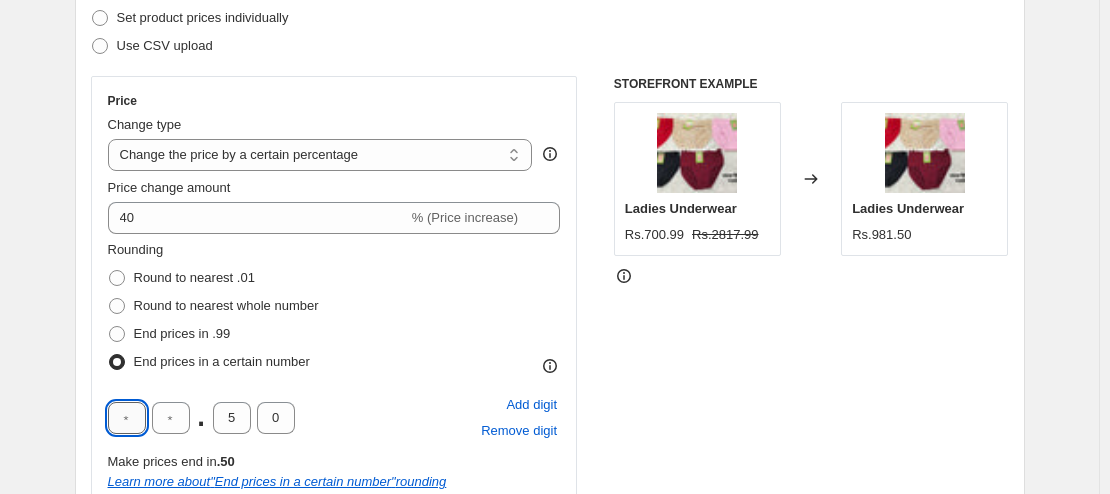 click at bounding box center (127, 418) 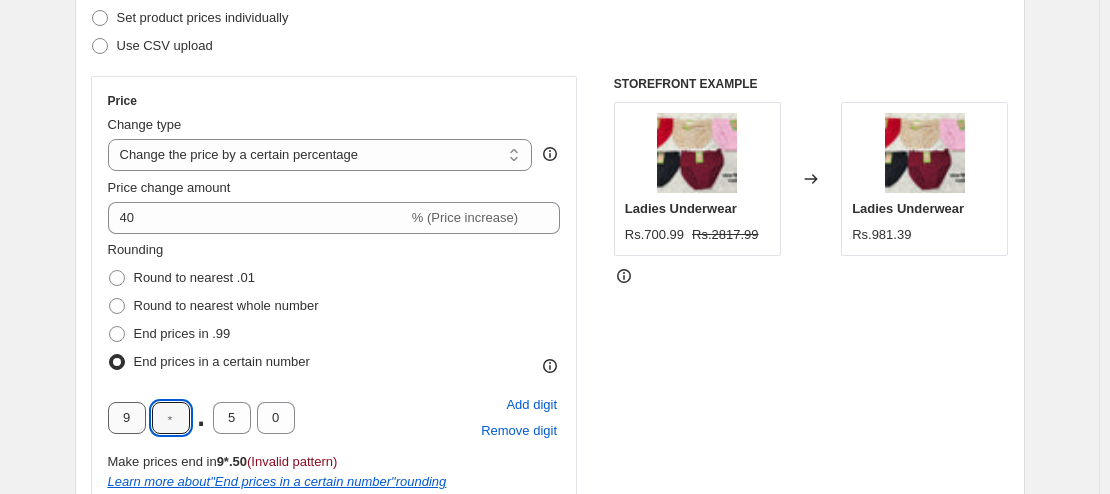 type on "9" 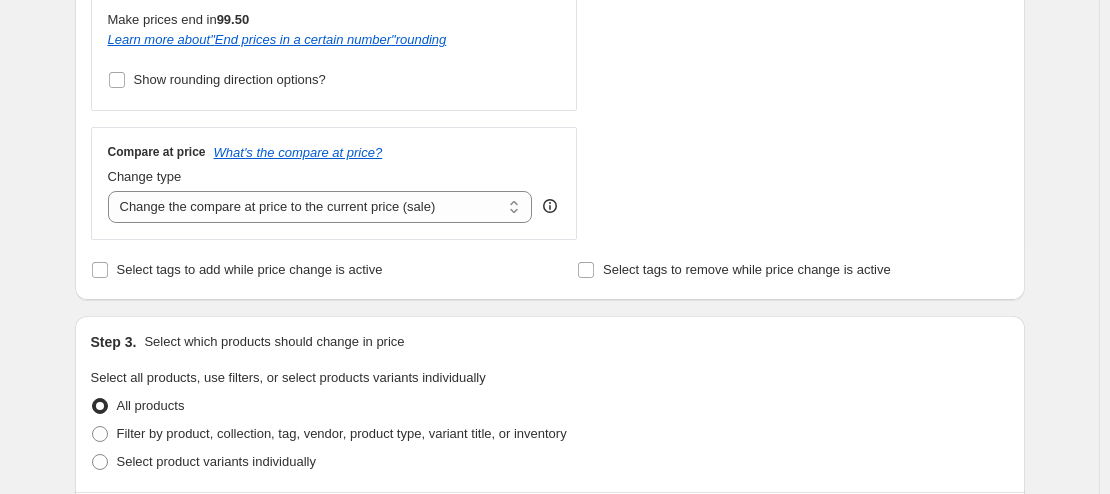 scroll, scrollTop: 738, scrollLeft: 0, axis: vertical 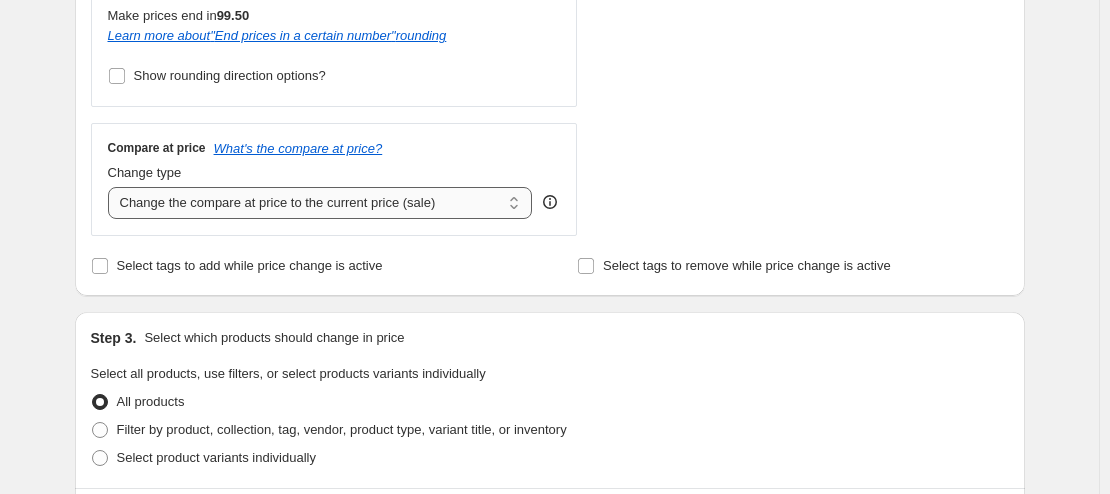 click on "Change the compare at price to the current price (sale) Change the compare at price to a certain amount Change the compare at price by a certain amount Change the compare at price by a certain percentage Change the compare at price by a certain amount relative to the actual price Change the compare at price by a certain percentage relative to the actual price Don't change the compare at price Remove the compare at price" at bounding box center [320, 203] 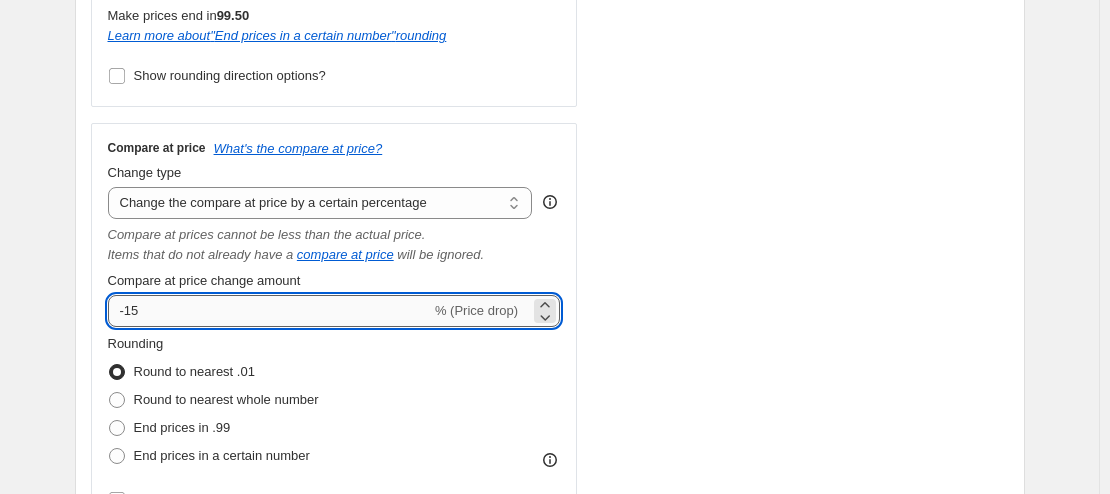 click on "-15" at bounding box center [269, 311] 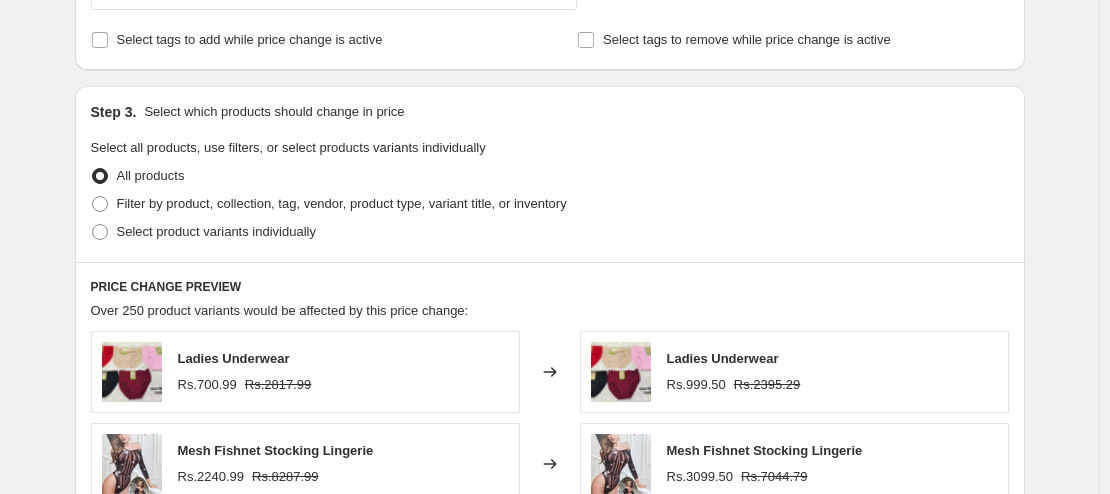 scroll, scrollTop: 1151, scrollLeft: 0, axis: vertical 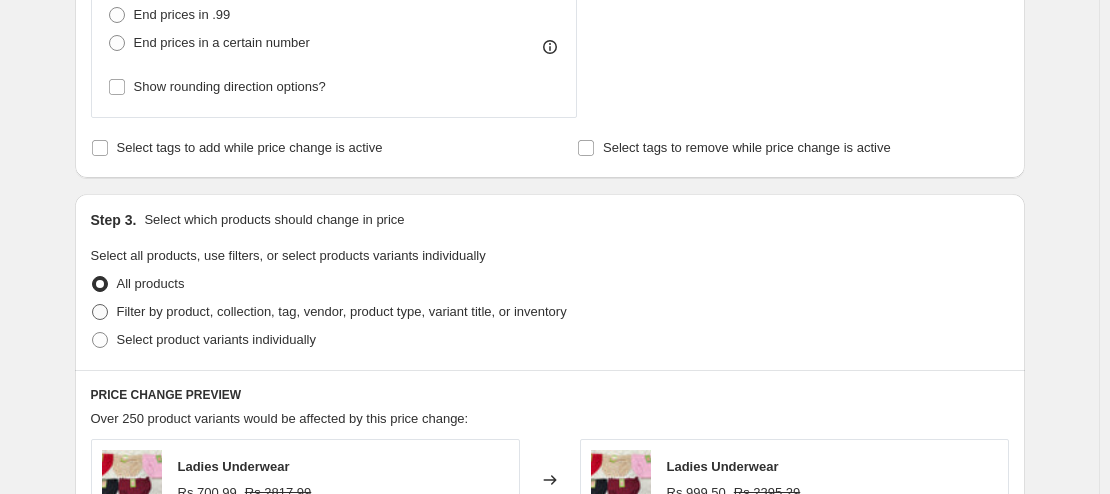 type on "20" 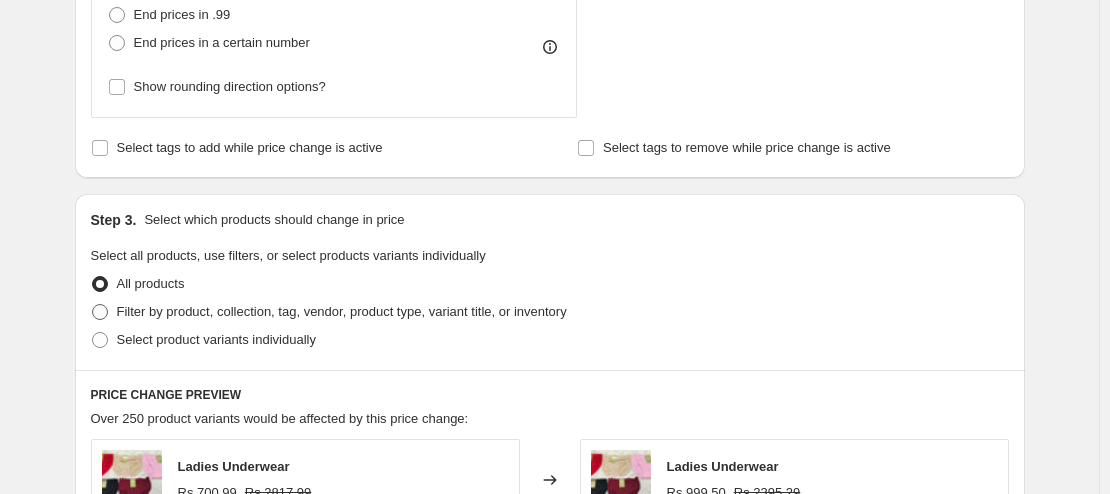 radio on "true" 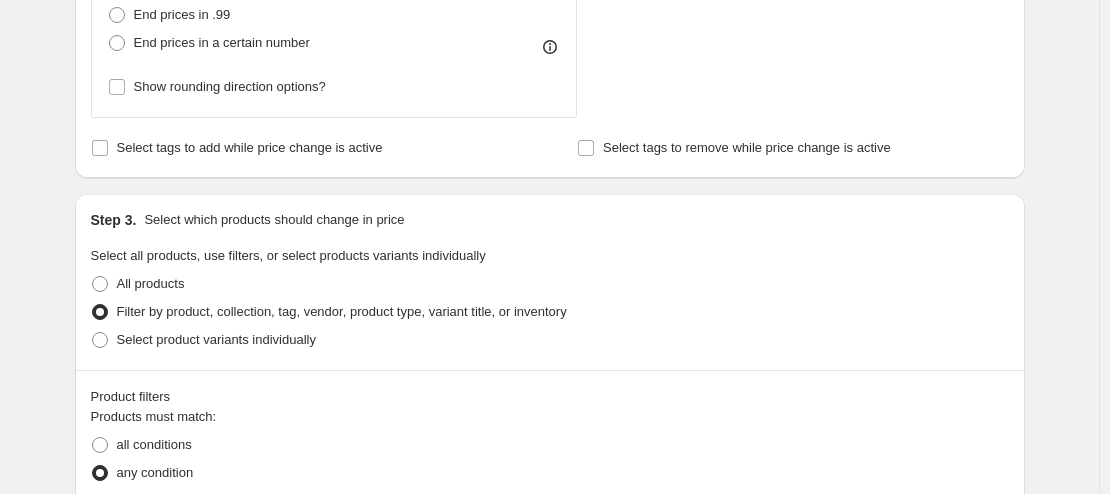 scroll, scrollTop: 1349, scrollLeft: 0, axis: vertical 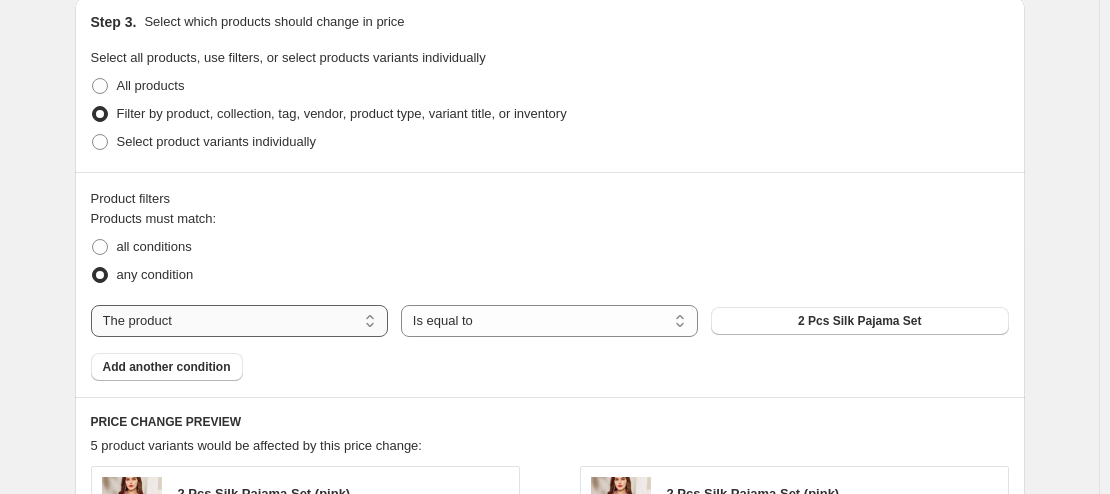 click on "The product The product's collection The product's tag The product's vendor The product's type The product's status The variant's title Inventory quantity" at bounding box center [239, 321] 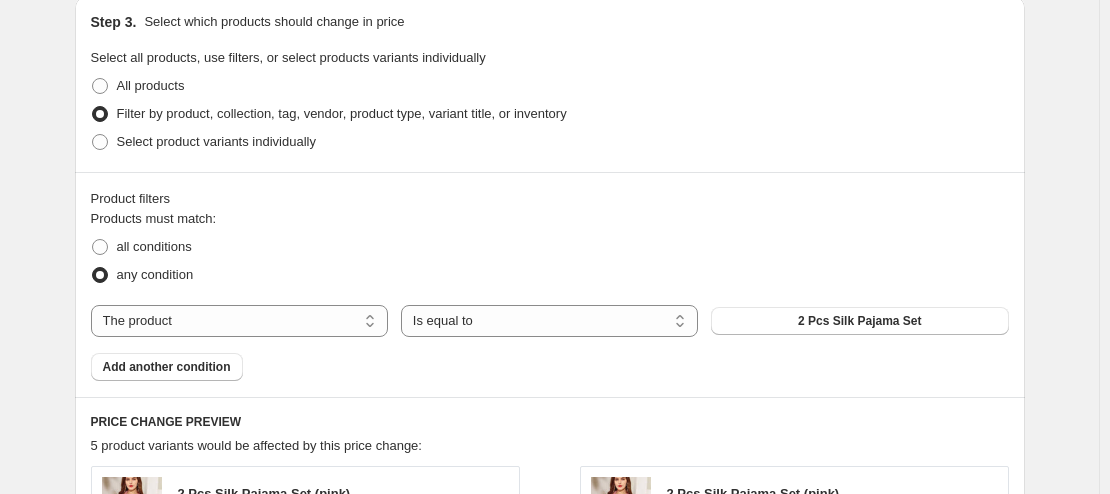 select on "collection" 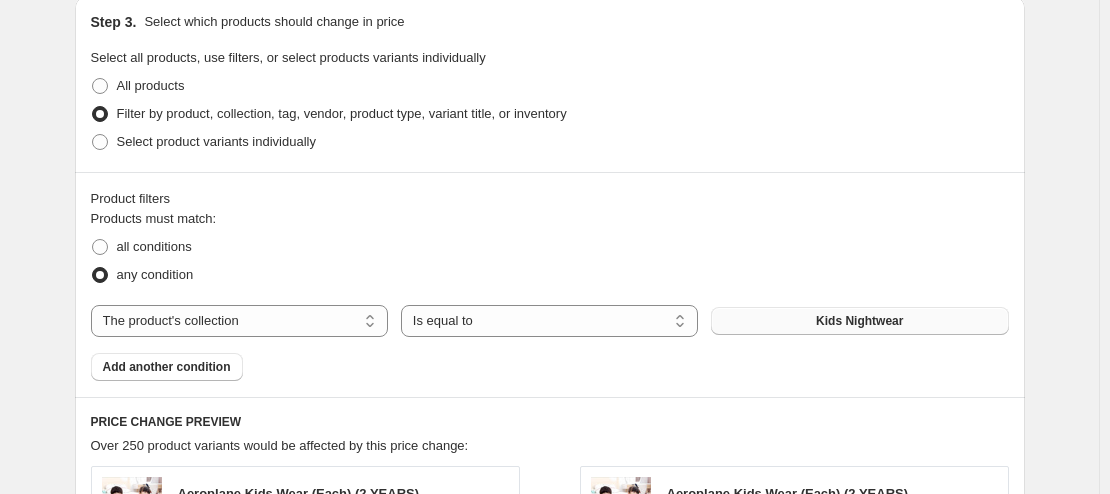 click on "Kids Nightwear" at bounding box center [859, 321] 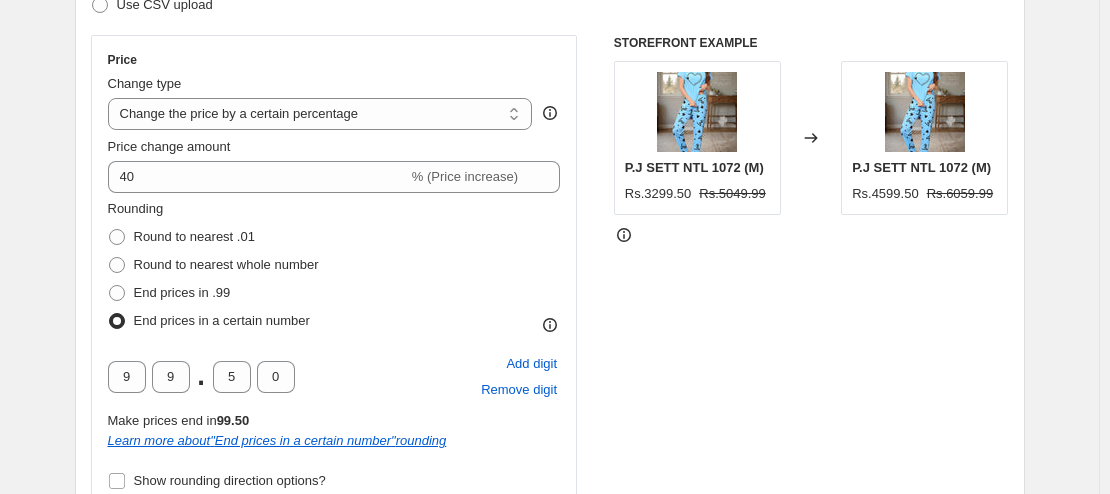scroll, scrollTop: 319, scrollLeft: 0, axis: vertical 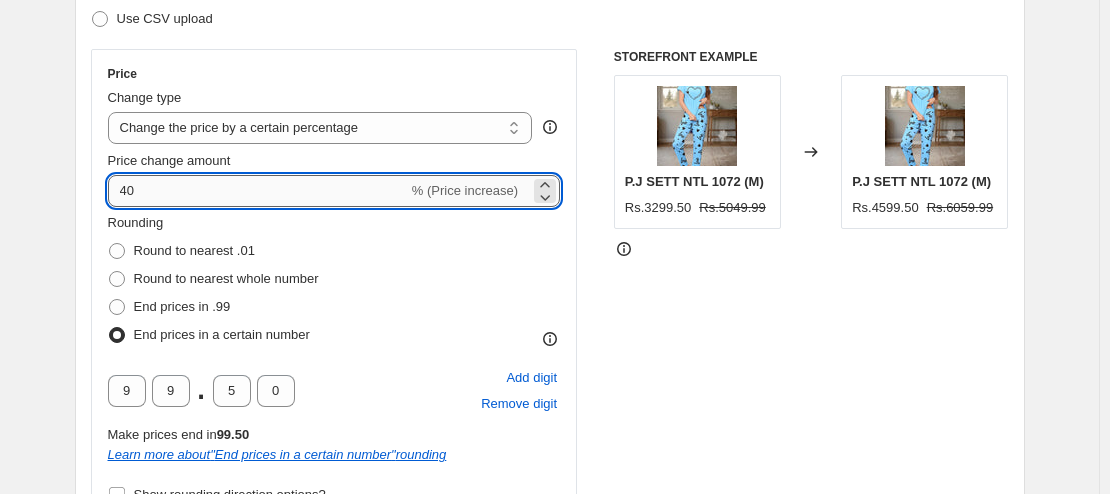 click on "40" at bounding box center [258, 191] 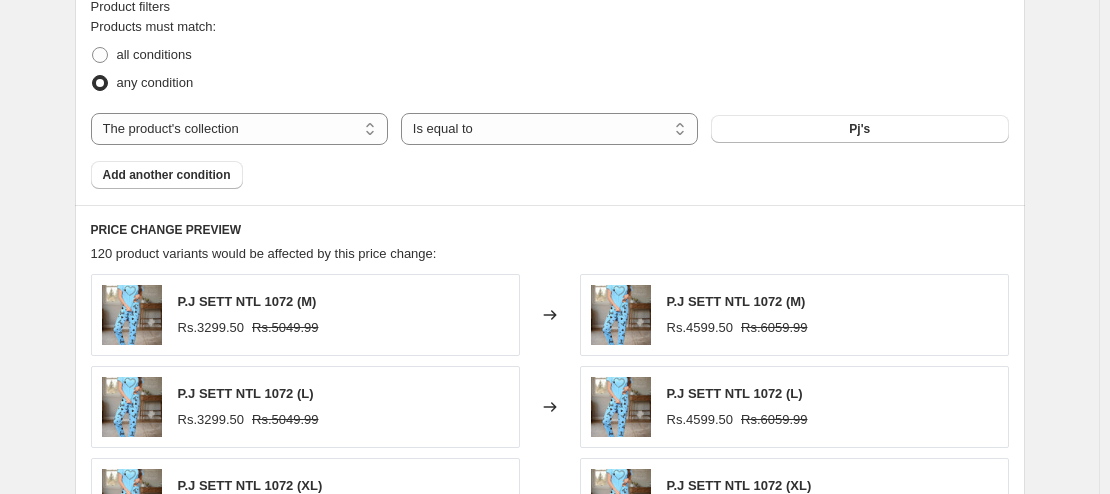scroll, scrollTop: 1603, scrollLeft: 0, axis: vertical 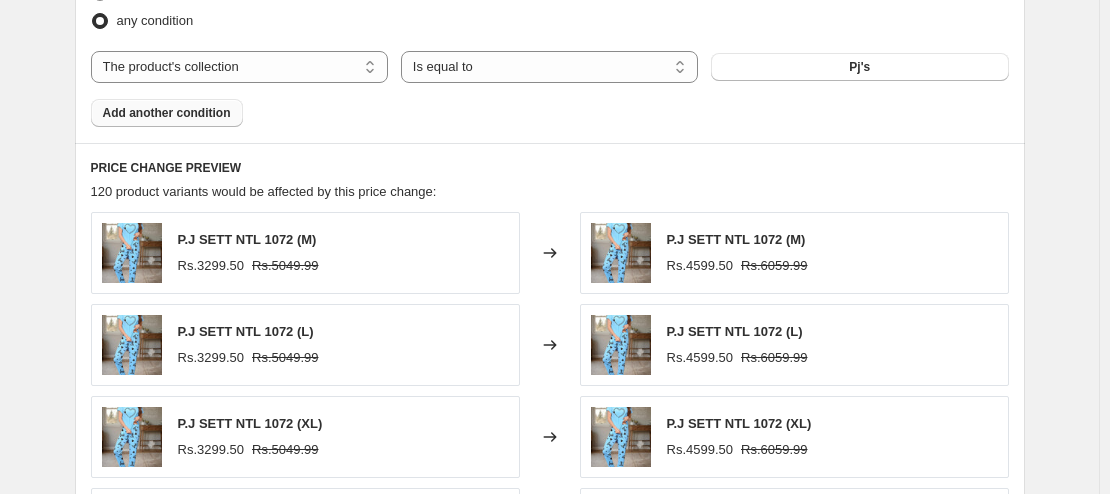 type on "30" 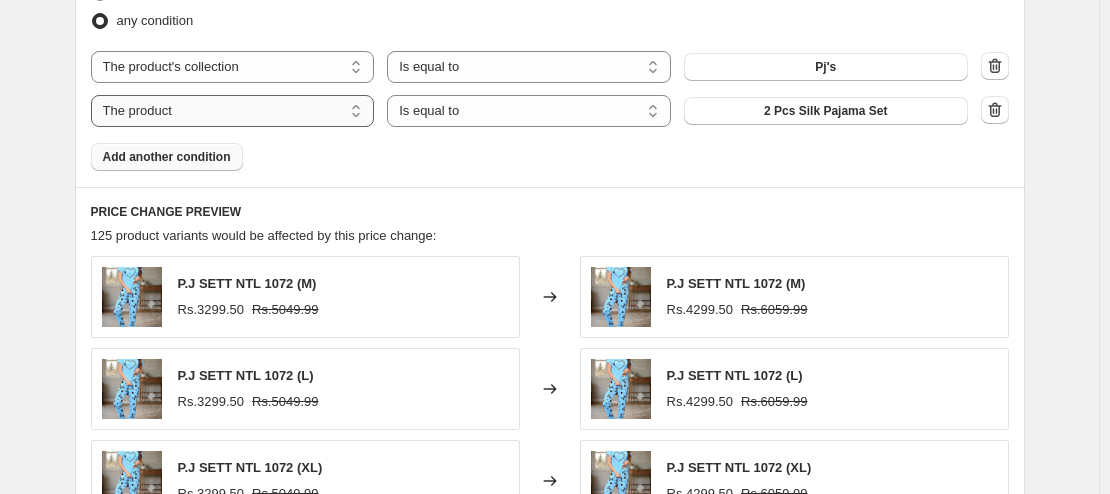click on "The product The product's collection The product's tag The product's vendor The product's type The product's status The variant's title Inventory quantity" at bounding box center [233, 111] 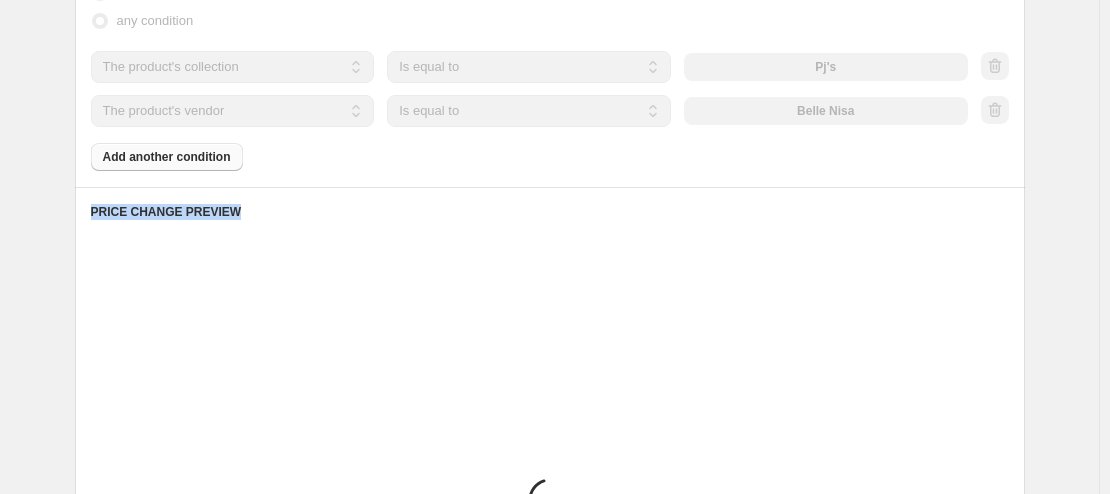 drag, startPoint x: 250, startPoint y: 220, endPoint x: 447, endPoint y: 136, distance: 214.16115 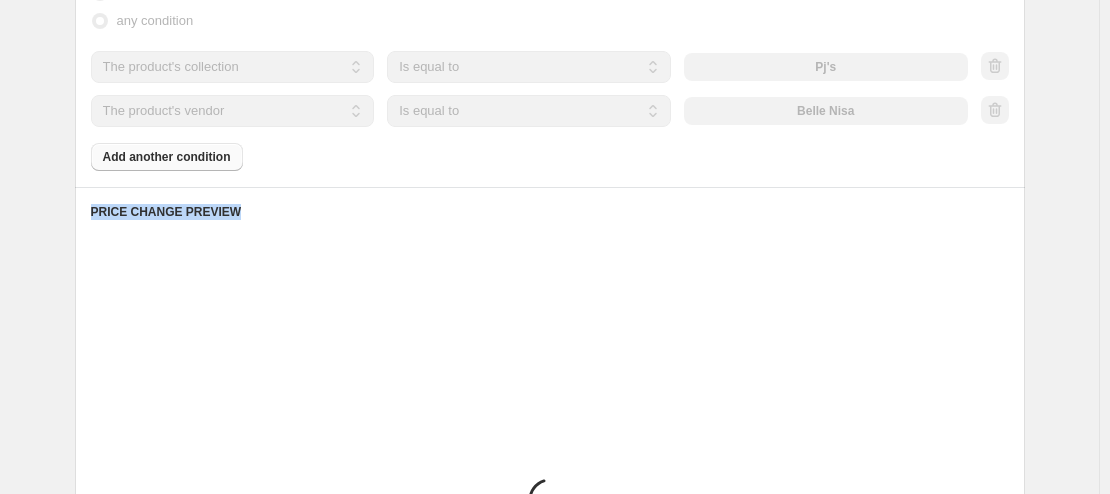 click on "Step 3. Select which products should change in price Select all products, use filters, or select products variants individually All products Filter by product, collection, tag, vendor, product type, variant title, or inventory Select product variants individually Product filters Products must match: all conditions any condition The product The product's collection The product's tag The product's vendor The product's type The product's status The variant's title Inventory quantity The product's collection Is equal to Is not equal to Is equal to Pj's The product The product's collection The product's tag The product's vendor The product's type The product's status The variant's title Inventory quantity The product's vendor Is equal to Is not equal to Is equal to Belle Nisa Add another condition PRICE CHANGE PREVIEW Placeholder Loading product variants... Loading... Placeholder Rs.59.05 Rs.65.61 Changed to Placeholder Rs.53.15 Rs.59.05 Loading... Placeholder Rs.59.05 Rs.65.61 Changed to Placeholder Rs.53.15" at bounding box center (550, 254) 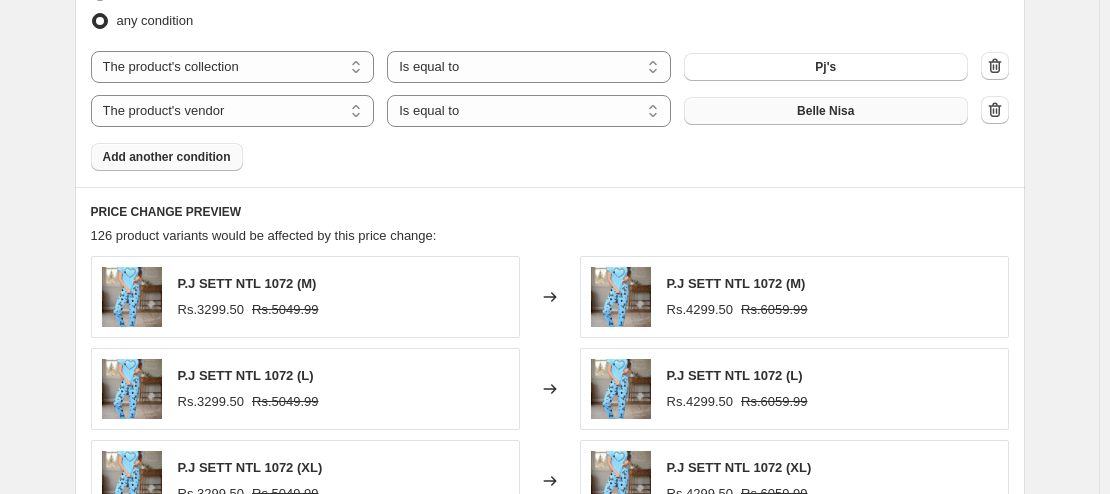 click on "Belle Nisa" at bounding box center [826, 111] 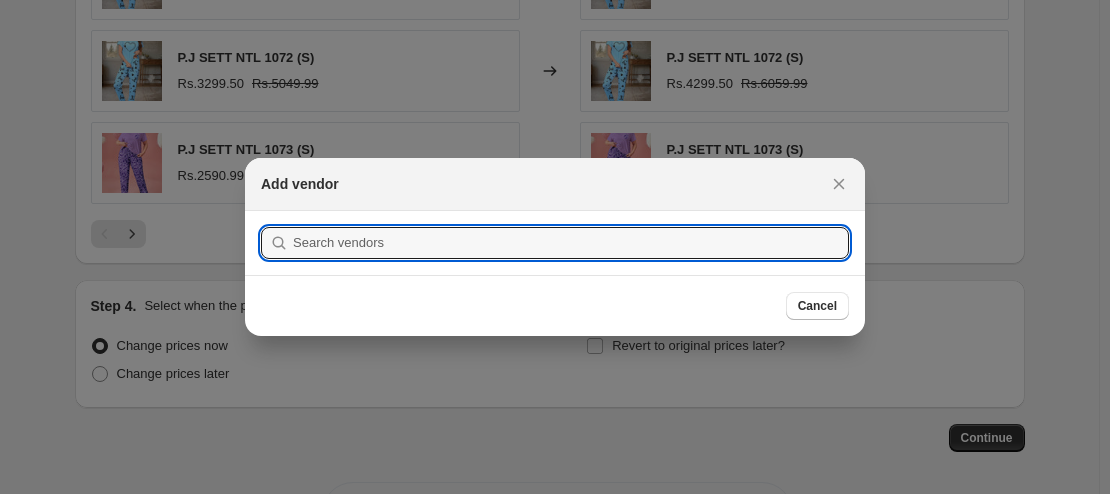 scroll, scrollTop: 0, scrollLeft: 0, axis: both 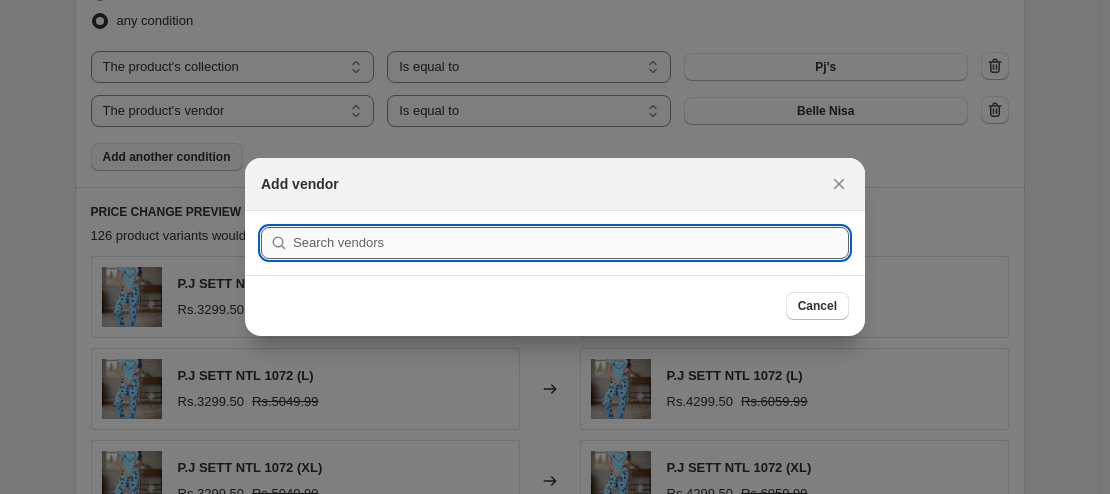 click at bounding box center [571, 243] 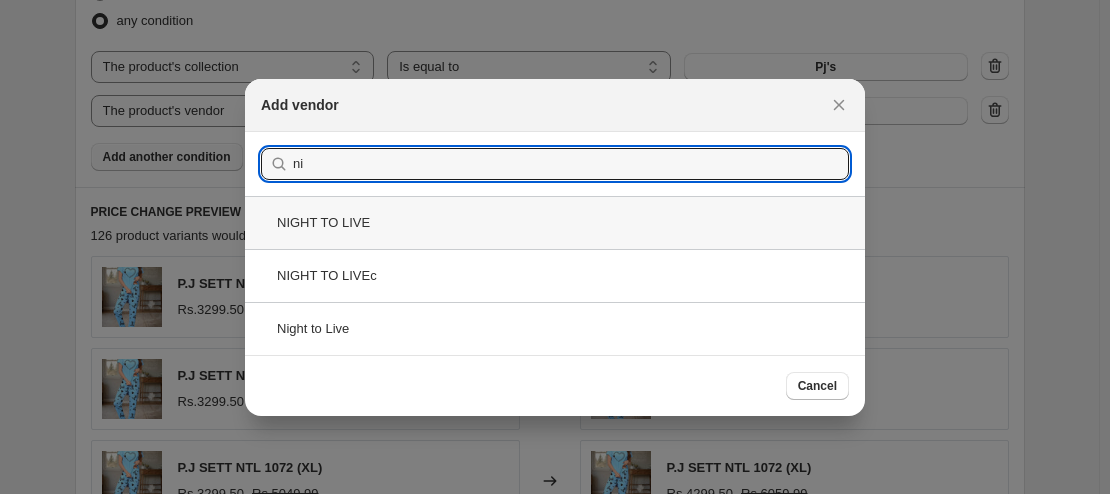 type on "ni" 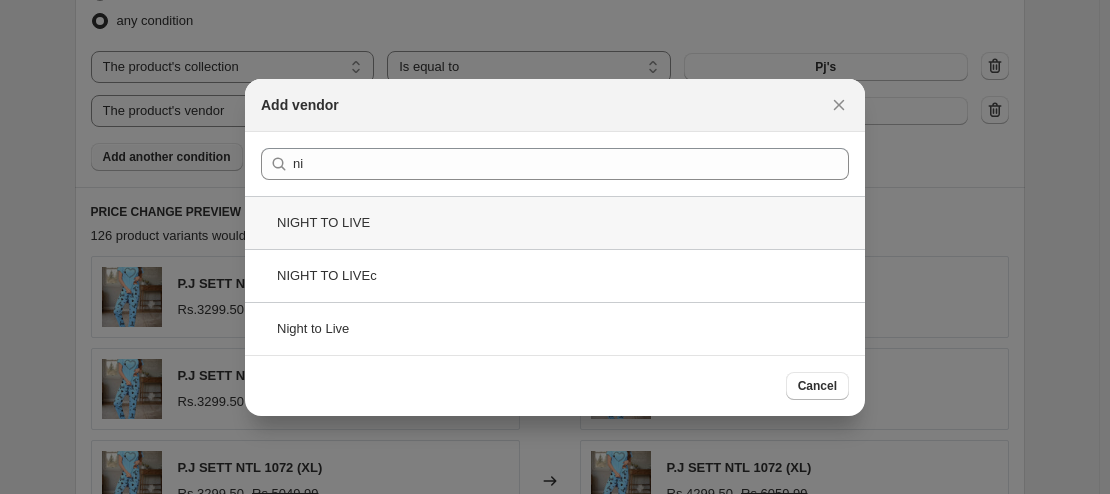 click on "NIGHT TO LIVE" at bounding box center (555, 222) 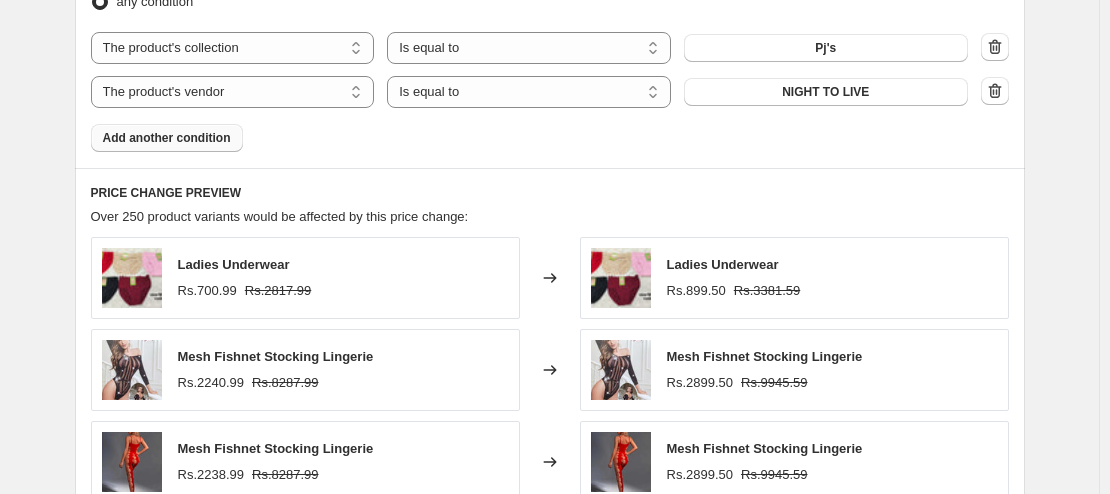 scroll, scrollTop: 1625, scrollLeft: 0, axis: vertical 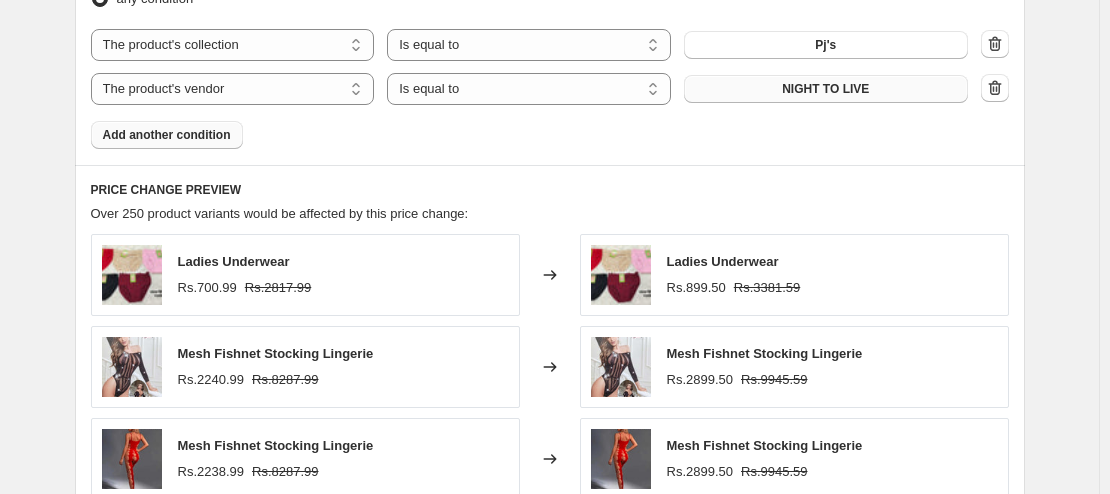 click on "NIGHT TO LIVE" at bounding box center [826, 89] 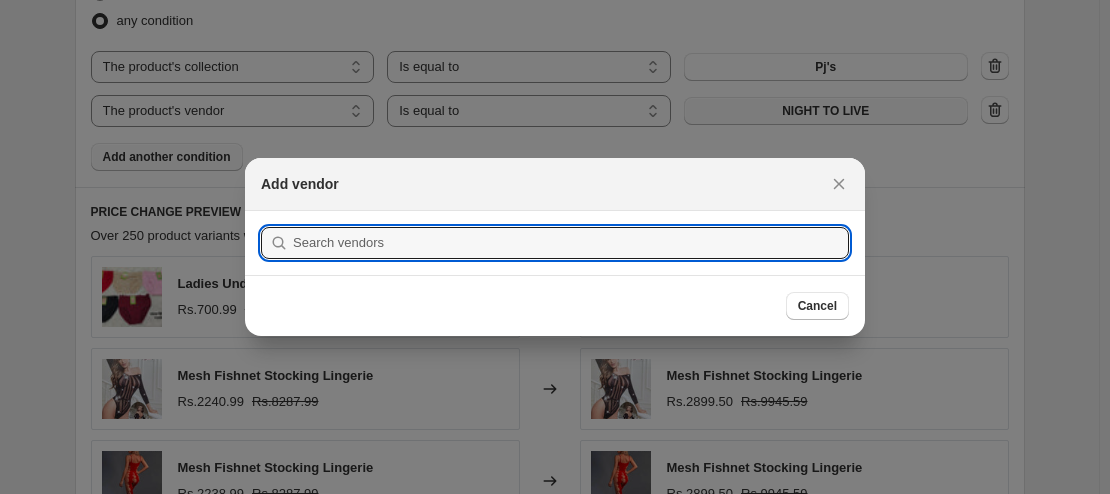 scroll, scrollTop: 0, scrollLeft: 0, axis: both 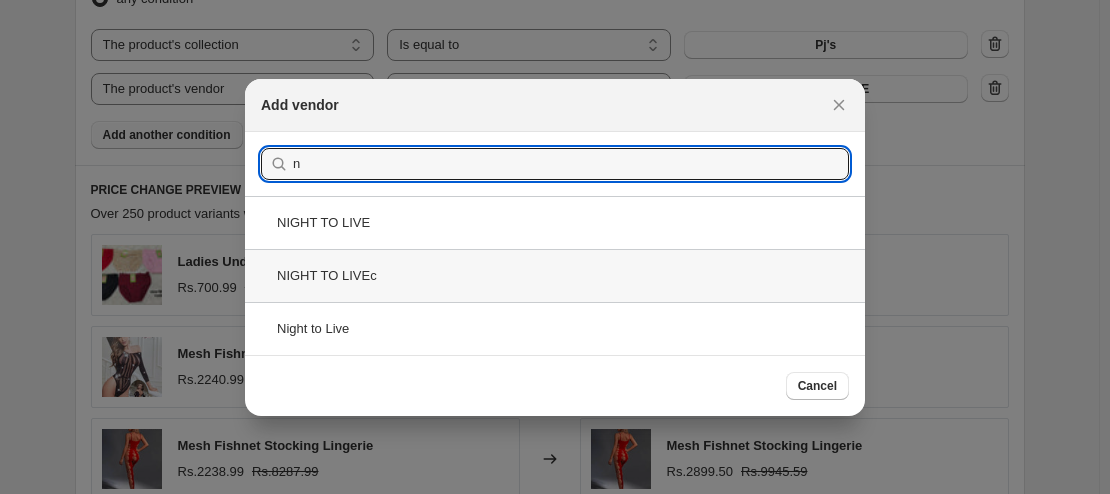 type on "n" 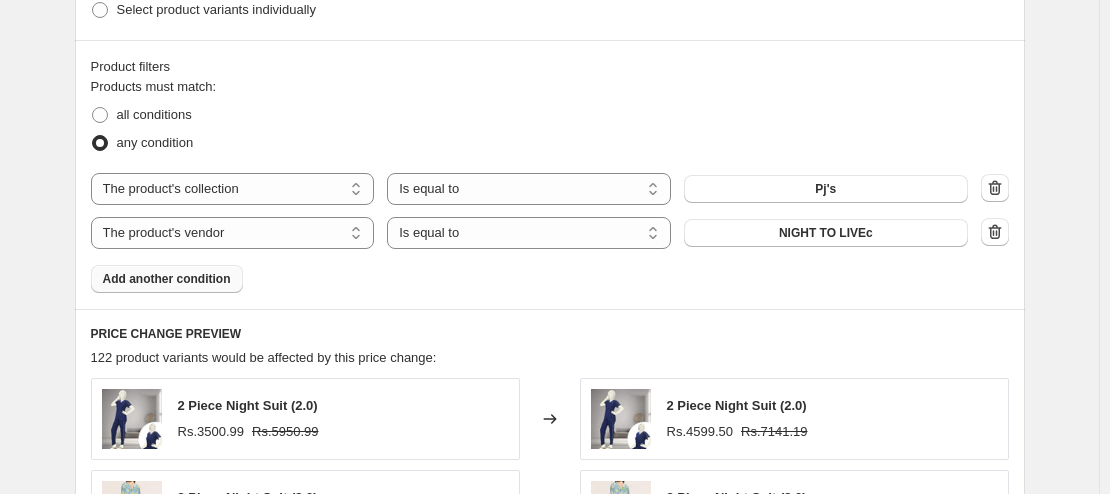 scroll, scrollTop: 1494, scrollLeft: 0, axis: vertical 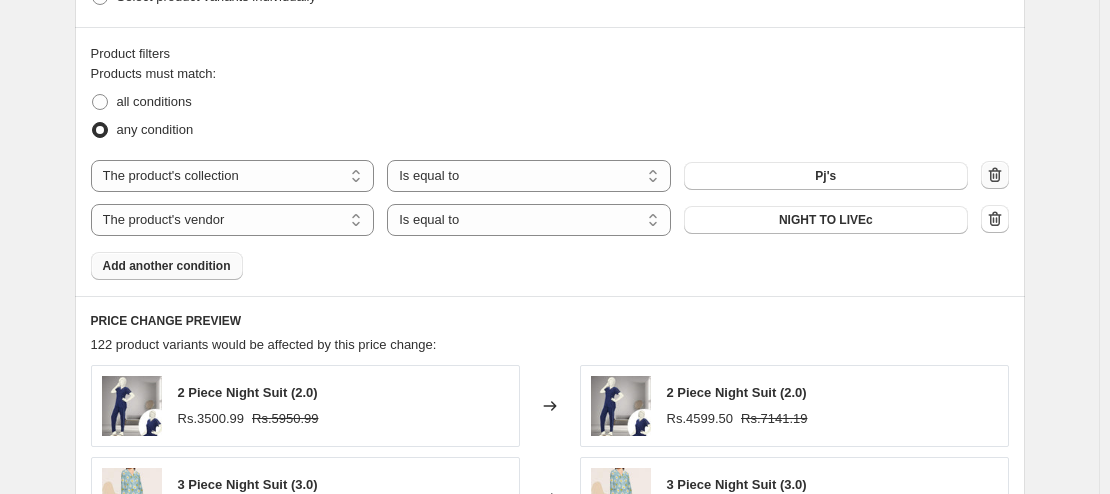 click 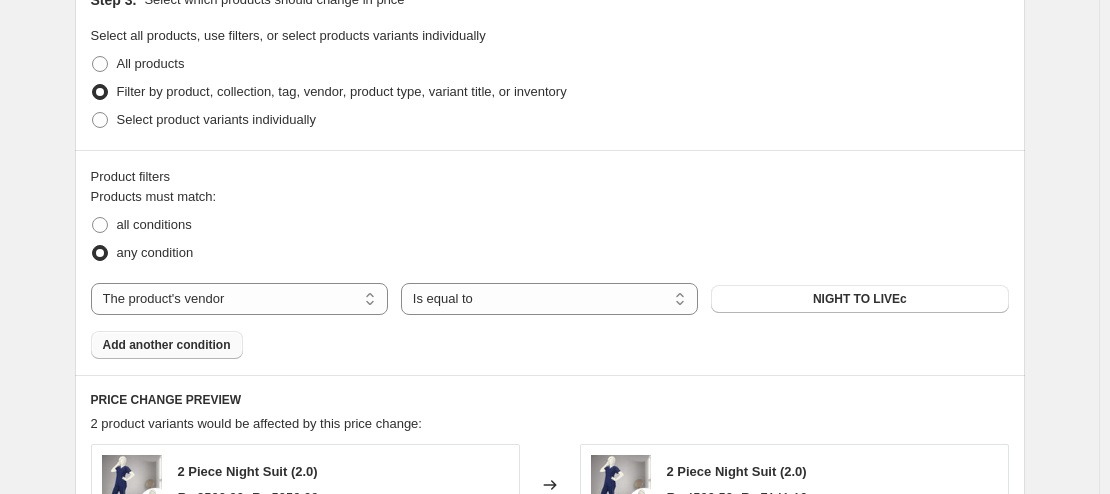scroll, scrollTop: 1278, scrollLeft: 0, axis: vertical 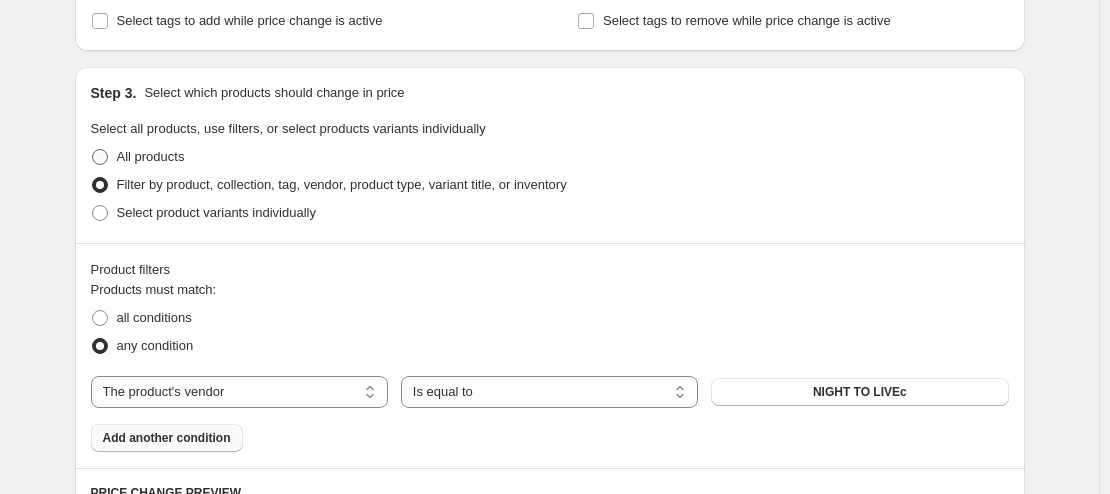 click at bounding box center [100, 157] 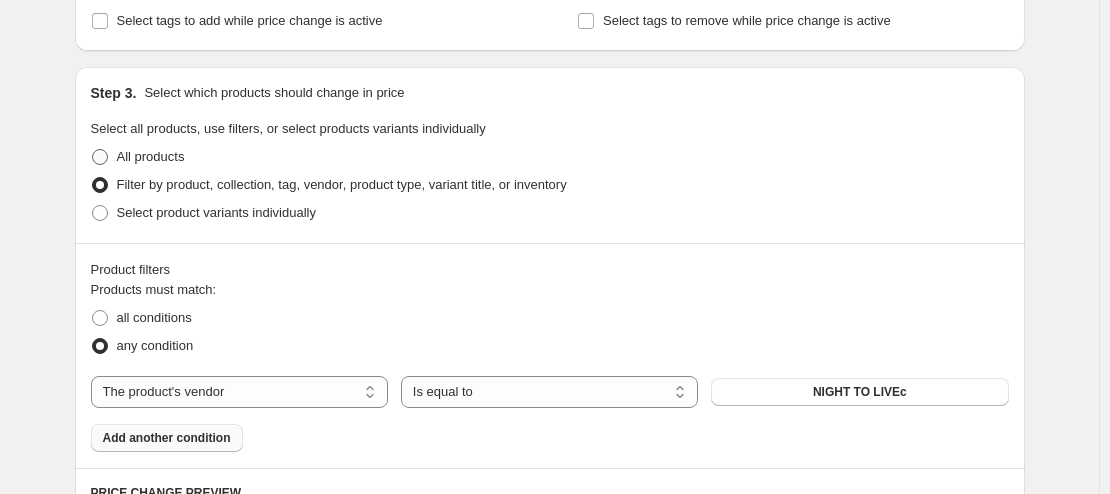 radio on "true" 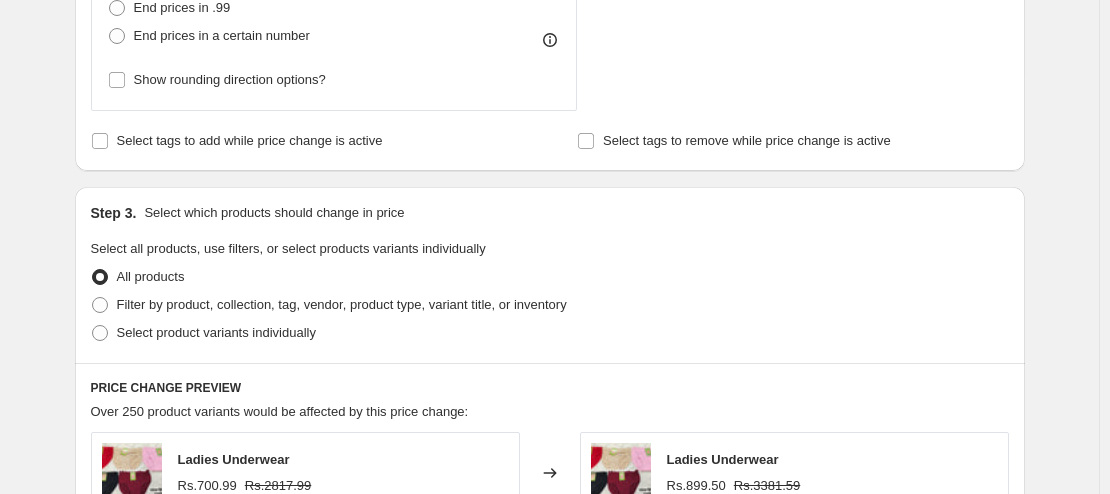 scroll, scrollTop: 1139, scrollLeft: 0, axis: vertical 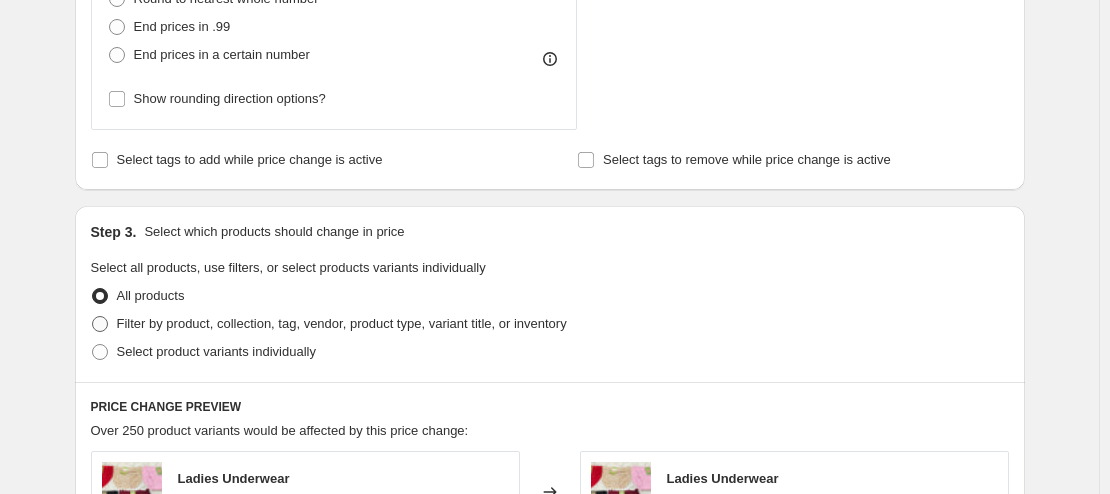click at bounding box center (100, 324) 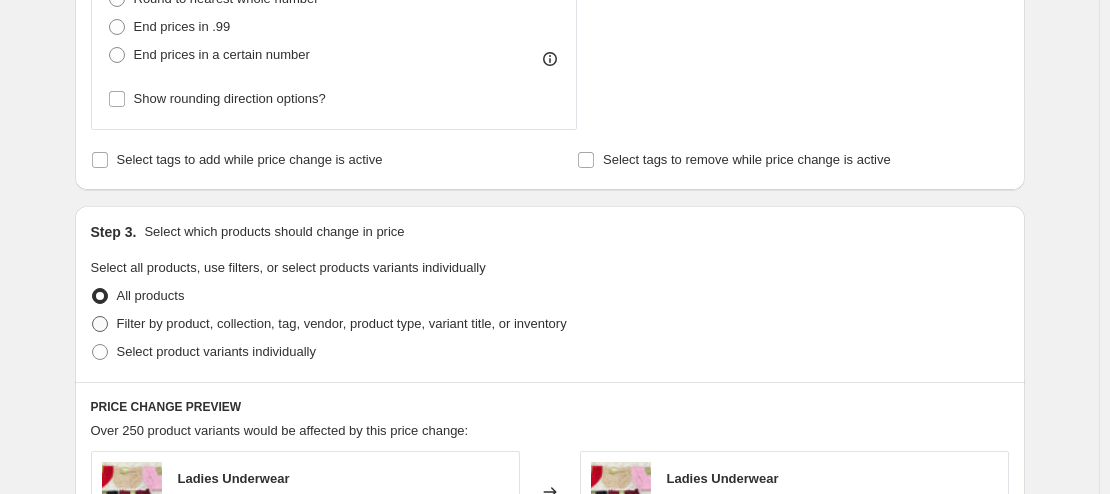 radio on "true" 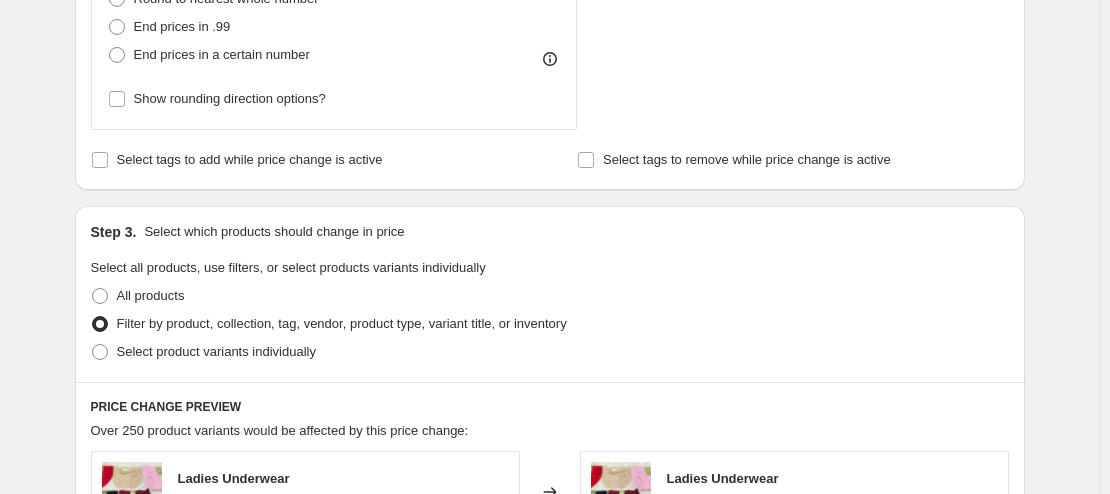select on "vendor" 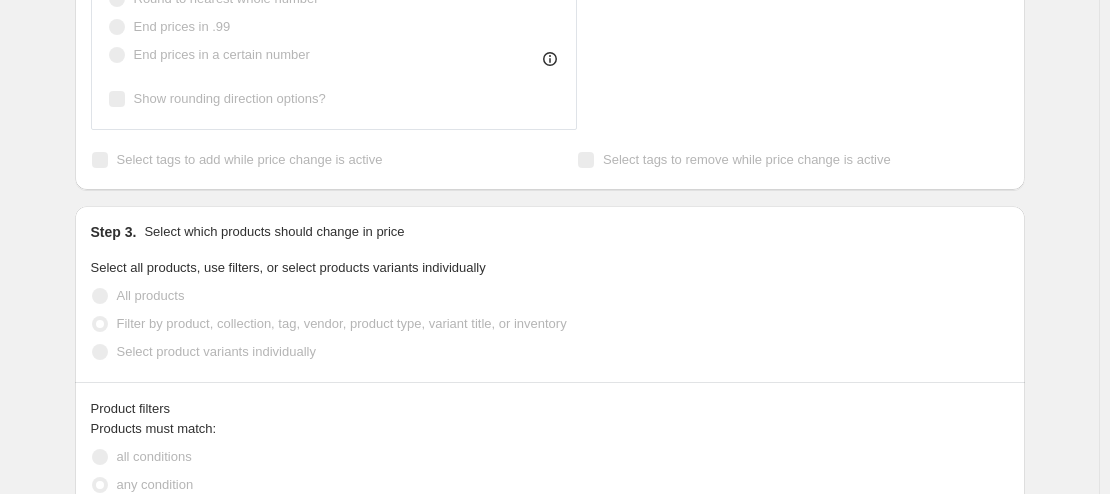 click at bounding box center [100, 324] 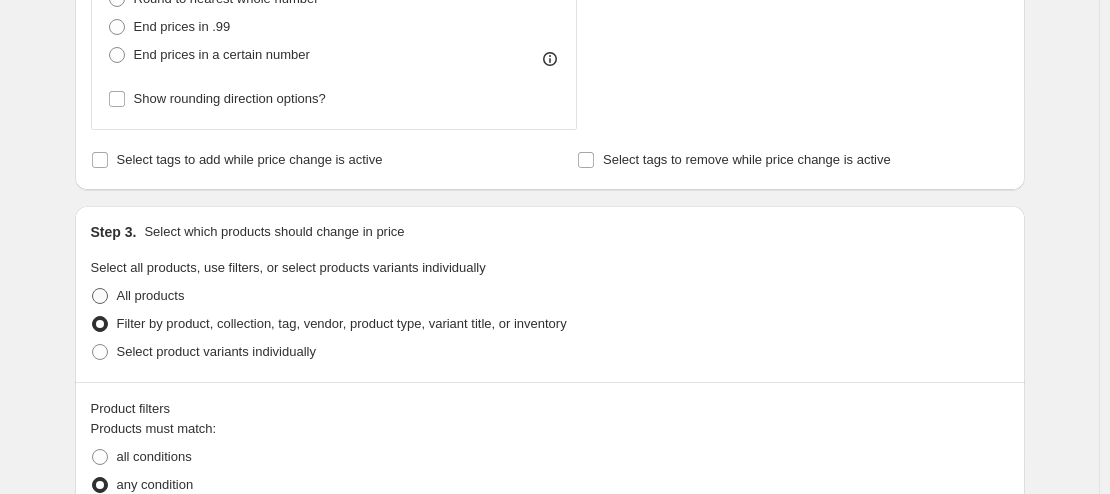 click at bounding box center (100, 296) 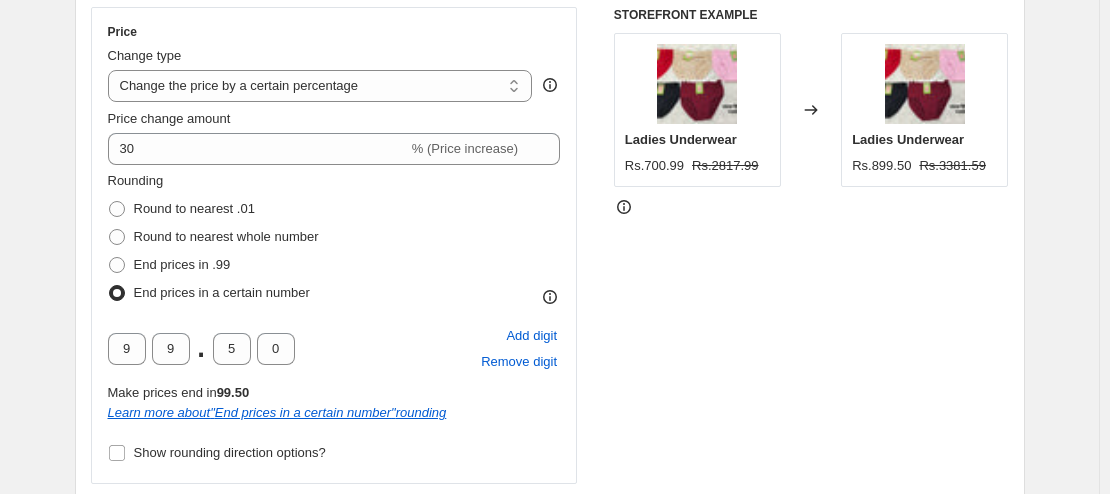 scroll, scrollTop: 350, scrollLeft: 0, axis: vertical 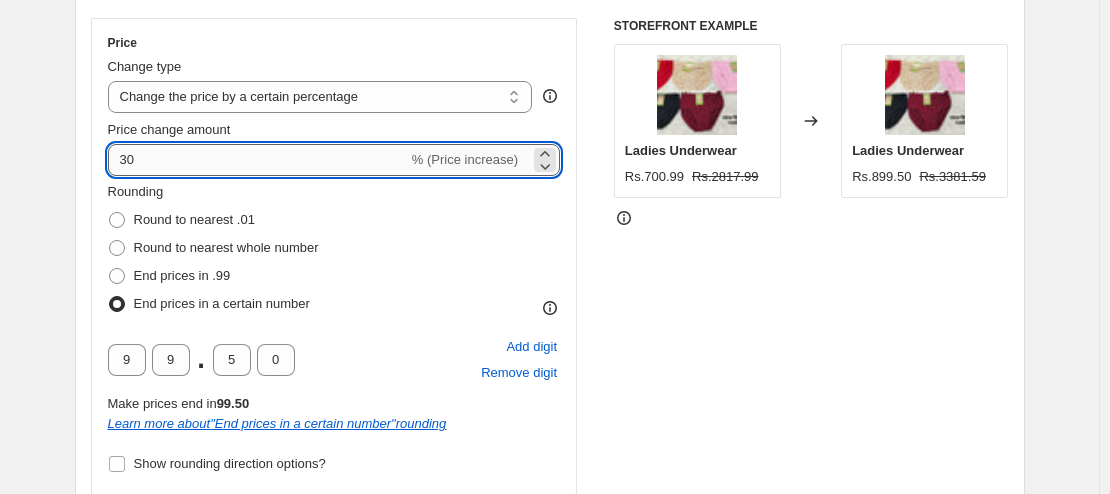 click on "30" at bounding box center [258, 160] 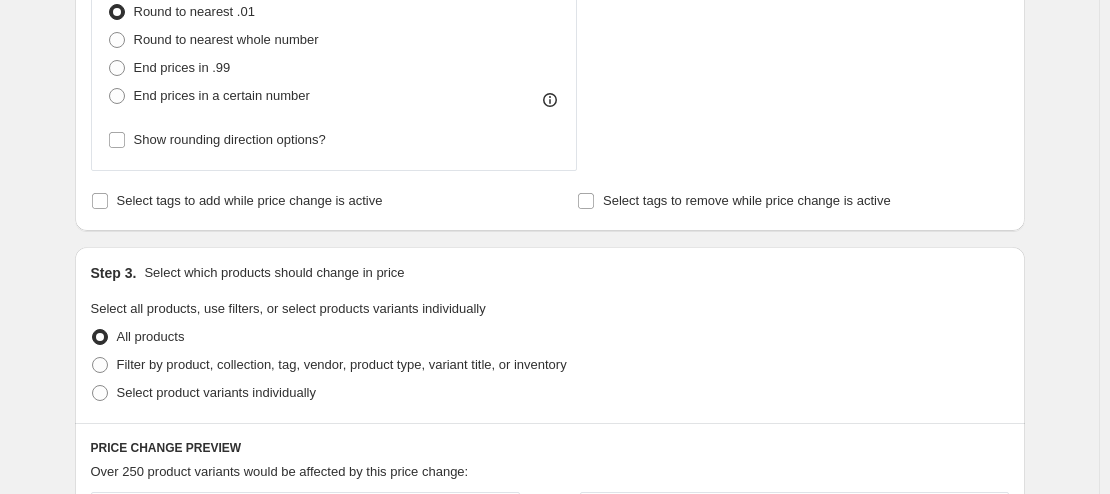 scroll, scrollTop: 619, scrollLeft: 0, axis: vertical 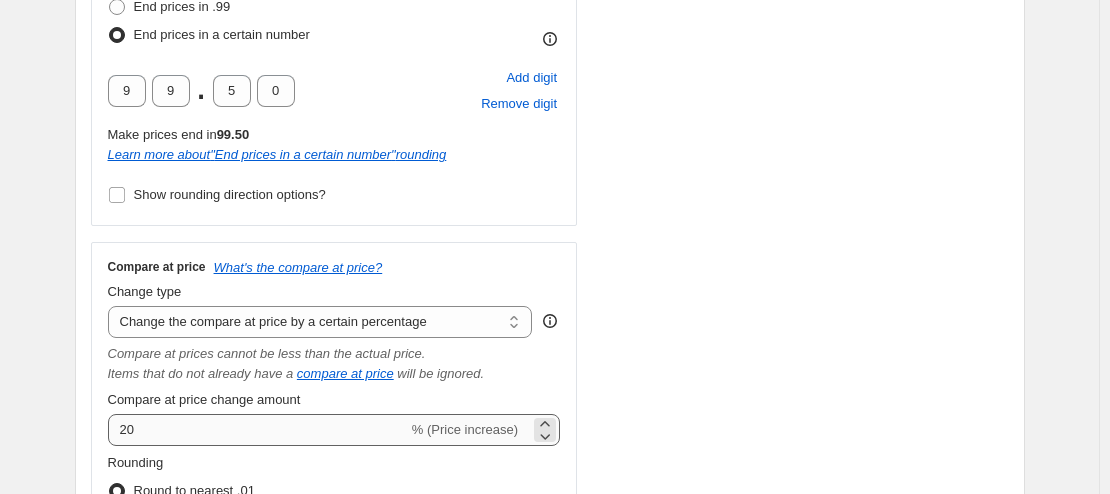 type on "20" 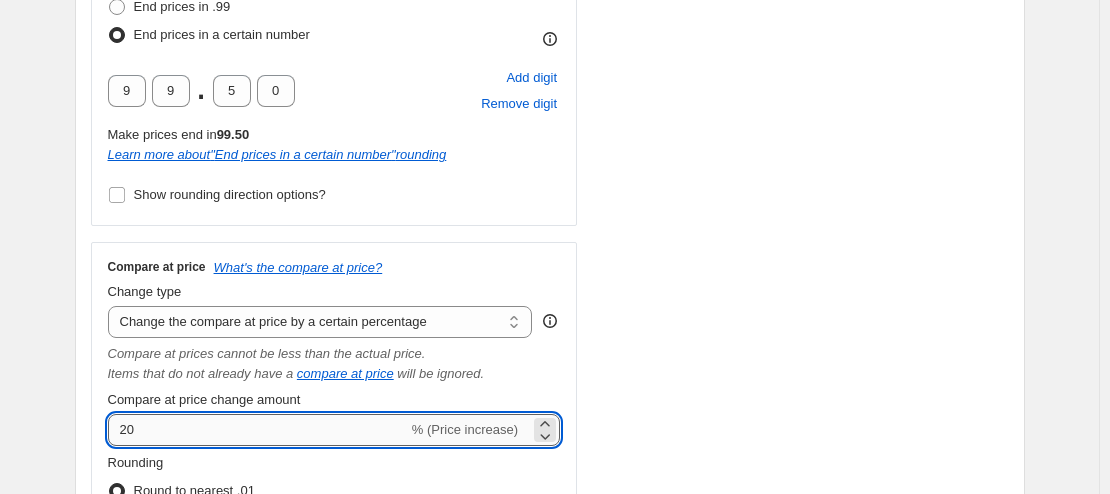 click on "20" at bounding box center [258, 430] 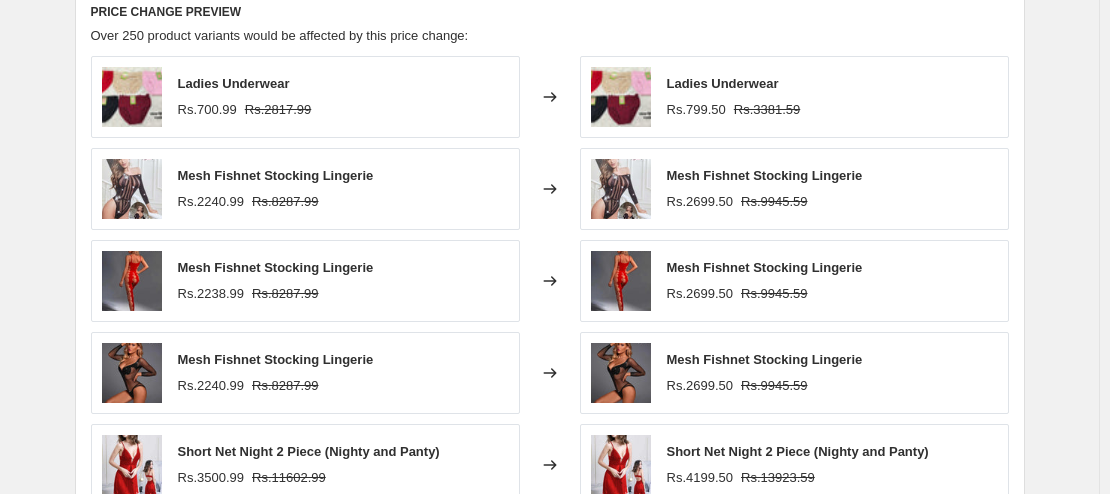 scroll, scrollTop: 1917, scrollLeft: 0, axis: vertical 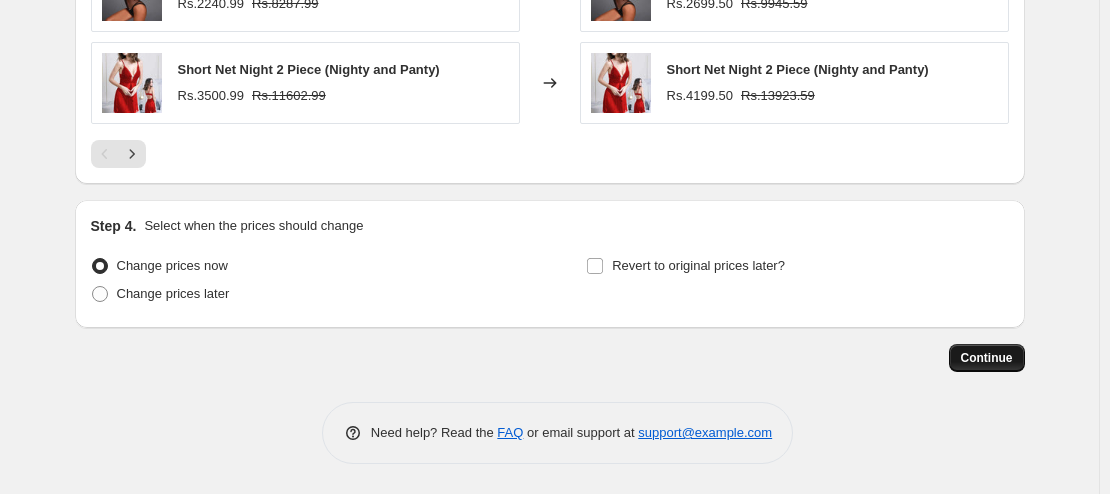 type on "10" 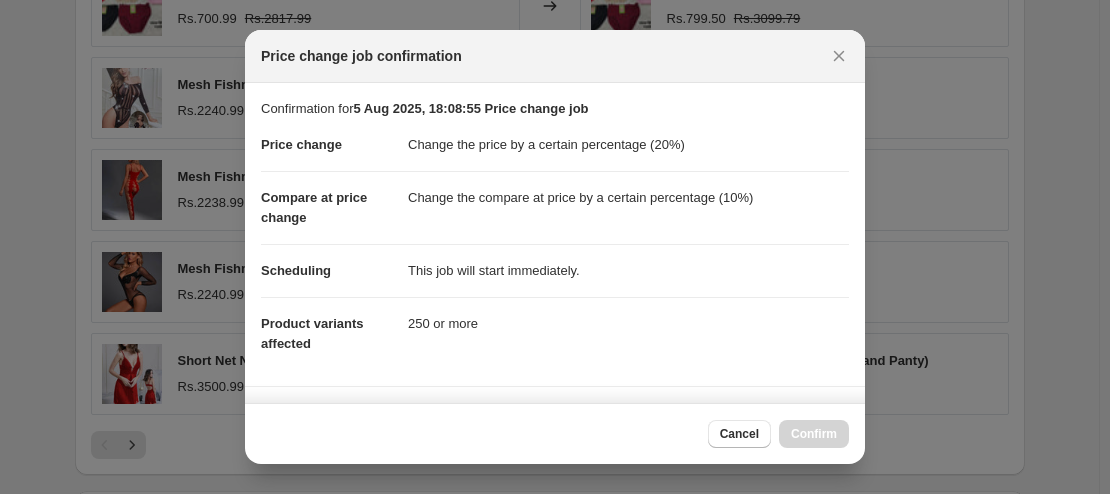 scroll, scrollTop: 0, scrollLeft: 0, axis: both 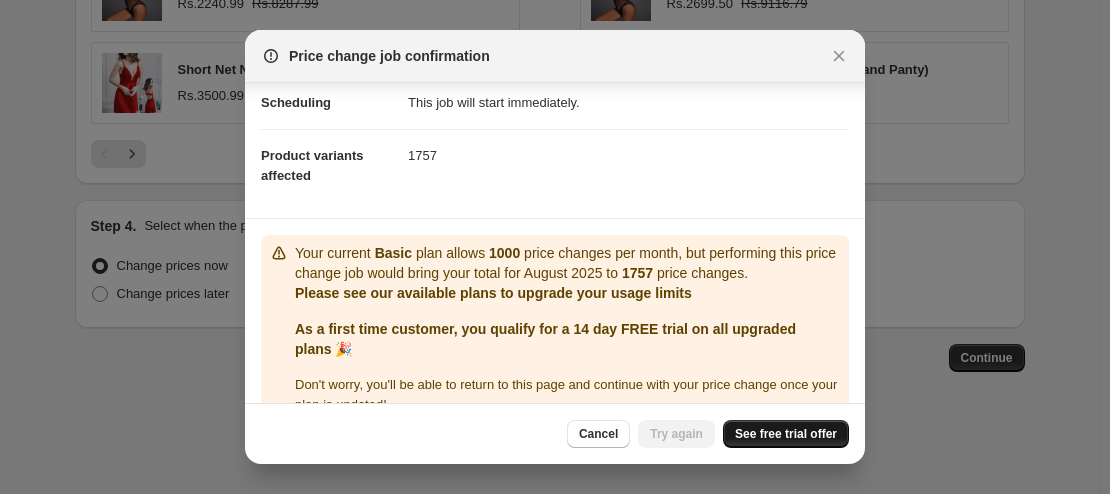 click on "See free trial offer" at bounding box center [786, 434] 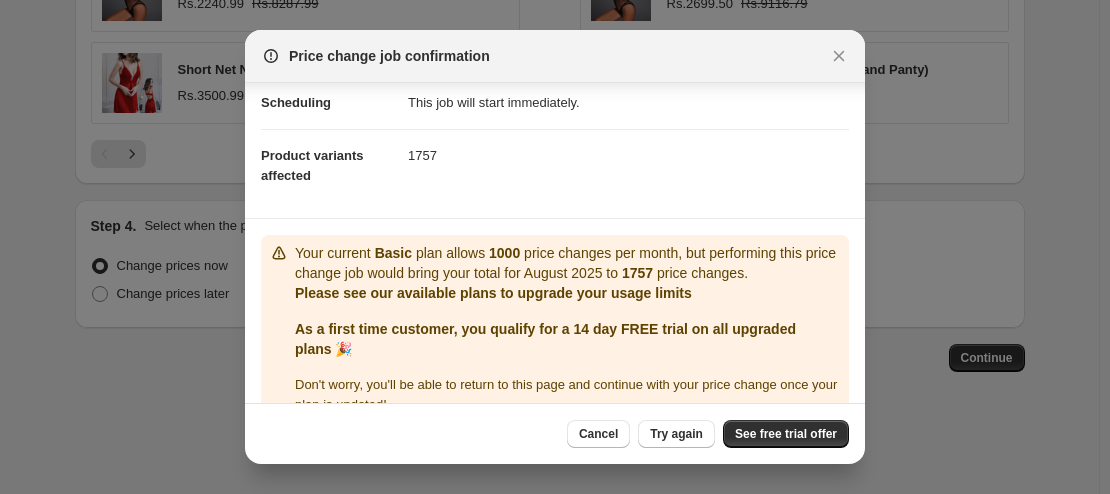 scroll, scrollTop: 204, scrollLeft: 0, axis: vertical 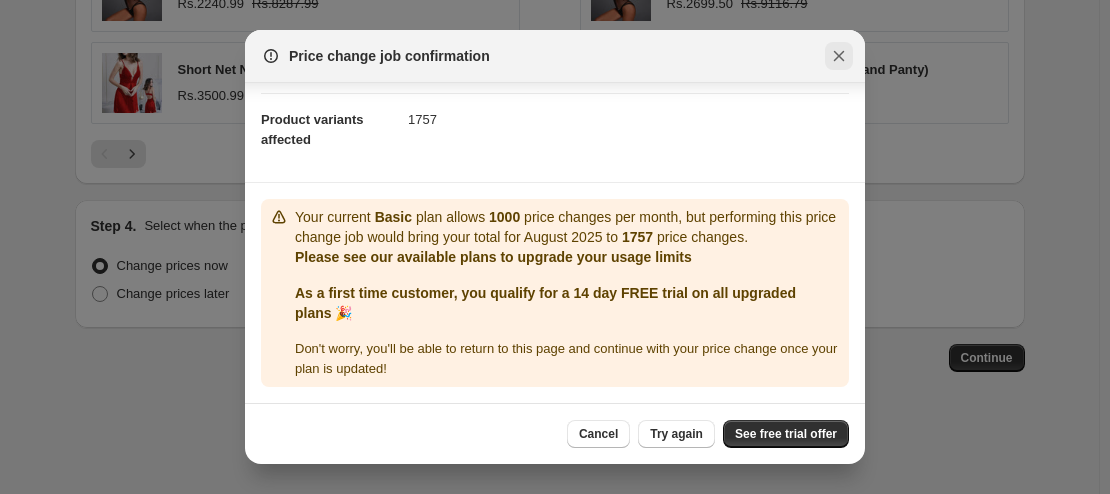 click 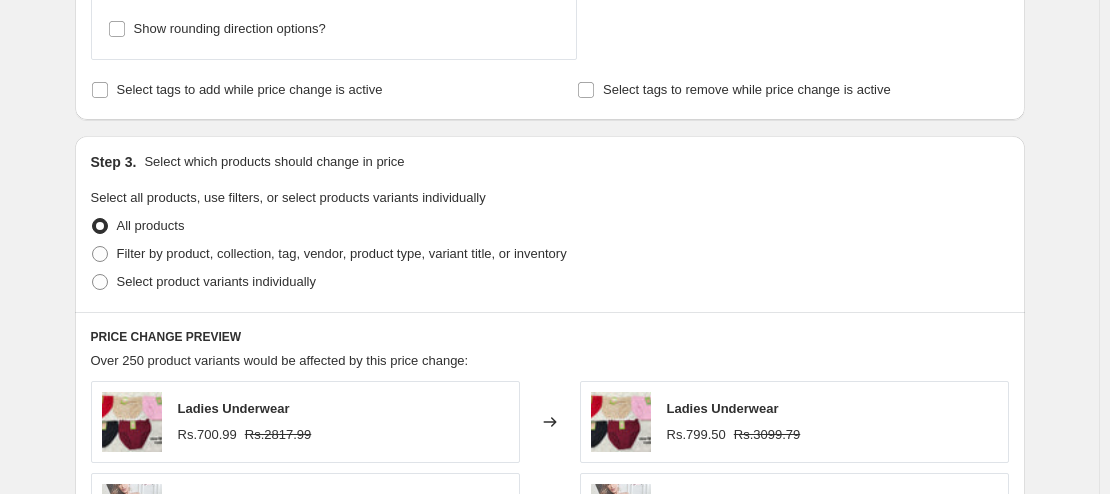 scroll, scrollTop: 1205, scrollLeft: 0, axis: vertical 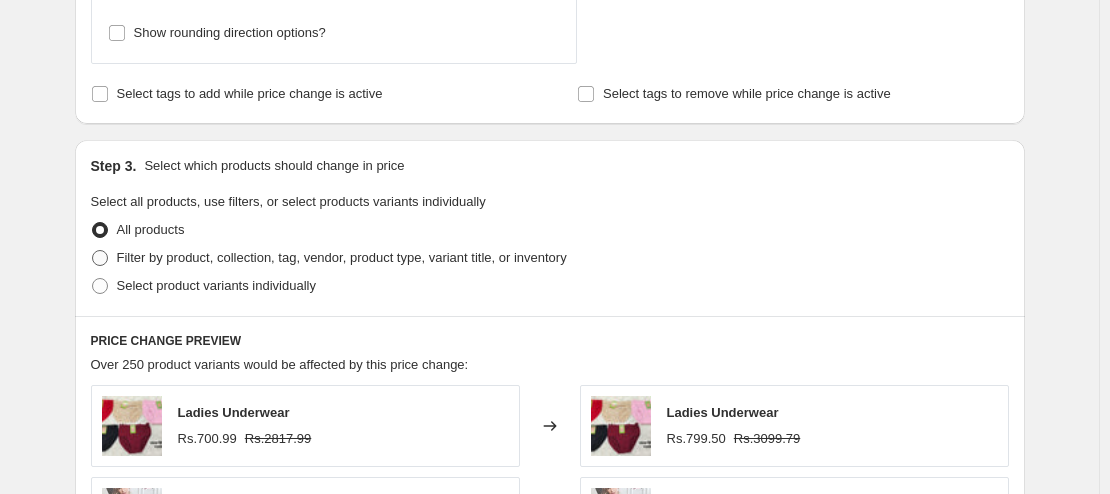 click at bounding box center (100, 258) 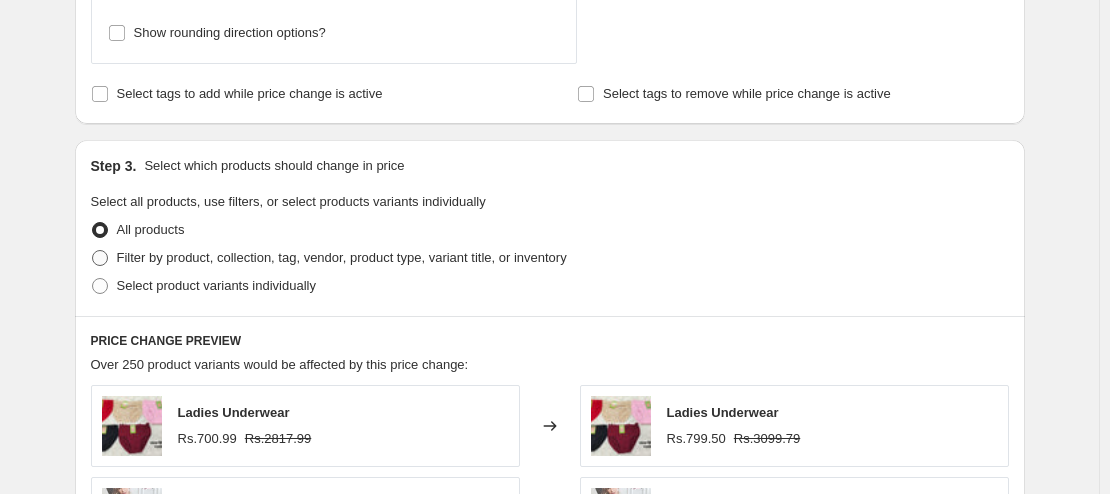 radio on "true" 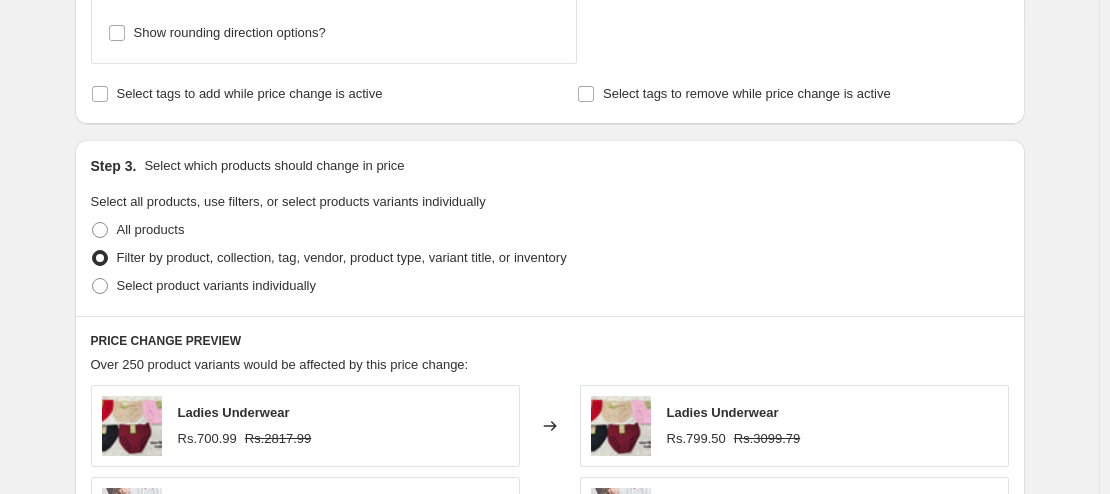 select on "vendor" 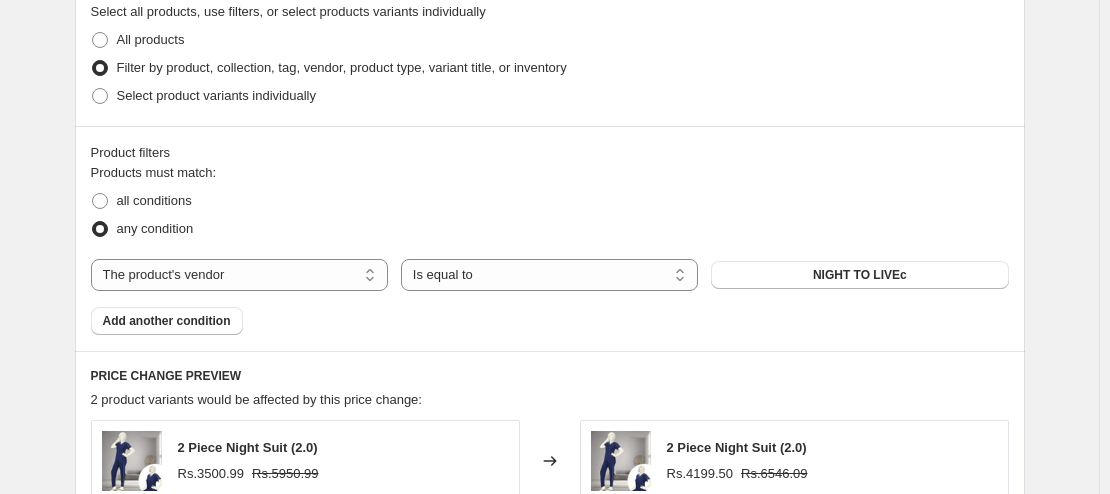 scroll, scrollTop: 1423, scrollLeft: 0, axis: vertical 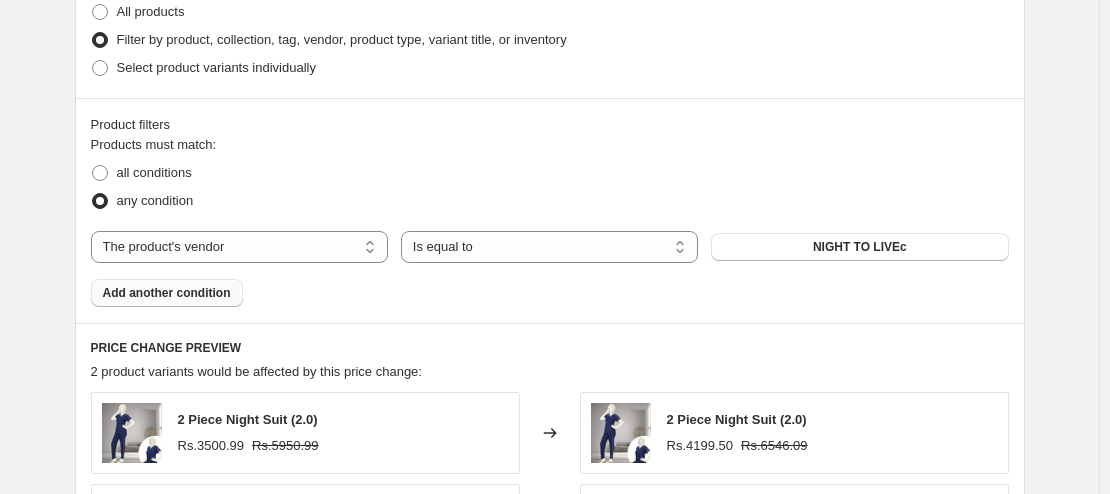 click on "Add another condition" at bounding box center [167, 293] 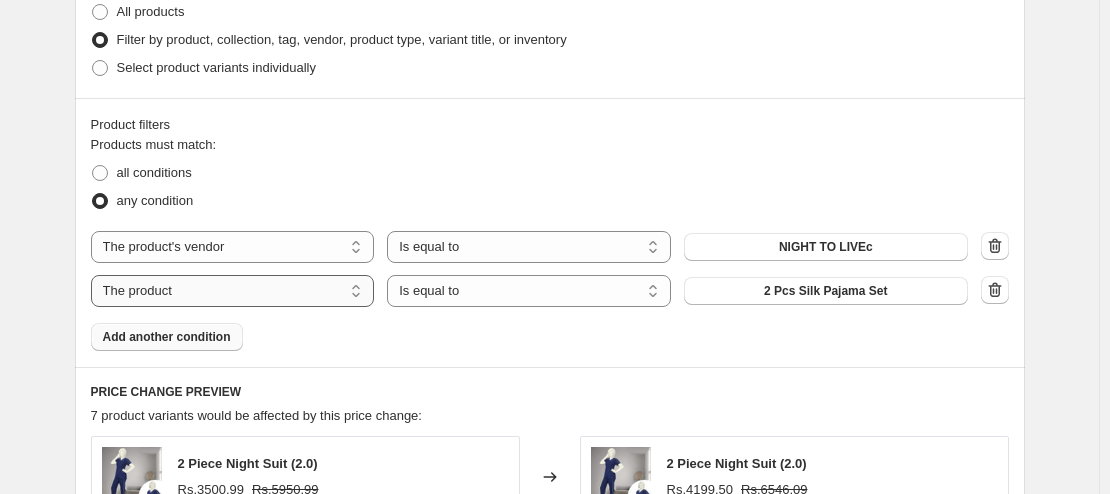 click on "The product The product's collection The product's tag The product's vendor The product's type The product's status The variant's title Inventory quantity" at bounding box center (233, 291) 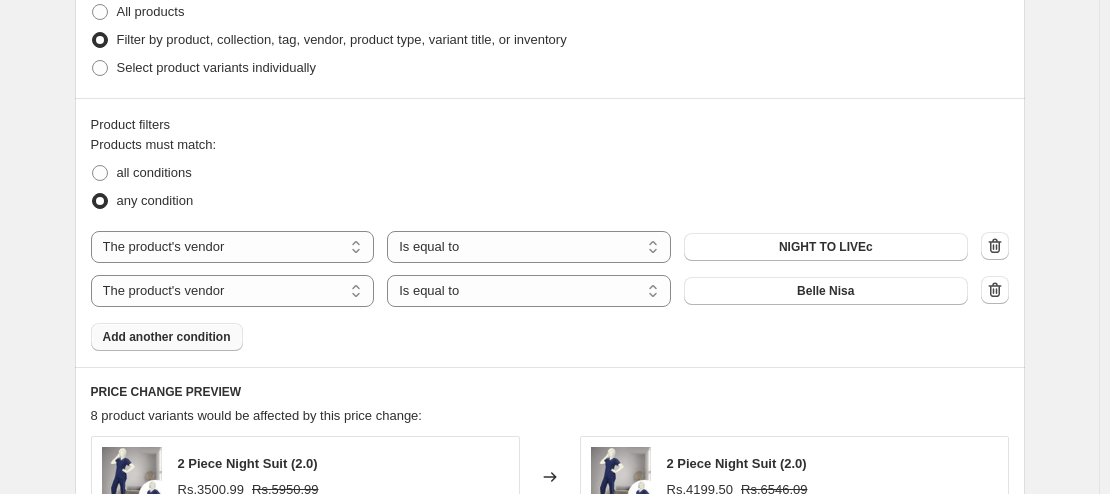 click on "Add another condition" at bounding box center [167, 337] 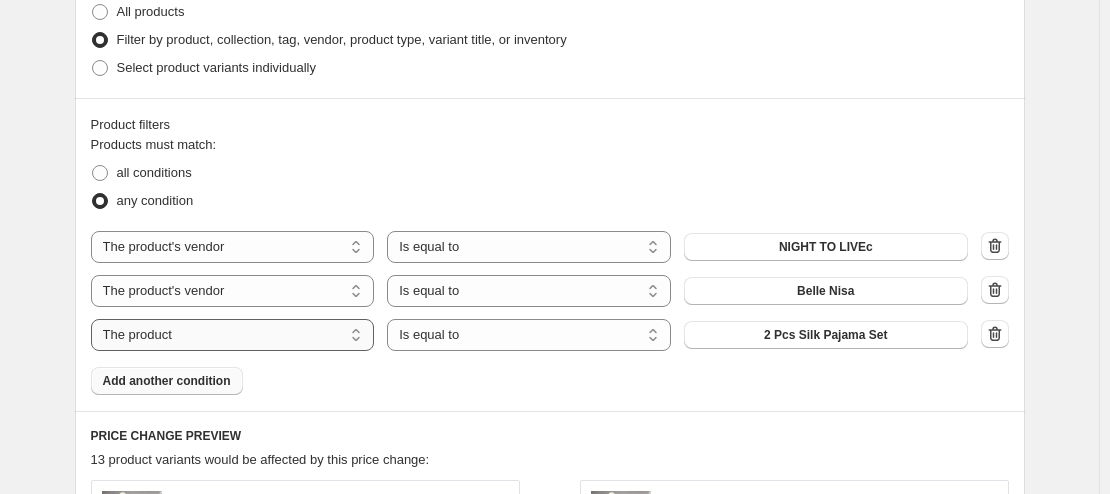 click on "The product The product's collection The product's tag The product's vendor The product's type The product's status The variant's title Inventory quantity" at bounding box center [233, 335] 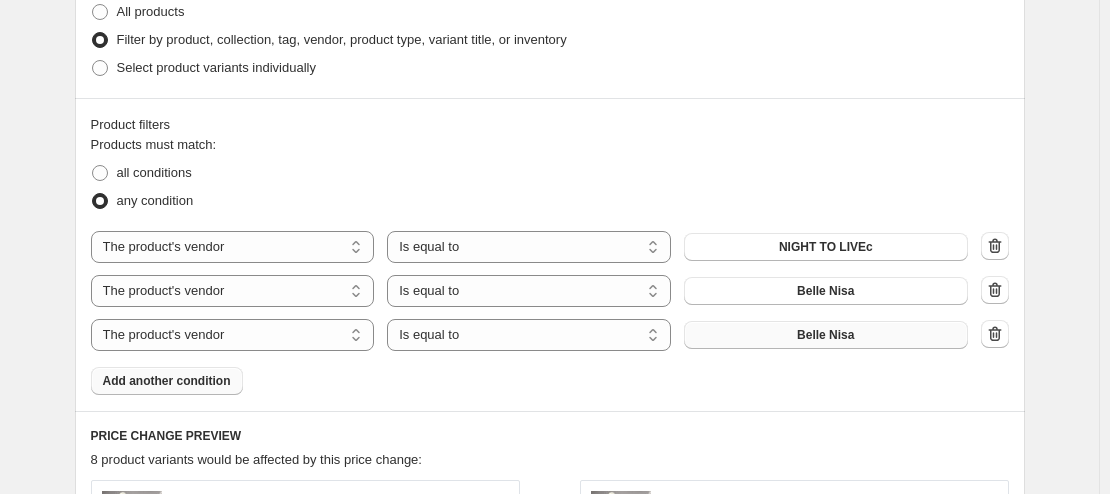 click on "Belle Nisa" at bounding box center (826, 335) 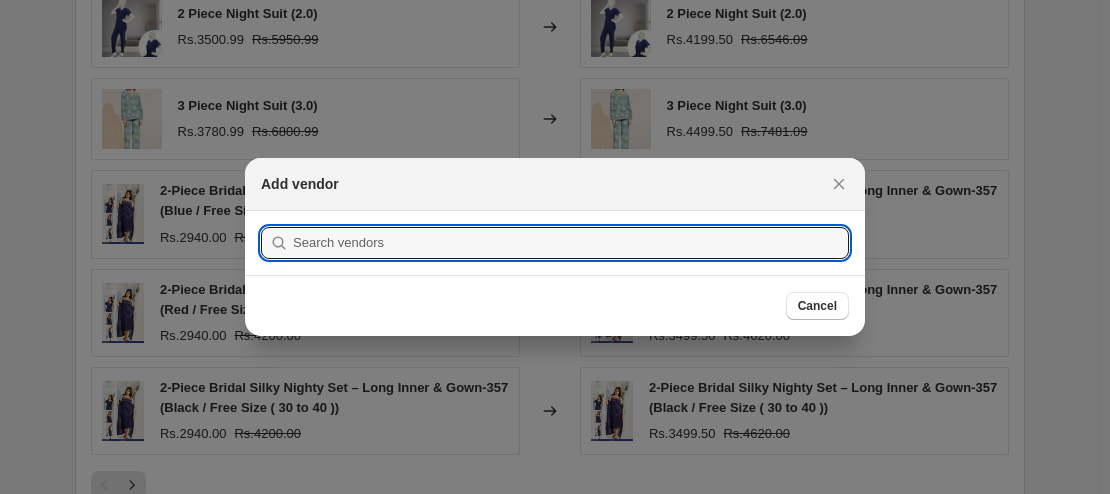 scroll, scrollTop: 0, scrollLeft: 0, axis: both 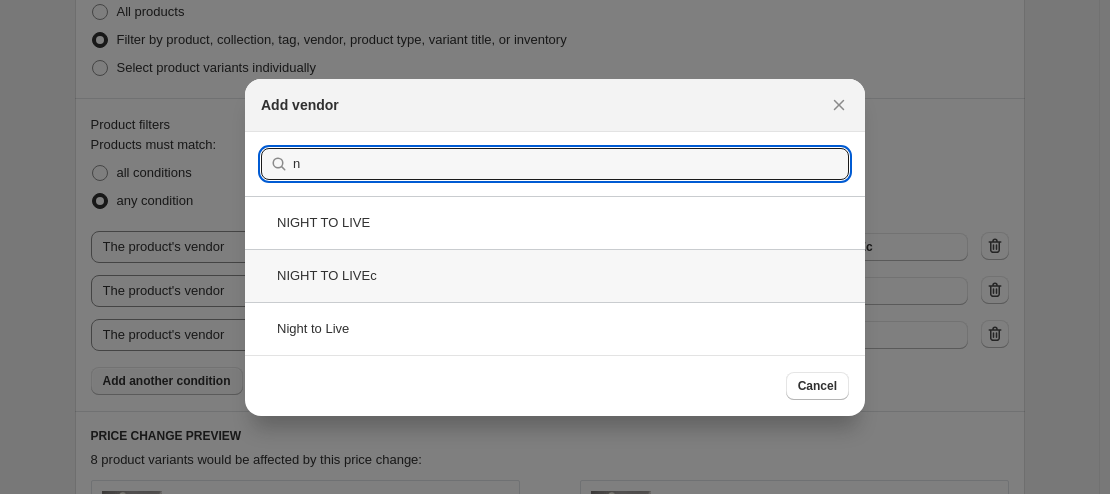 type on "n" 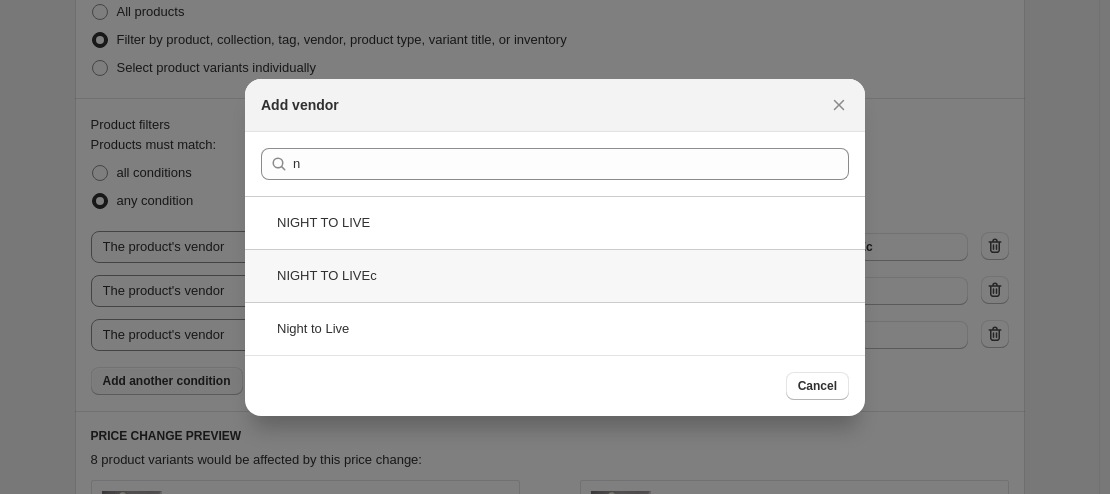 click on "NIGHT TO LIVEc" at bounding box center [555, 275] 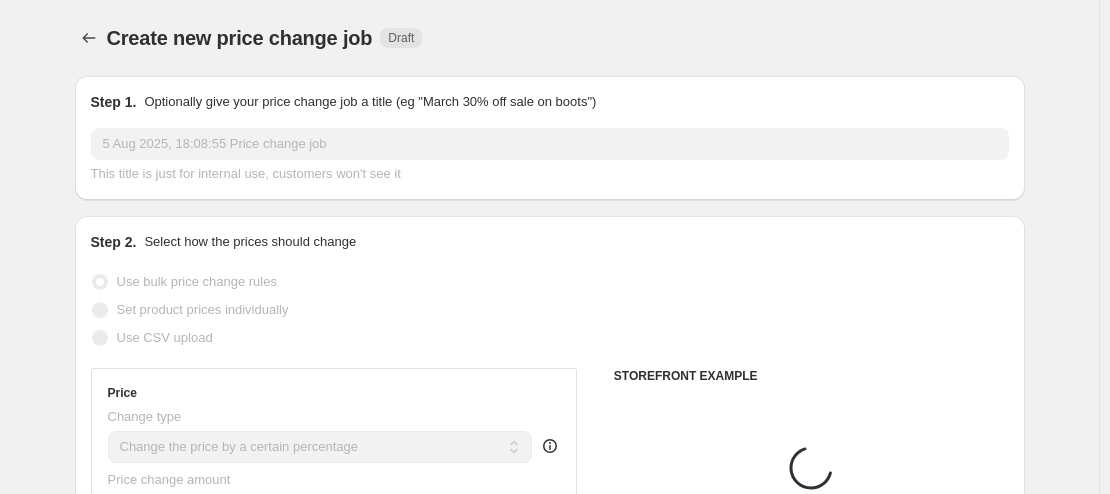 scroll, scrollTop: 1423, scrollLeft: 0, axis: vertical 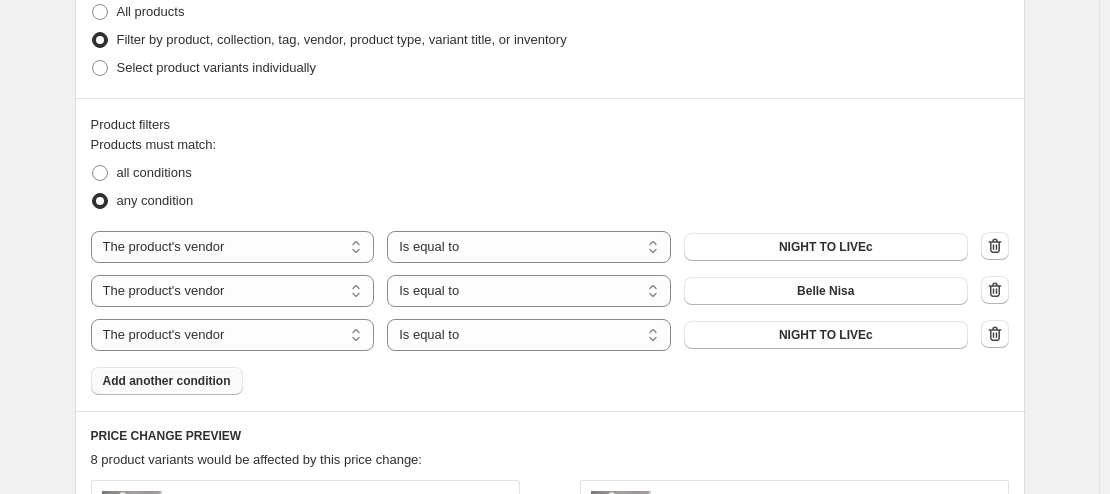click on "Add another condition" at bounding box center (167, 381) 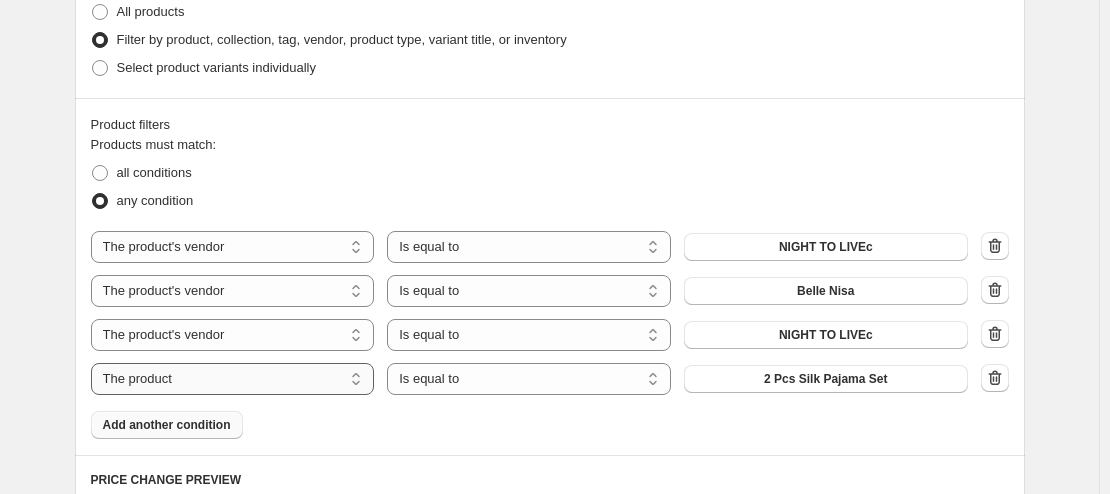 click on "The product The product's collection The product's tag The product's vendor The product's type The product's status The variant's title Inventory quantity" at bounding box center [233, 379] 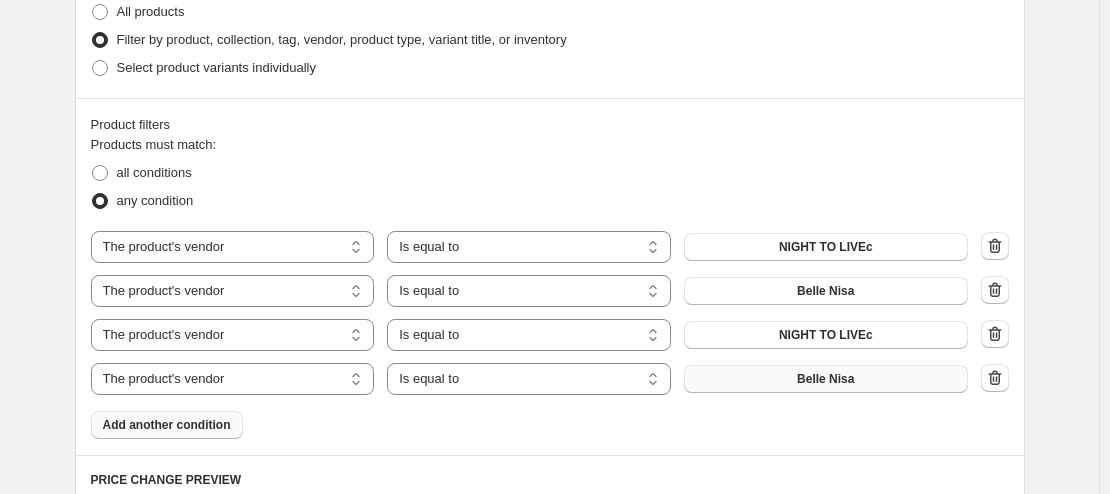 click on "Belle Nisa" at bounding box center (826, 379) 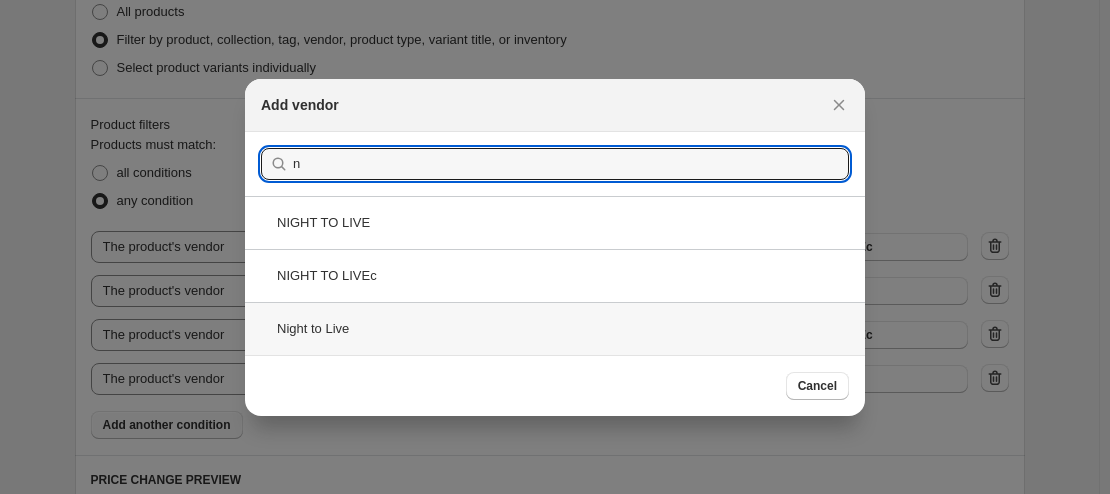 type on "n" 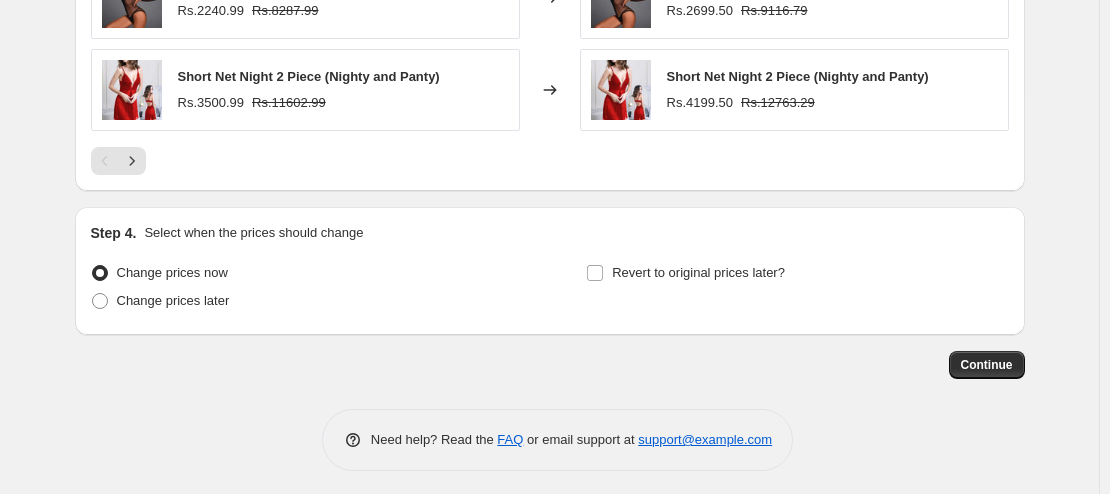 scroll, scrollTop: 2262, scrollLeft: 0, axis: vertical 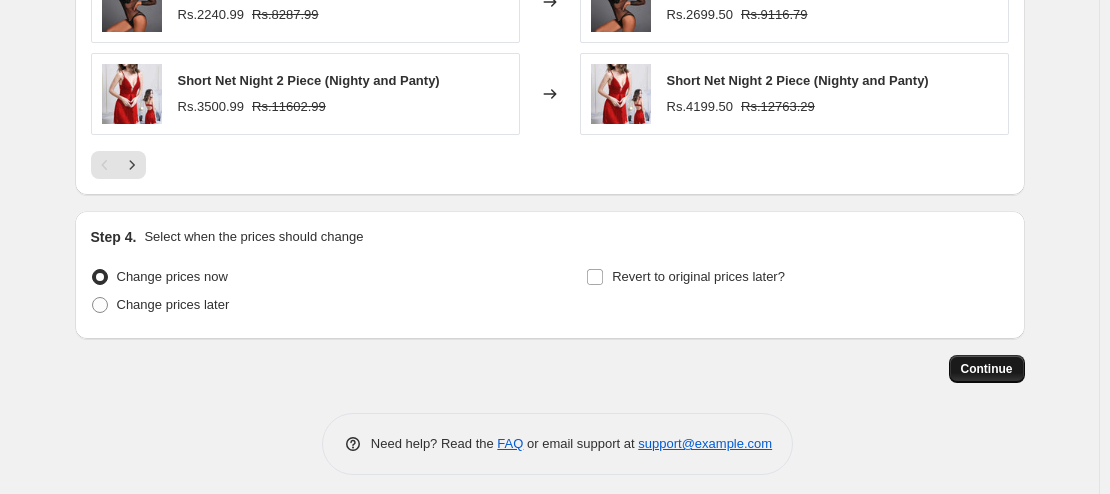 click on "Continue" at bounding box center (987, 369) 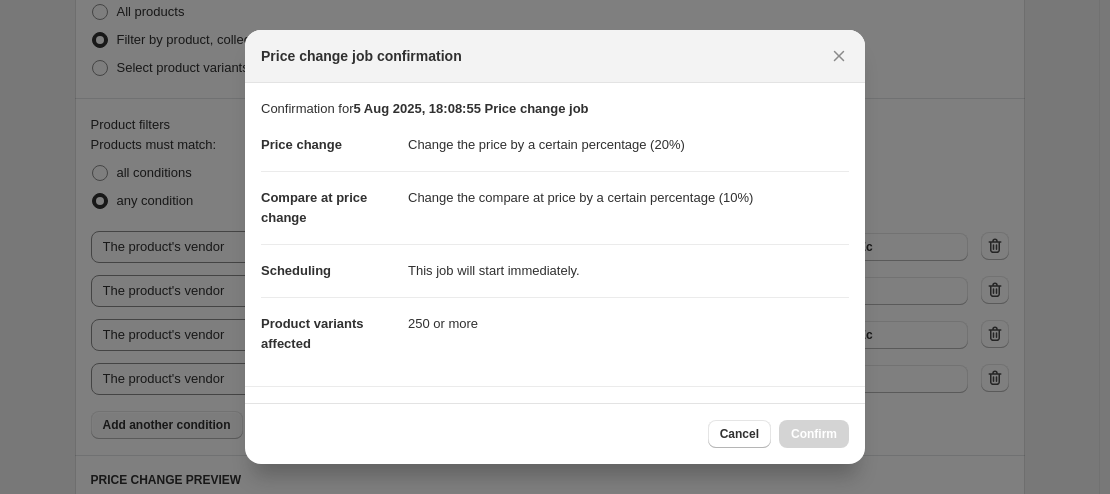 scroll, scrollTop: 0, scrollLeft: 0, axis: both 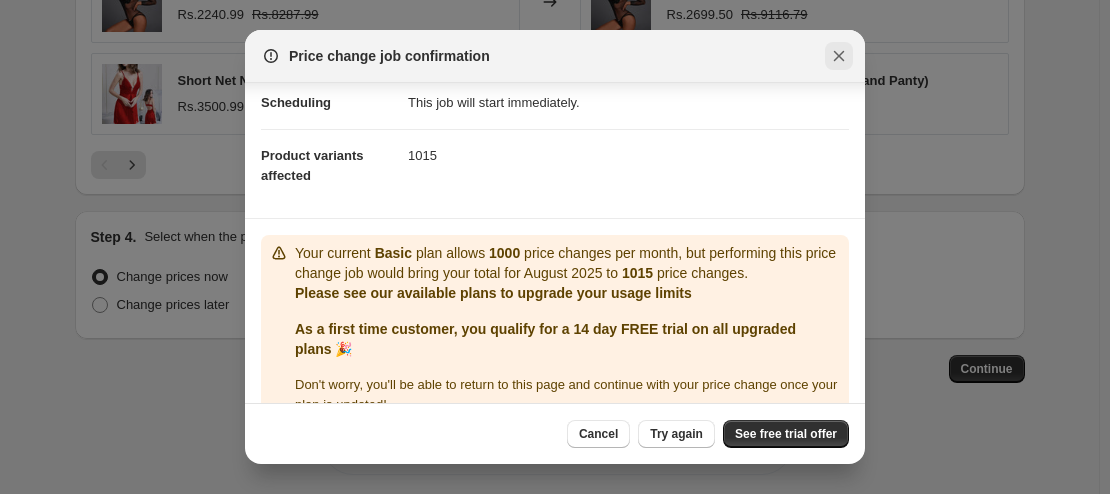 click 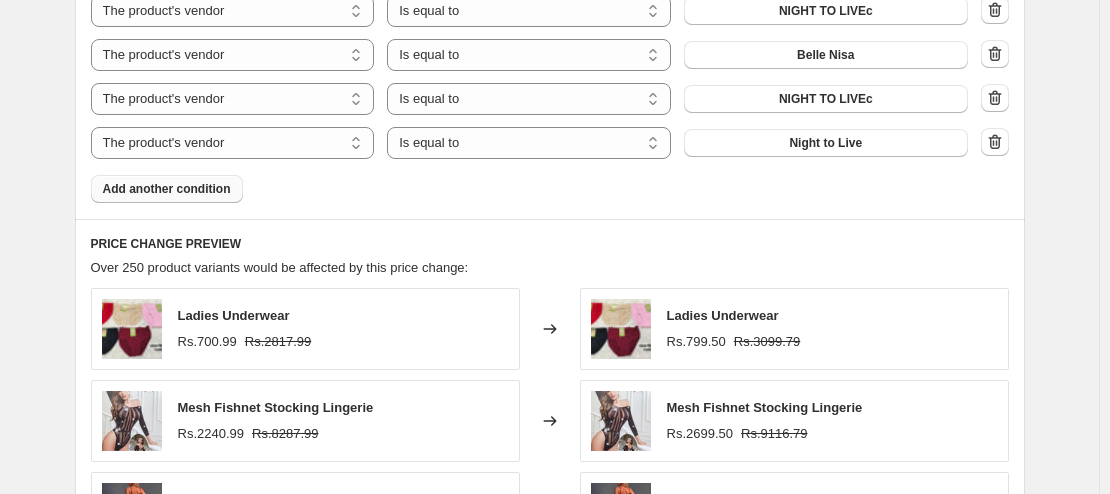 scroll, scrollTop: 1481, scrollLeft: 0, axis: vertical 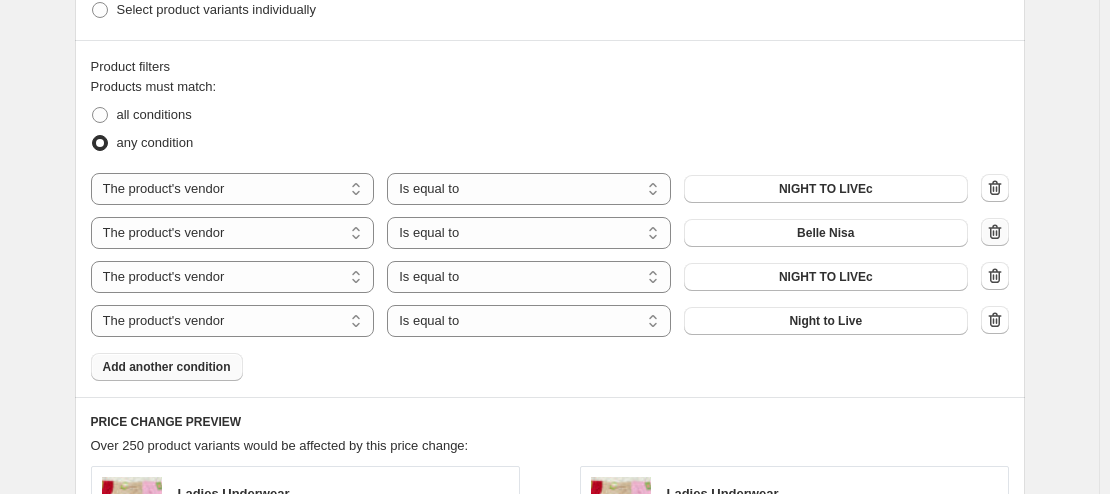 click 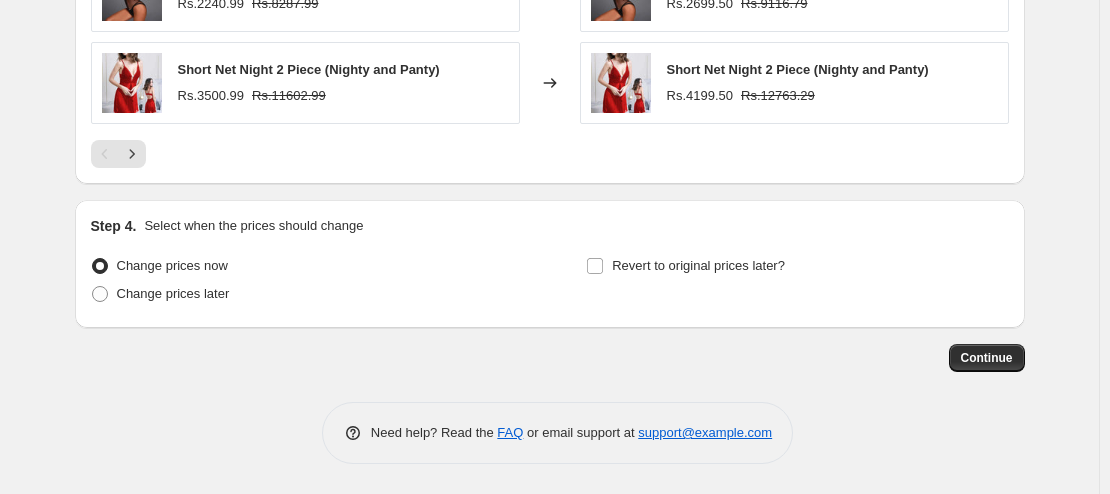 scroll, scrollTop: 2222, scrollLeft: 0, axis: vertical 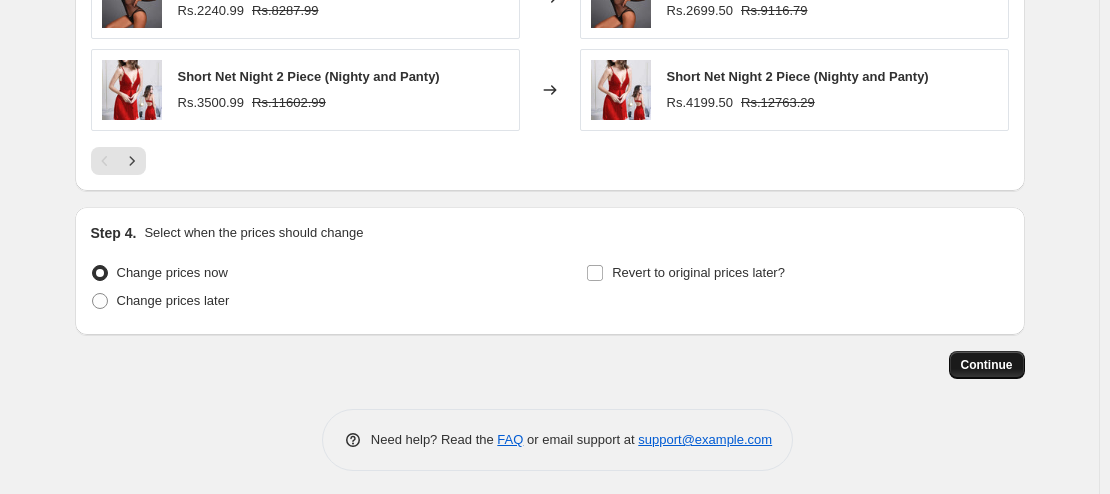 click on "Continue" at bounding box center [987, 365] 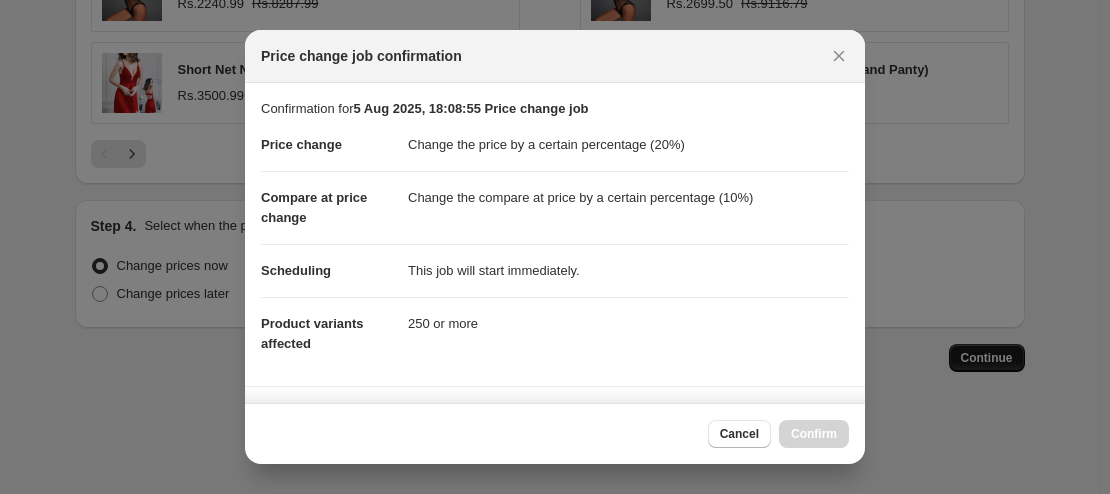 scroll, scrollTop: 2222, scrollLeft: 0, axis: vertical 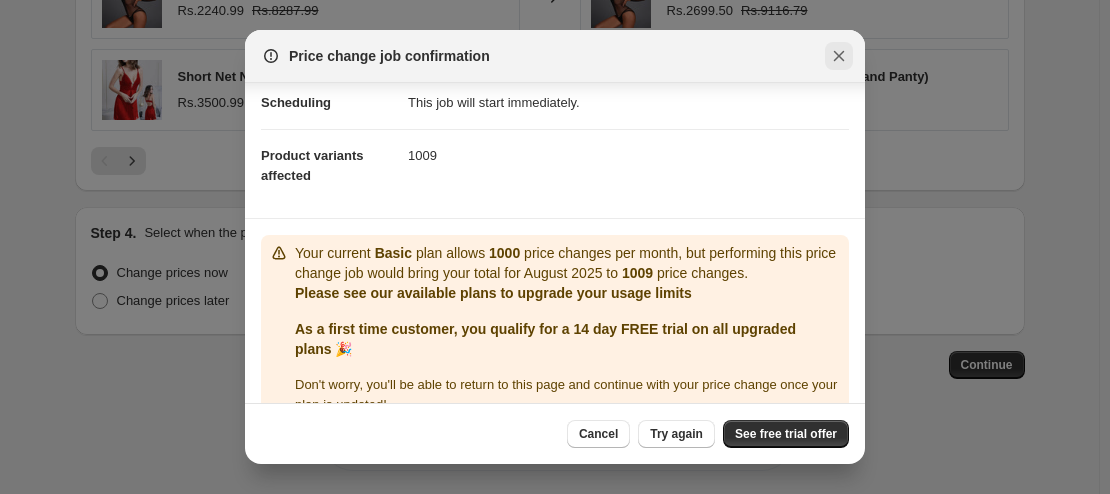click 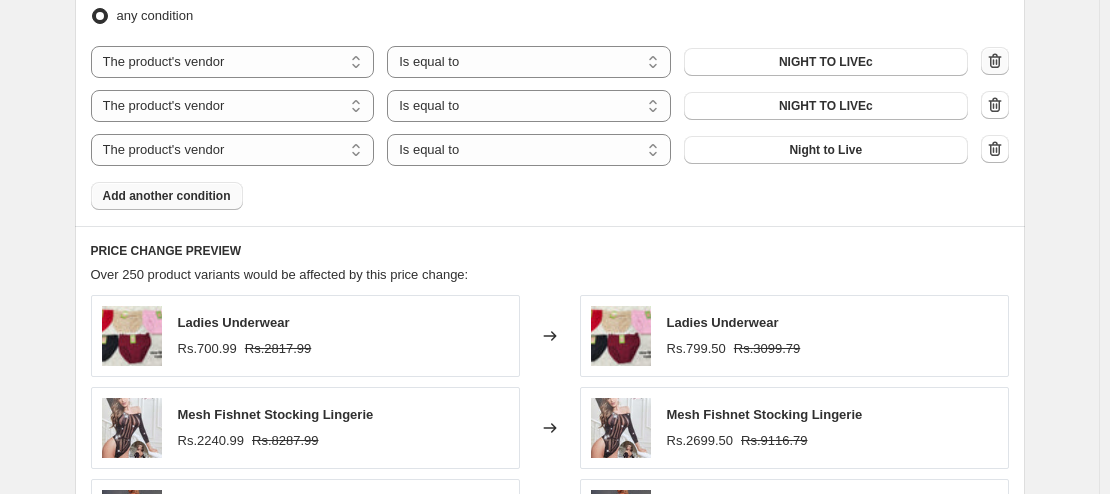 scroll, scrollTop: 1595, scrollLeft: 0, axis: vertical 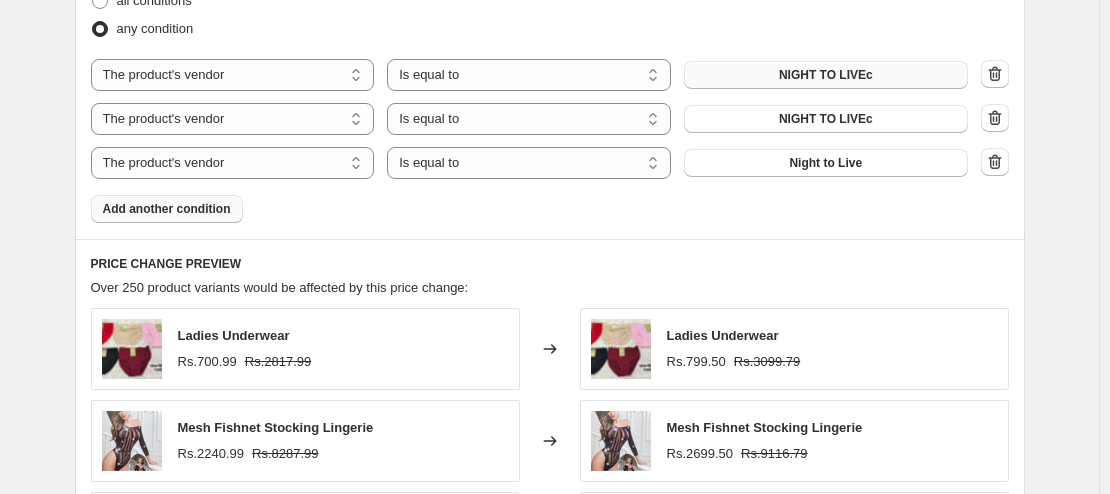 click on "NIGHT TO LIVEc" at bounding box center (826, 75) 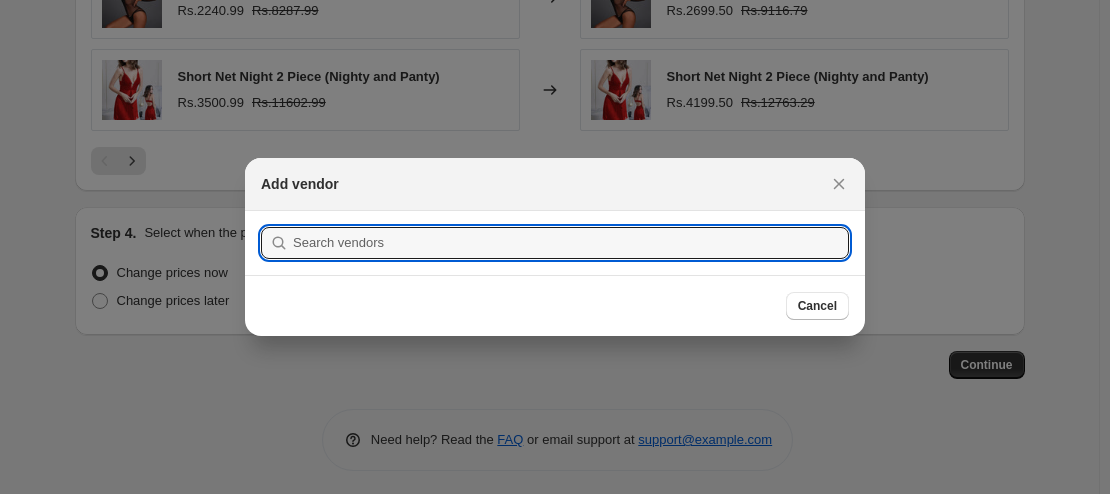 scroll, scrollTop: 0, scrollLeft: 0, axis: both 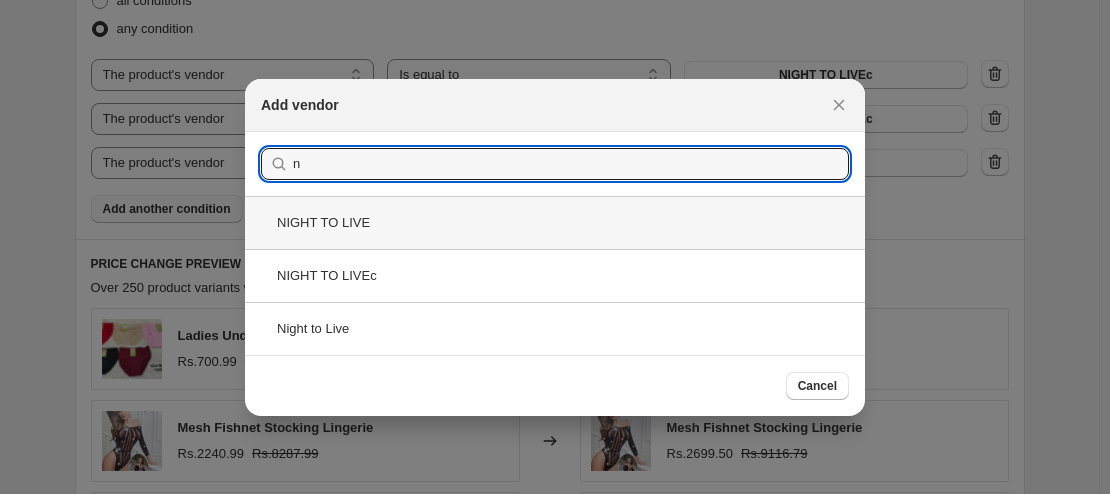 type on "n" 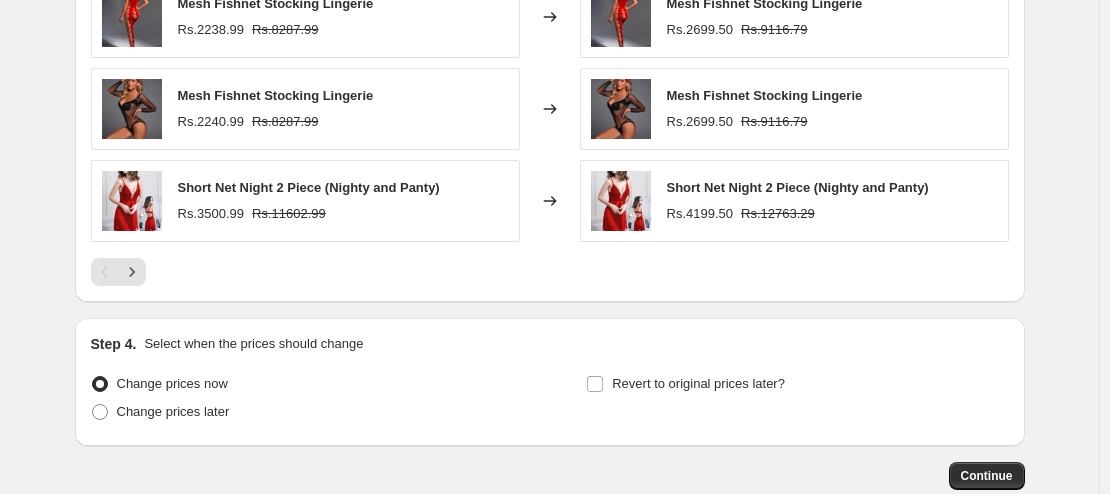 scroll, scrollTop: 2230, scrollLeft: 0, axis: vertical 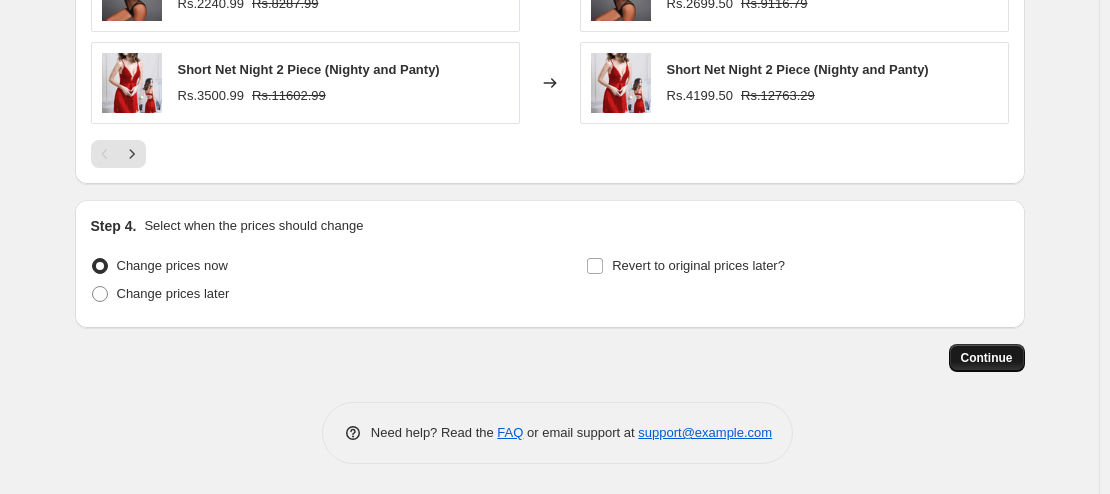 click on "Continue" at bounding box center [987, 358] 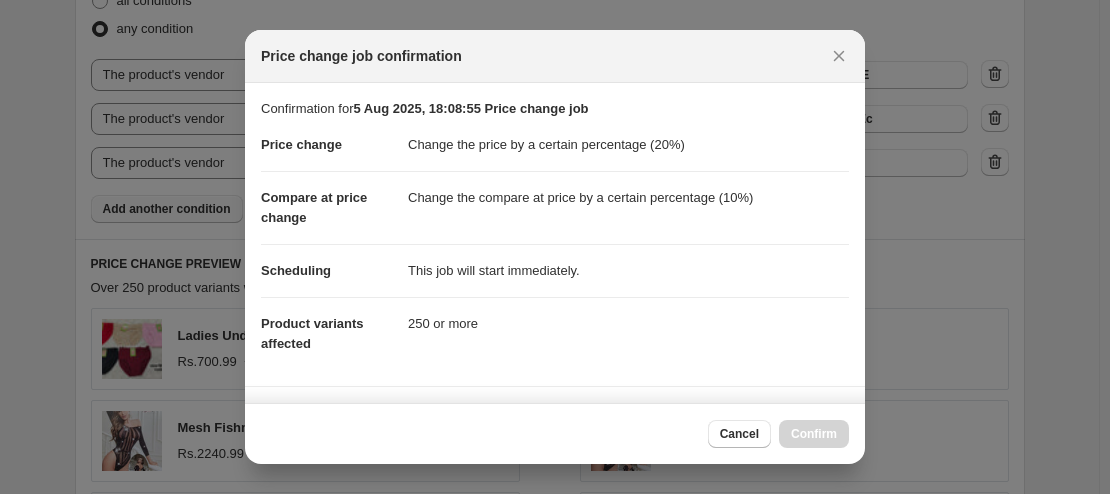 scroll, scrollTop: 2230, scrollLeft: 0, axis: vertical 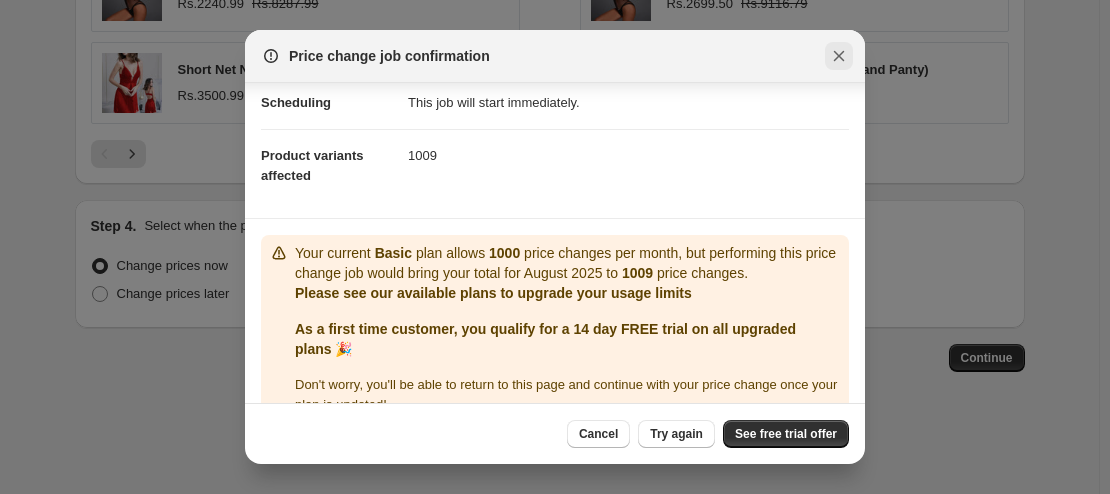 click 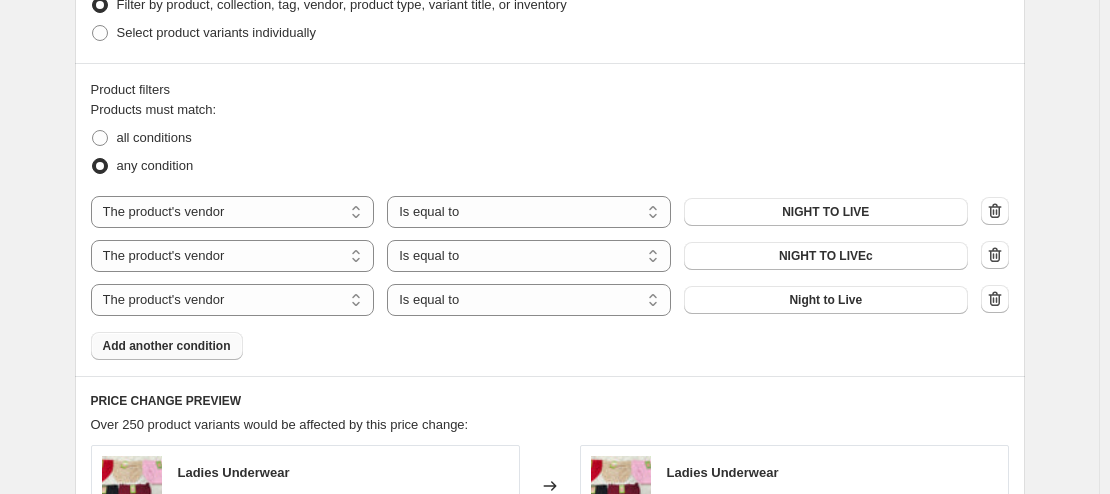 scroll, scrollTop: 1437, scrollLeft: 0, axis: vertical 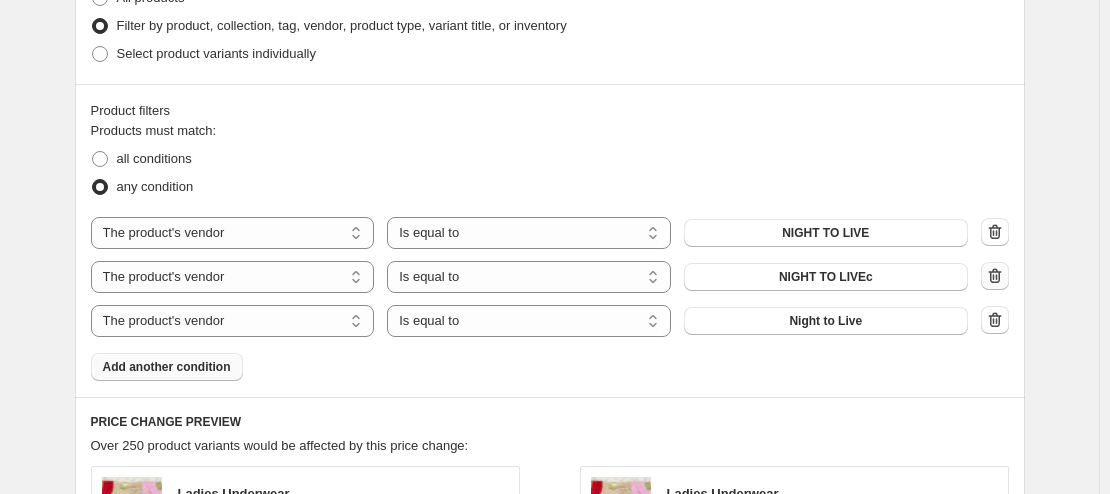 click 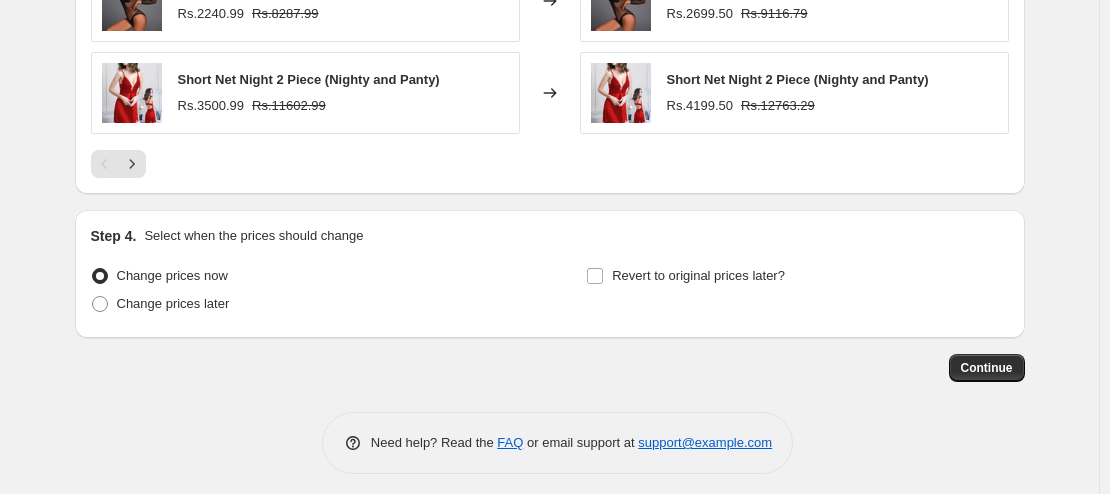 scroll, scrollTop: 2165, scrollLeft: 0, axis: vertical 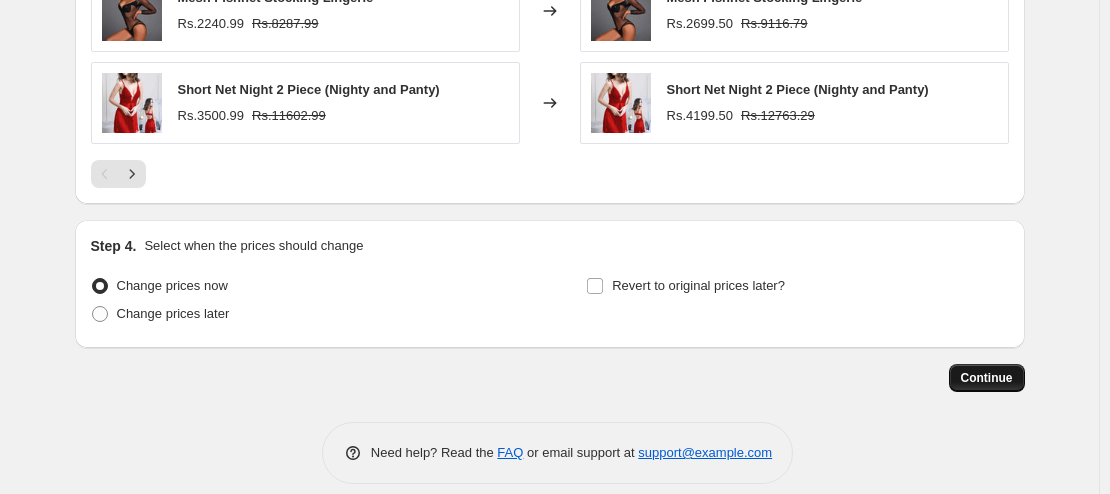click on "Continue" at bounding box center [987, 378] 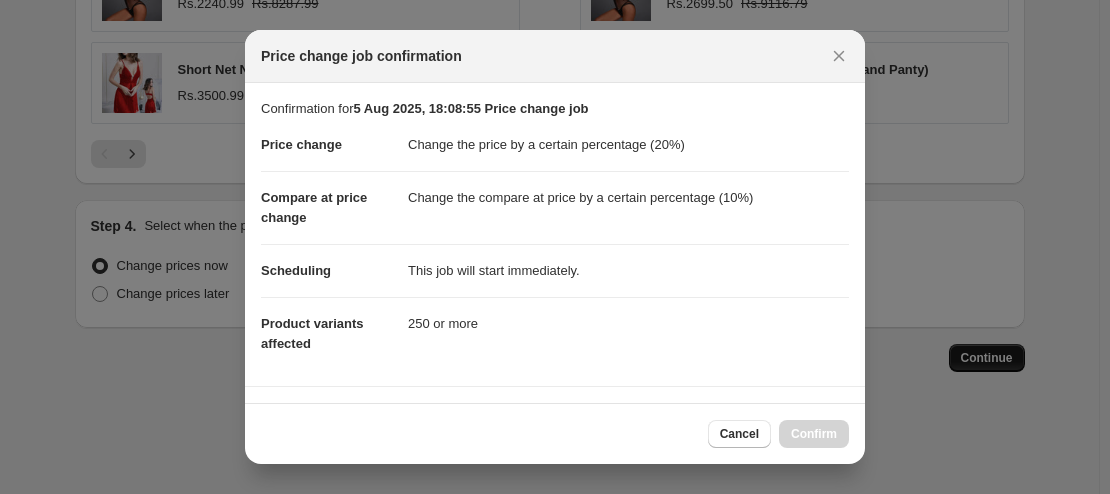 scroll, scrollTop: 0, scrollLeft: 0, axis: both 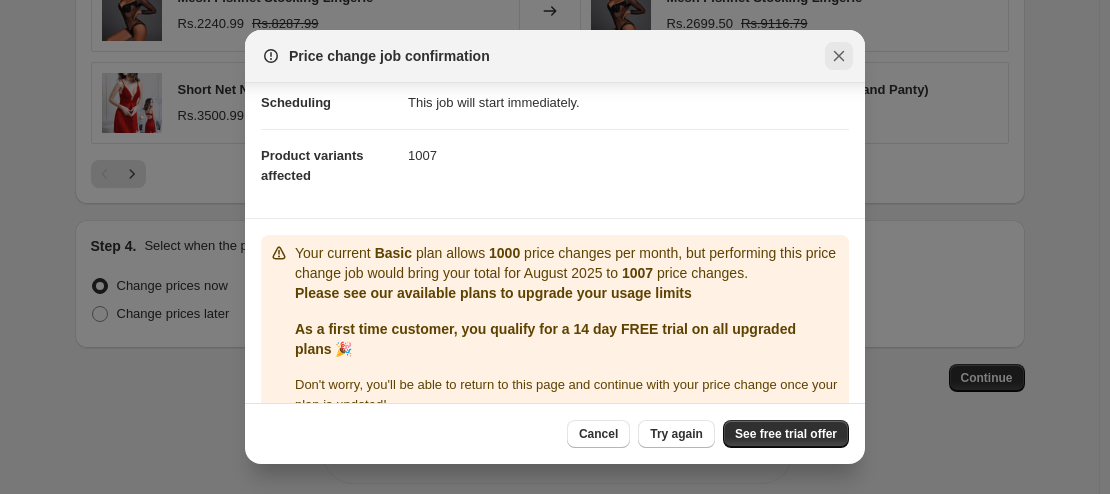 click 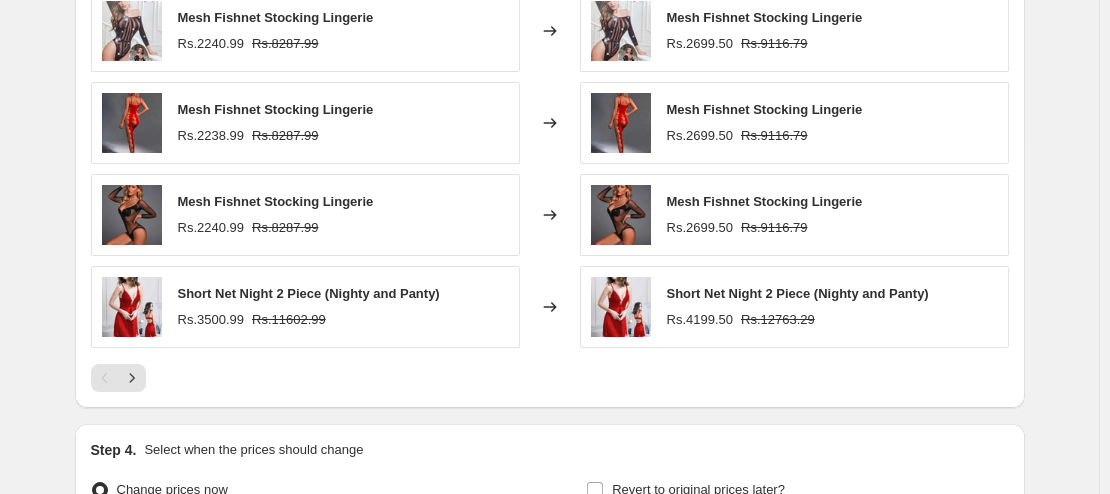 scroll, scrollTop: 1641, scrollLeft: 0, axis: vertical 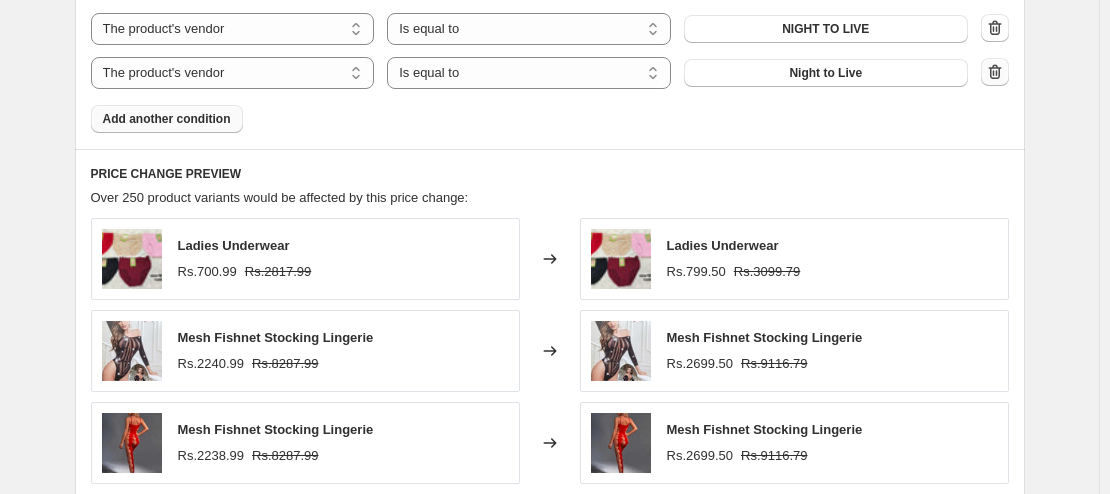 click 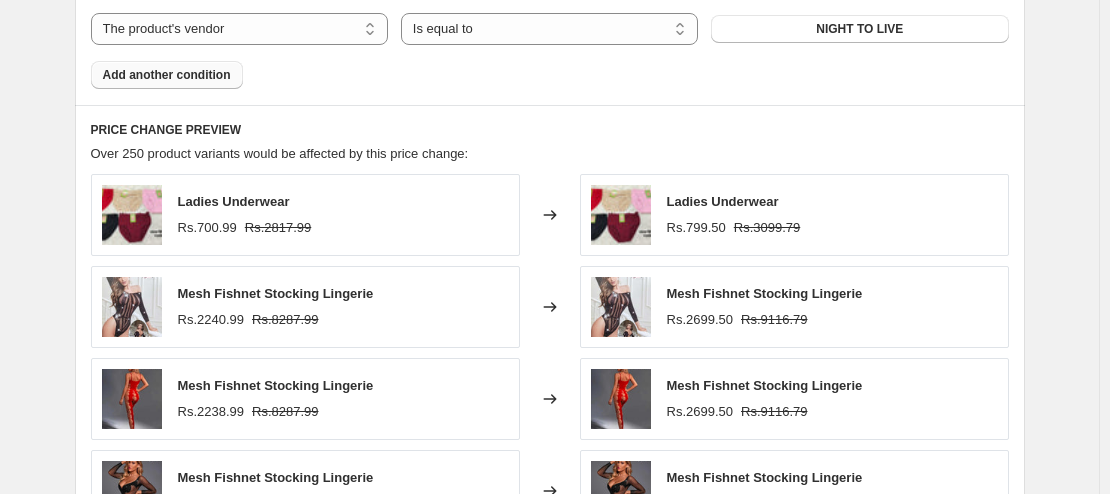 scroll, scrollTop: 2142, scrollLeft: 0, axis: vertical 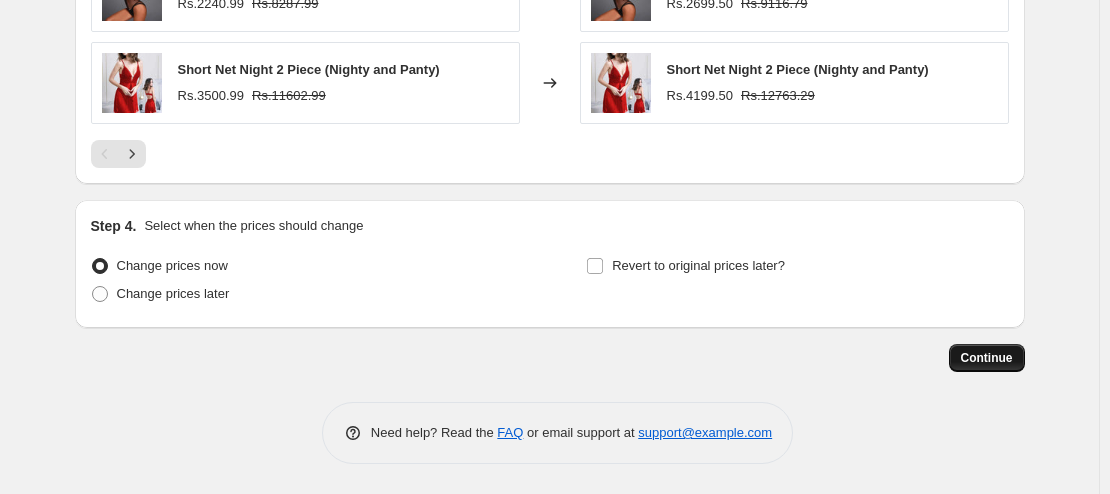 click on "Continue" at bounding box center [987, 358] 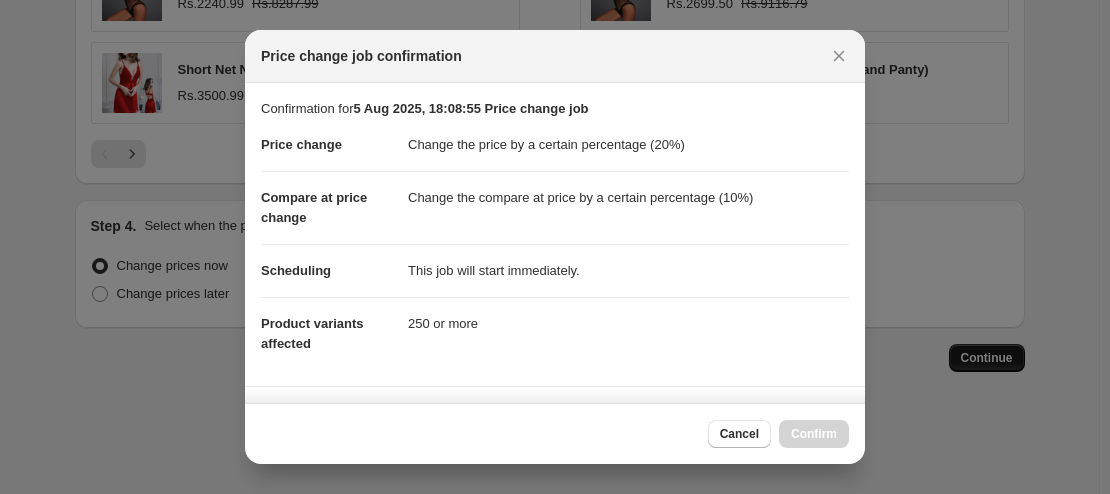 scroll, scrollTop: 0, scrollLeft: 0, axis: both 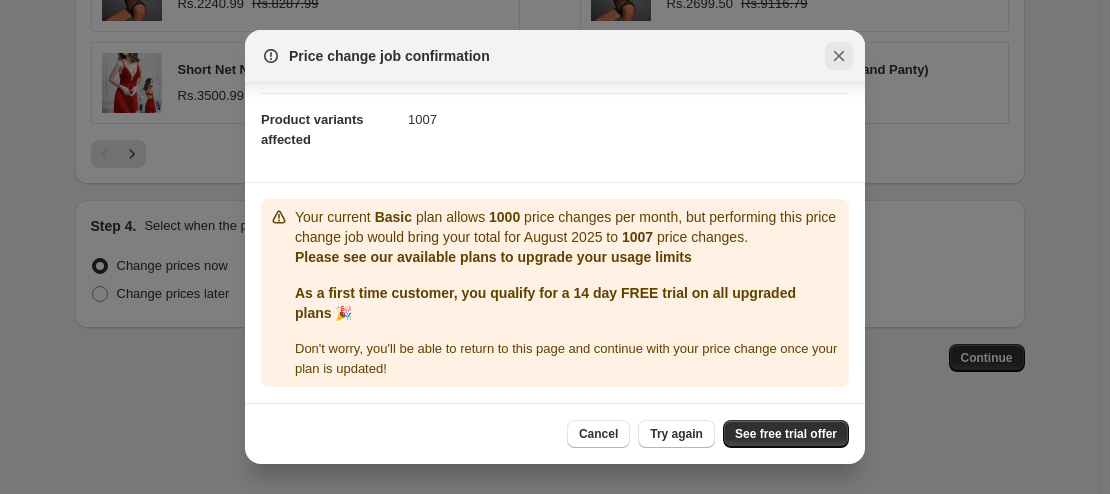 click 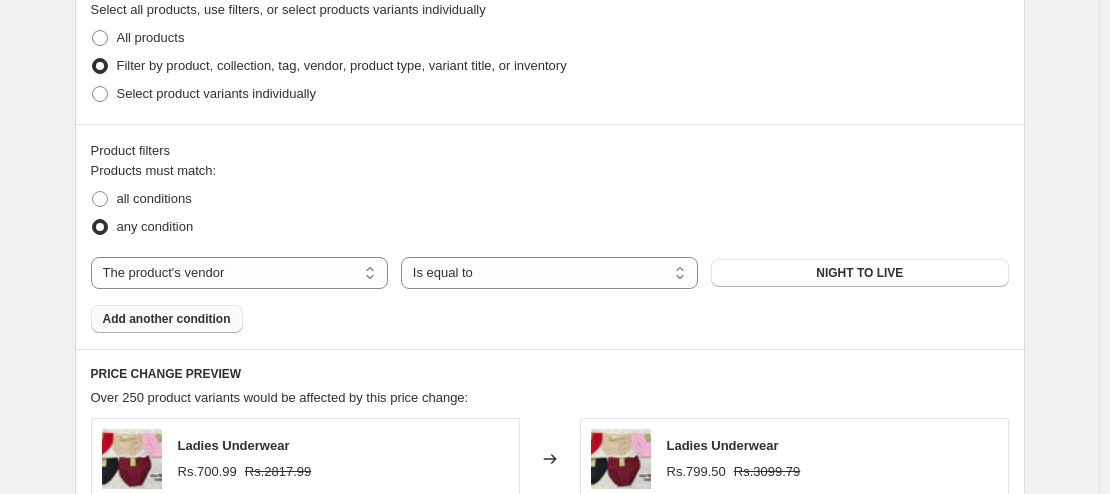 scroll, scrollTop: 1374, scrollLeft: 0, axis: vertical 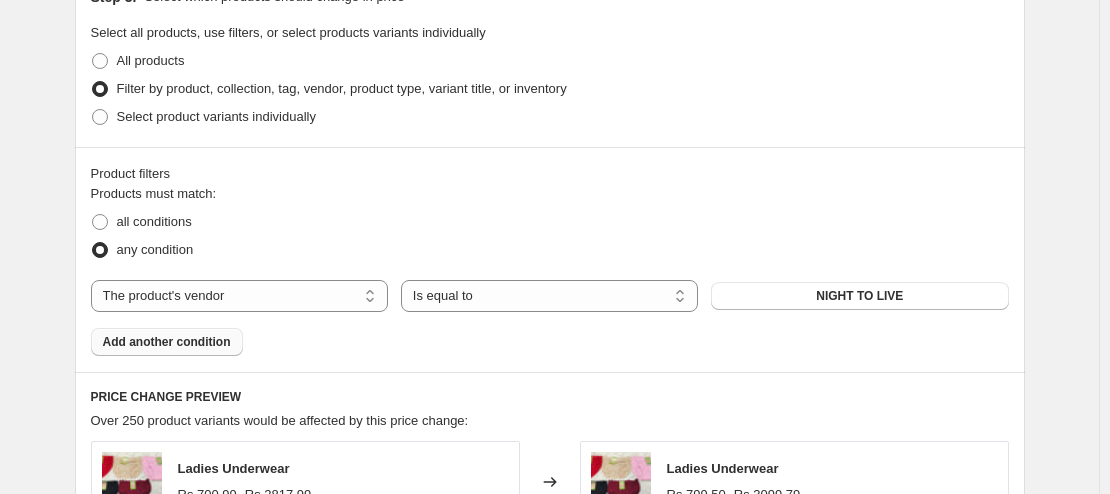 click on "Add another condition" at bounding box center [167, 342] 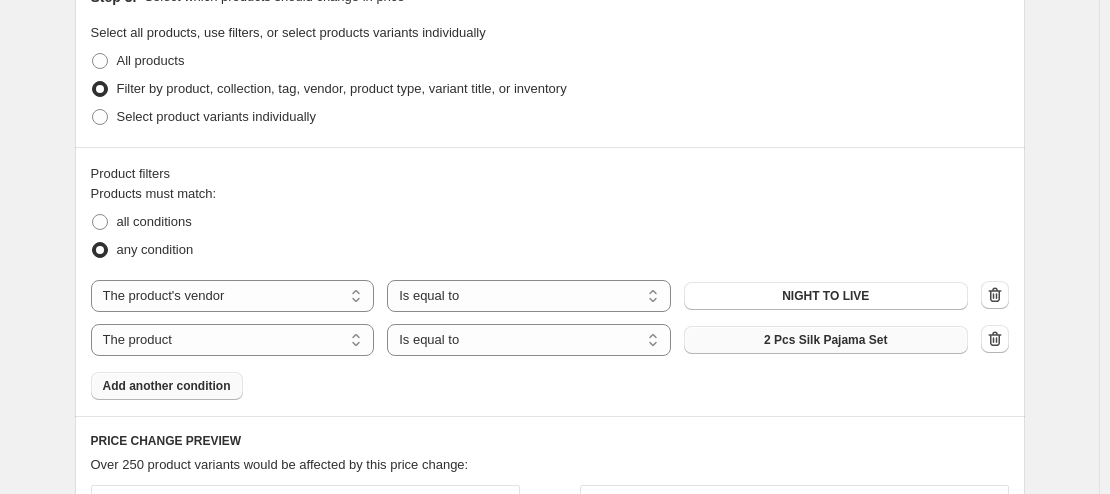 click on "2 Pcs Silk Pajama Set" at bounding box center [826, 340] 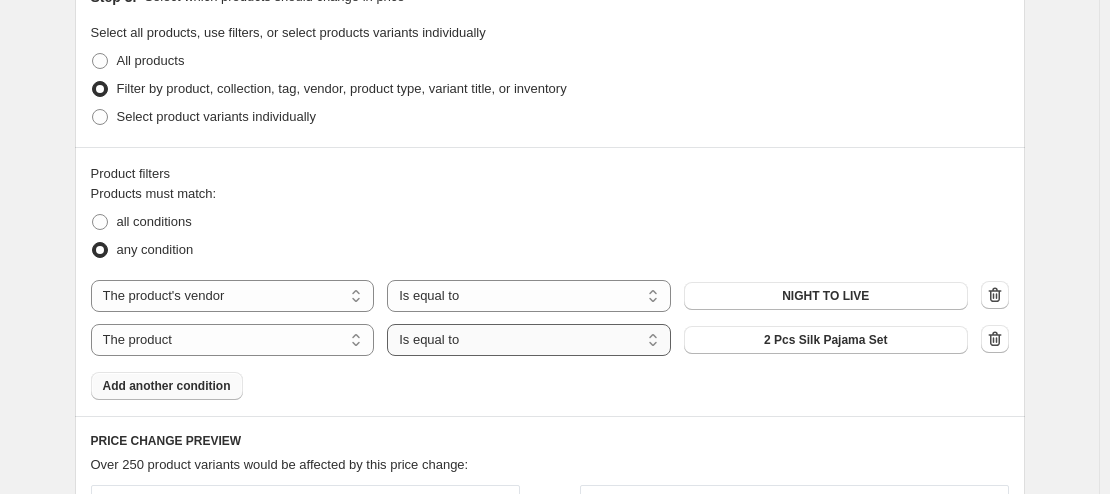 click on "Is equal to Is not equal to" at bounding box center (529, 340) 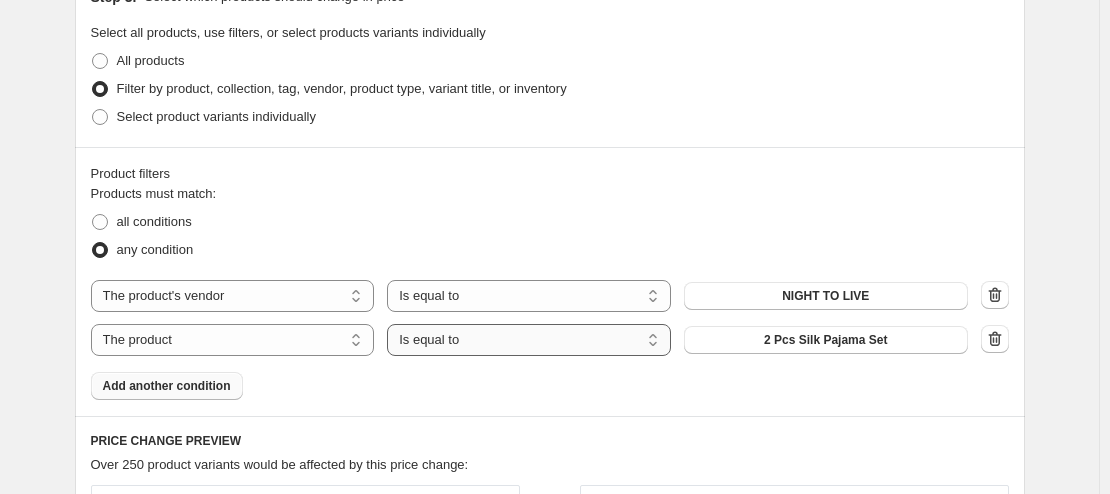 select on "not_equal" 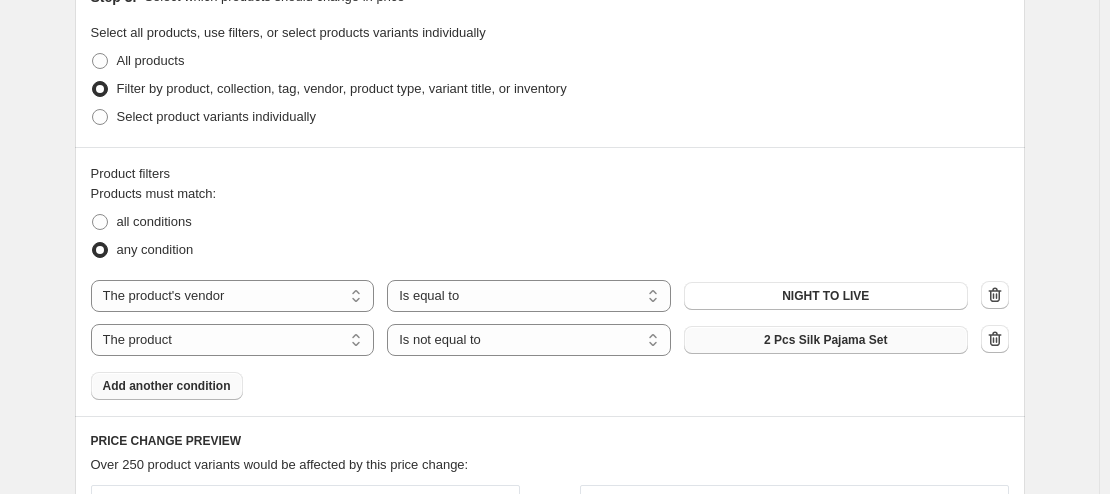 click on "2 Pcs Silk Pajama Set" at bounding box center [826, 340] 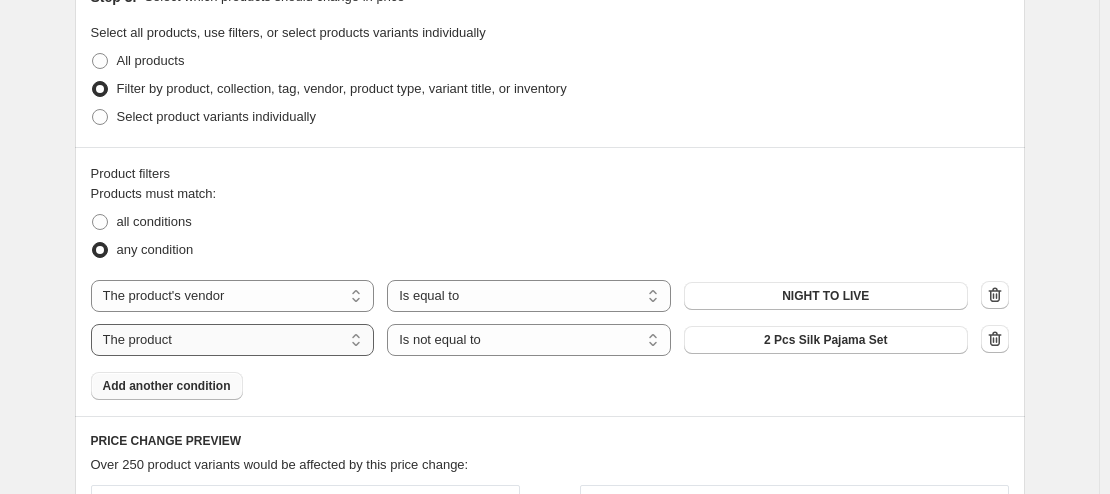 click on "The product The product's collection The product's tag The product's vendor The product's type The product's status The variant's title Inventory quantity" at bounding box center (233, 340) 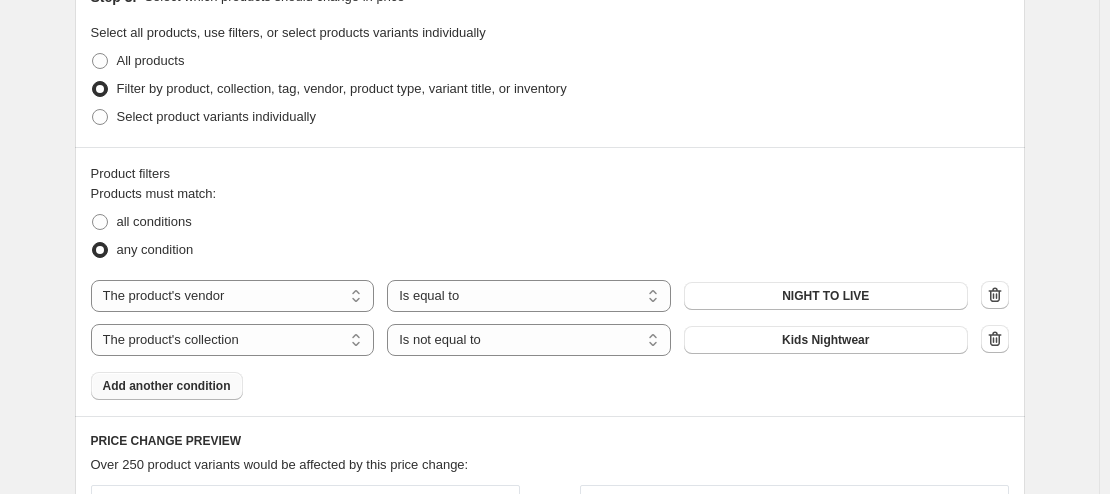 click on "Kids Nightwear" at bounding box center (826, 340) 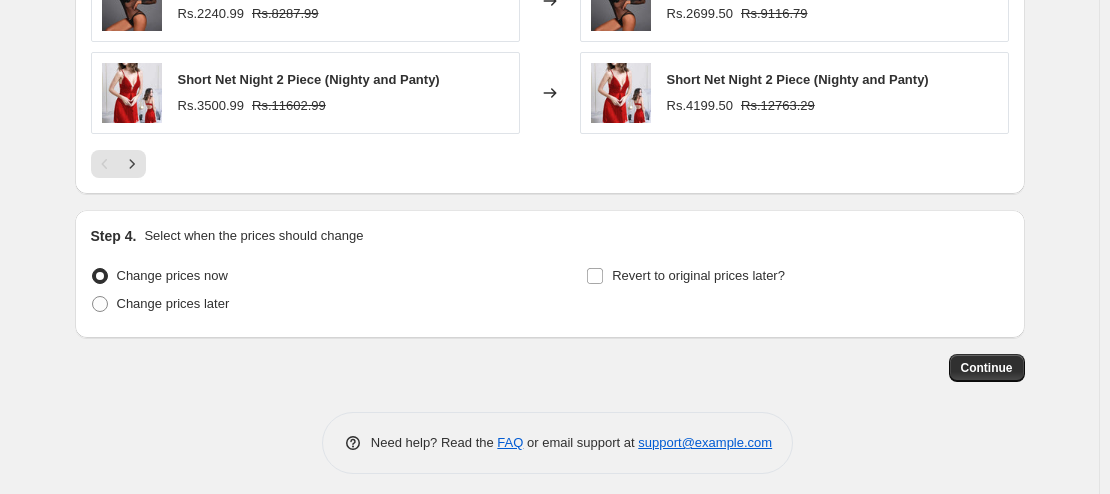 scroll, scrollTop: 2179, scrollLeft: 0, axis: vertical 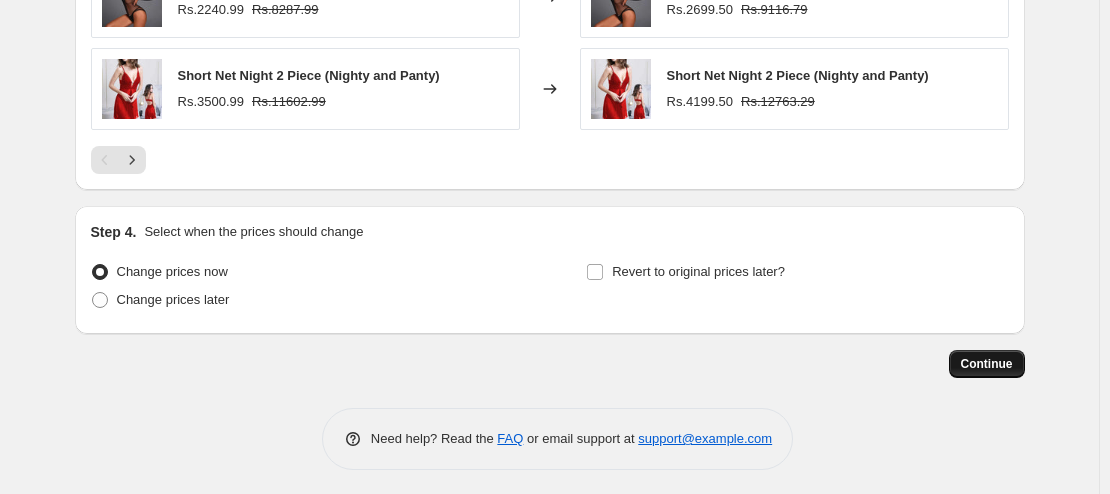 click on "Continue" at bounding box center [987, 364] 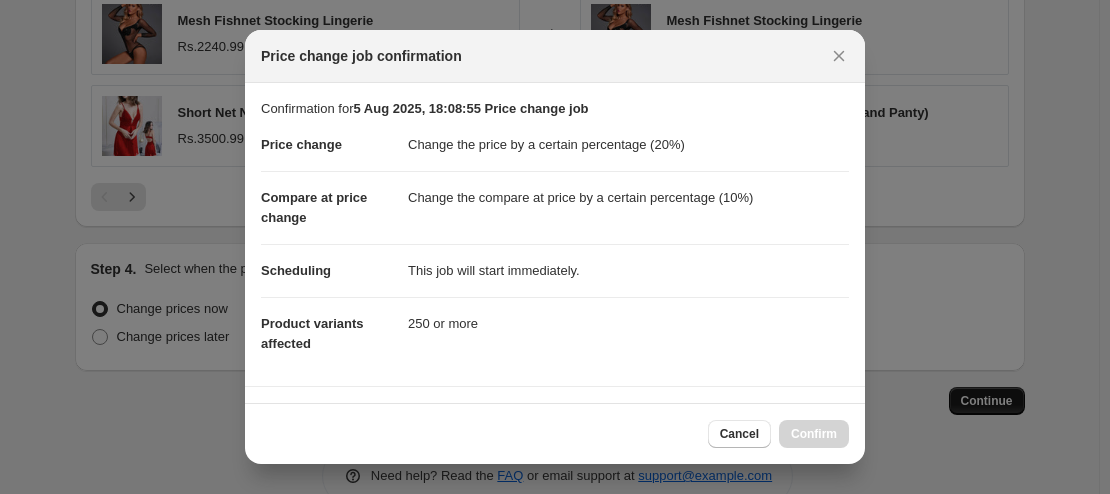 scroll, scrollTop: 0, scrollLeft: 0, axis: both 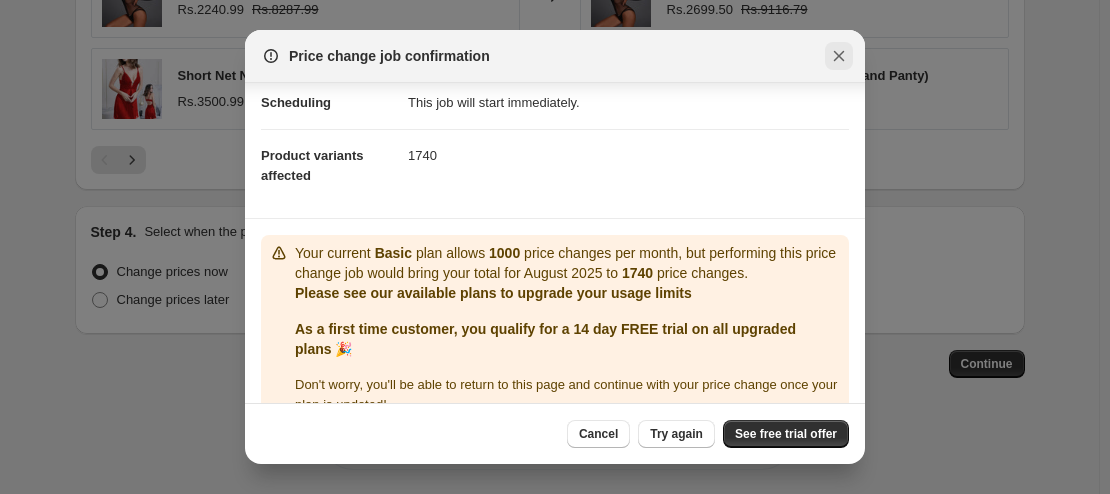 click 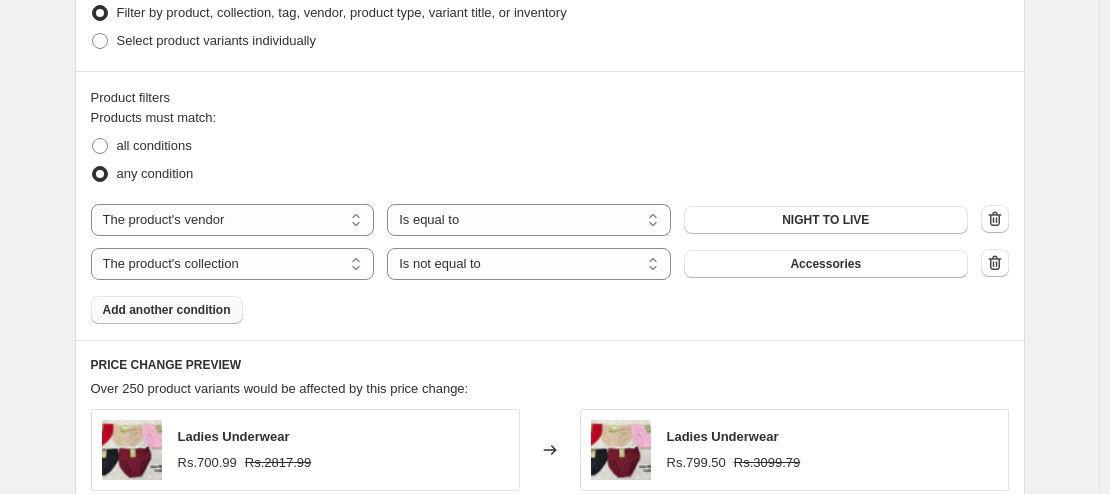scroll, scrollTop: 1397, scrollLeft: 0, axis: vertical 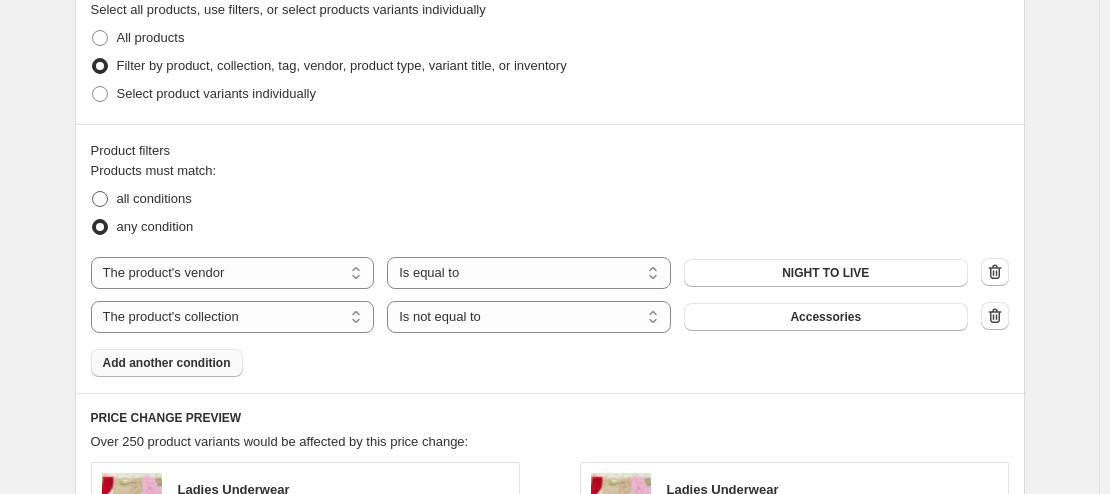 click at bounding box center [100, 199] 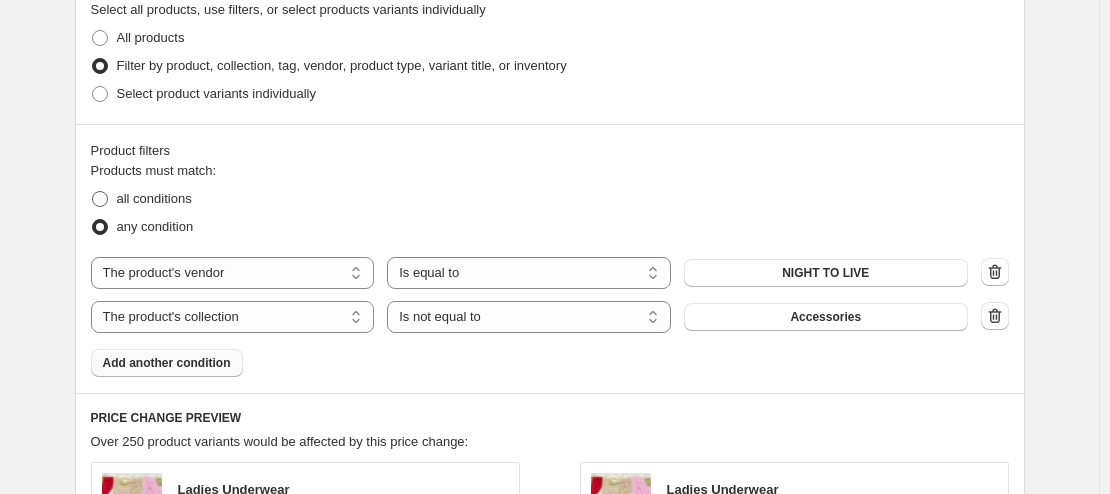 radio on "true" 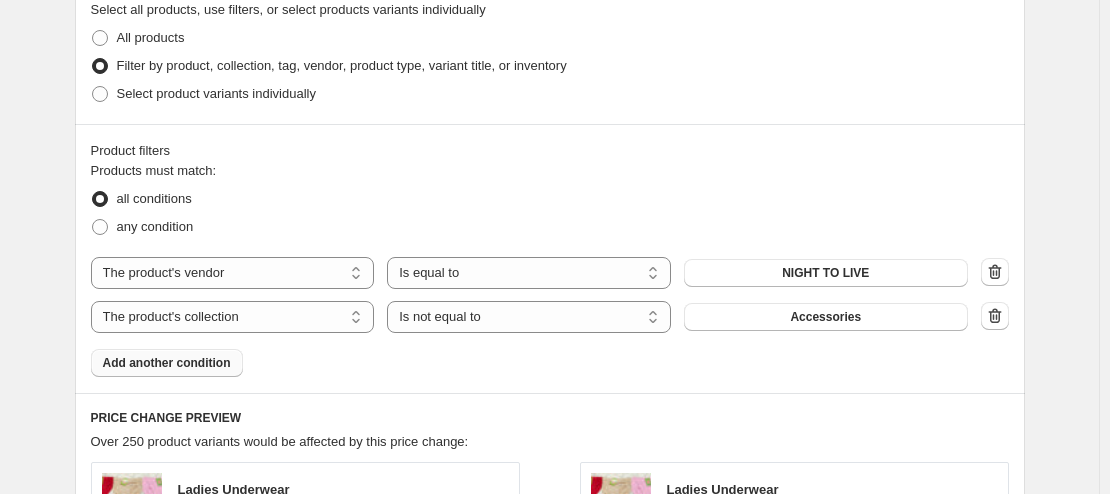 click on "Add another condition" at bounding box center [167, 363] 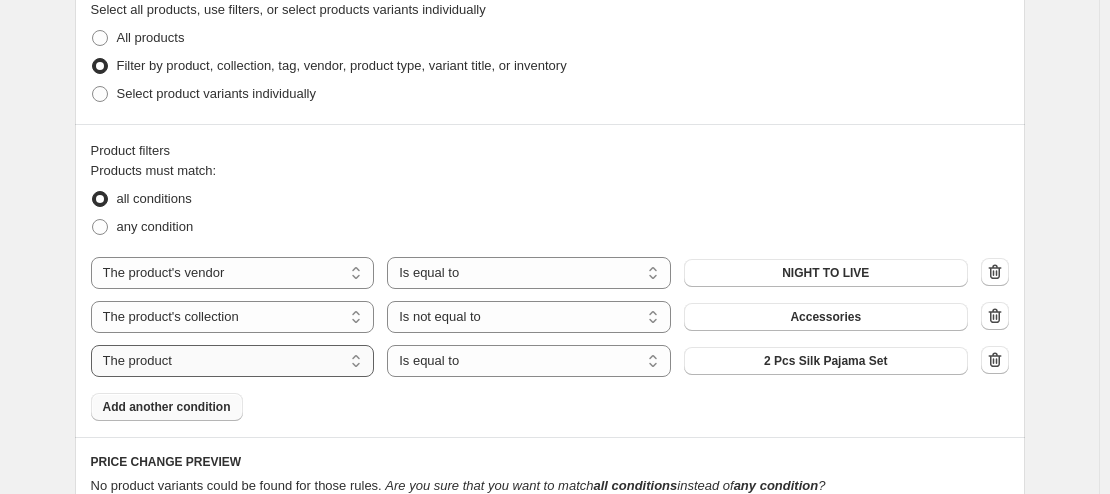 click on "The product The product's collection The product's tag The product's vendor The product's type The product's status The variant's title Inventory quantity" at bounding box center (233, 361) 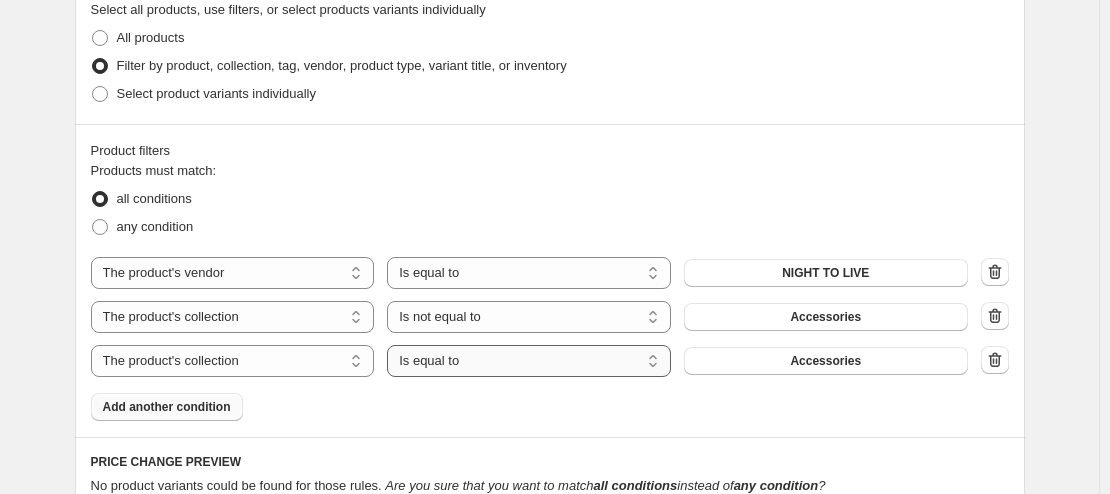 click on "Is equal to Is not equal to" at bounding box center (529, 361) 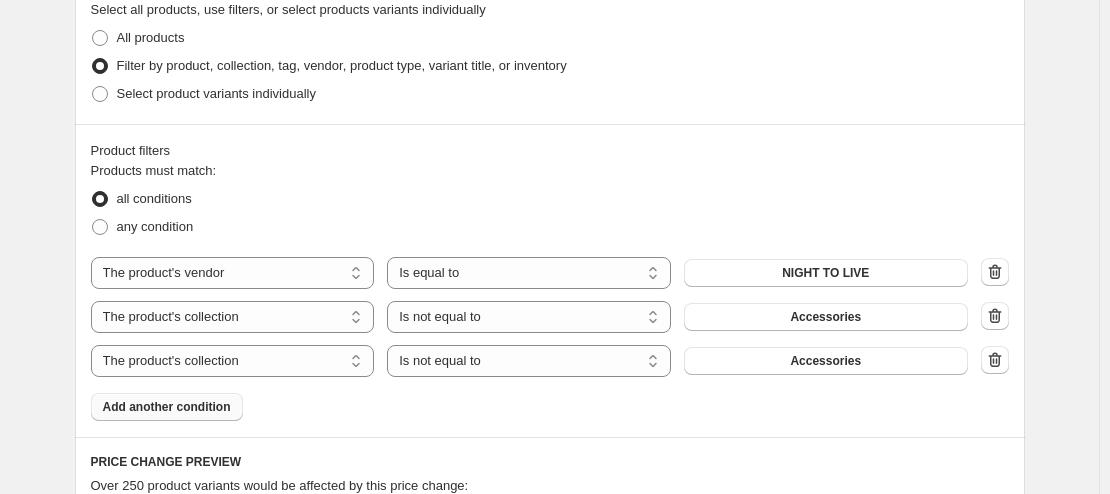 click on "Accessories" at bounding box center [826, 361] 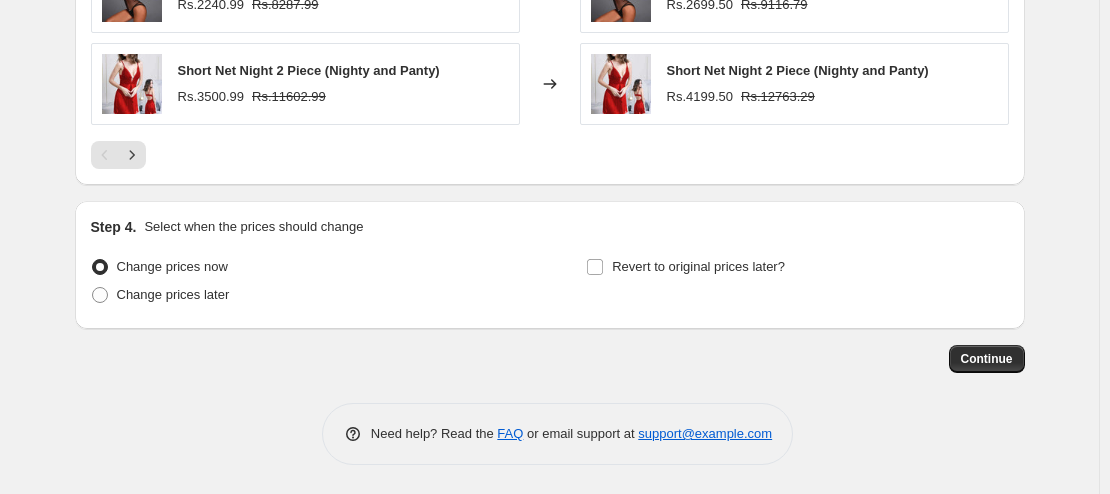 scroll, scrollTop: 2230, scrollLeft: 0, axis: vertical 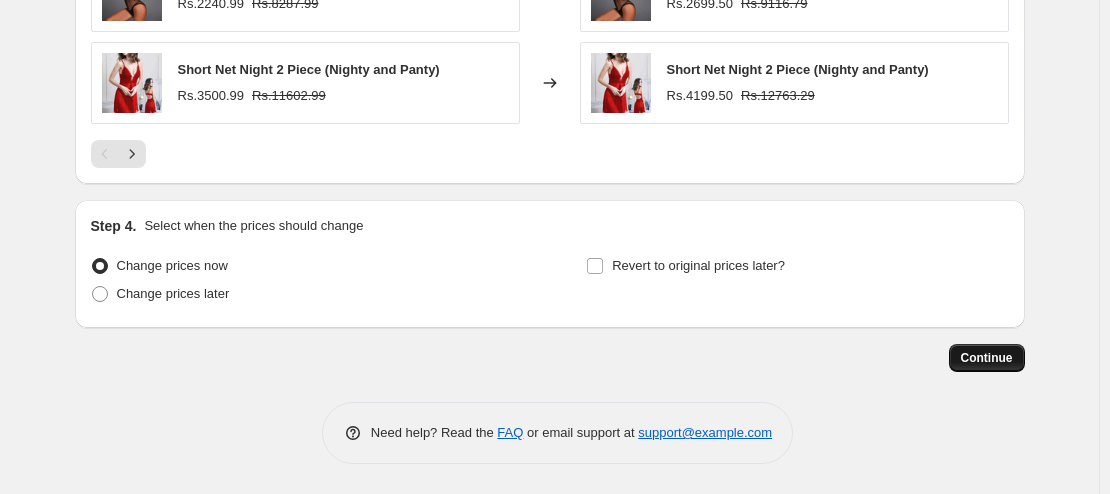 click on "Continue" at bounding box center [987, 358] 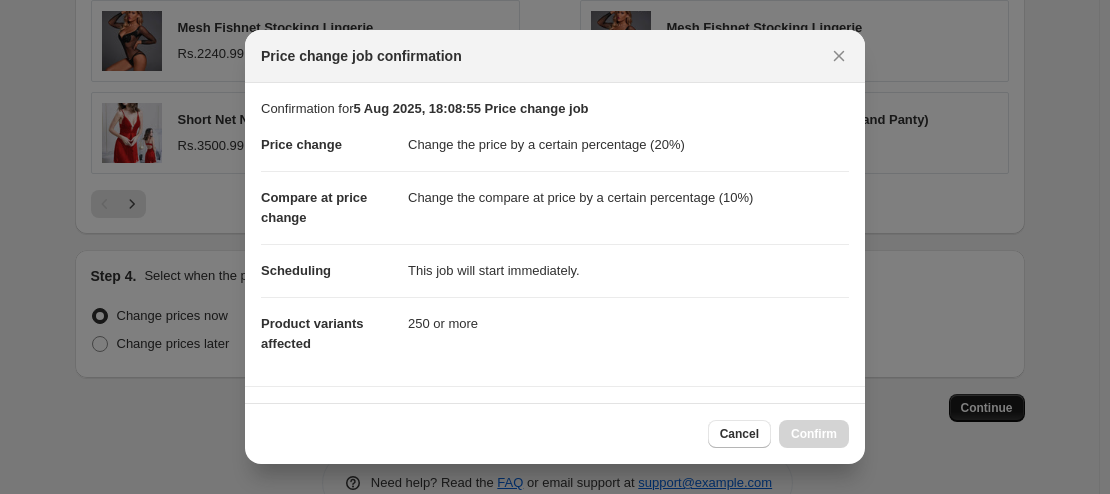 scroll, scrollTop: 0, scrollLeft: 0, axis: both 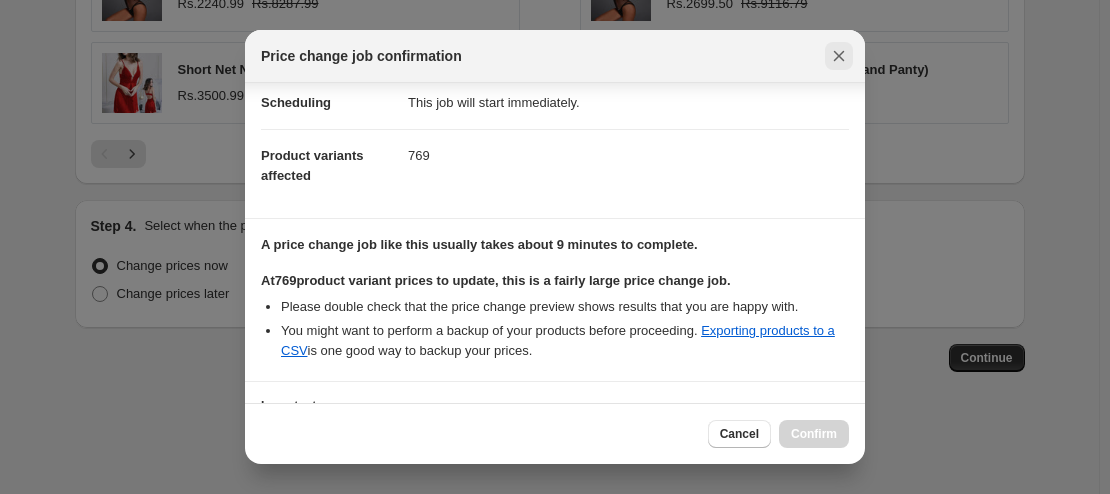 click 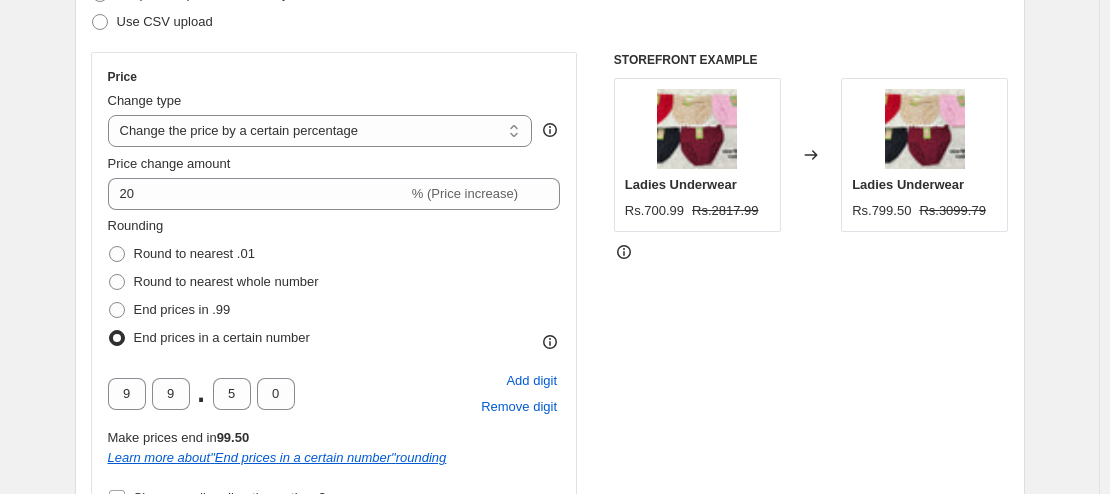 scroll, scrollTop: 325, scrollLeft: 0, axis: vertical 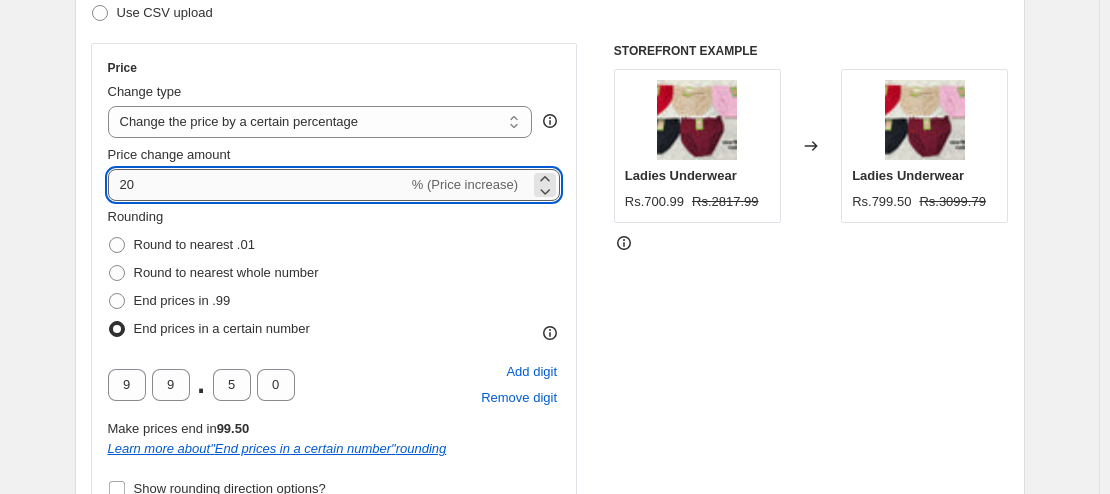 click on "20" at bounding box center (258, 185) 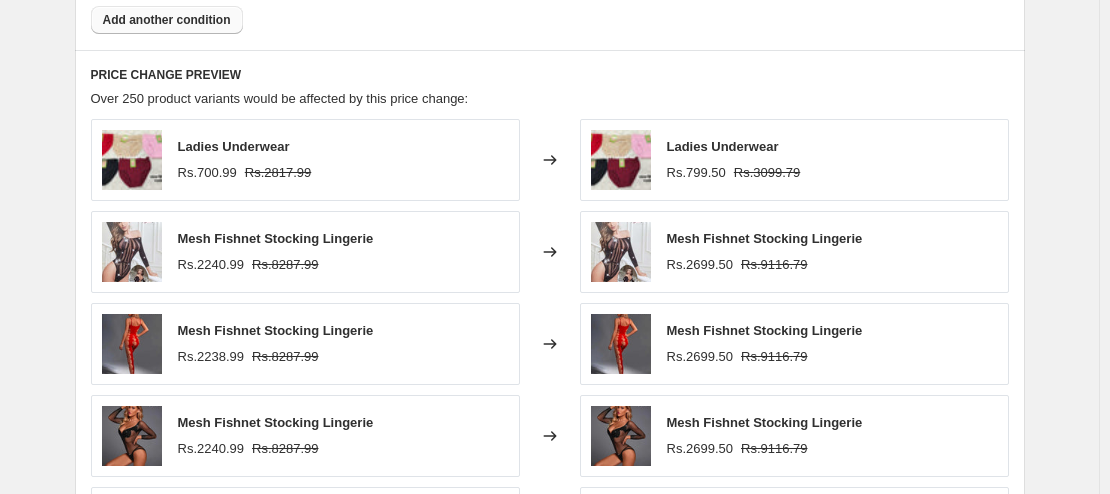 scroll, scrollTop: 2230, scrollLeft: 0, axis: vertical 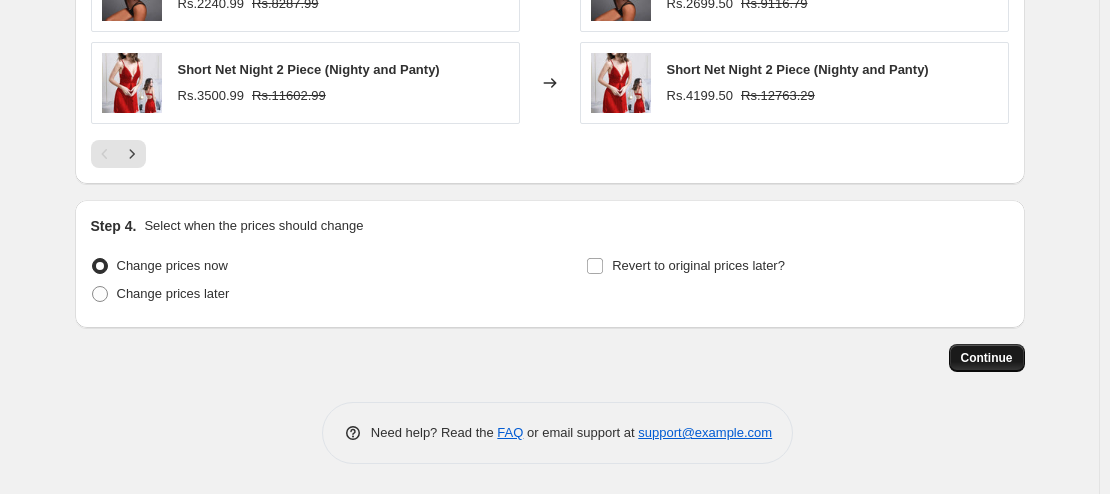 type on "15" 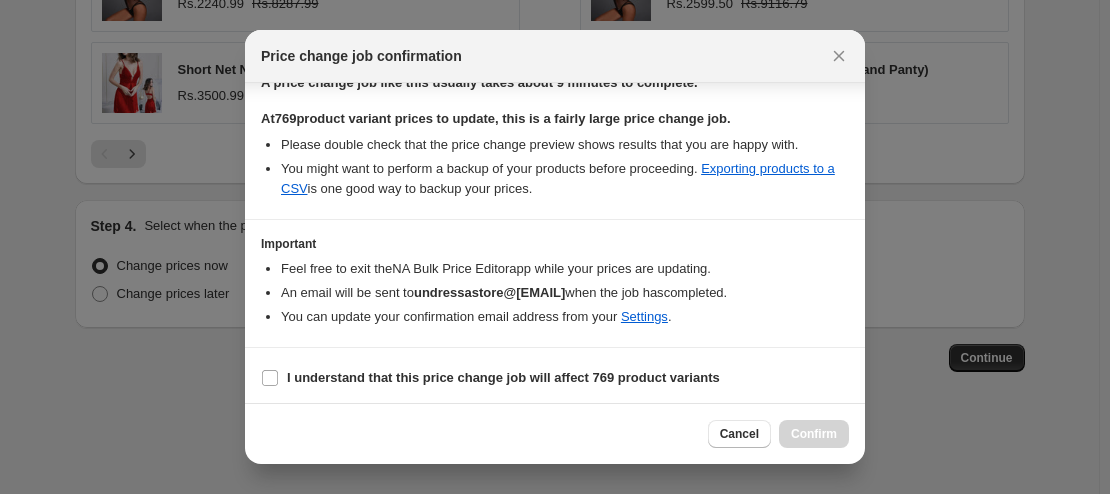 scroll, scrollTop: 335, scrollLeft: 0, axis: vertical 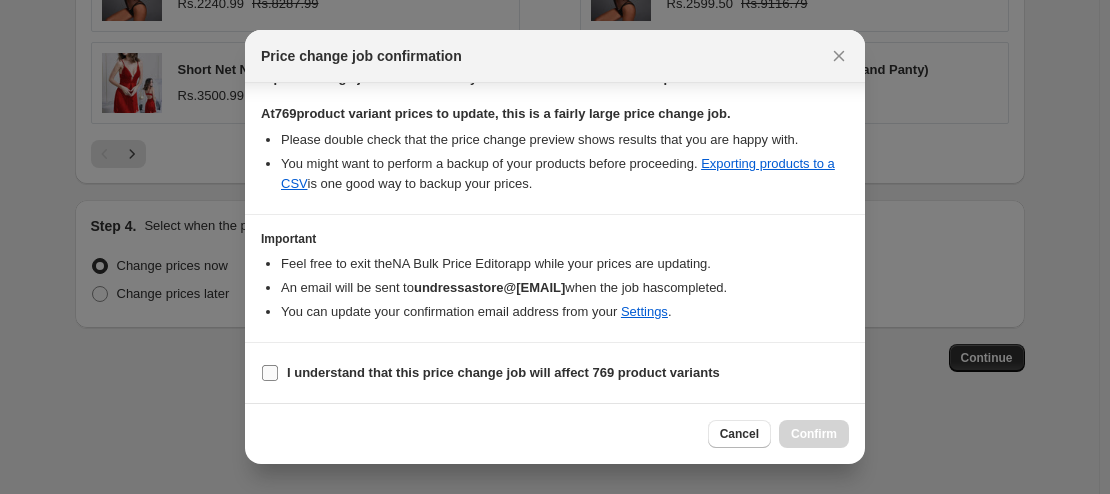 click on "I understand that this price change job will affect 769 product variants" at bounding box center (270, 373) 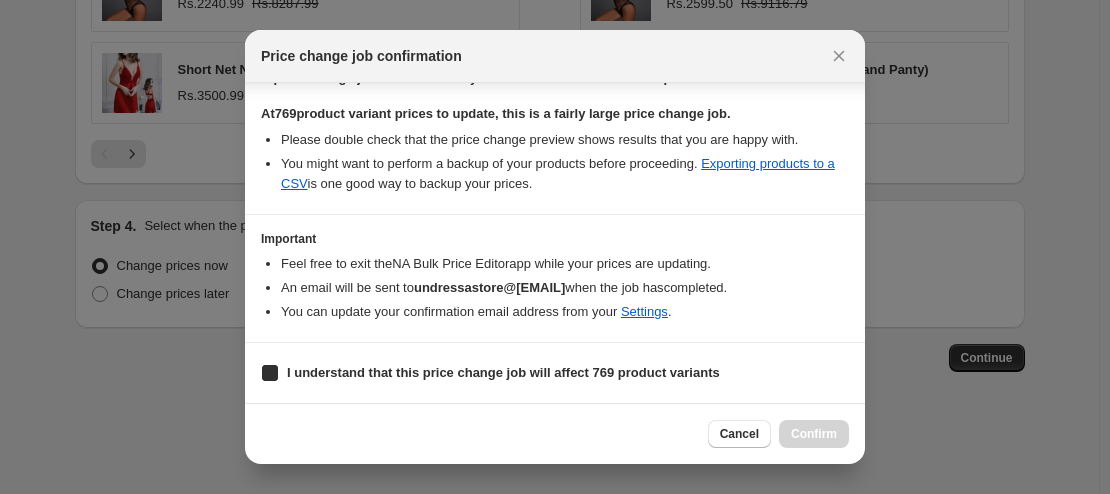 checkbox on "true" 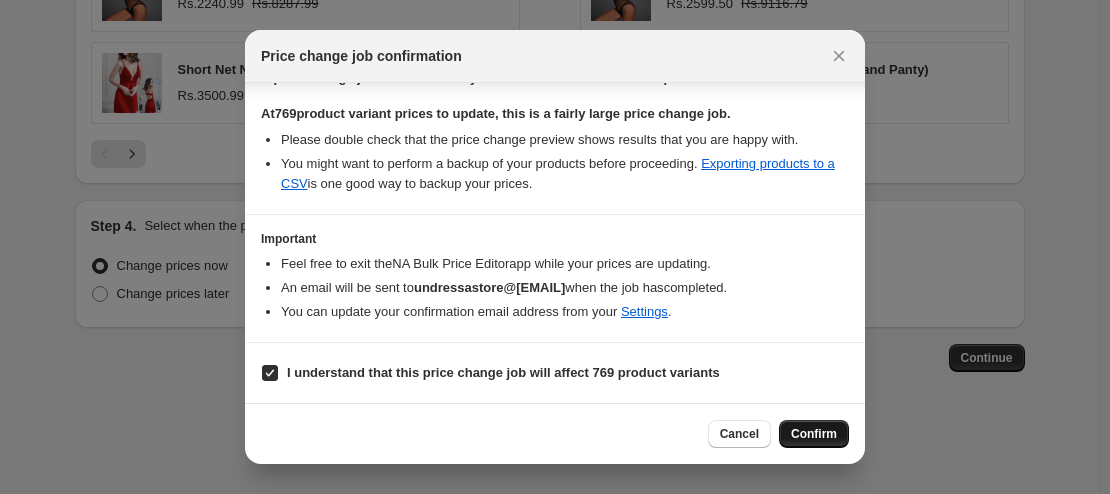 click on "Confirm" at bounding box center [814, 434] 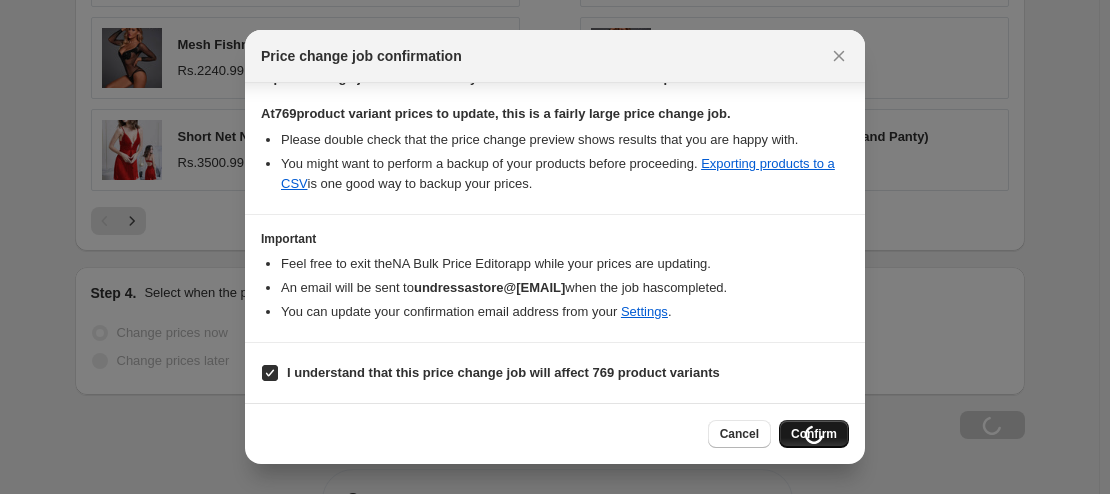 scroll, scrollTop: 2298, scrollLeft: 0, axis: vertical 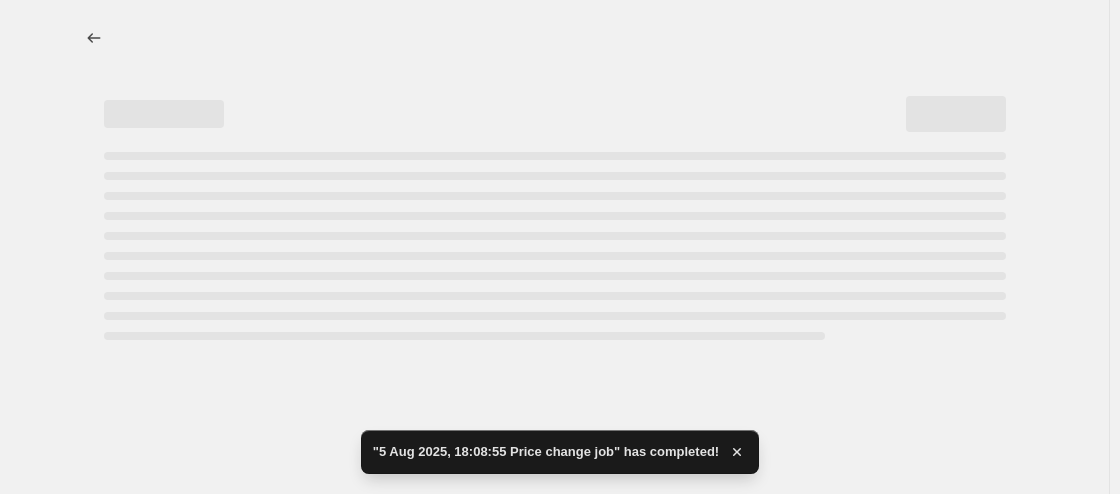 select on "percentage" 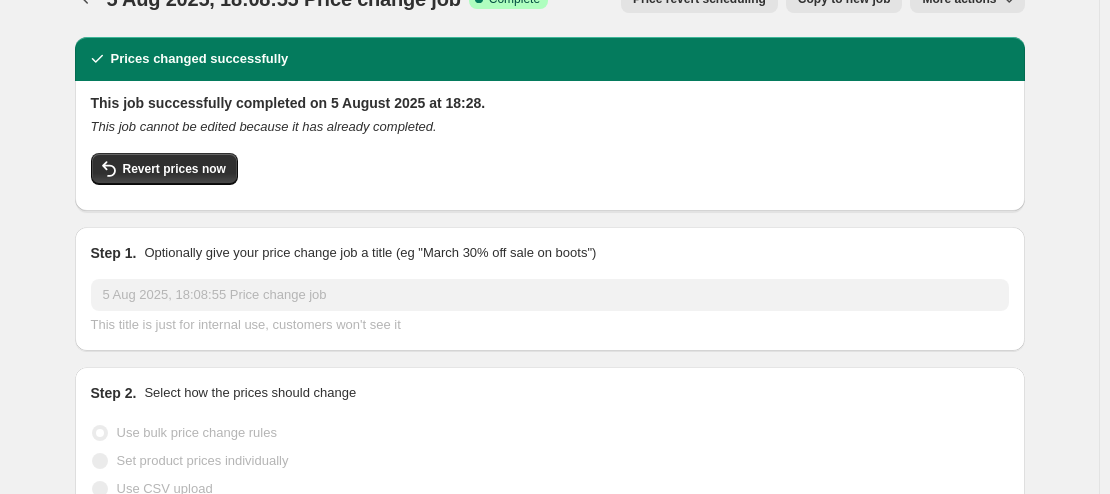 scroll, scrollTop: 0, scrollLeft: 0, axis: both 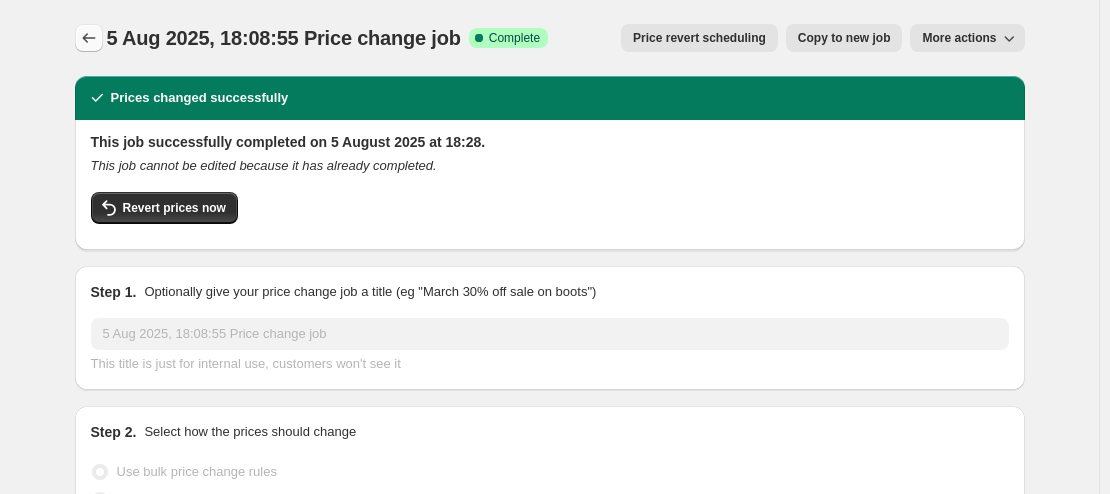 click 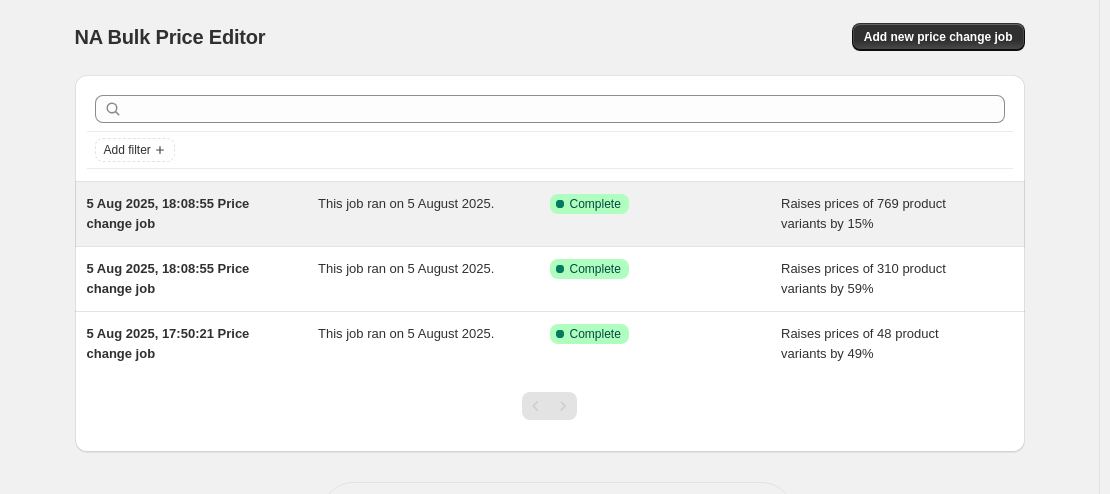 scroll, scrollTop: 0, scrollLeft: 0, axis: both 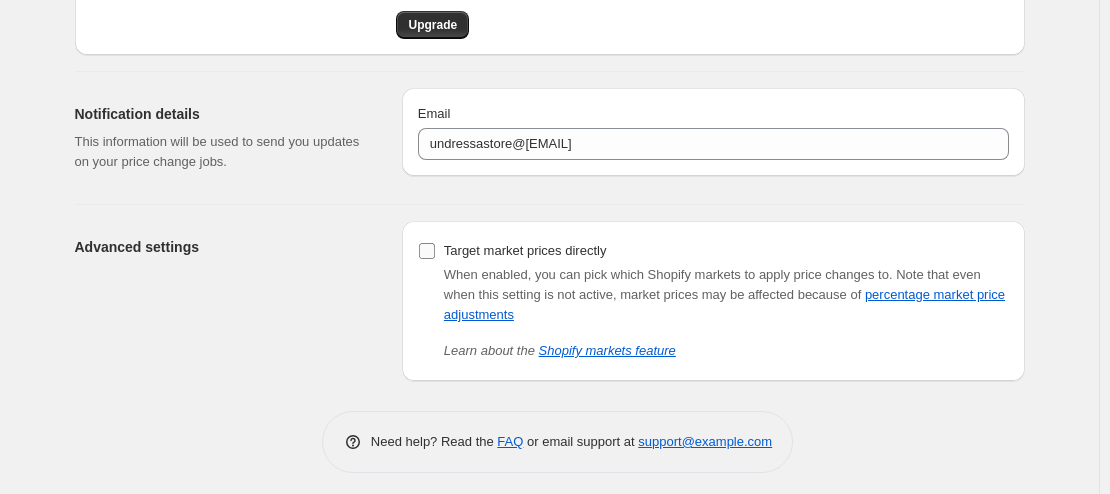 click on "Target market prices directly" at bounding box center (427, 251) 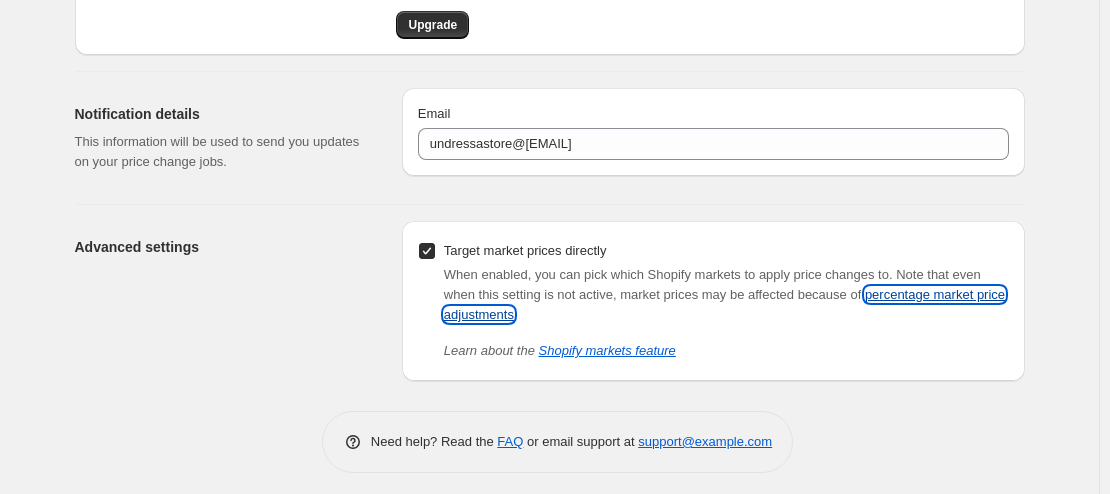 click on "percentage market price adjustments" at bounding box center [724, 304] 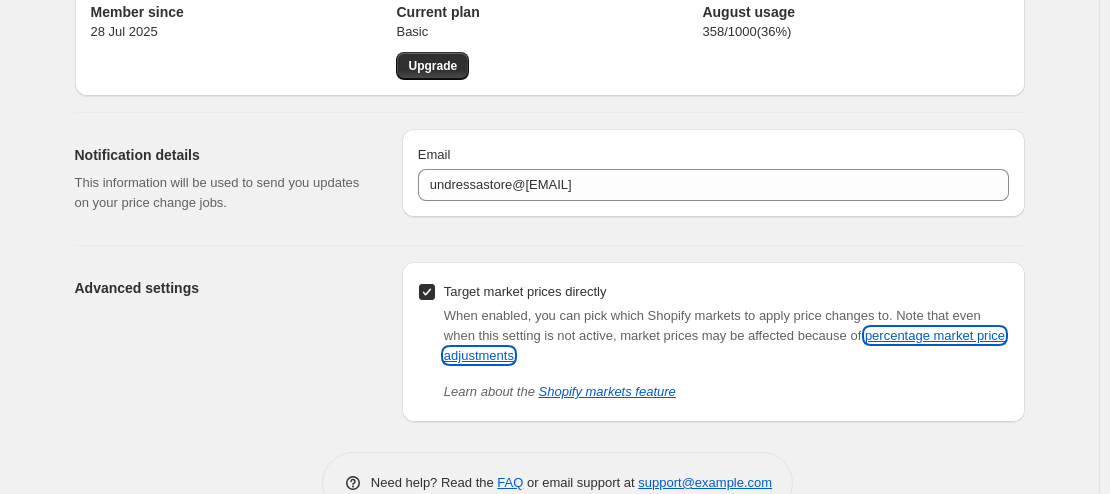 scroll, scrollTop: 4, scrollLeft: 0, axis: vertical 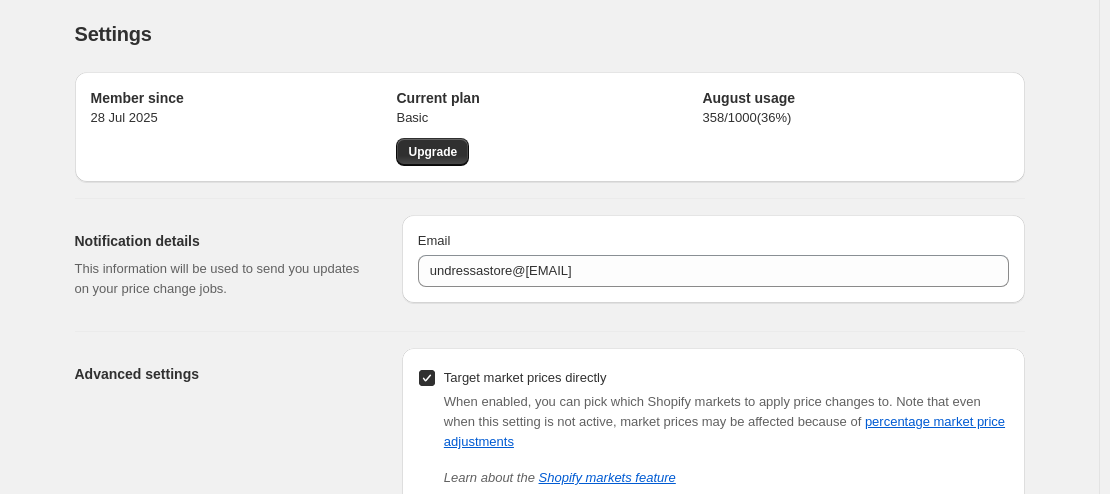 click on "Target market prices directly" at bounding box center (427, 378) 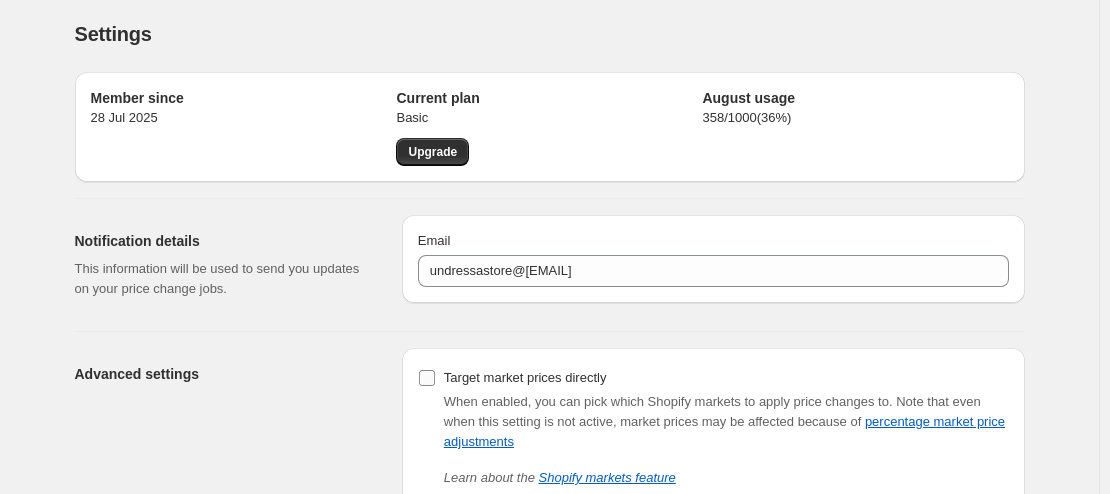 checkbox on "false" 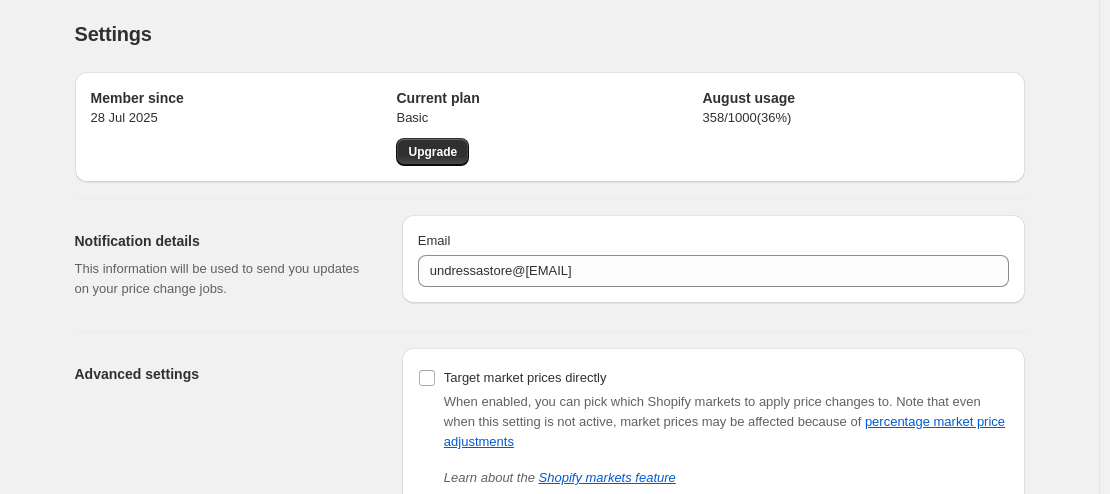 click on "Settings. This page is ready Settings" at bounding box center [550, 34] 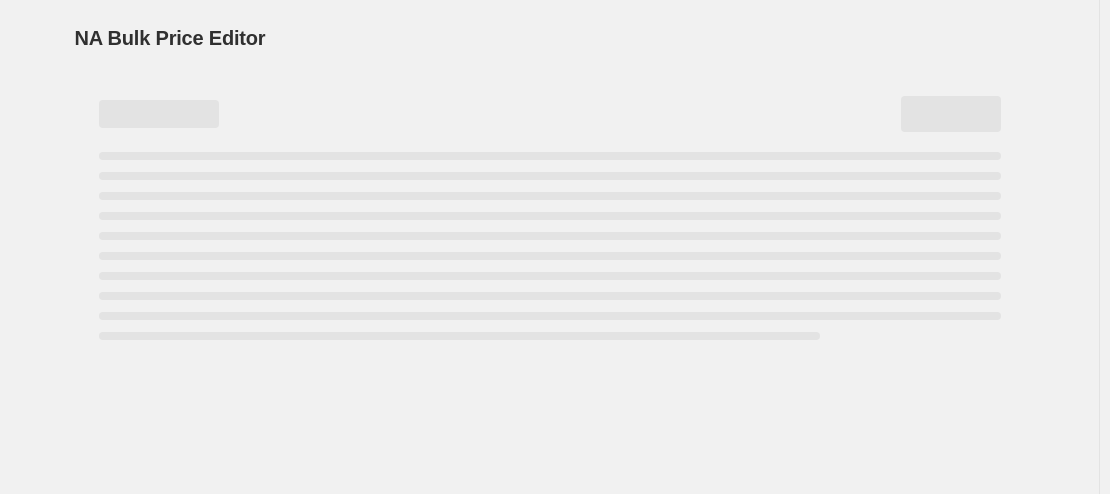 scroll, scrollTop: 0, scrollLeft: 0, axis: both 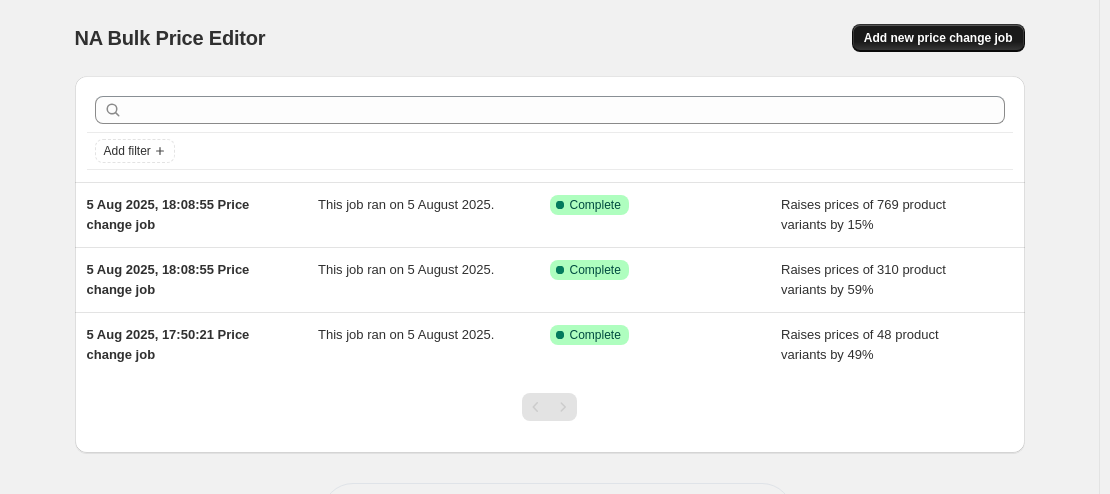 click on "Add new price change job" at bounding box center (938, 38) 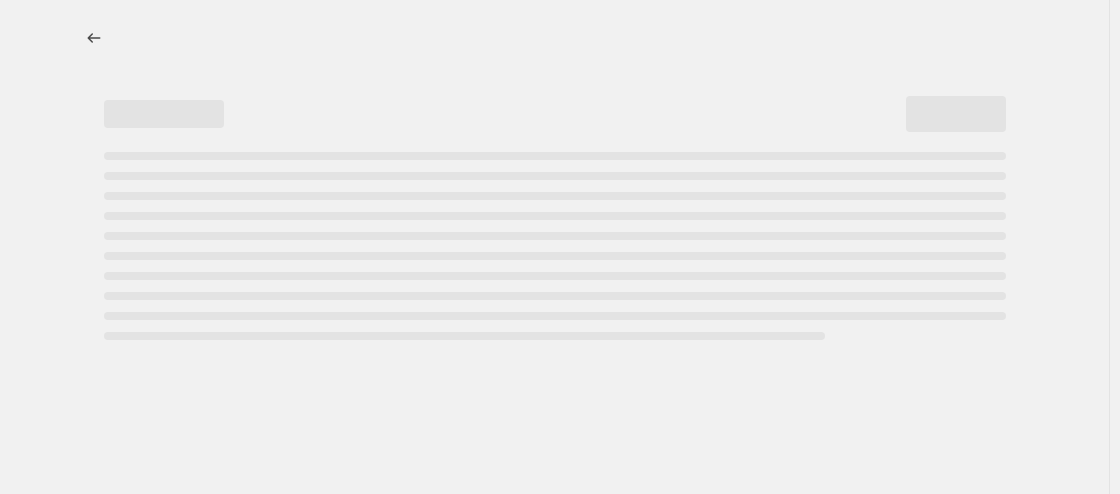 select on "percentage" 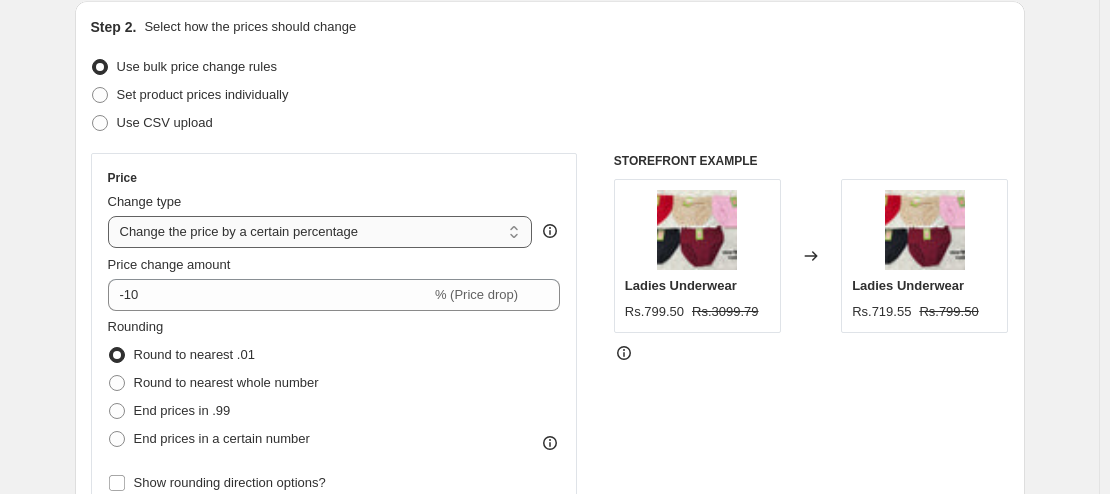 scroll, scrollTop: 224, scrollLeft: 0, axis: vertical 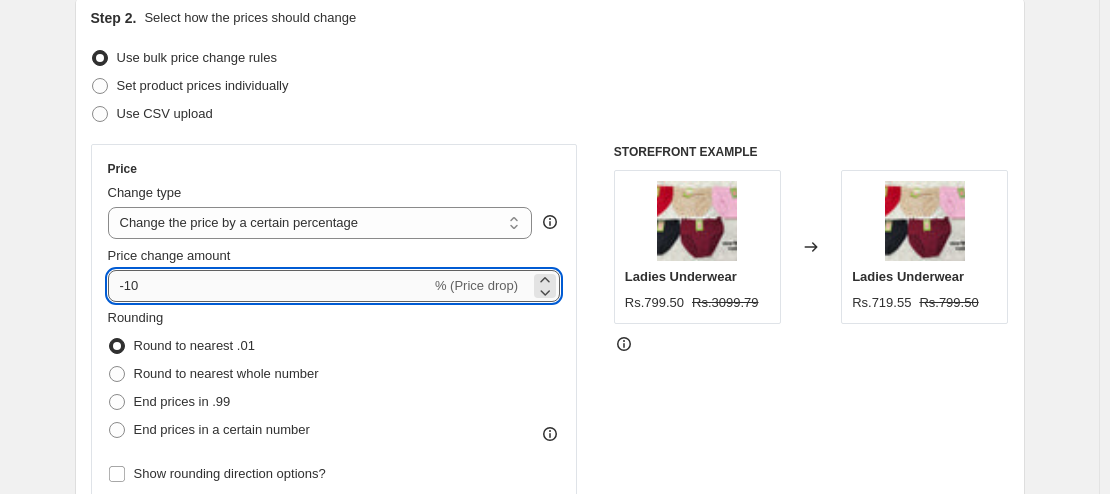 click on "-10" at bounding box center [269, 286] 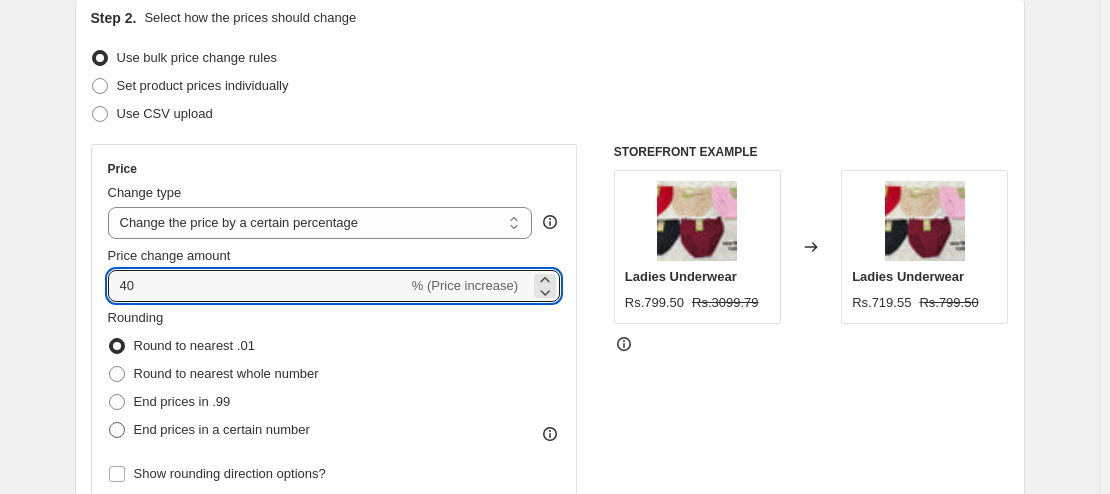 type on "40" 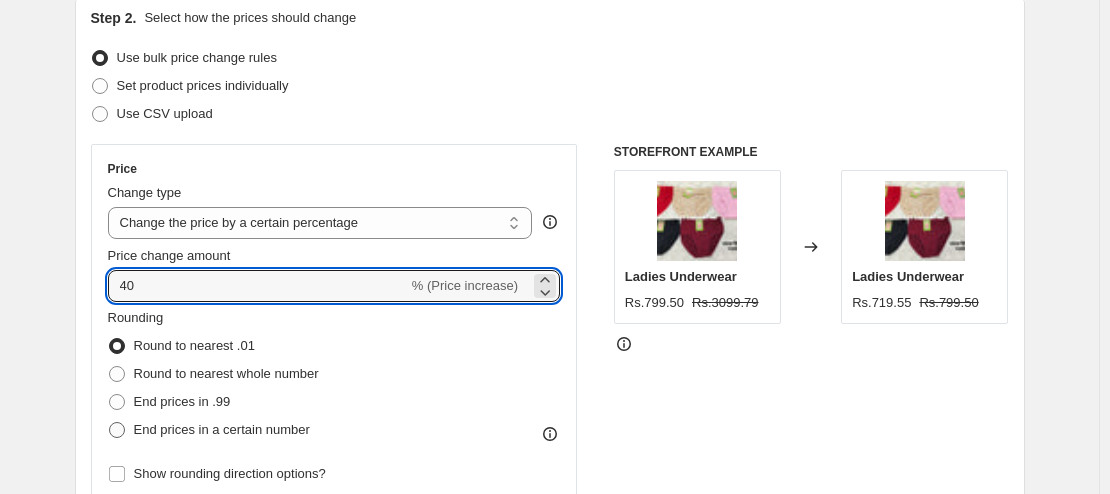 radio on "true" 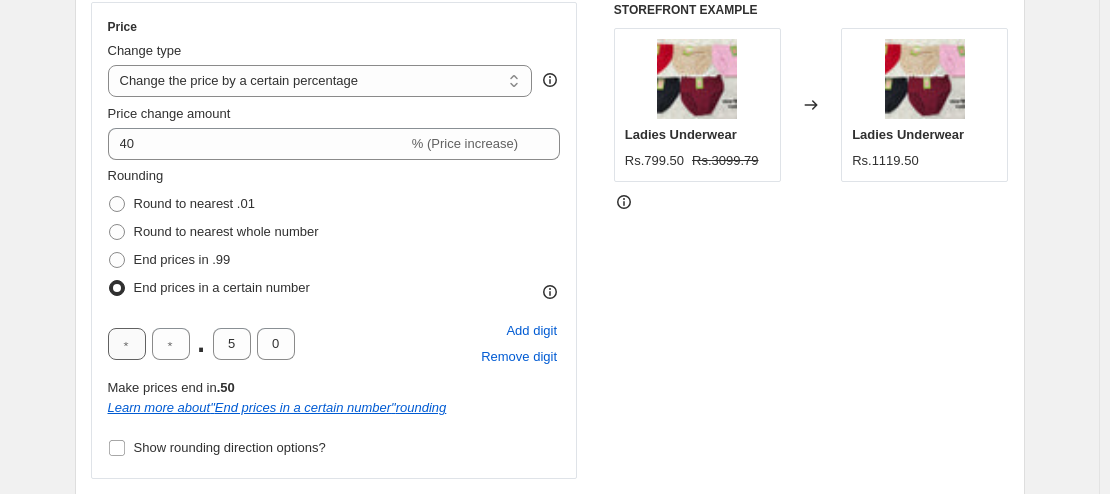 scroll, scrollTop: 368, scrollLeft: 0, axis: vertical 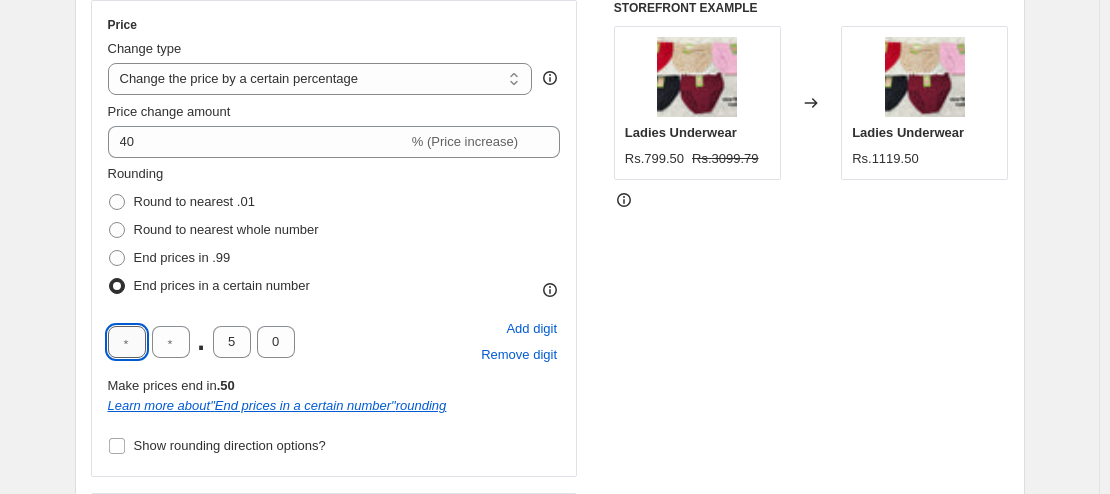 click at bounding box center (127, 342) 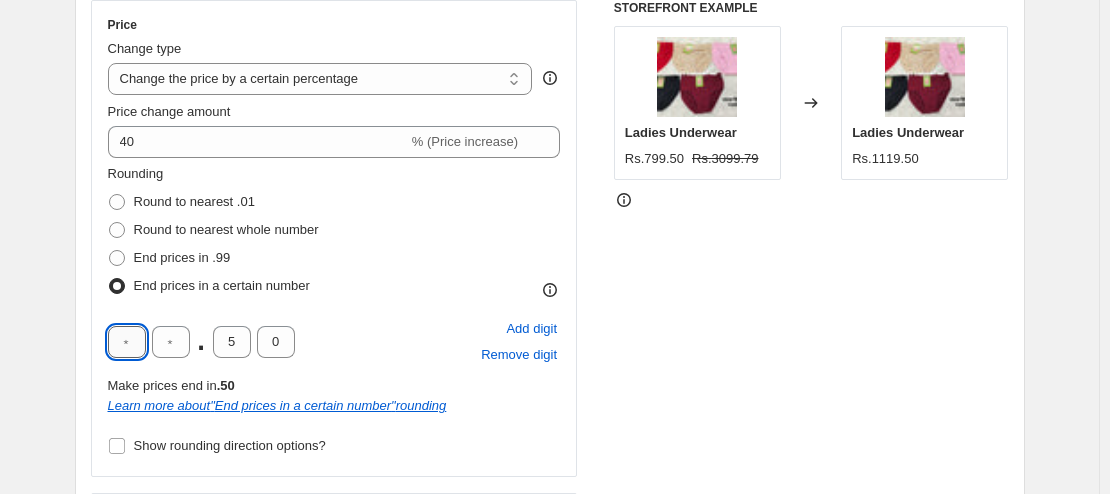type on "9" 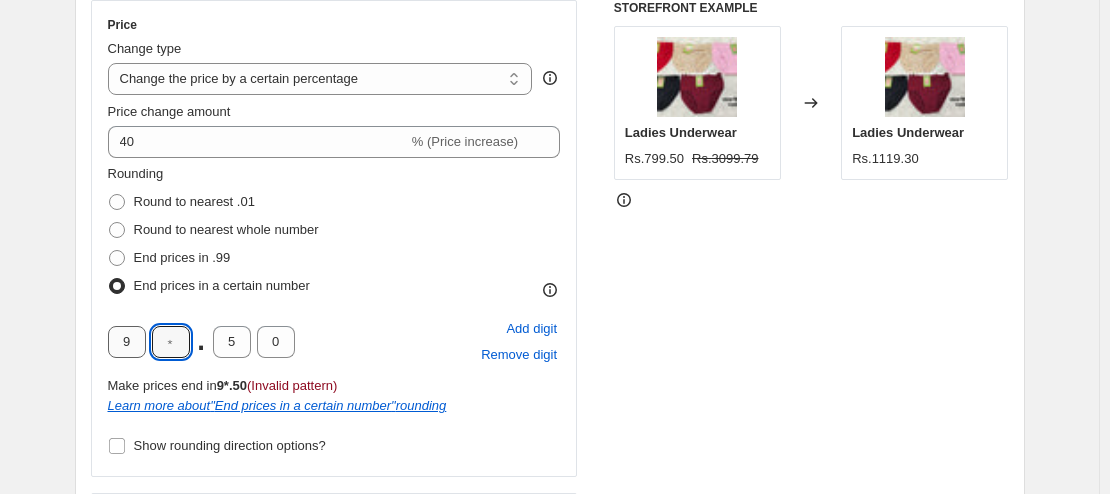 type on "9" 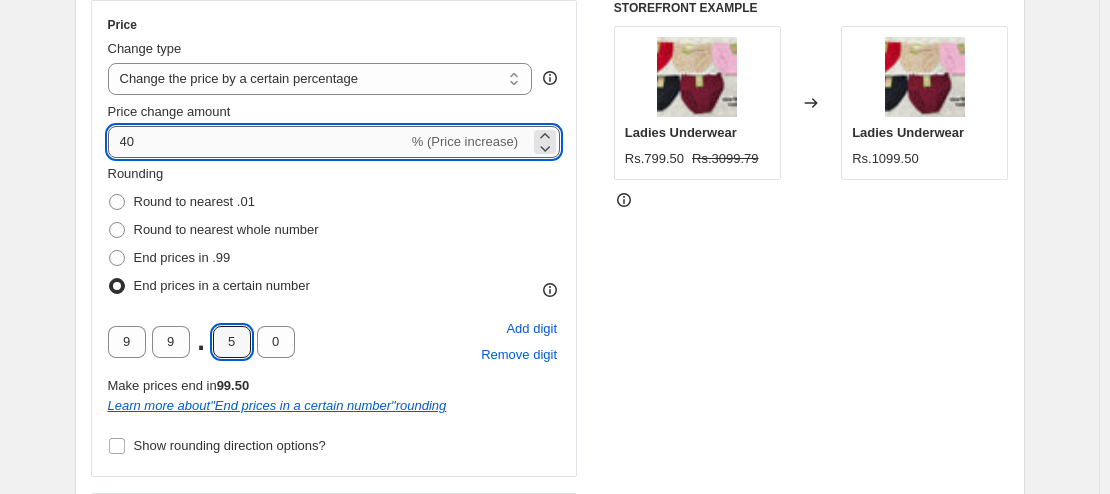 click on "40" at bounding box center (258, 142) 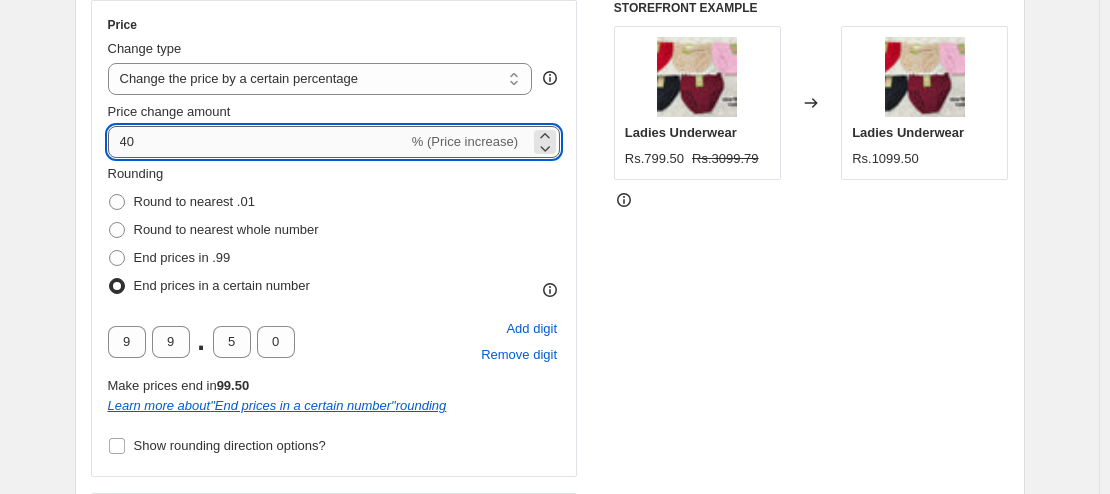 type on "4" 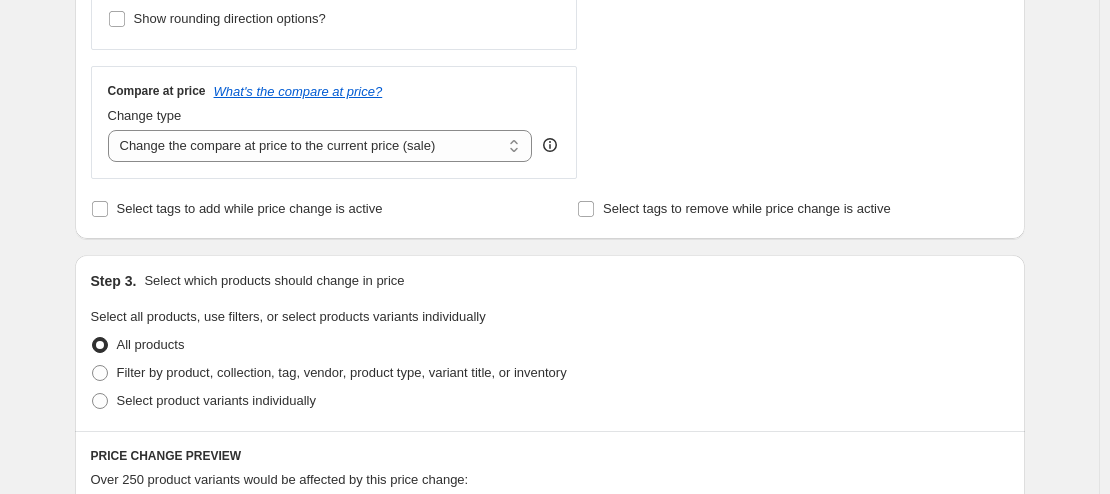 scroll, scrollTop: 736, scrollLeft: 0, axis: vertical 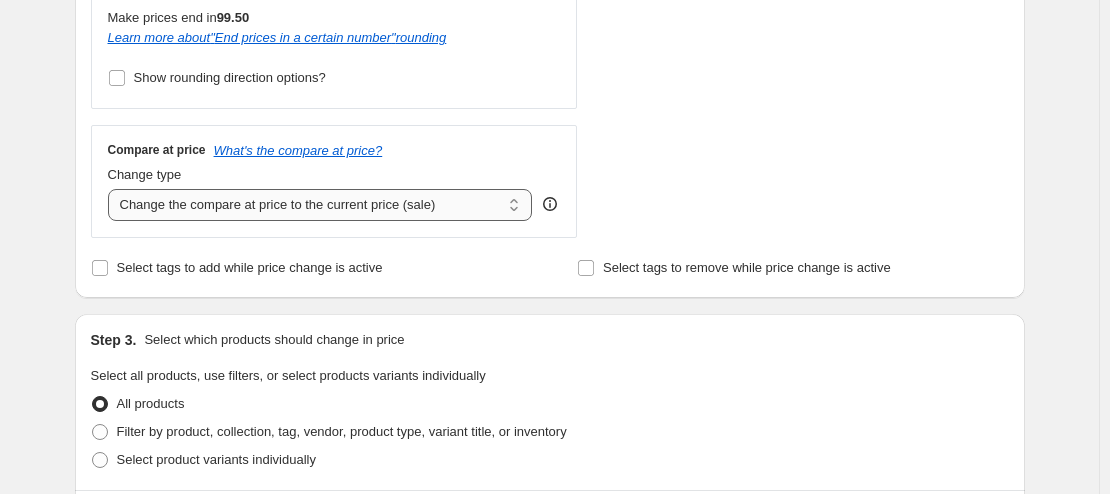 type on "10" 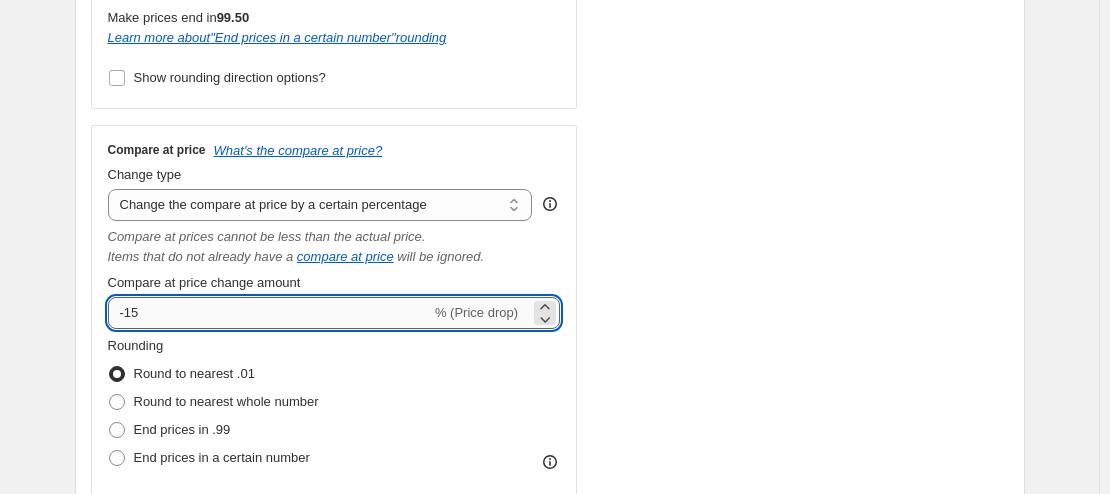click on "-15" at bounding box center (269, 313) 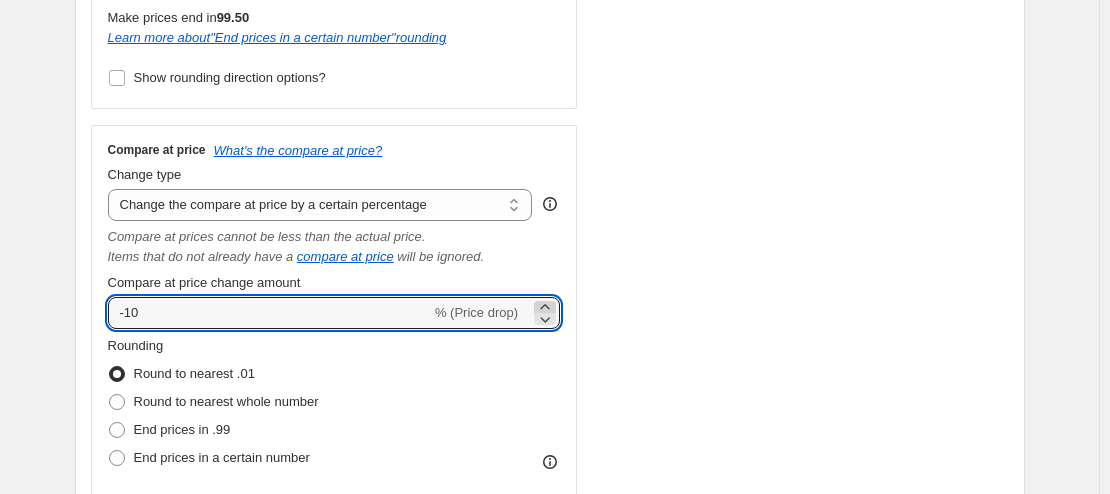 click 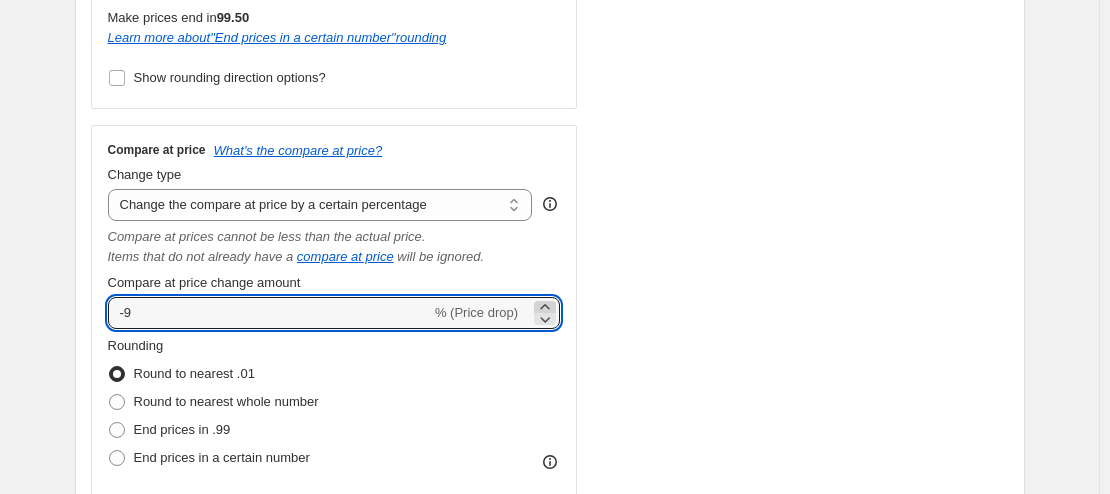 click 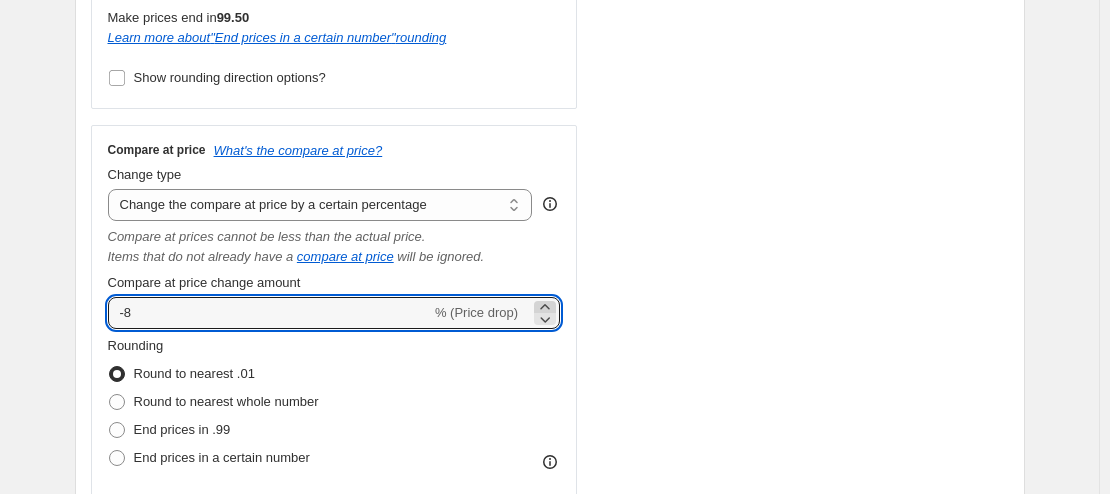 click 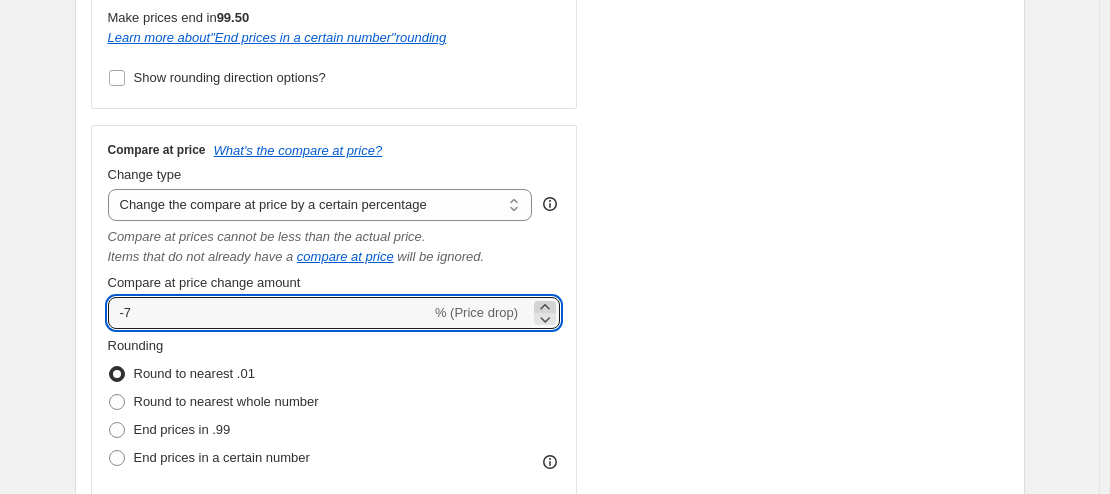 click 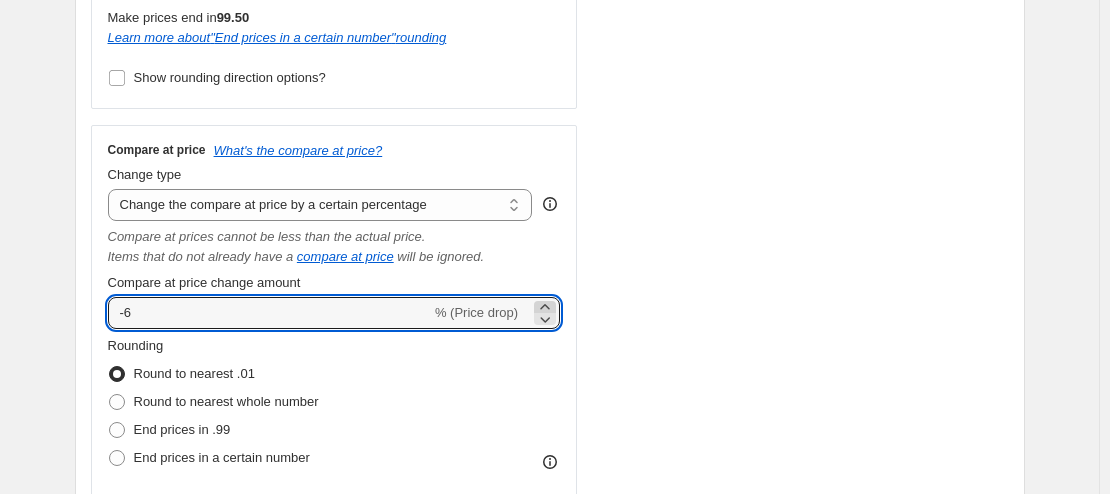 click 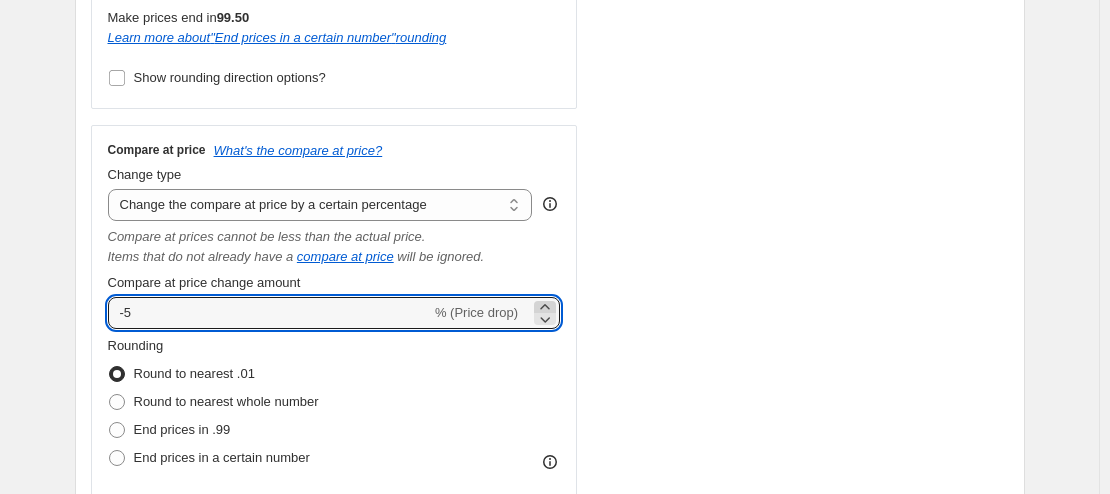 click 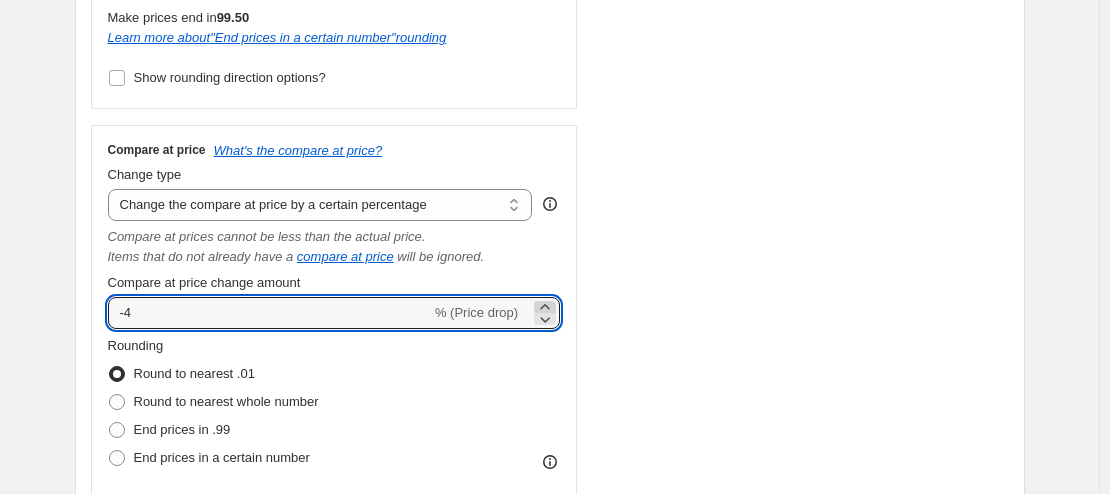 click 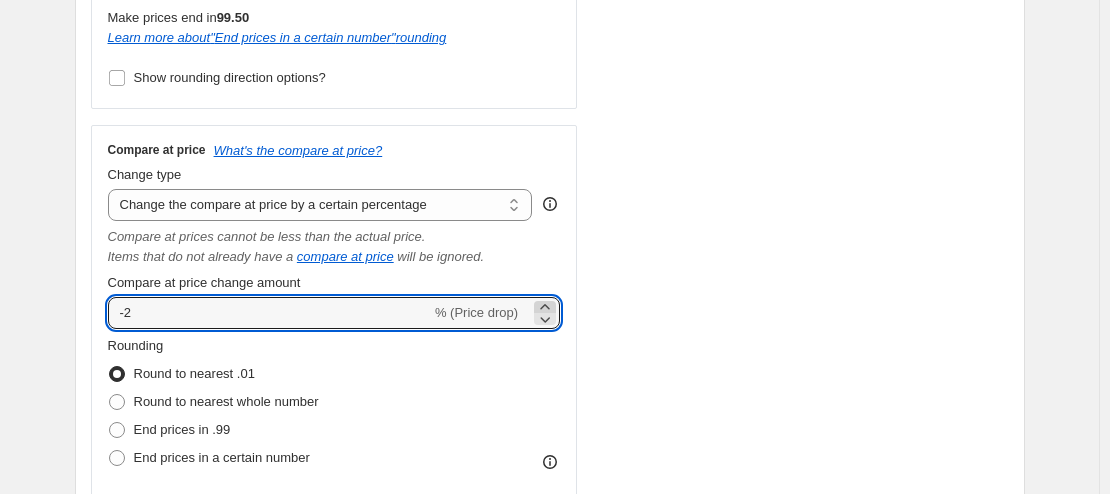 click 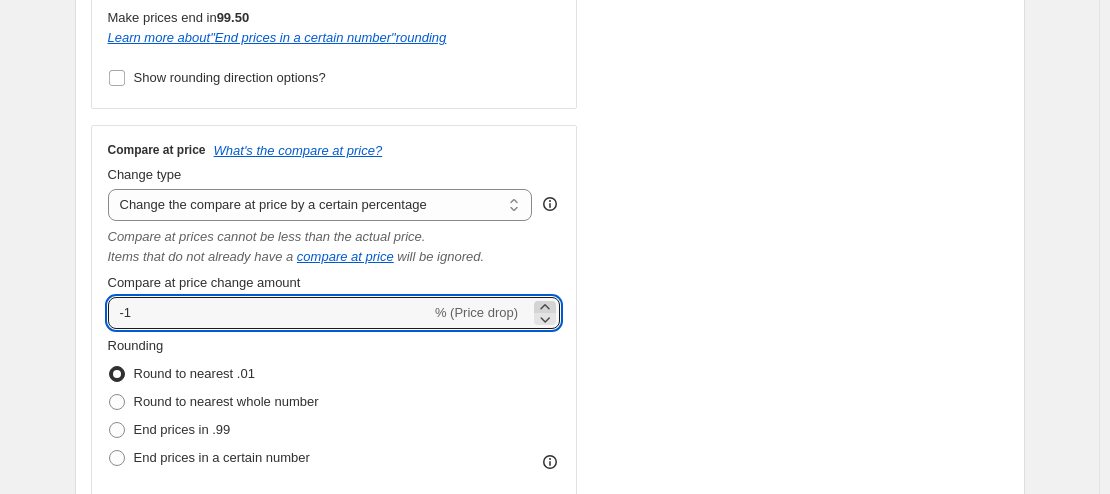 click 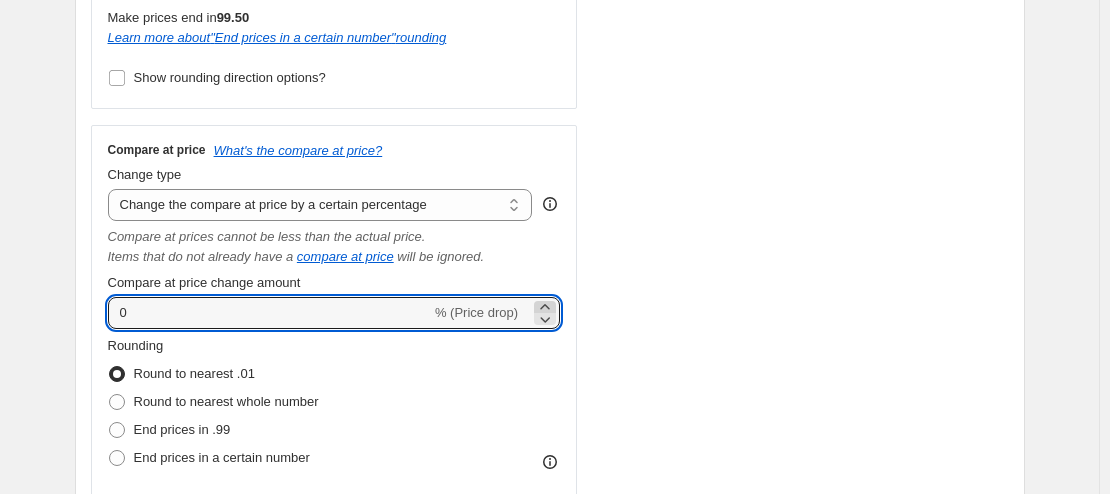 click 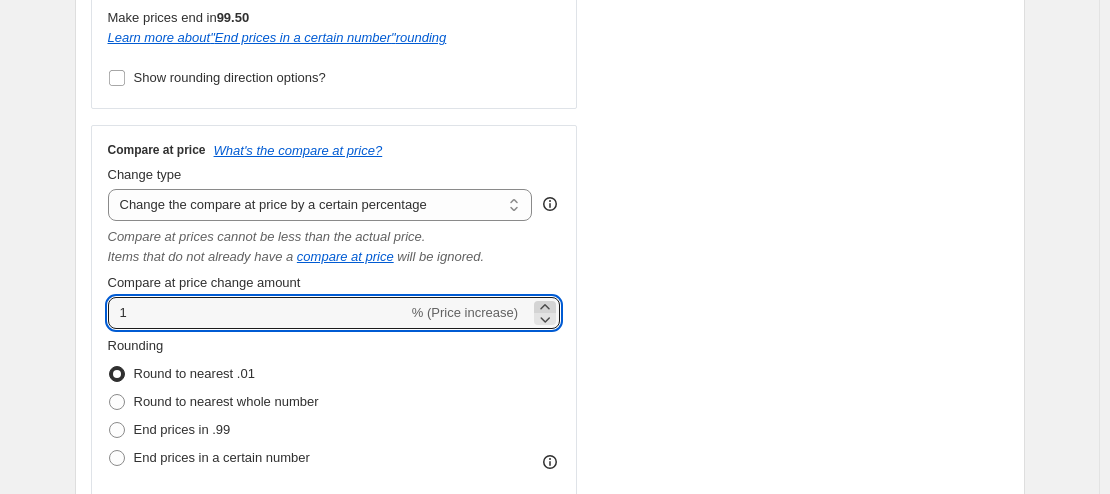 click 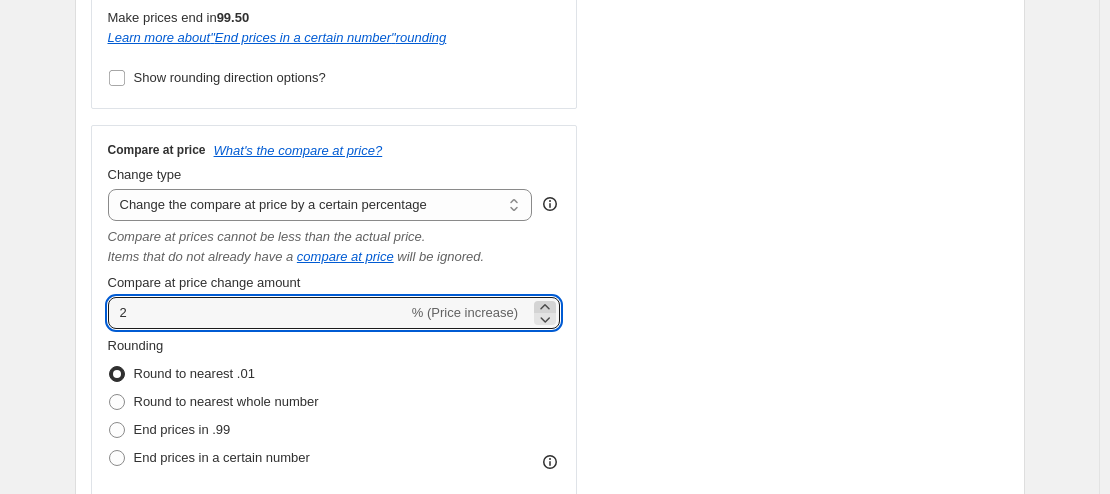 click 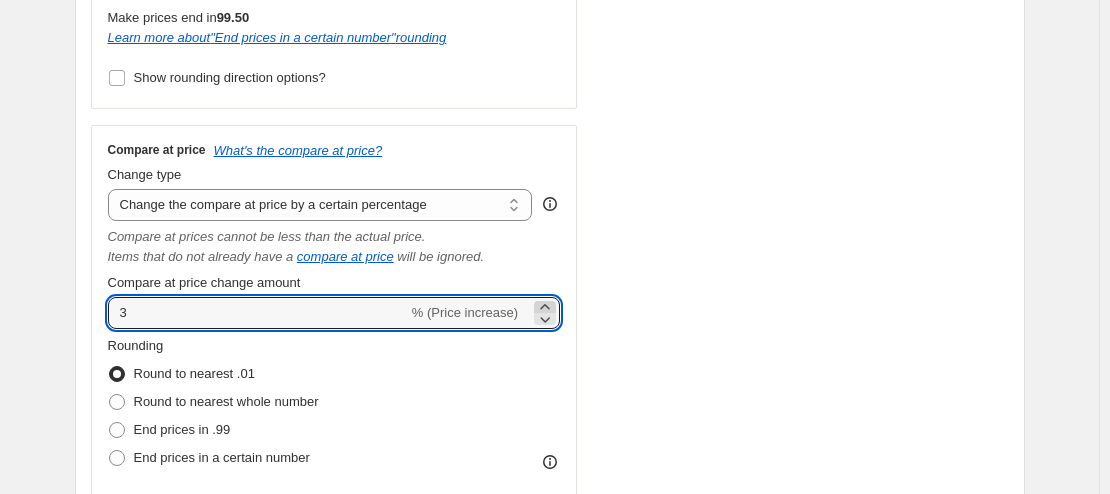 click 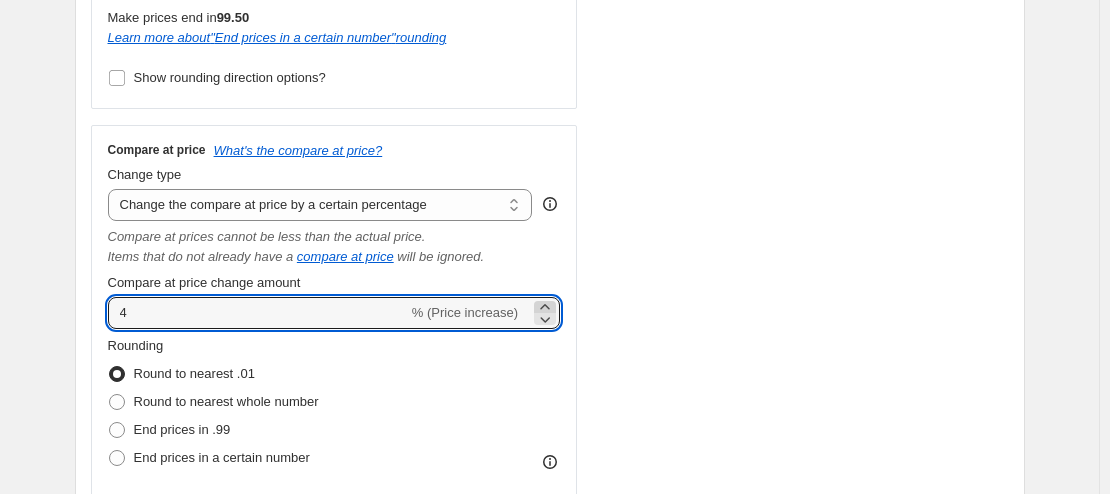 click 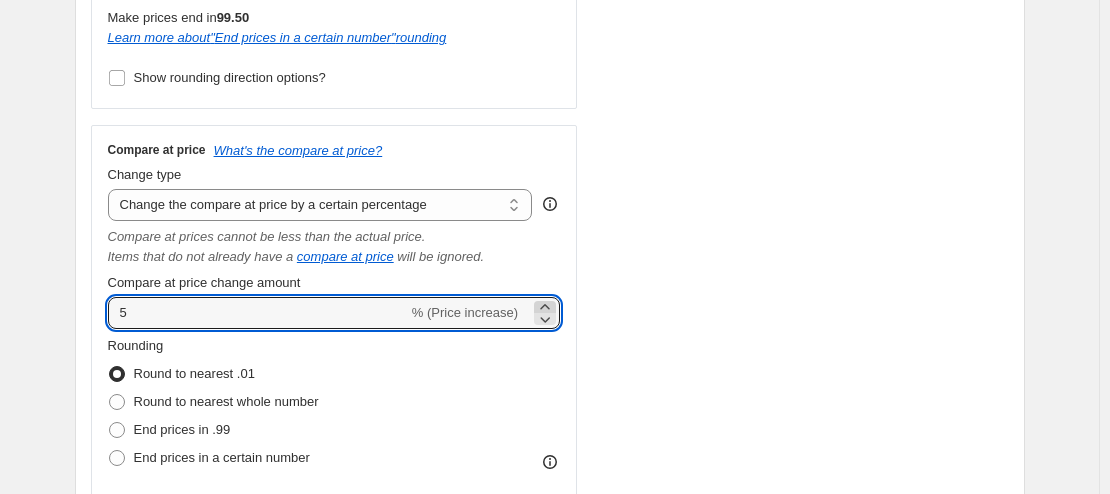 click 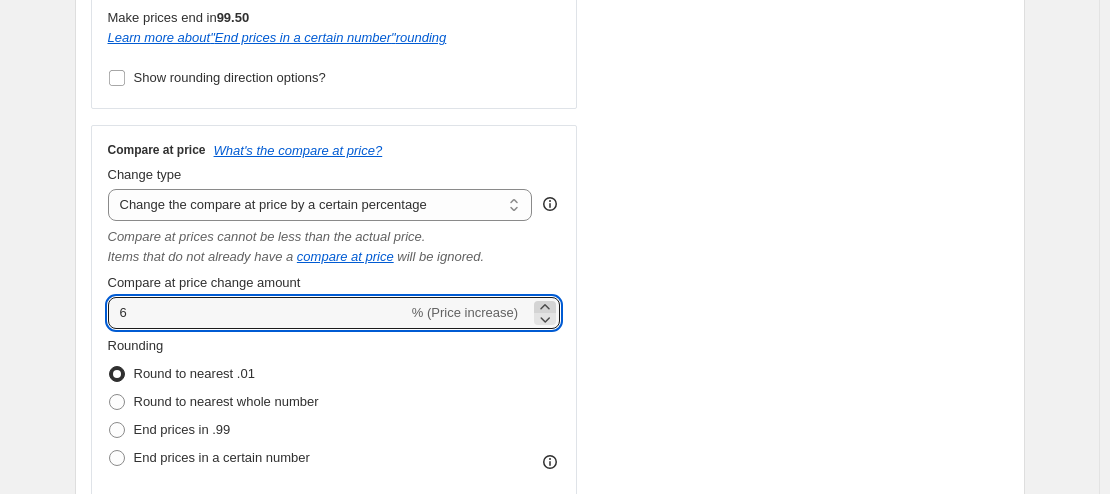 click 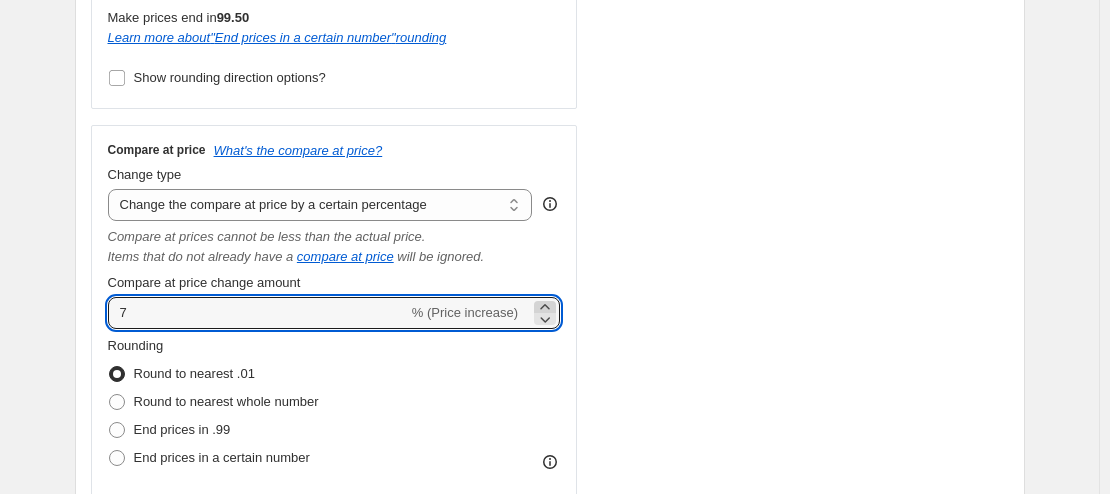 click 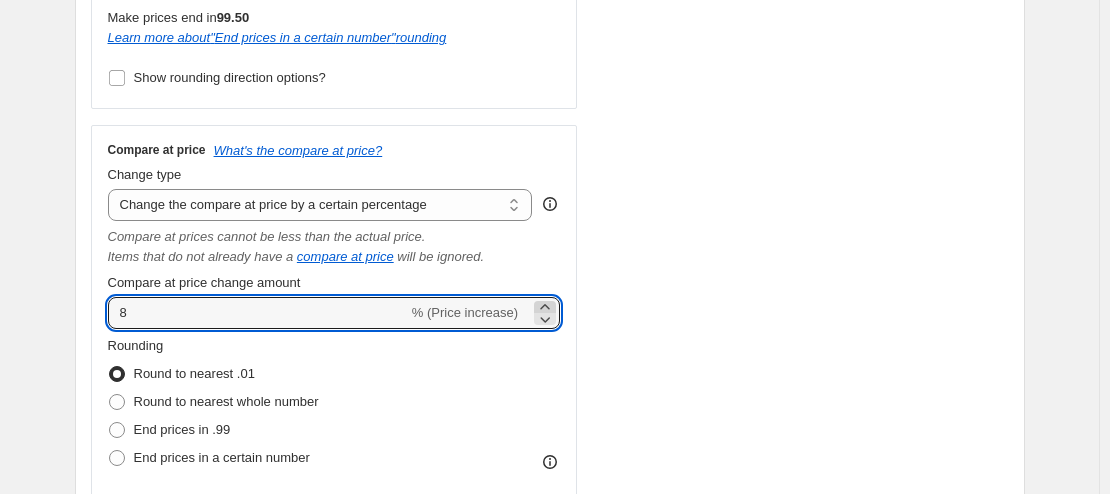 click 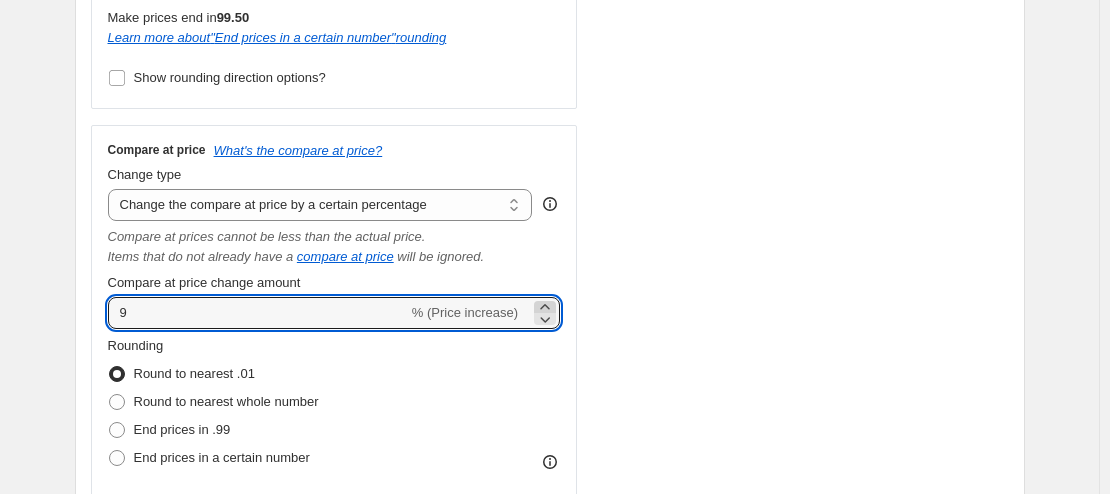 click 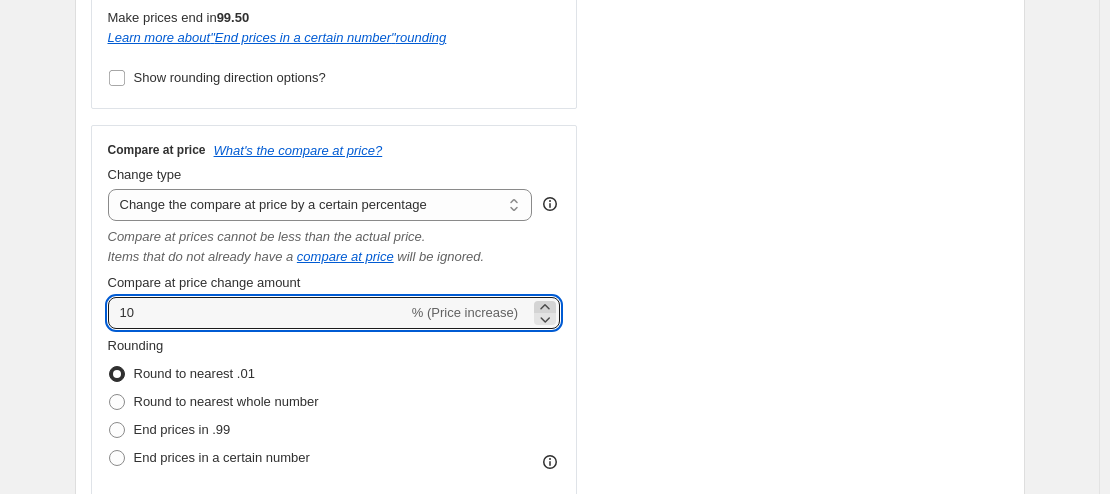 click 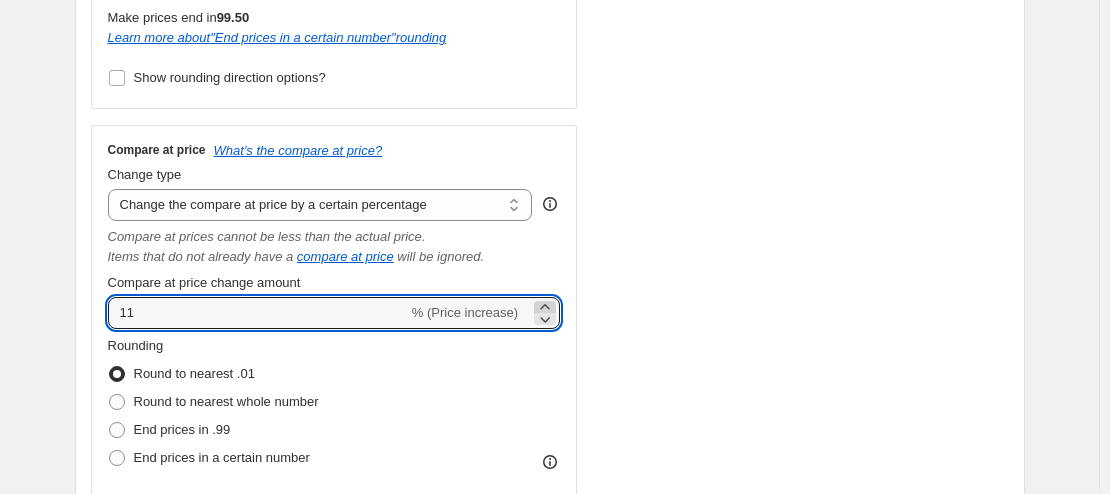 click 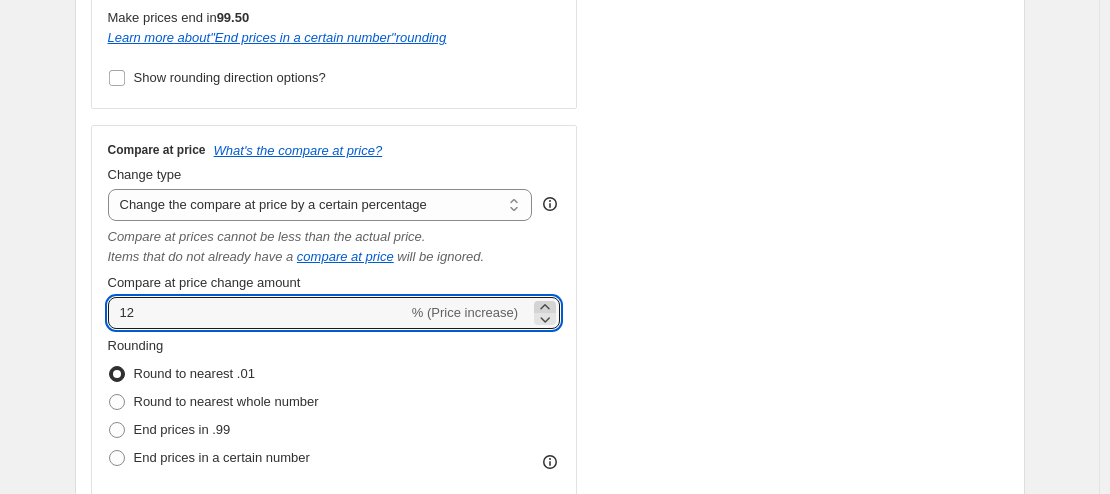 click 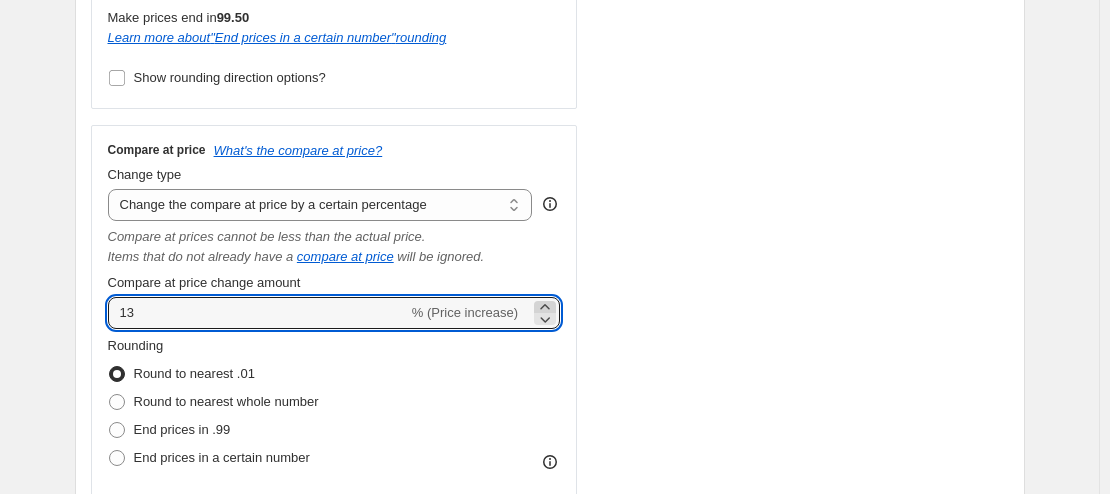 click 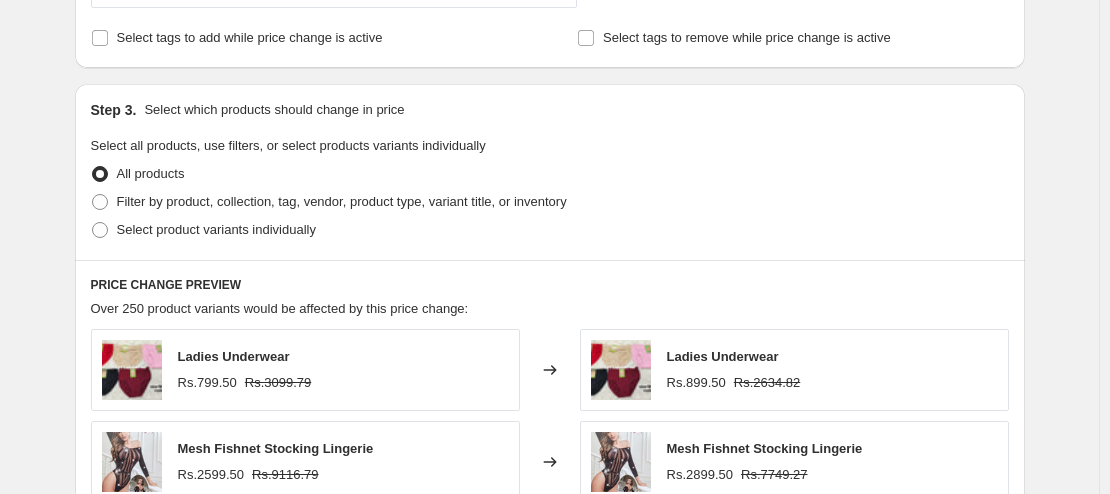 scroll, scrollTop: 1158, scrollLeft: 0, axis: vertical 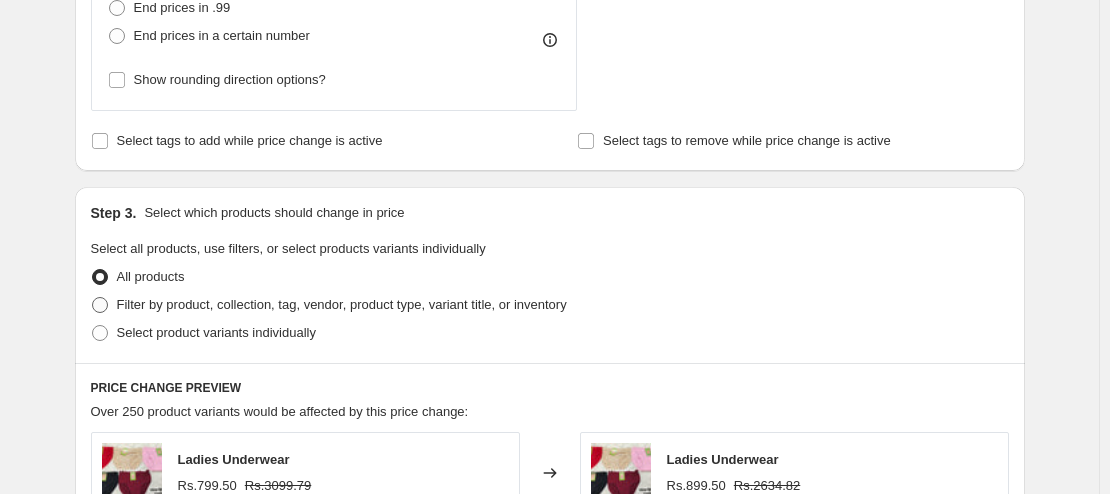 click at bounding box center (100, 305) 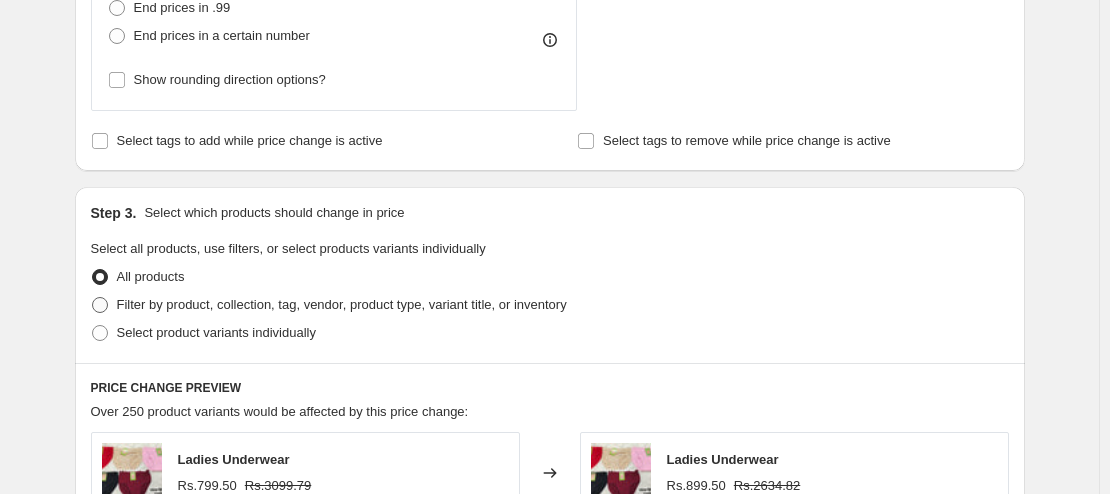 radio on "true" 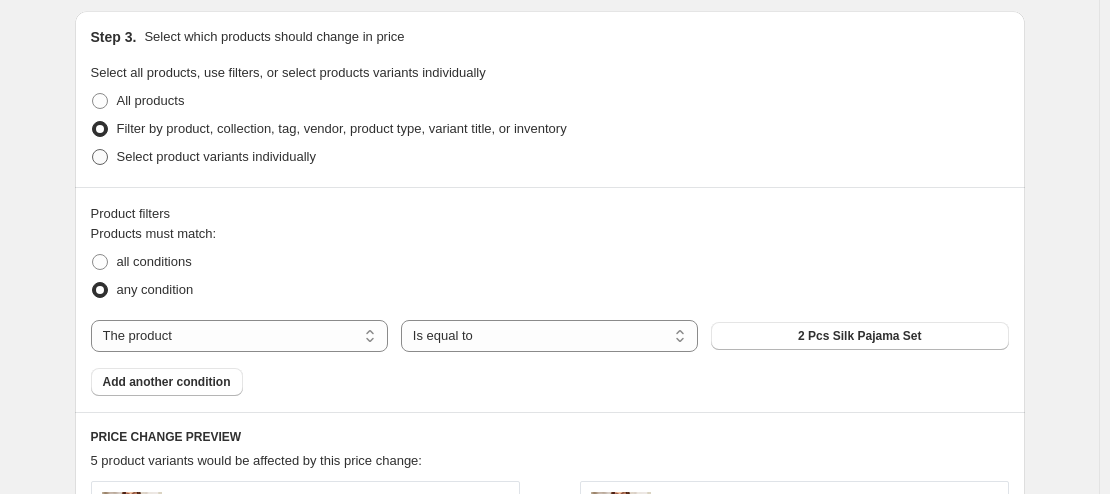 scroll, scrollTop: 1519, scrollLeft: 0, axis: vertical 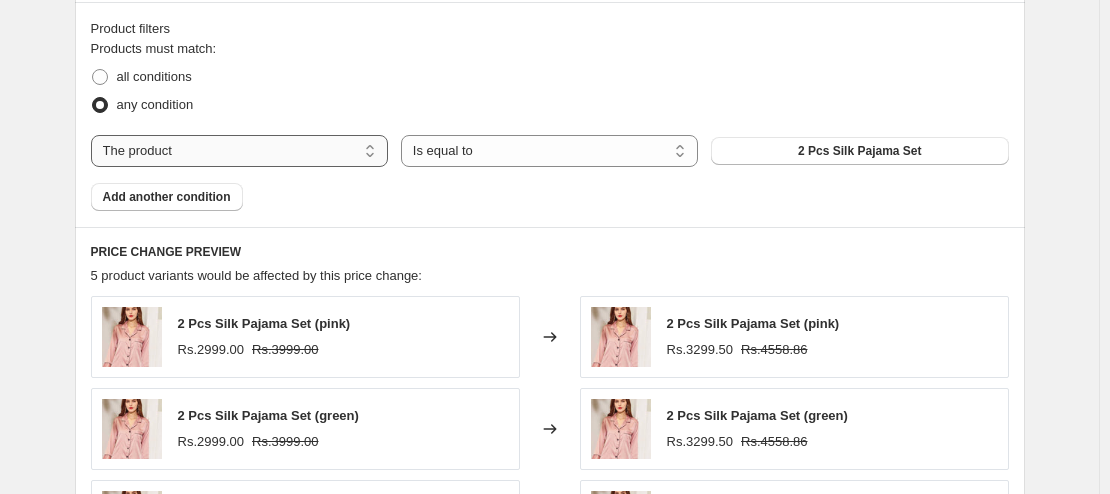 click on "The product The product's collection The product's tag The product's vendor The product's type The product's status The variant's title Inventory quantity" at bounding box center (239, 151) 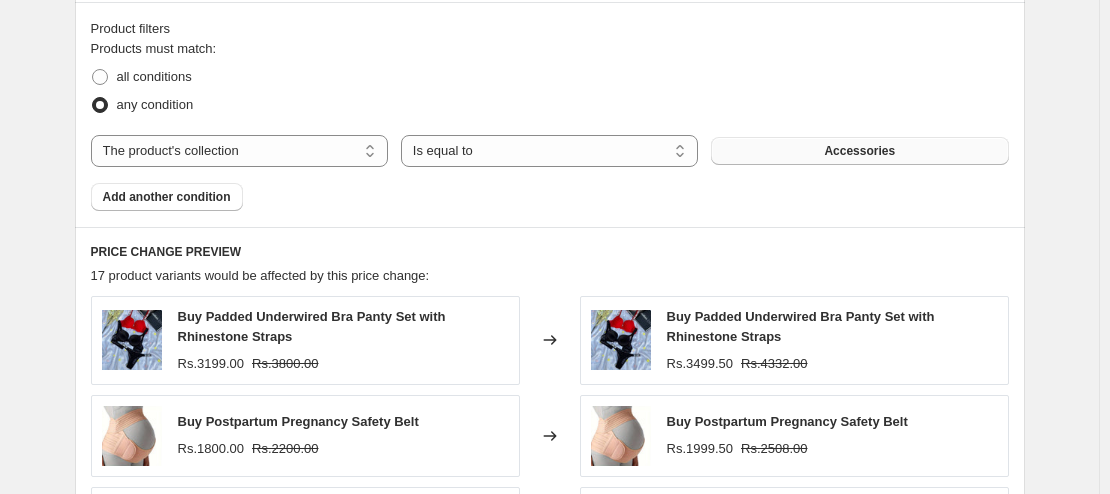 click on "Accessories" at bounding box center (859, 151) 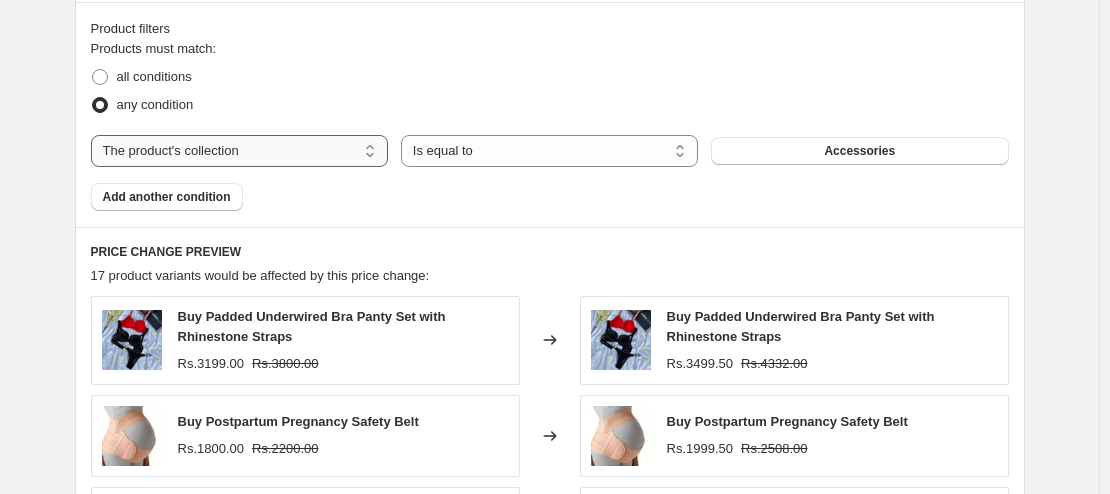 click on "The product The product's collection The product's tag The product's vendor The product's type The product's status The variant's title Inventory quantity" at bounding box center [239, 151] 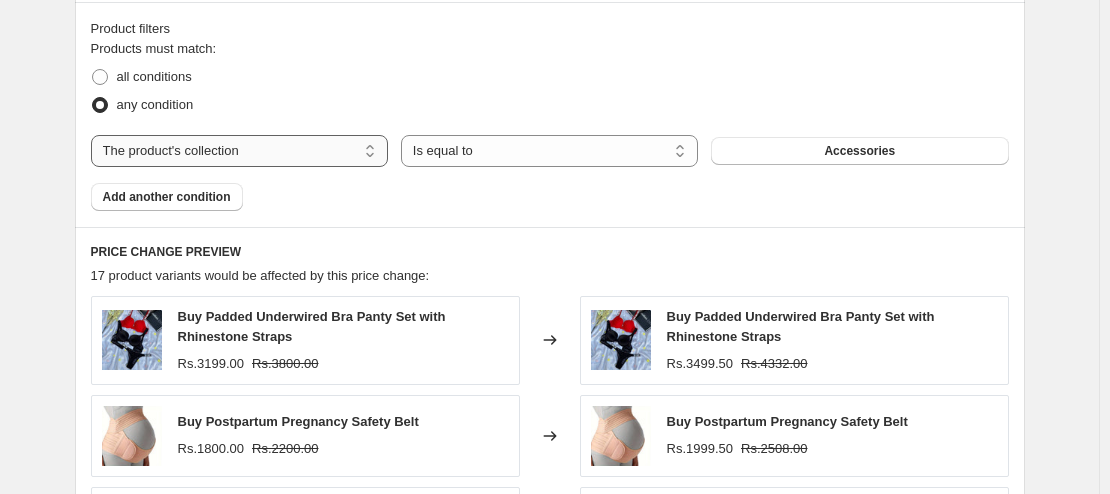 select on "vendor" 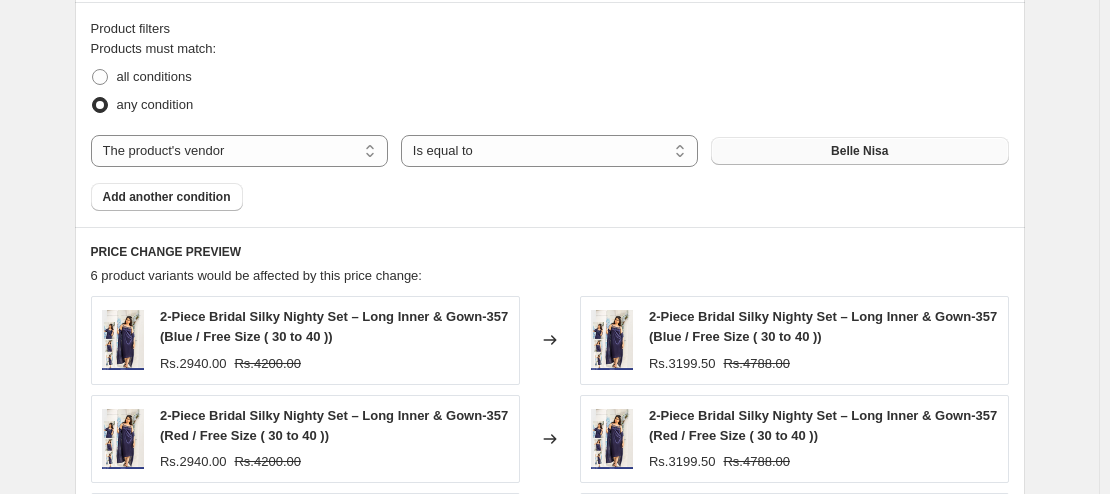 click on "Belle Nisa" at bounding box center (859, 151) 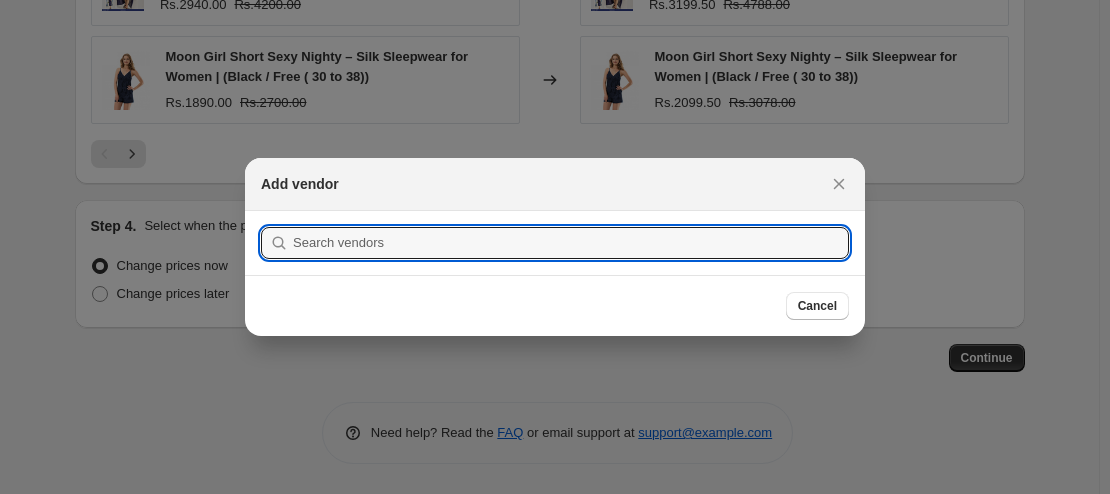 scroll, scrollTop: 0, scrollLeft: 0, axis: both 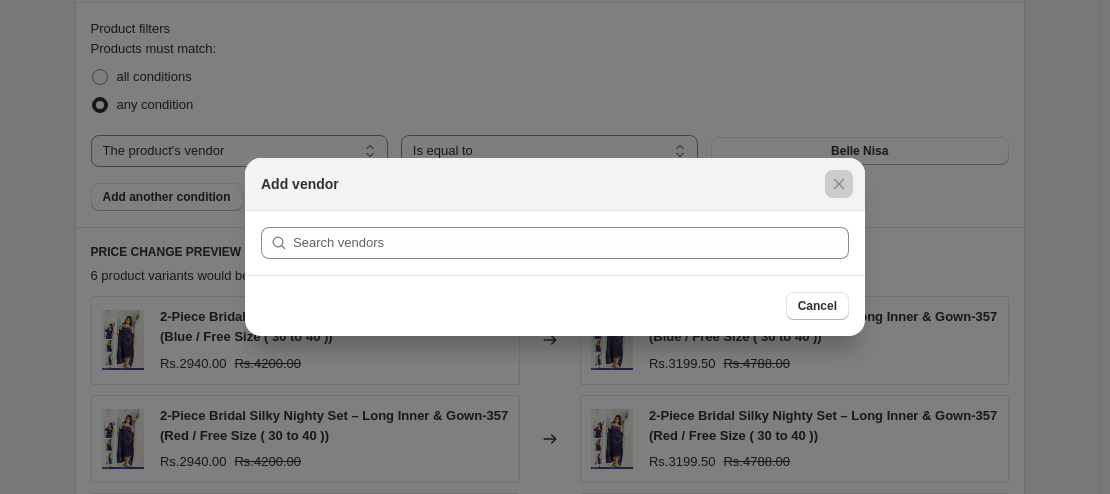 click at bounding box center [555, 247] 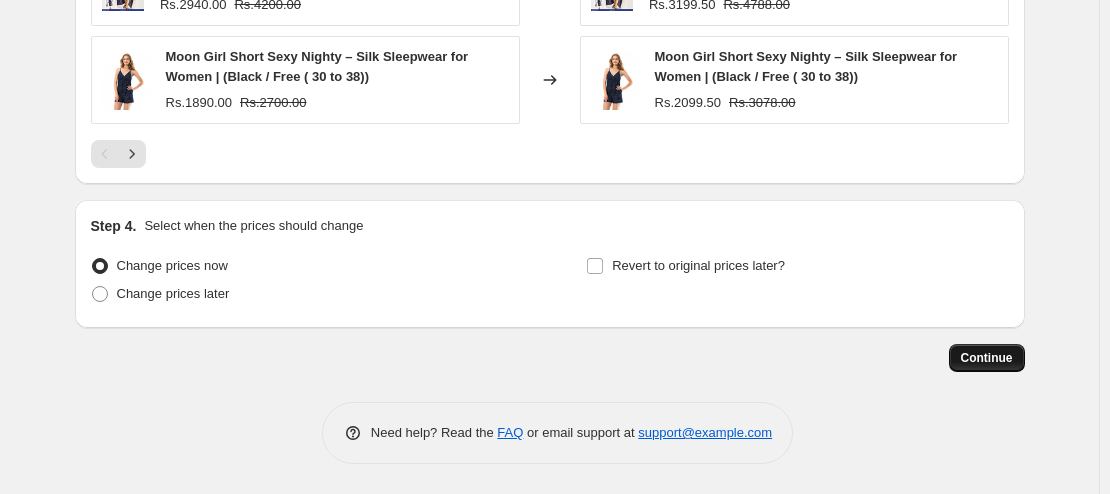scroll, scrollTop: 2173, scrollLeft: 0, axis: vertical 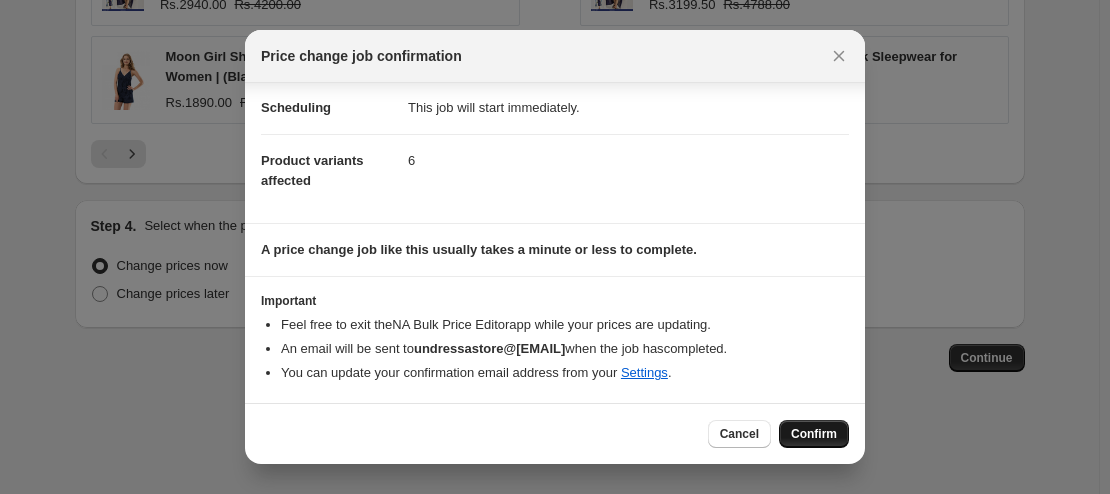 click on "Confirm" at bounding box center (814, 434) 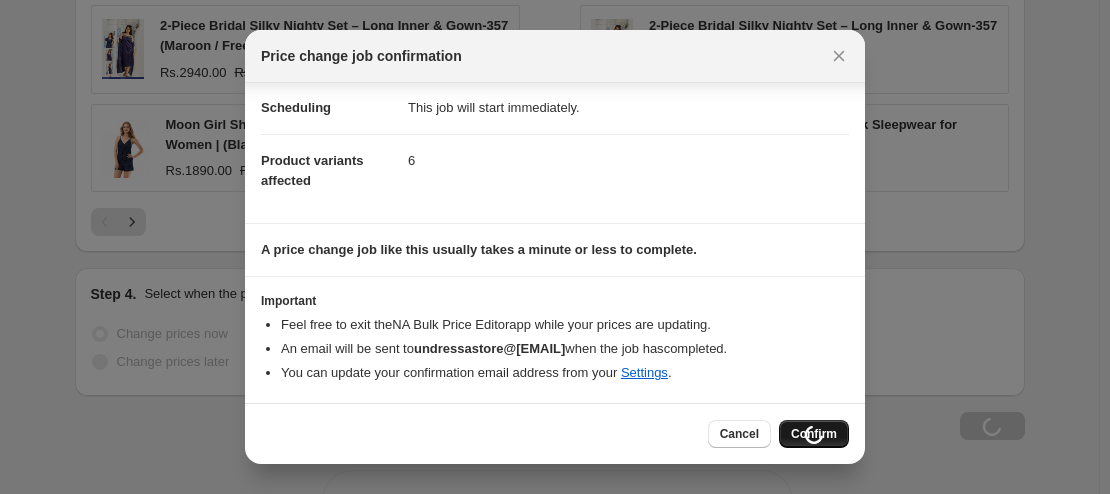 scroll, scrollTop: 2241, scrollLeft: 0, axis: vertical 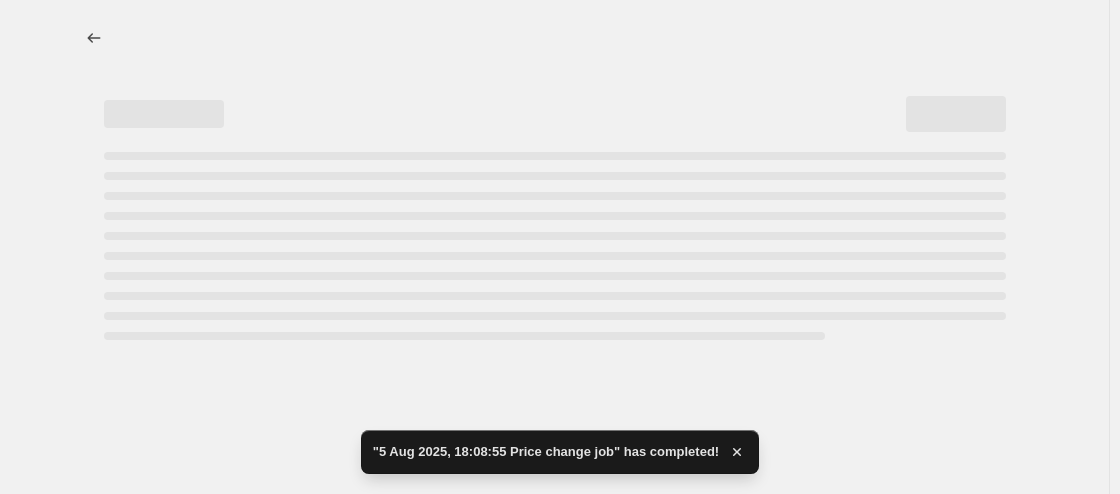 select on "percentage" 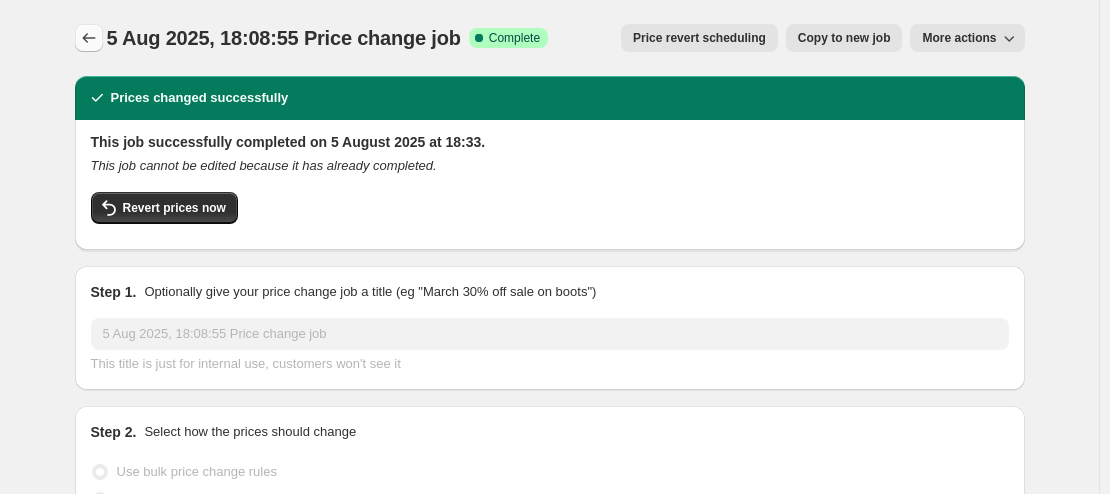 click 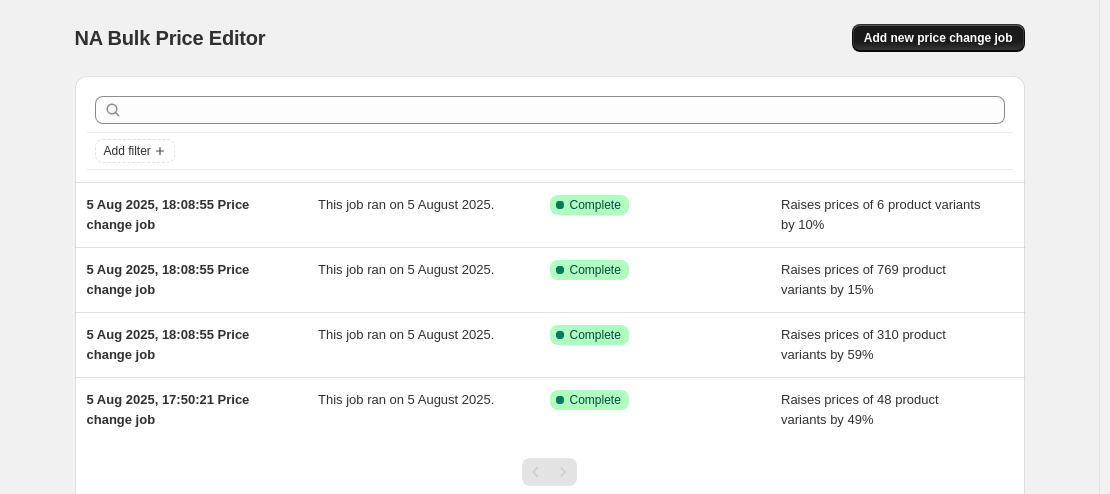 click on "Add new price change job" at bounding box center (938, 38) 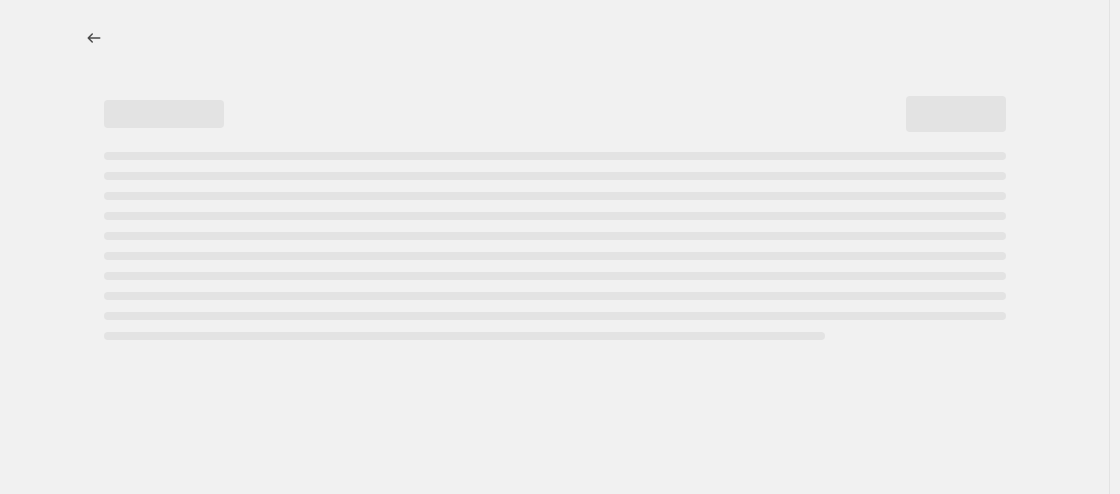 select on "percentage" 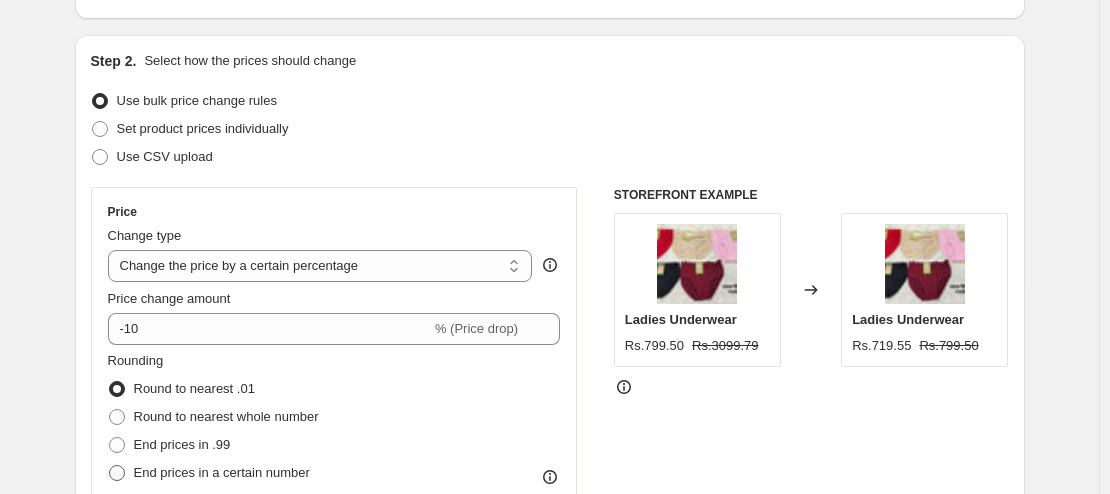 scroll, scrollTop: 201, scrollLeft: 0, axis: vertical 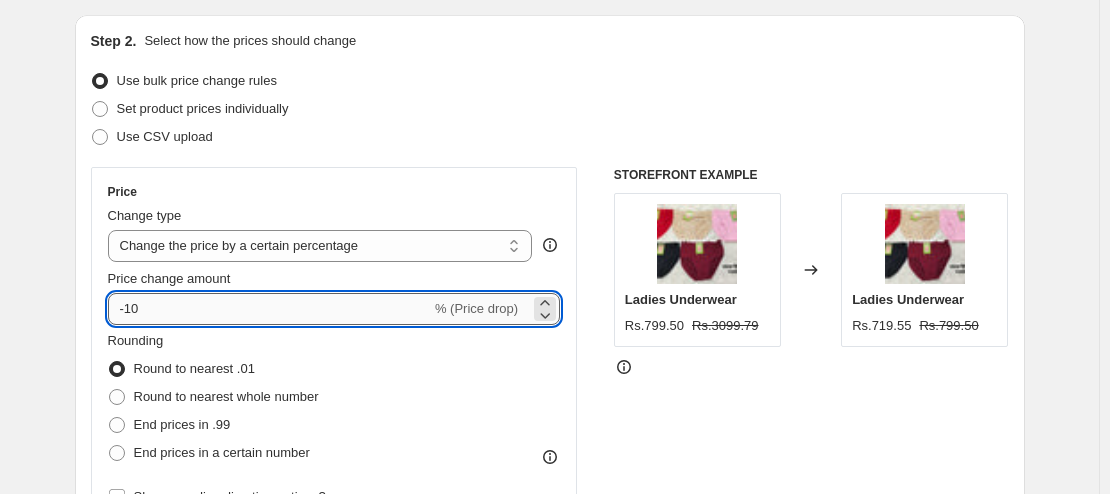 click on "-10" at bounding box center [269, 309] 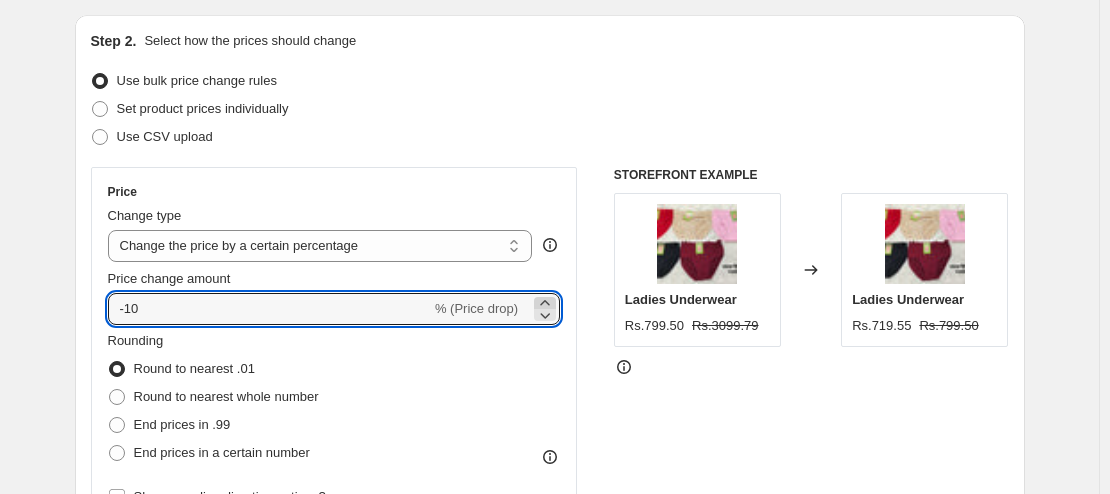 click 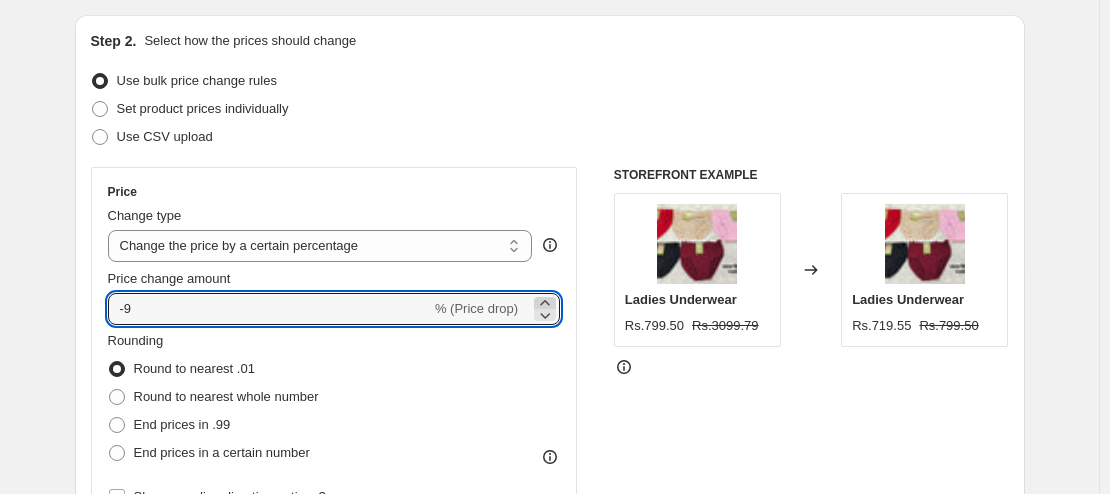 click 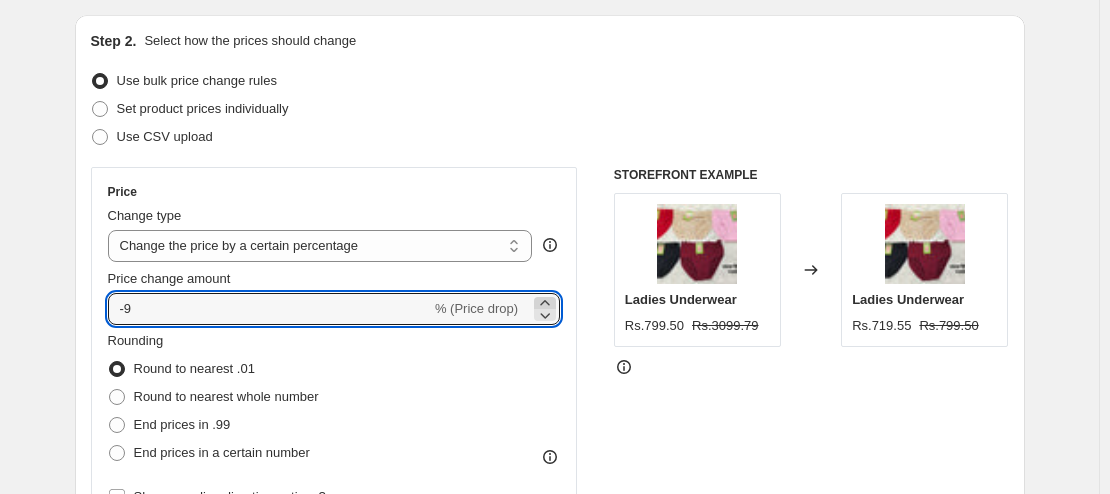 click 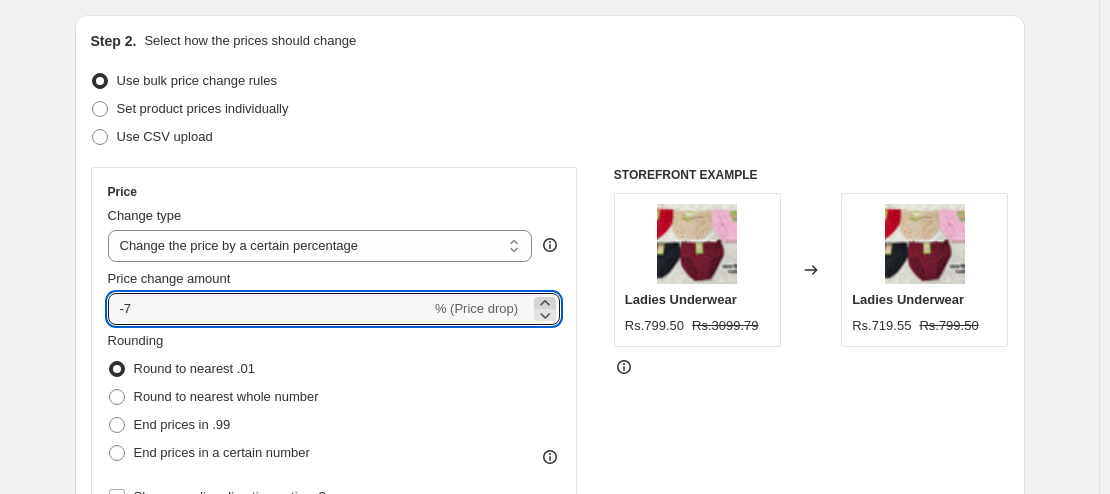 click 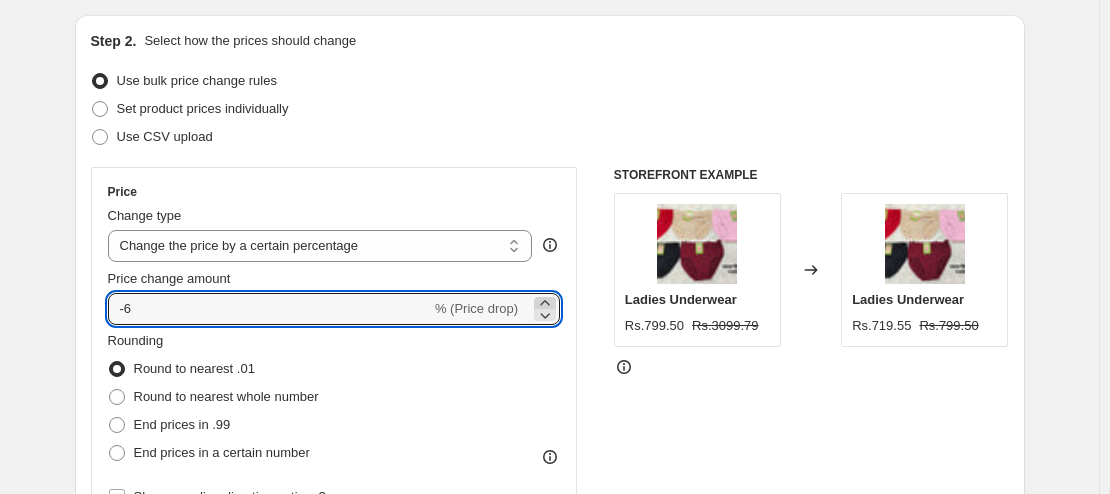 click 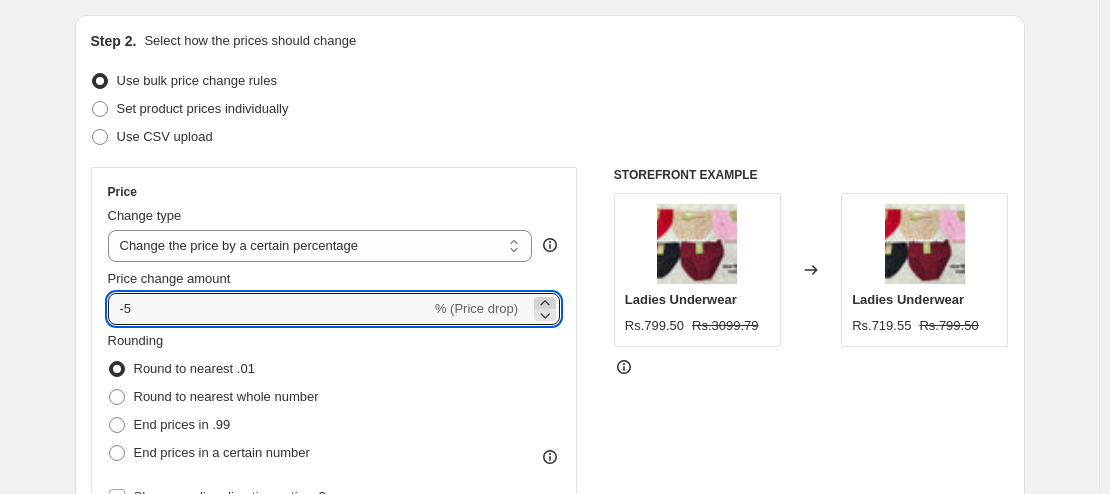 click 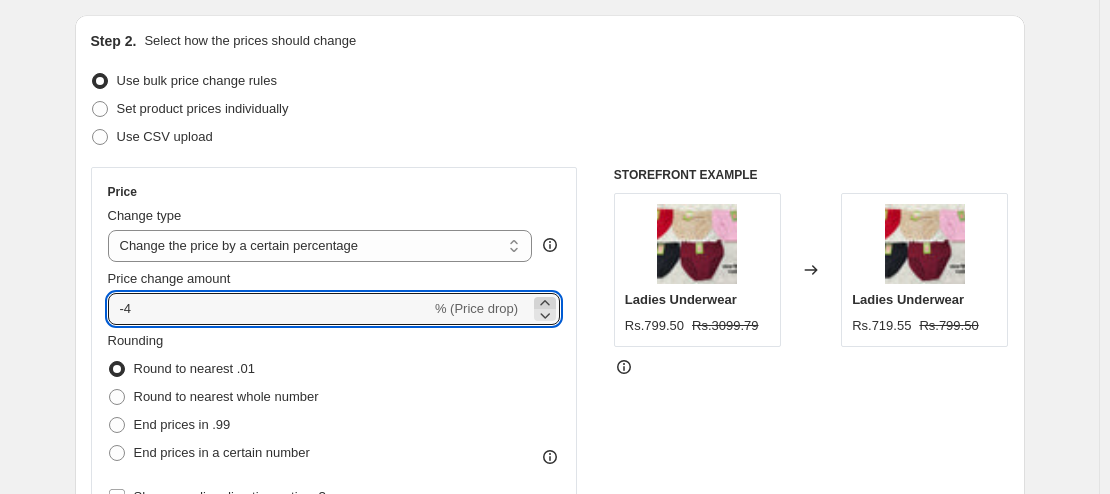 click 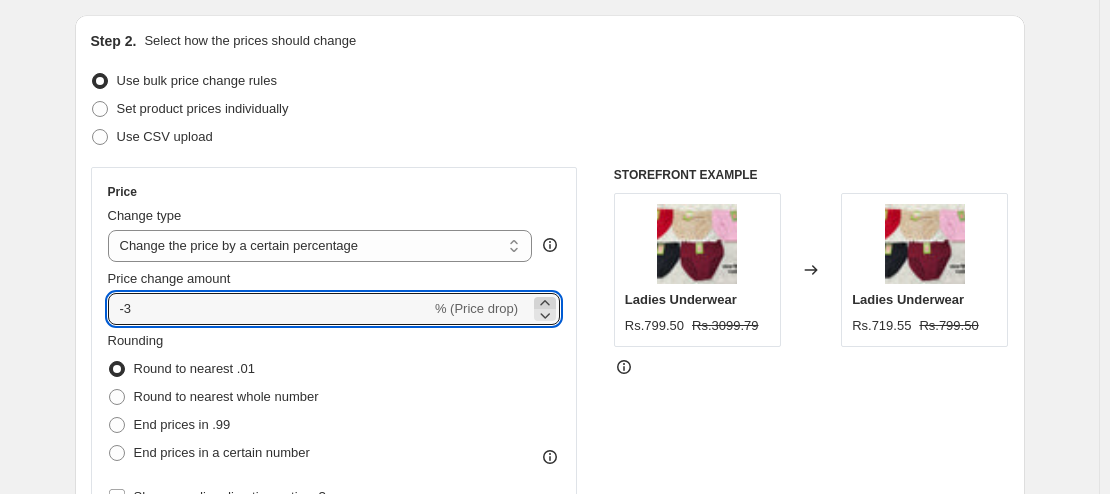 click 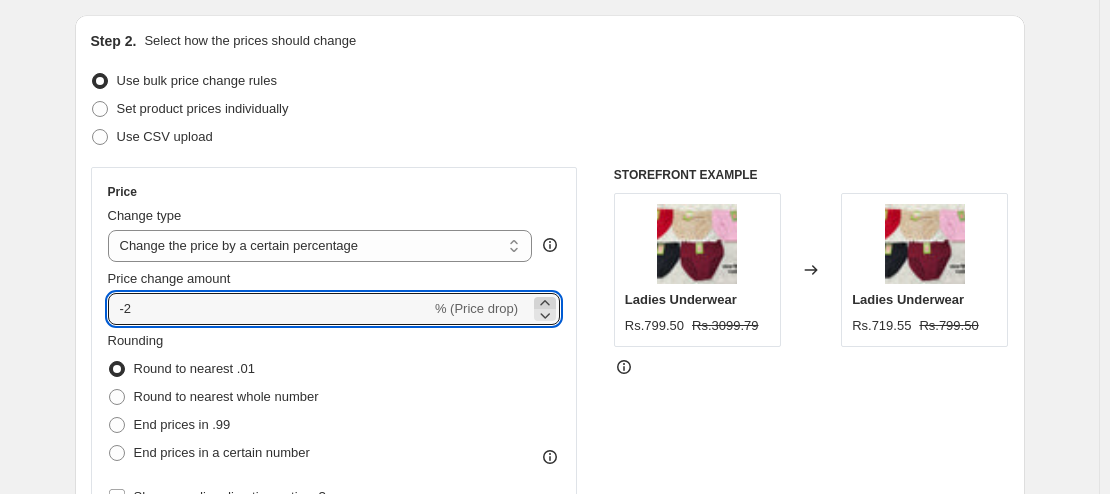 click 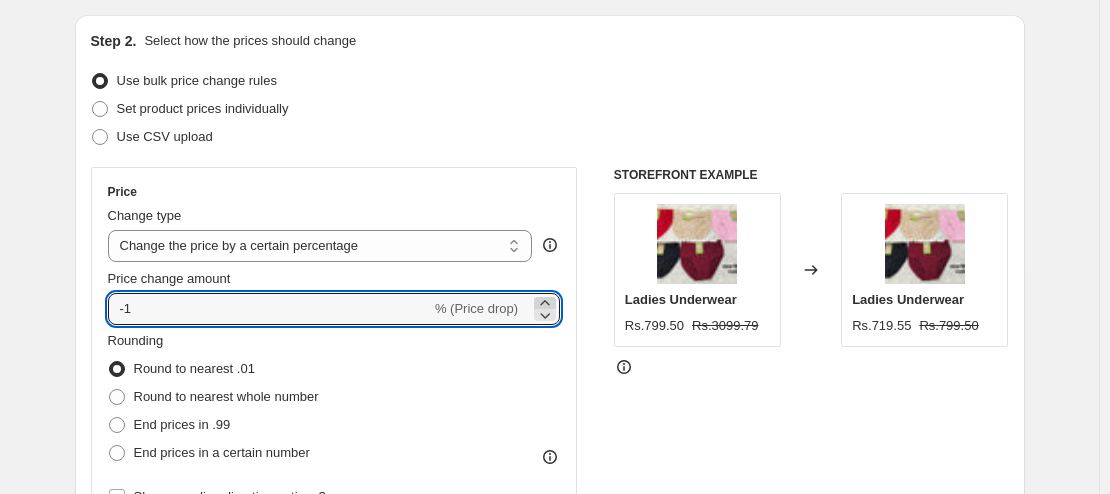 click 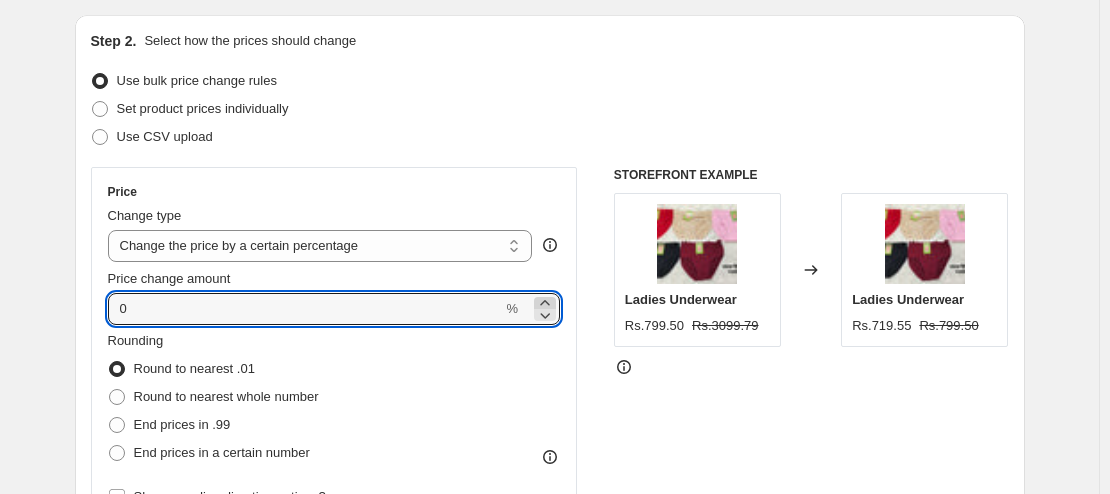 click 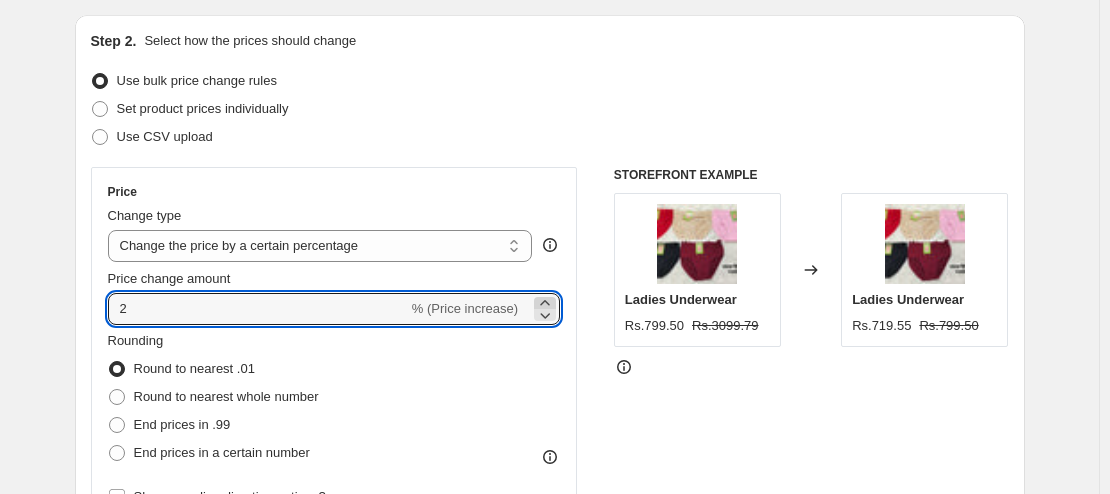 click 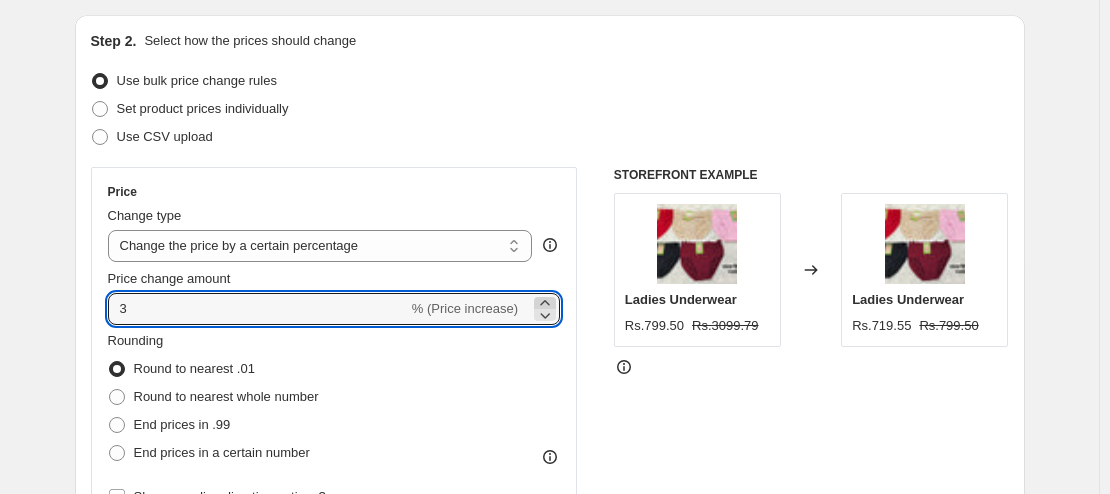 click 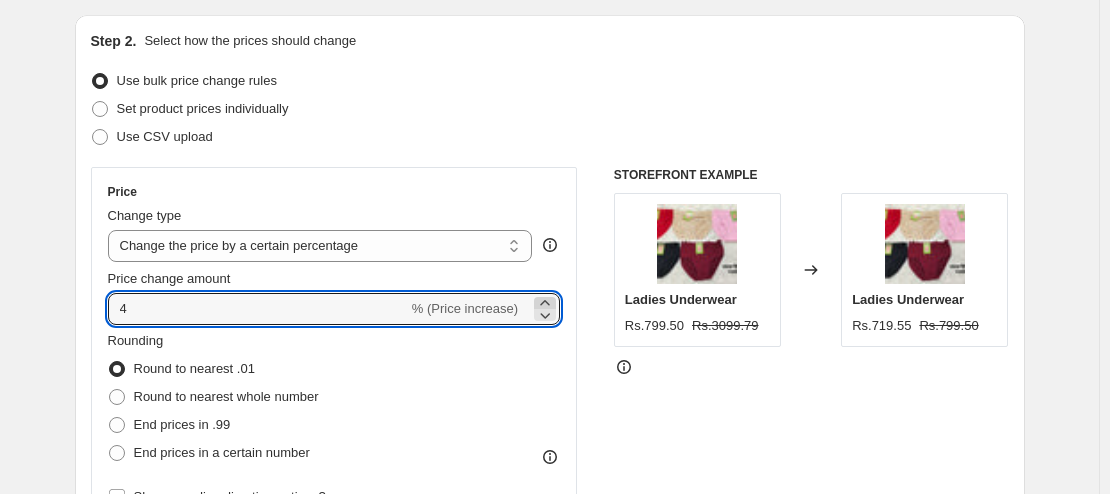 click 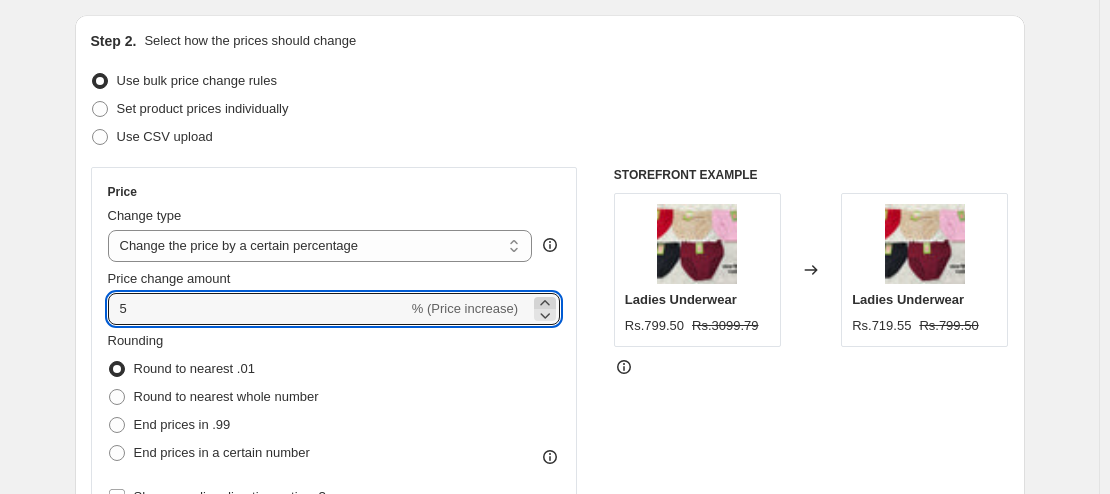 click 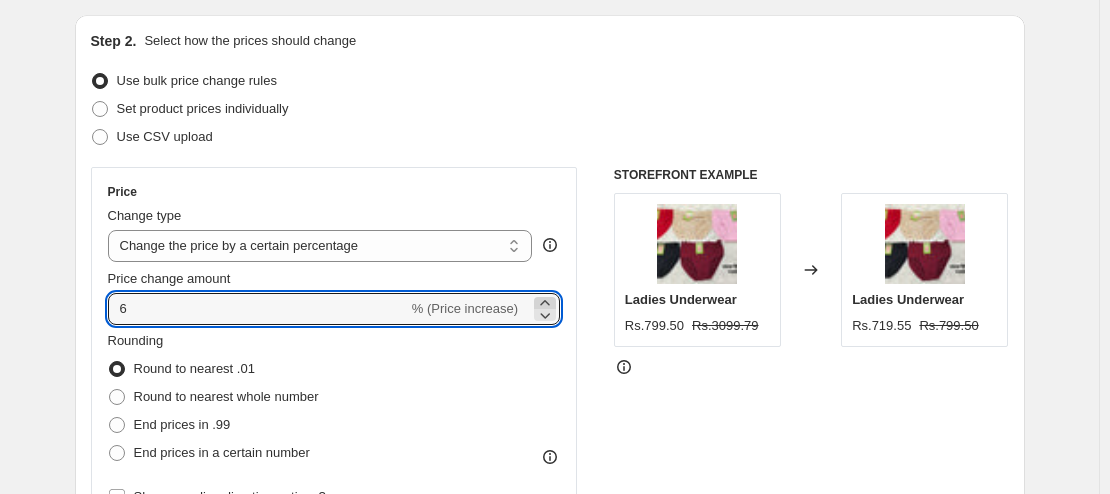 click 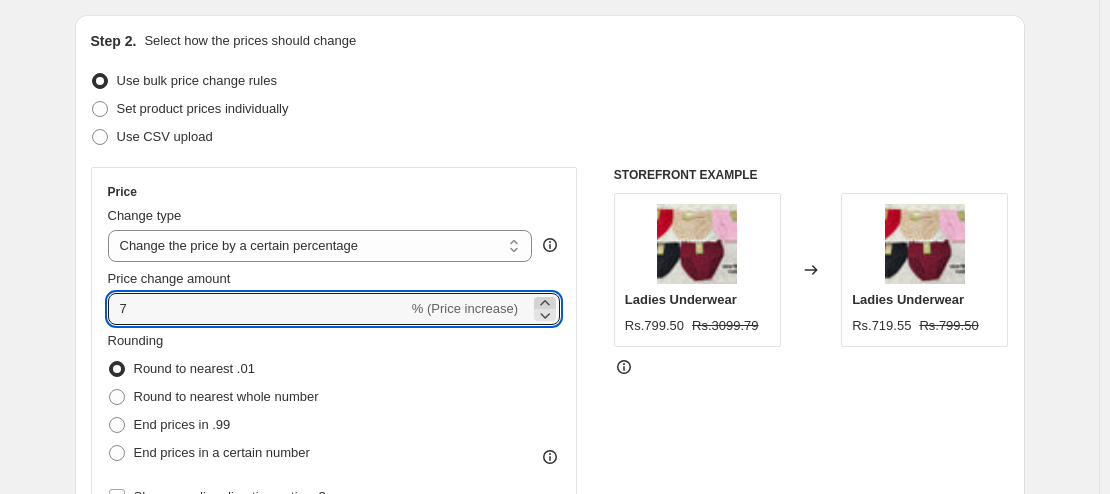 click 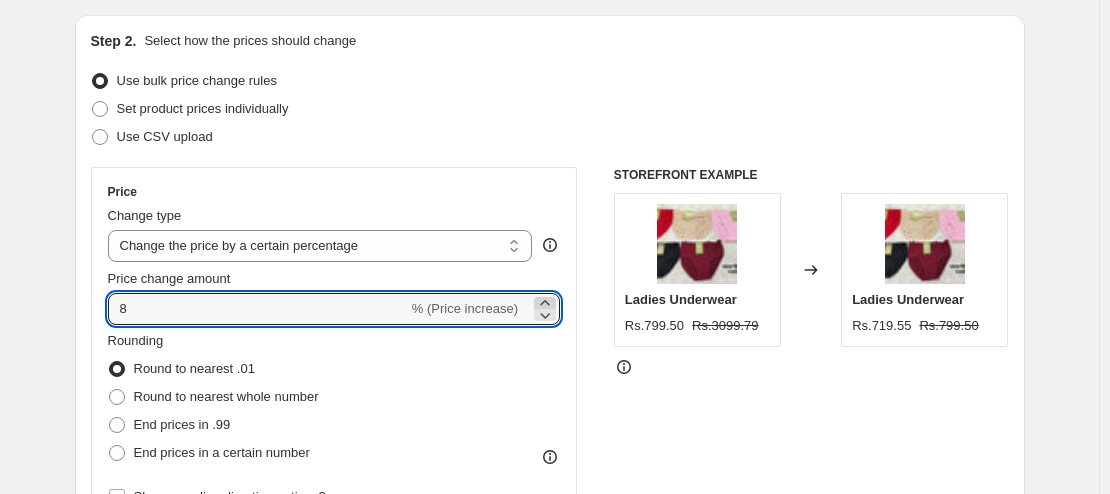 click 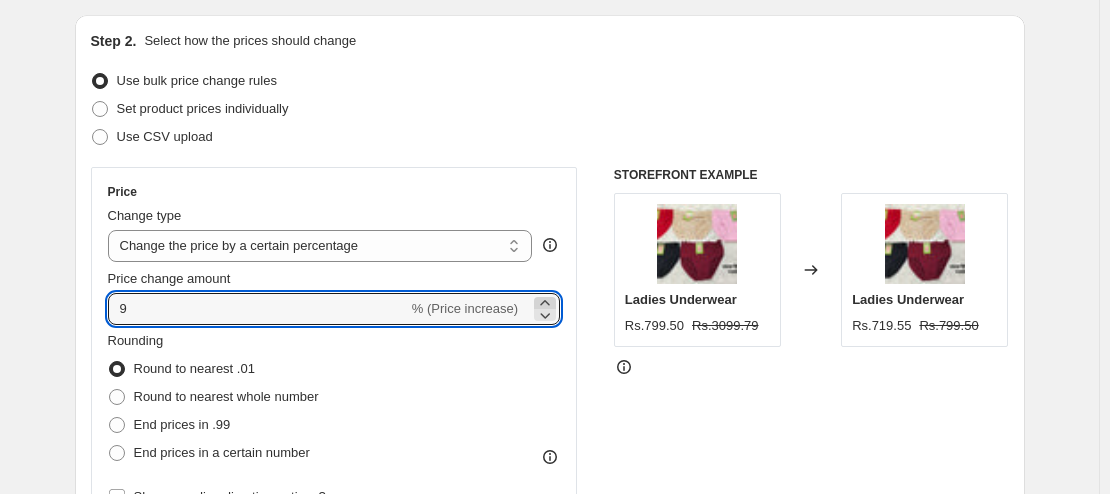click 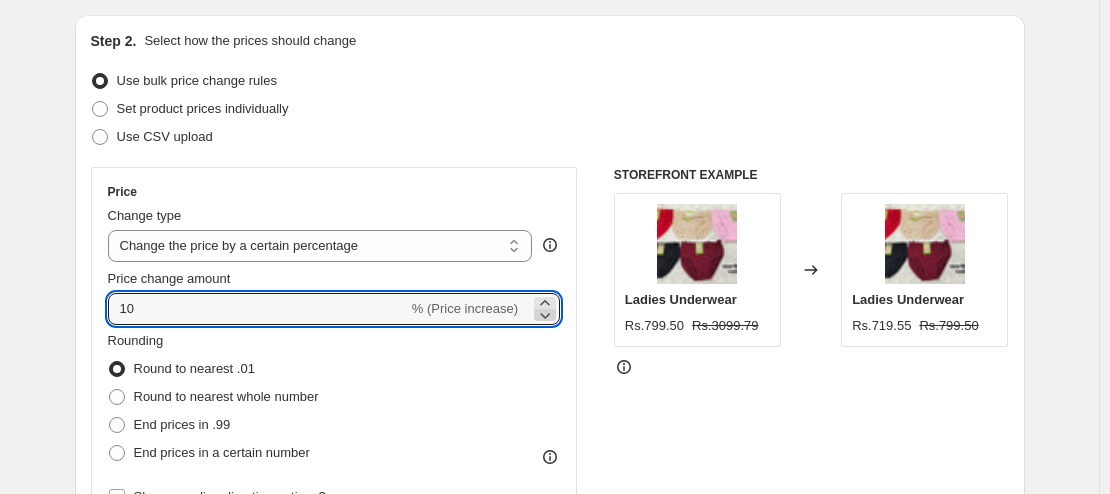 click 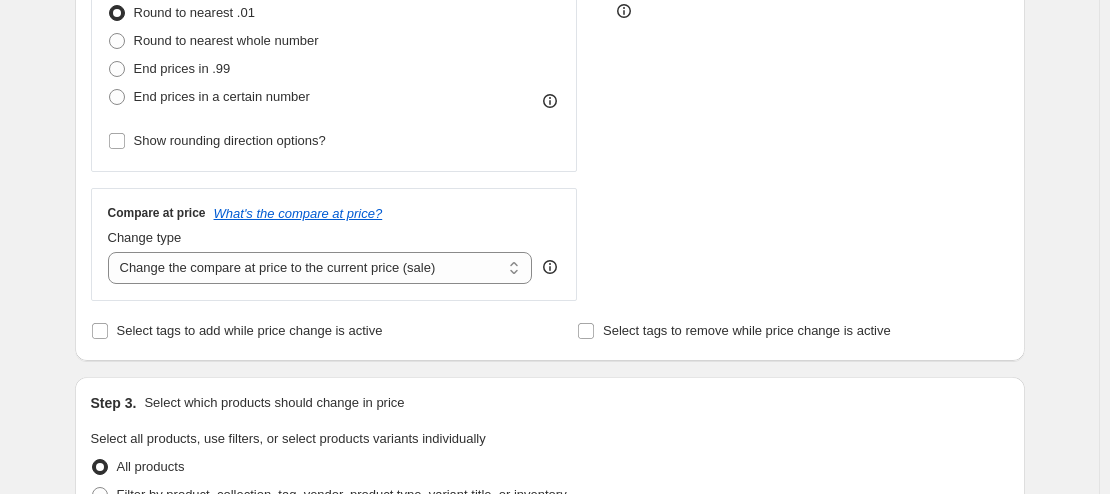 scroll, scrollTop: 558, scrollLeft: 0, axis: vertical 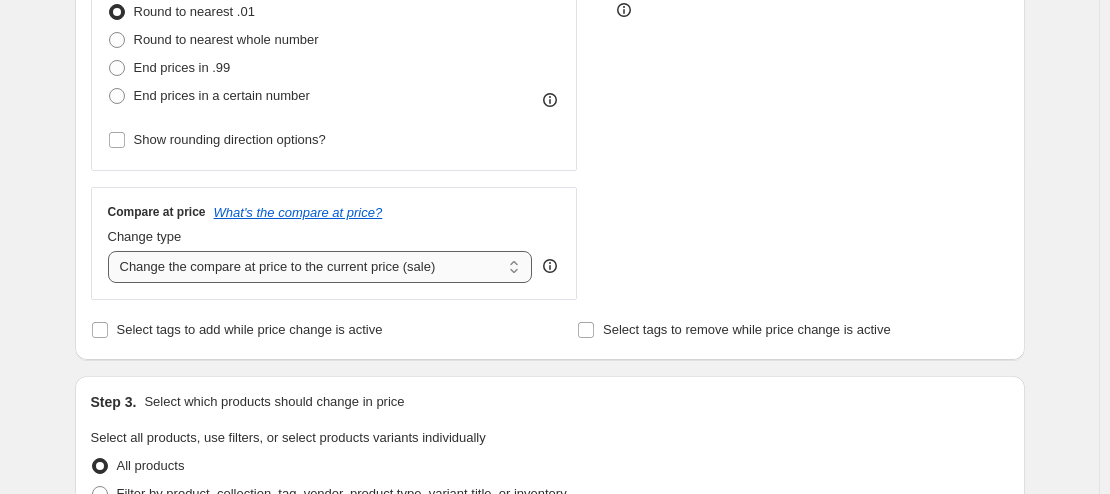 click on "Change the compare at price to the current price (sale) Change the compare at price to a certain amount Change the compare at price by a certain amount Change the compare at price by a certain percentage Change the compare at price by a certain amount relative to the actual price Change the compare at price by a certain percentage relative to the actual price Don't change the compare at price Remove the compare at price" at bounding box center [320, 267] 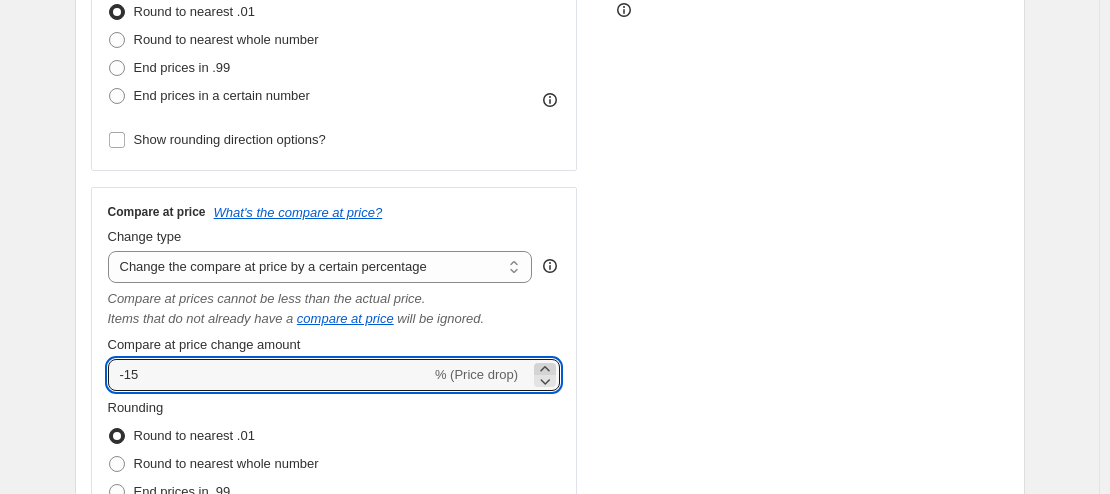 click 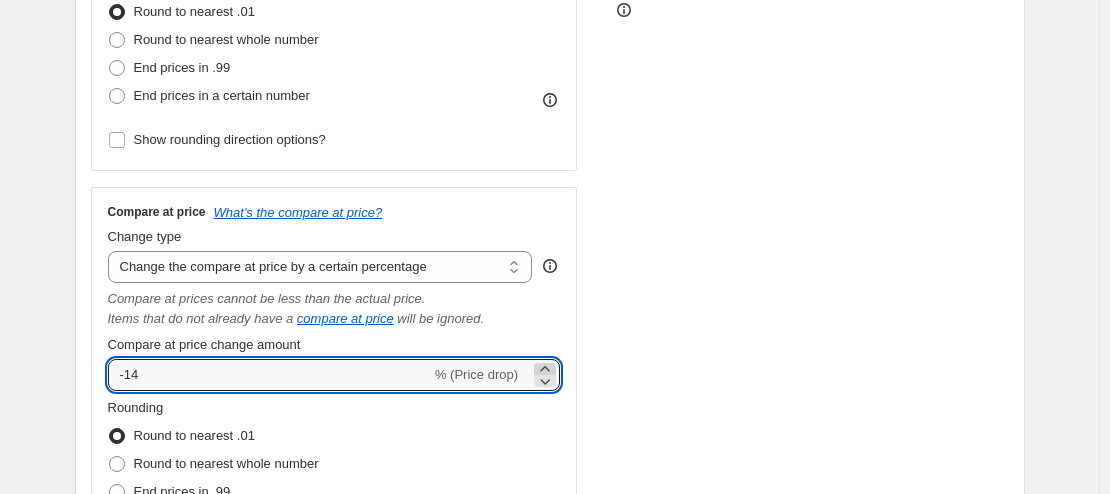 click 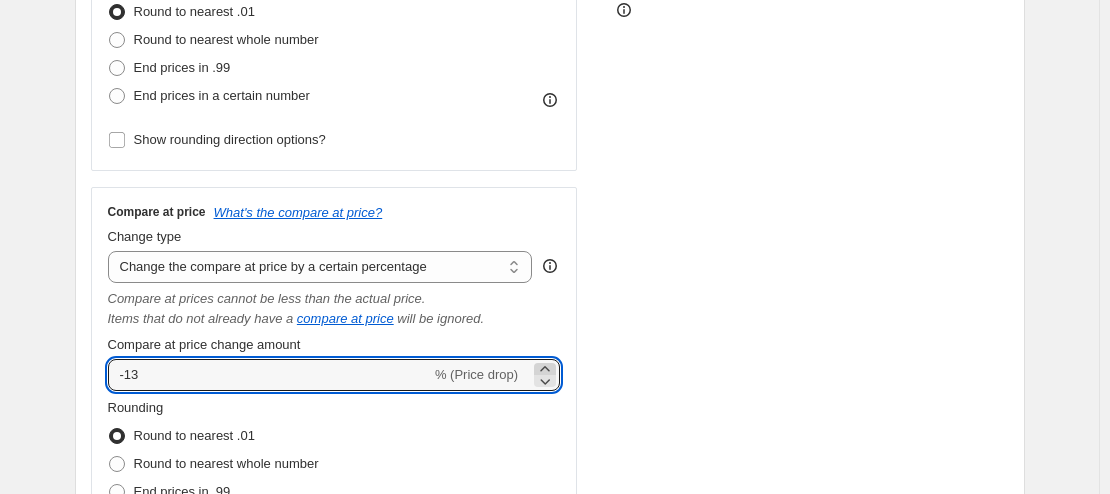 click 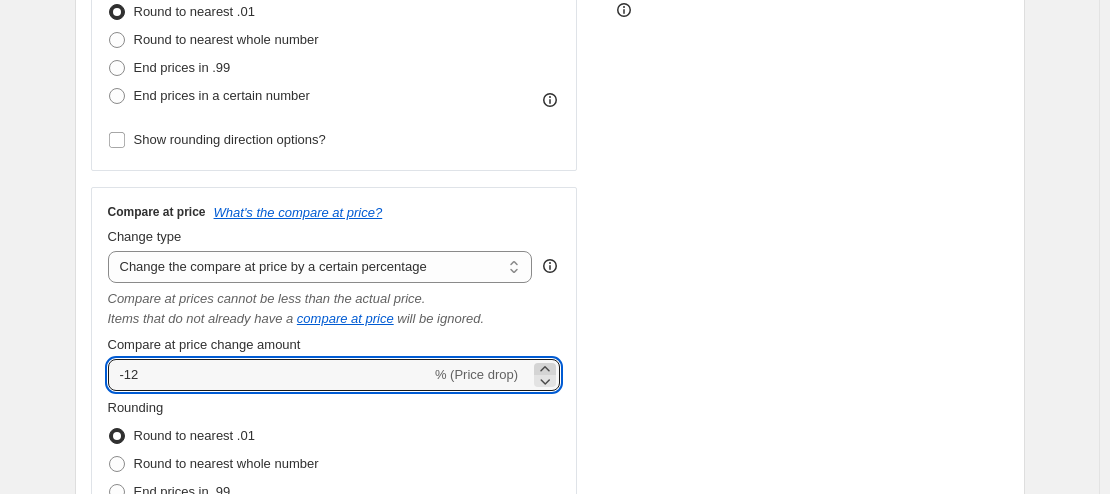 click 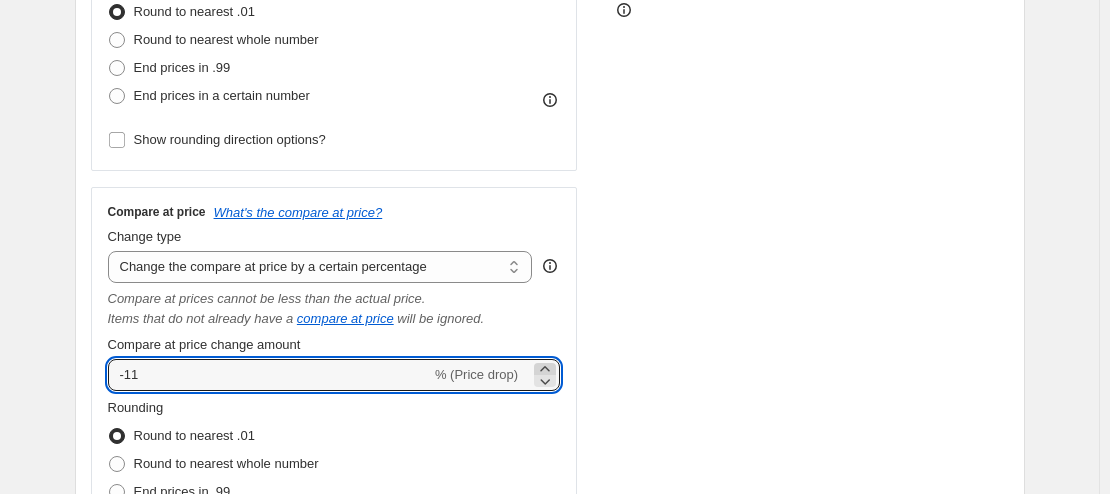 click 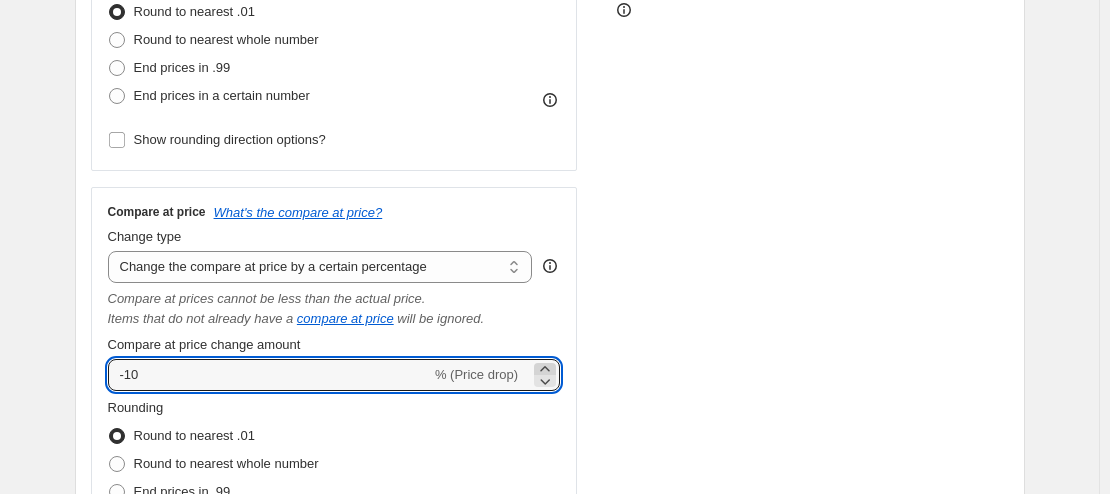click 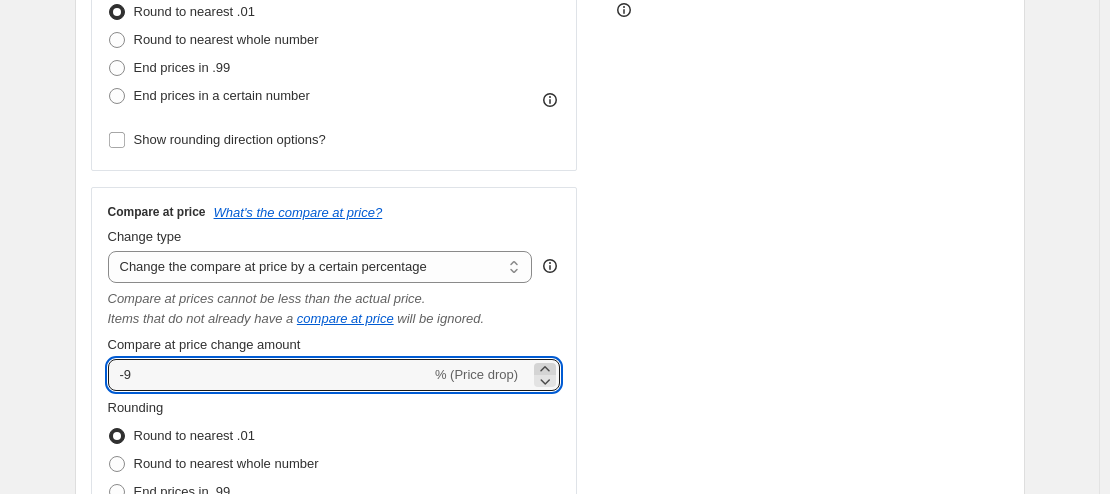 click 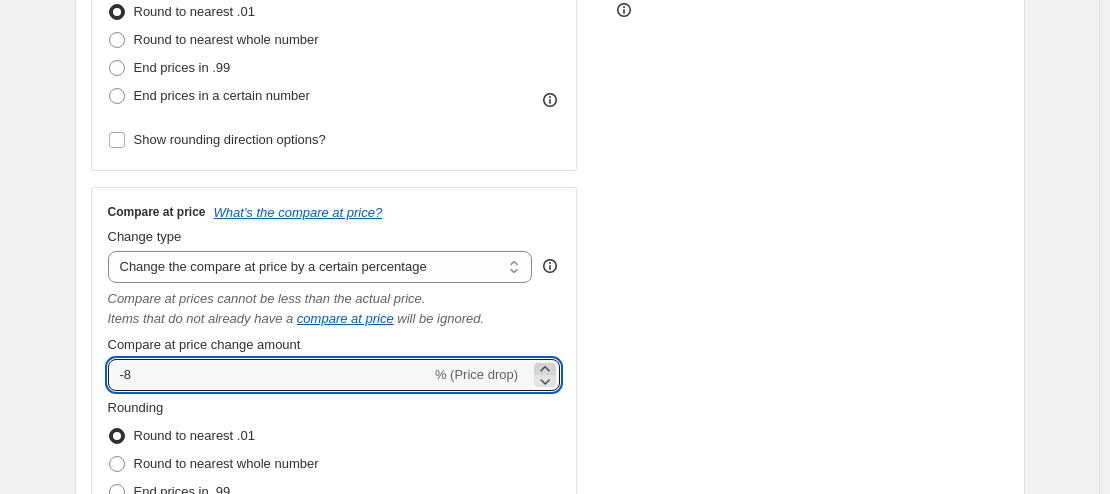 click 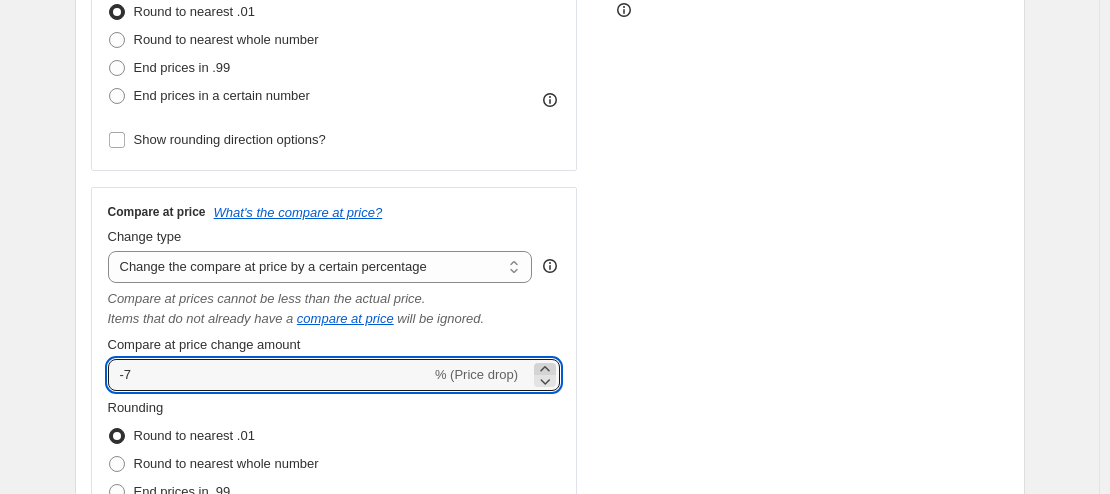 click 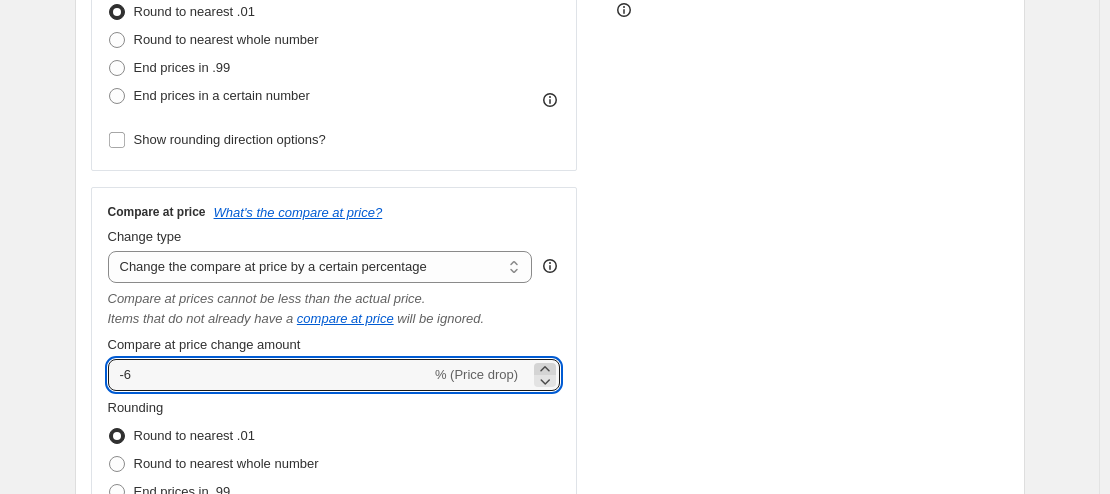 click 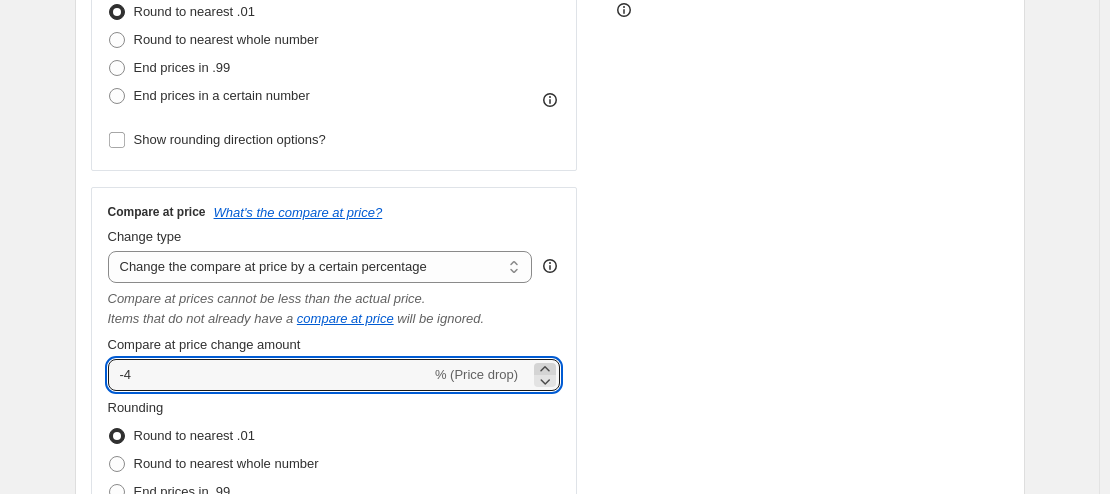 click 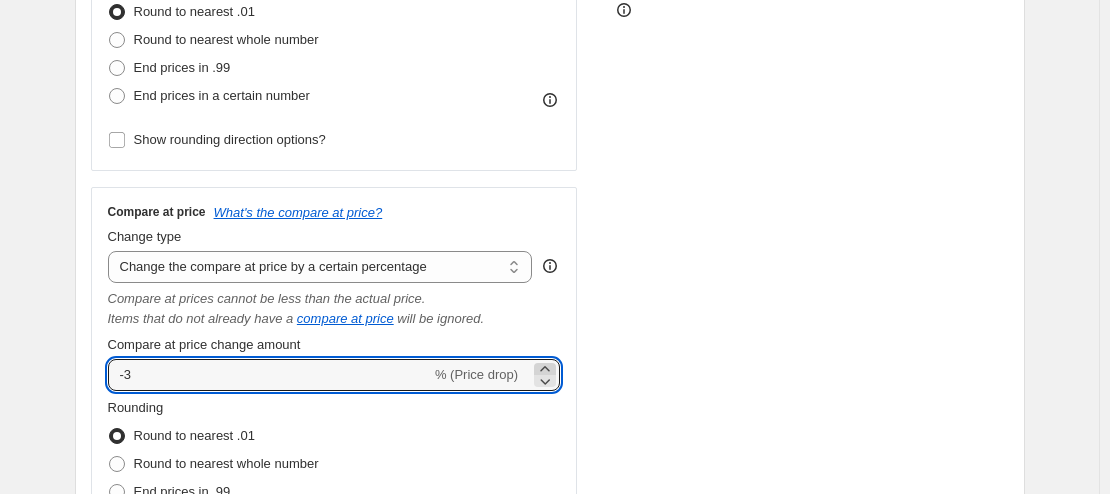 click 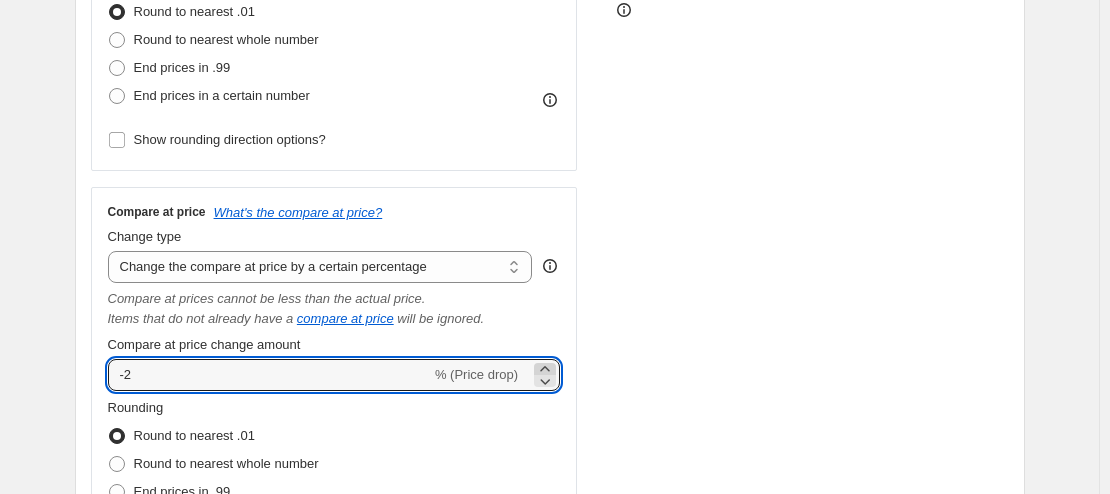 click 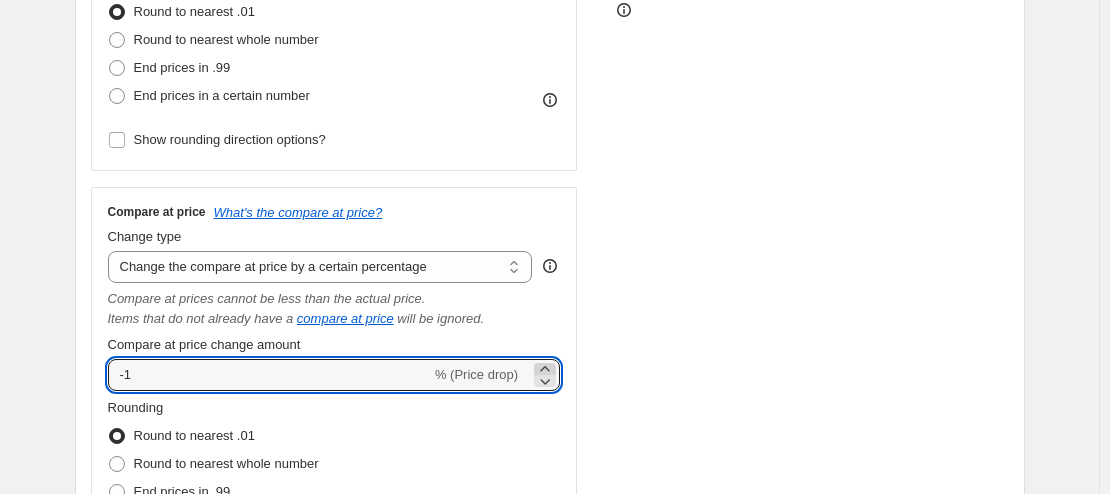 click 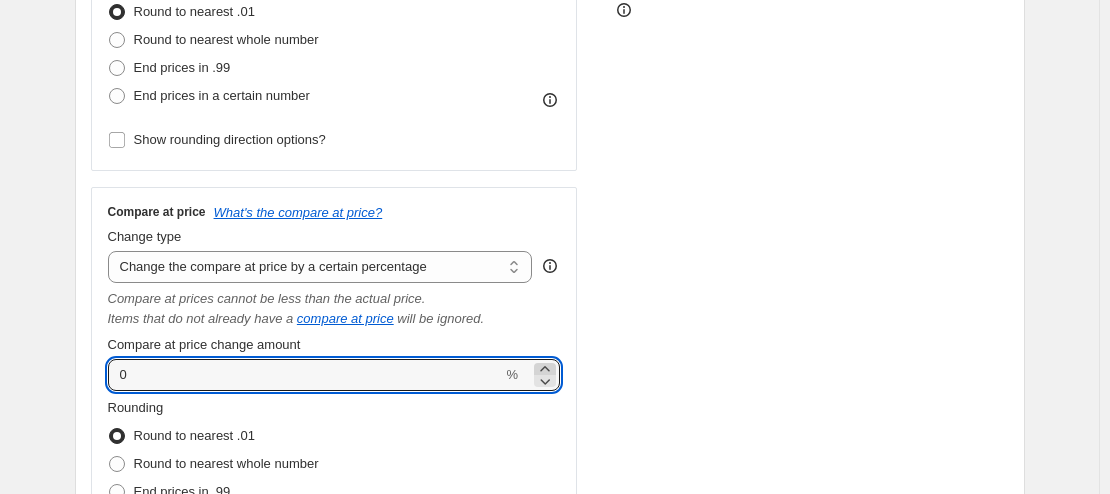 click 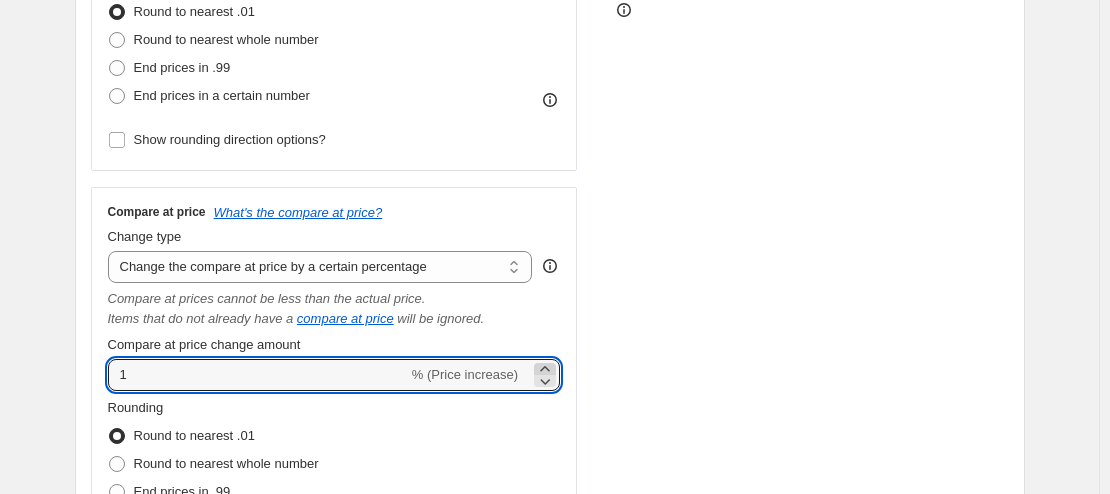 click 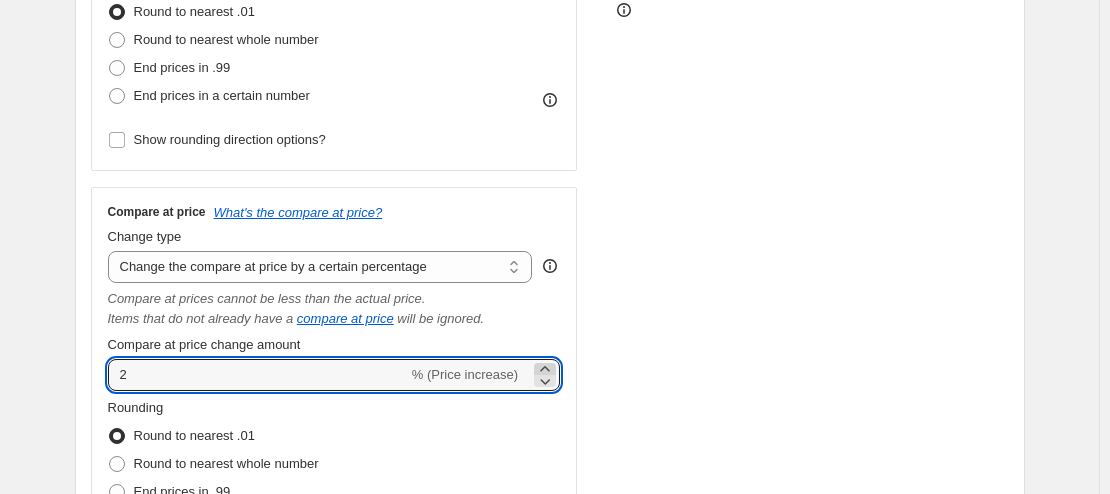 click 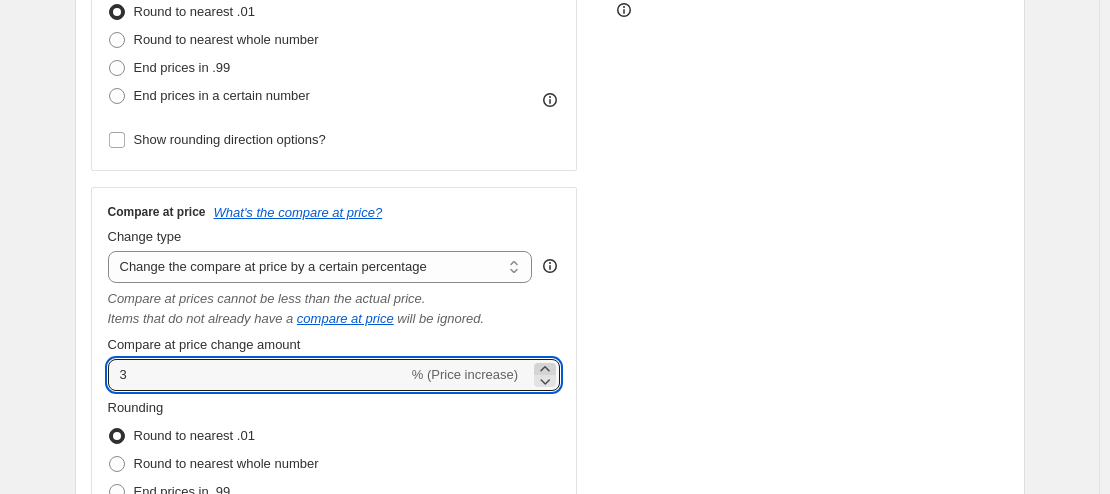 click 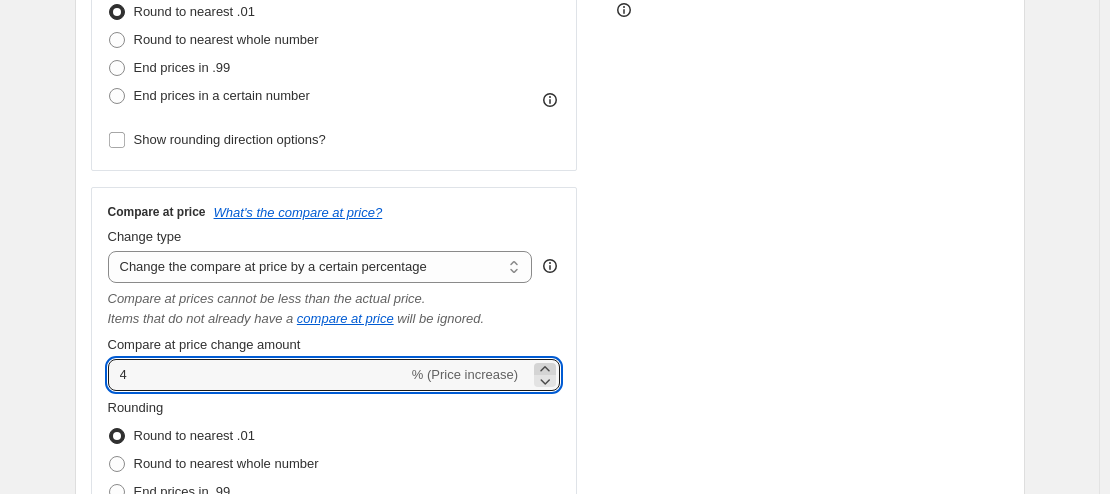 click 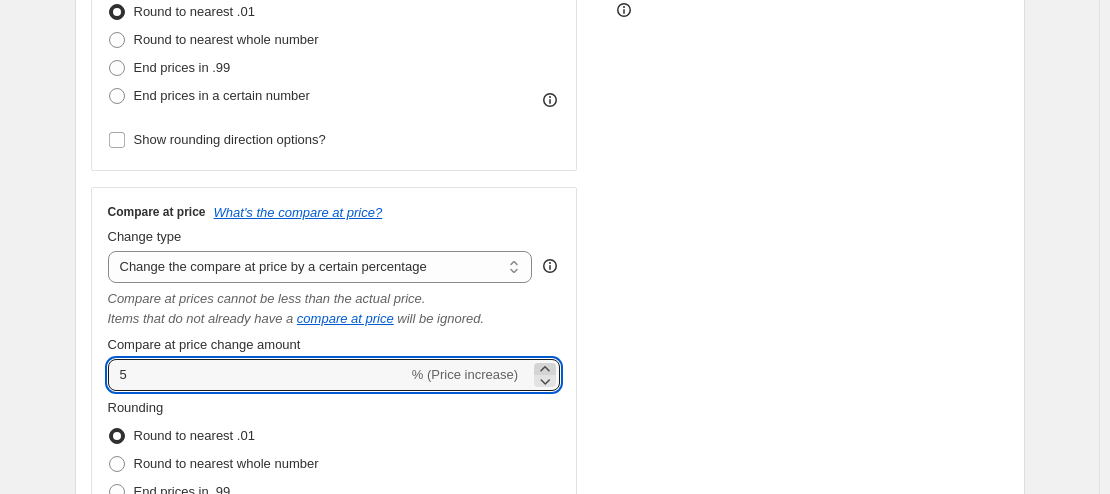click 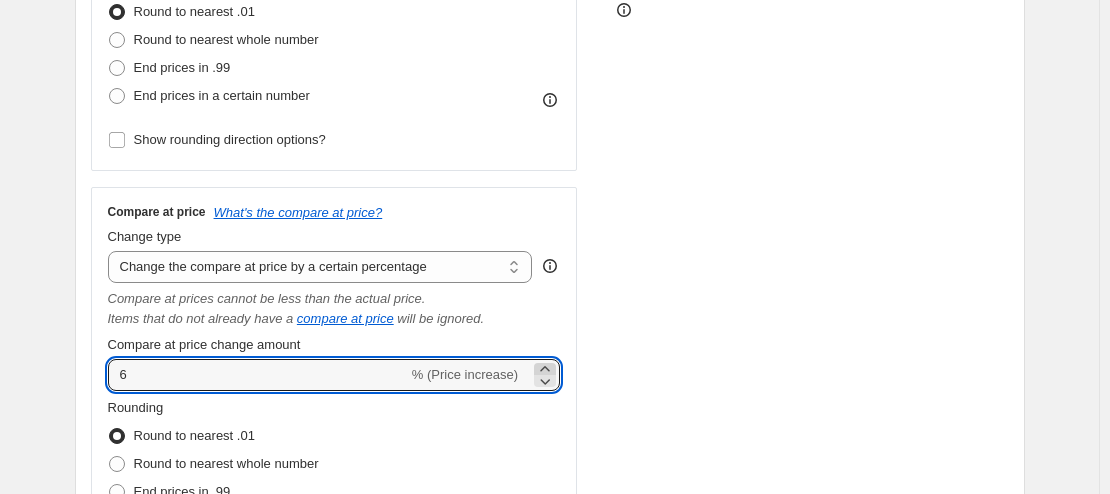 click 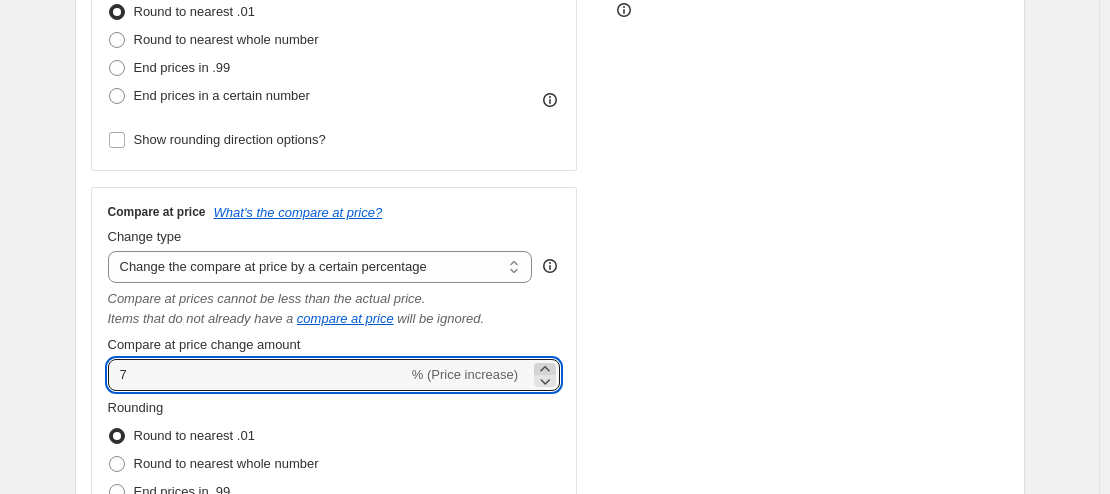 click 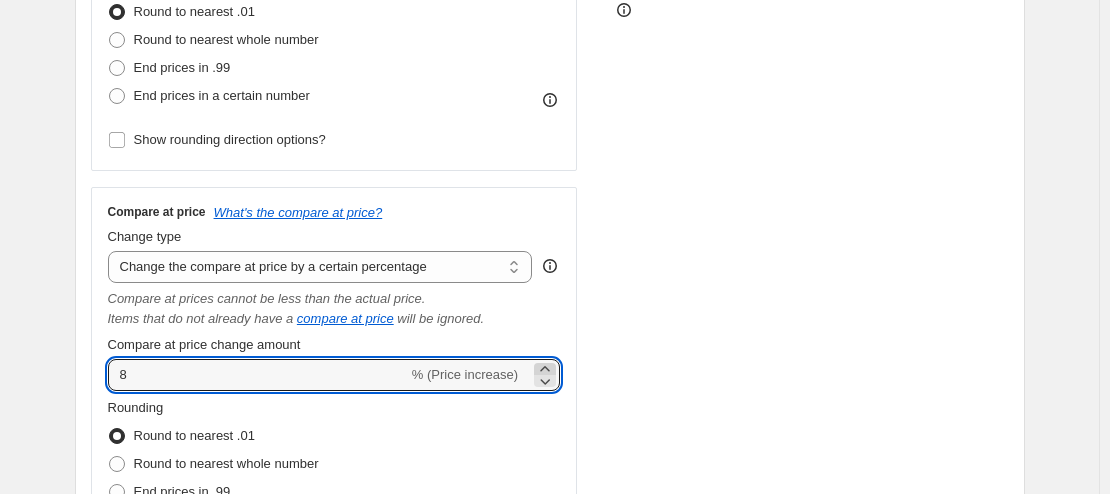 click 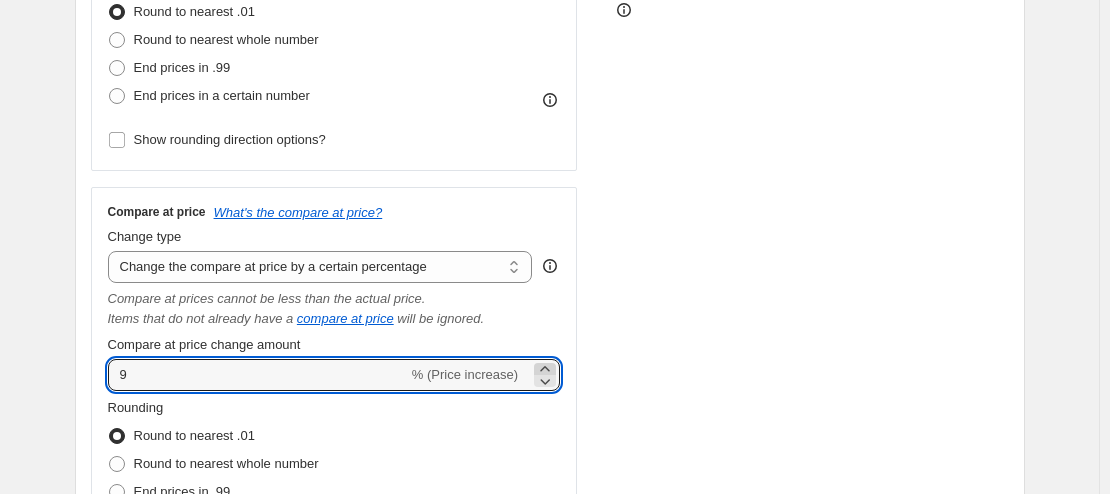 click 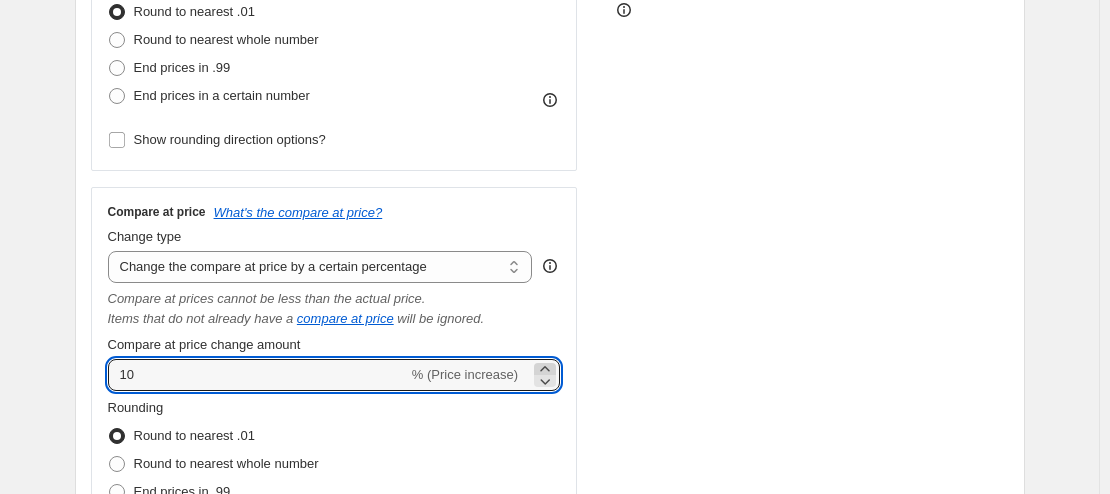 click 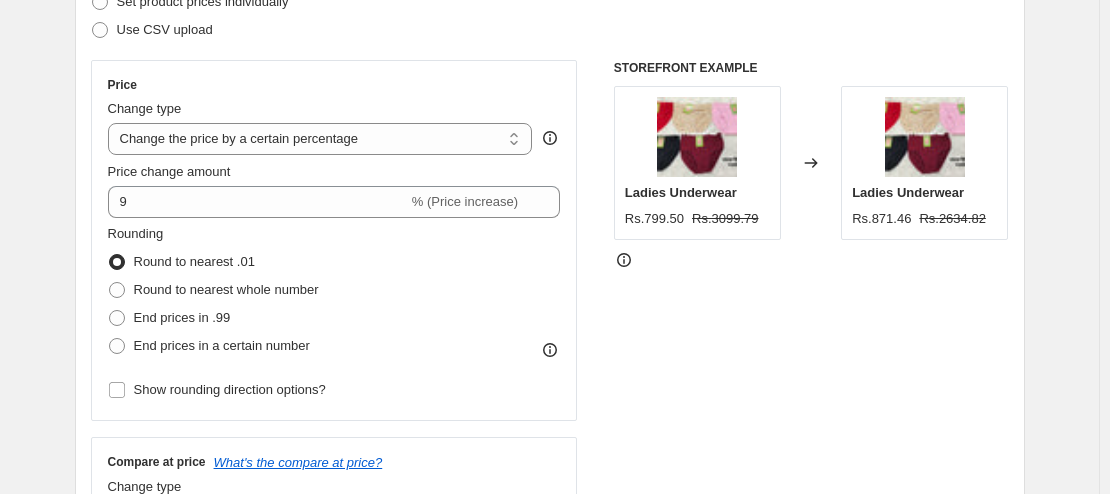 scroll, scrollTop: 531, scrollLeft: 0, axis: vertical 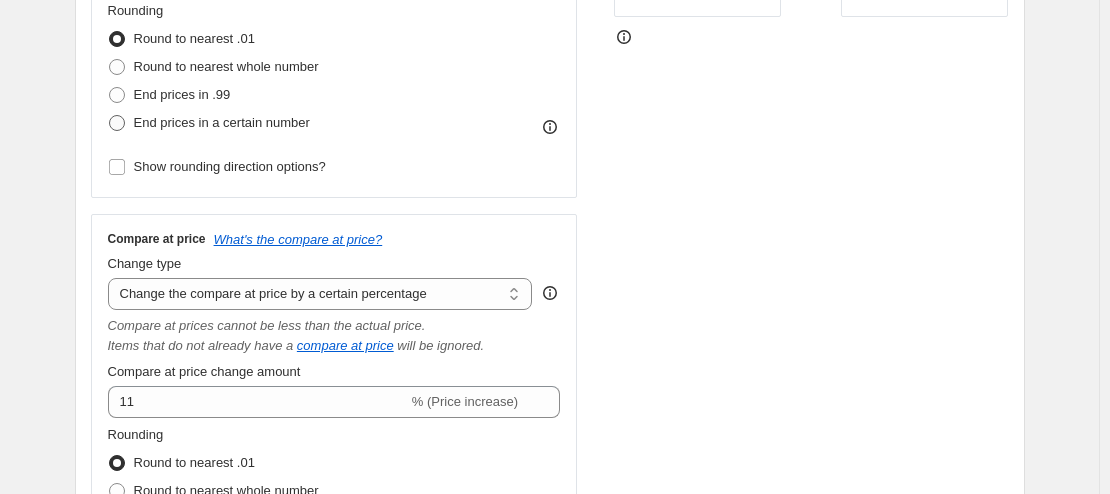 click at bounding box center [117, 123] 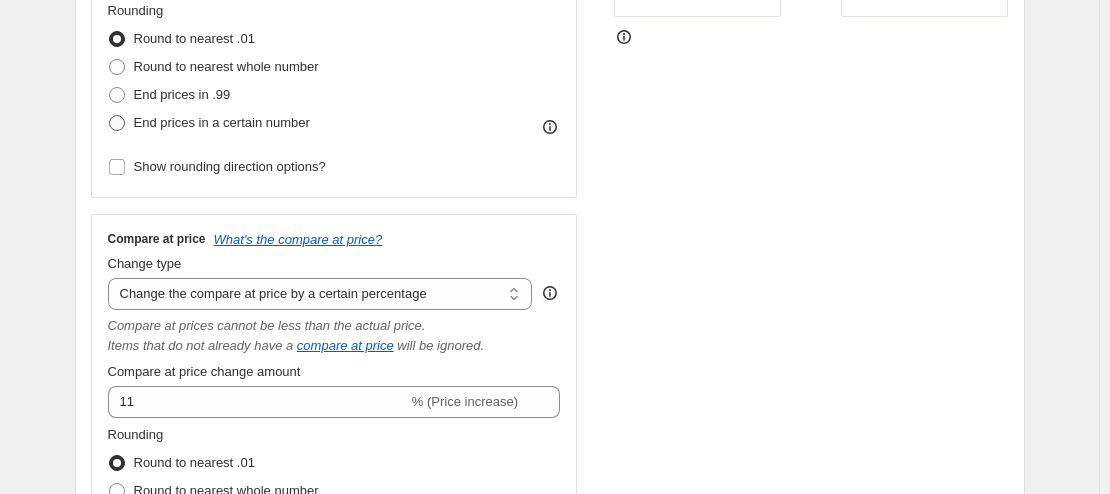 radio on "true" 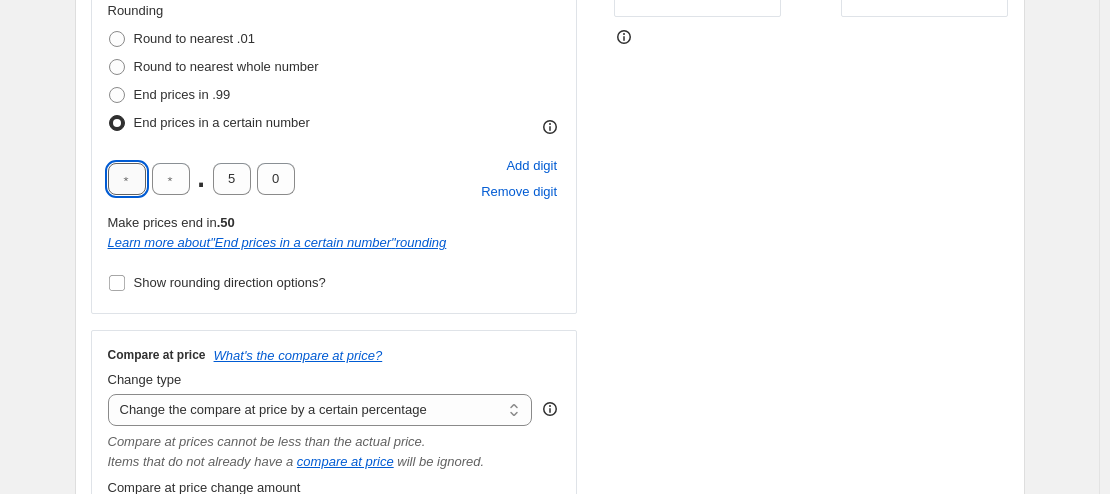 click at bounding box center [127, 179] 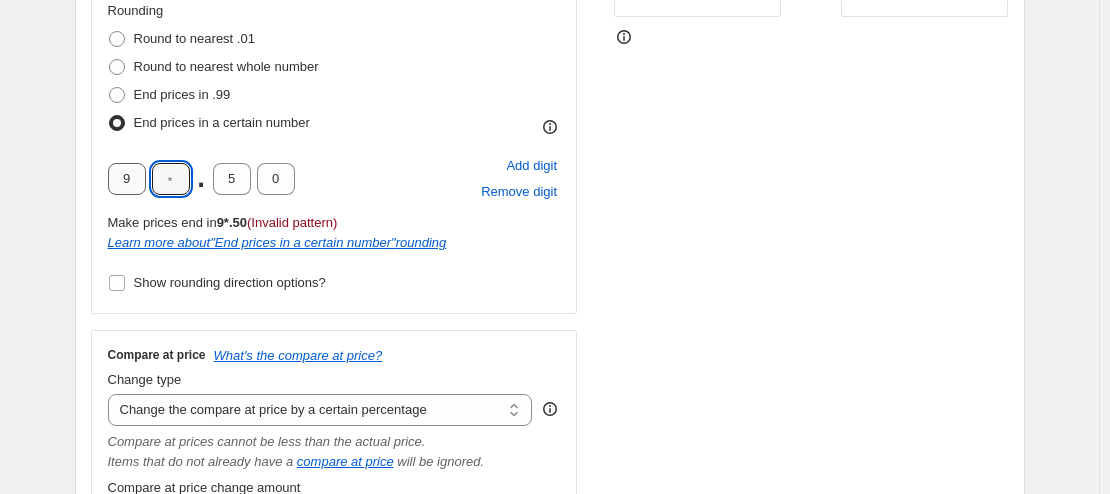 type on "9" 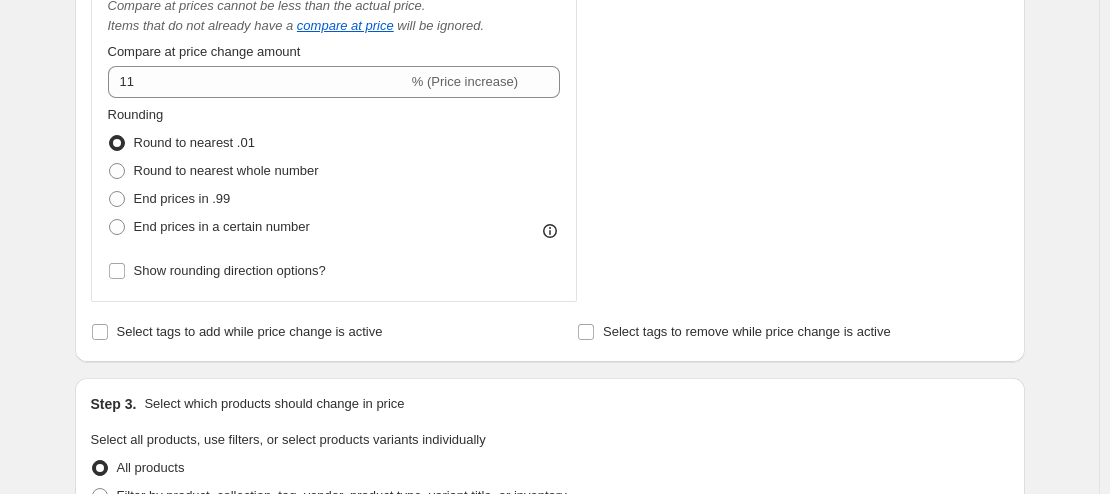 scroll, scrollTop: 1038, scrollLeft: 0, axis: vertical 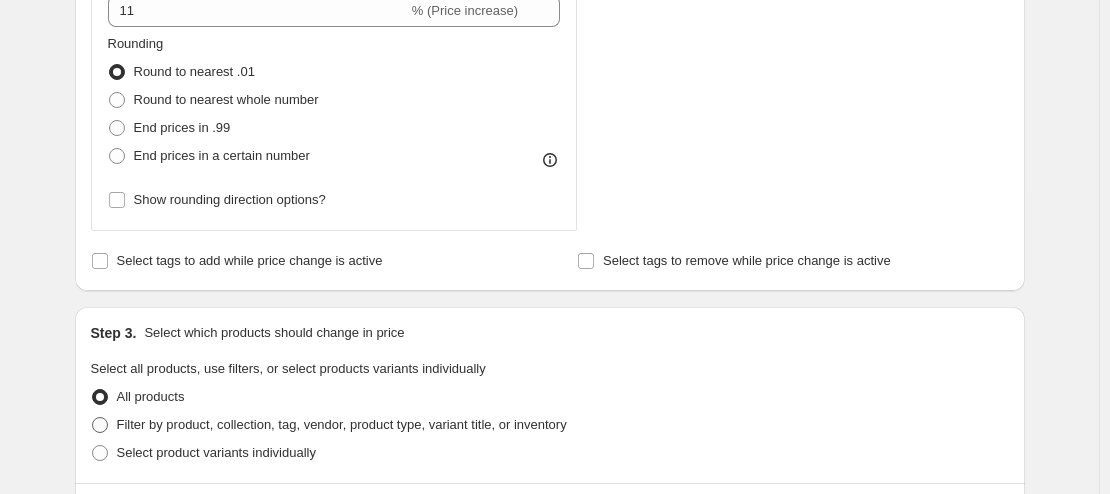 click at bounding box center [100, 425] 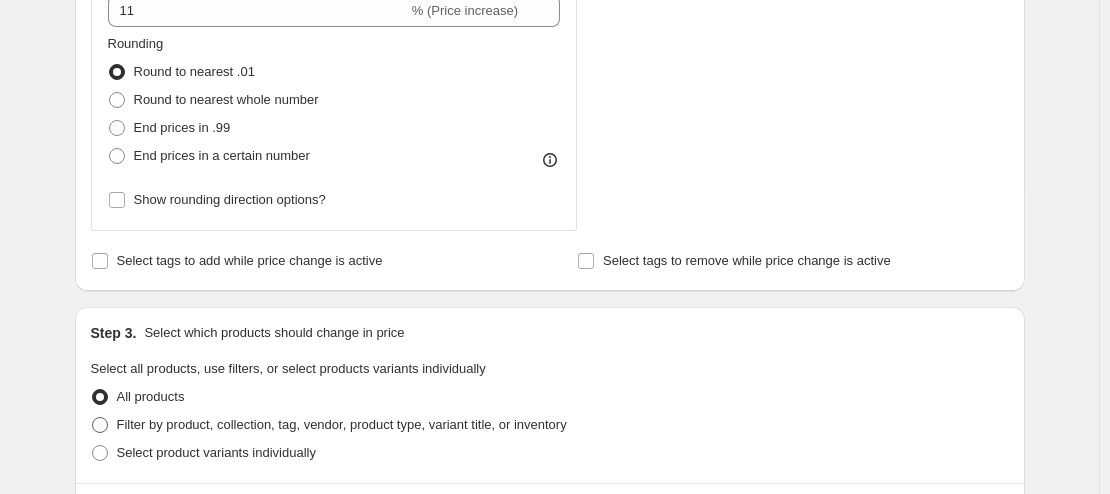radio on "true" 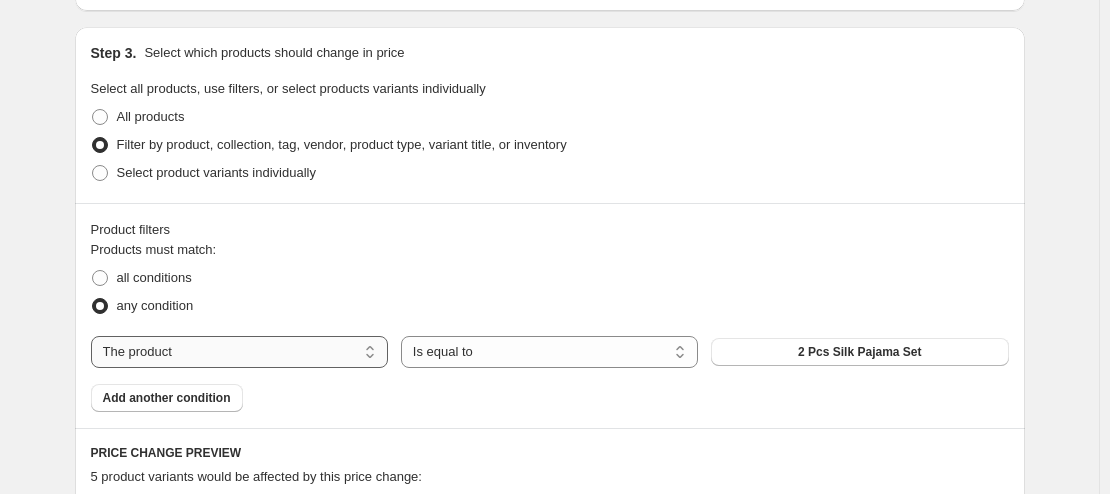 scroll, scrollTop: 1320, scrollLeft: 0, axis: vertical 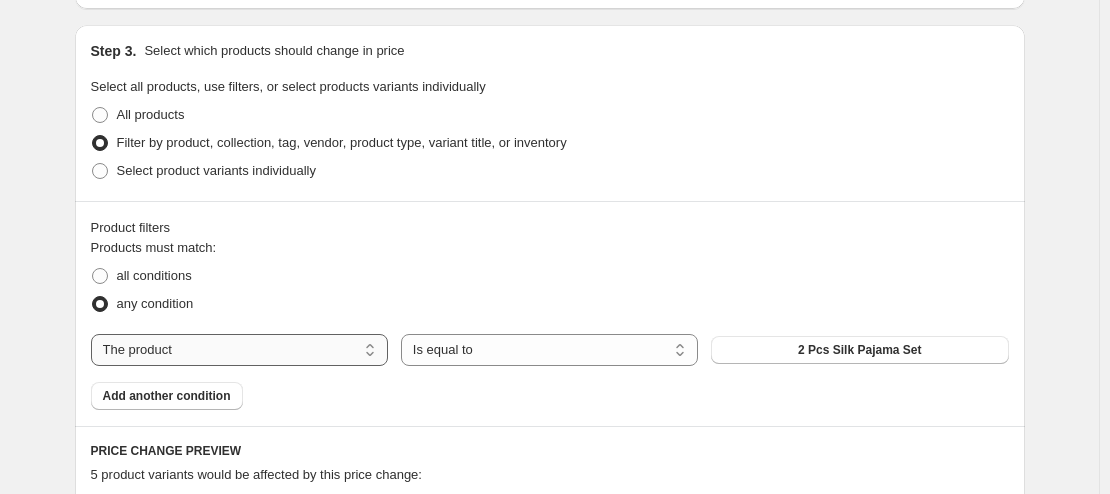 click on "The product The product's collection The product's tag The product's vendor The product's type The product's status The variant's title Inventory quantity" at bounding box center (239, 350) 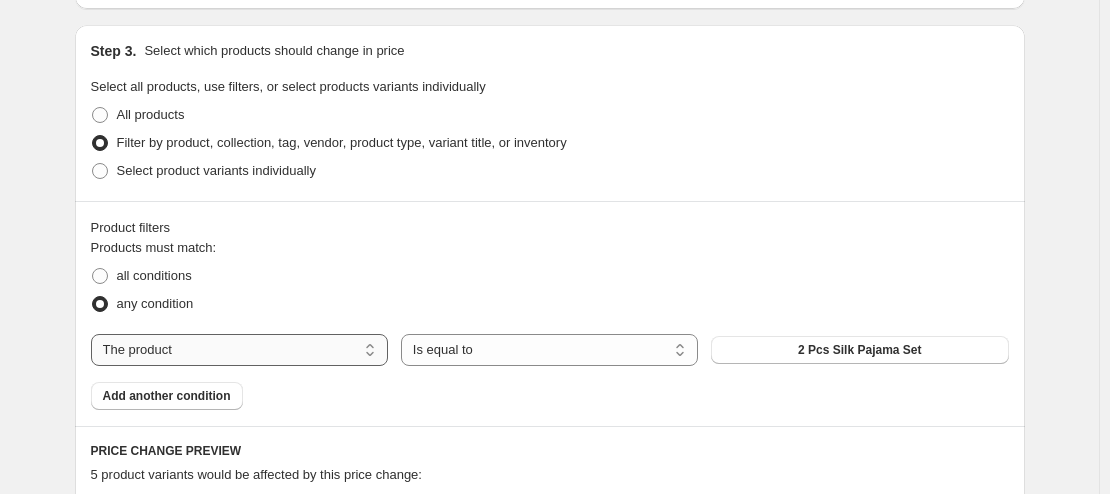 select on "vendor" 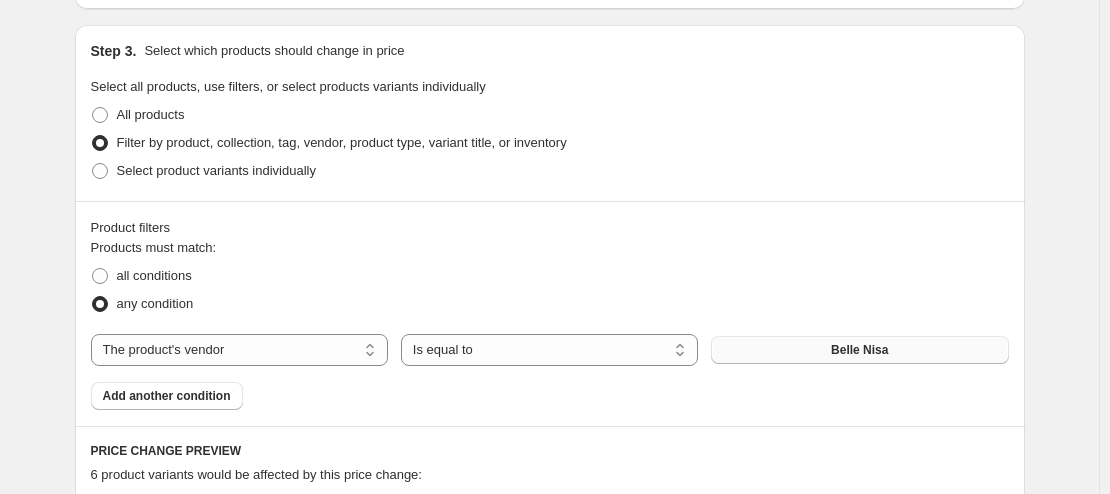 click on "Belle Nisa" at bounding box center [859, 350] 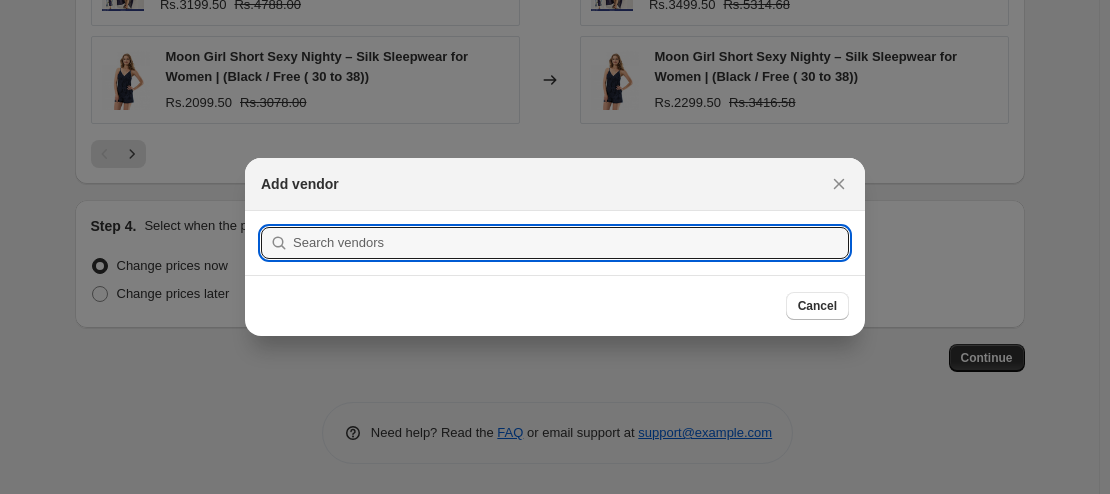 scroll, scrollTop: 0, scrollLeft: 0, axis: both 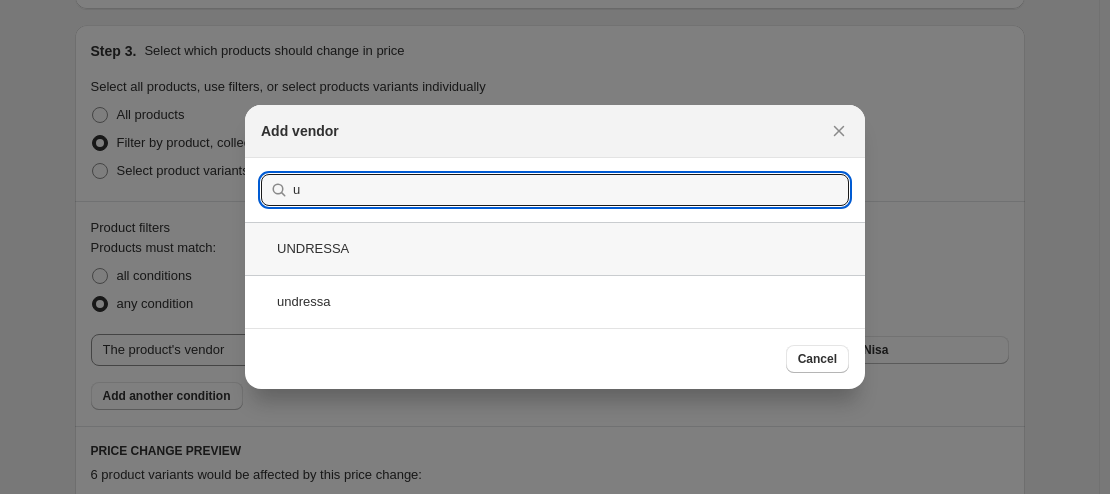 type on "u" 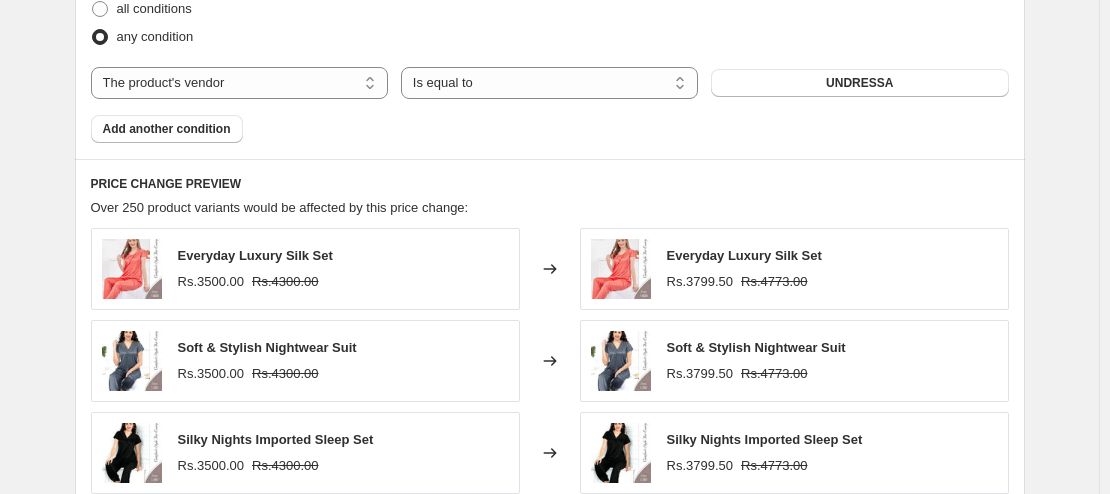 scroll, scrollTop: 1346, scrollLeft: 0, axis: vertical 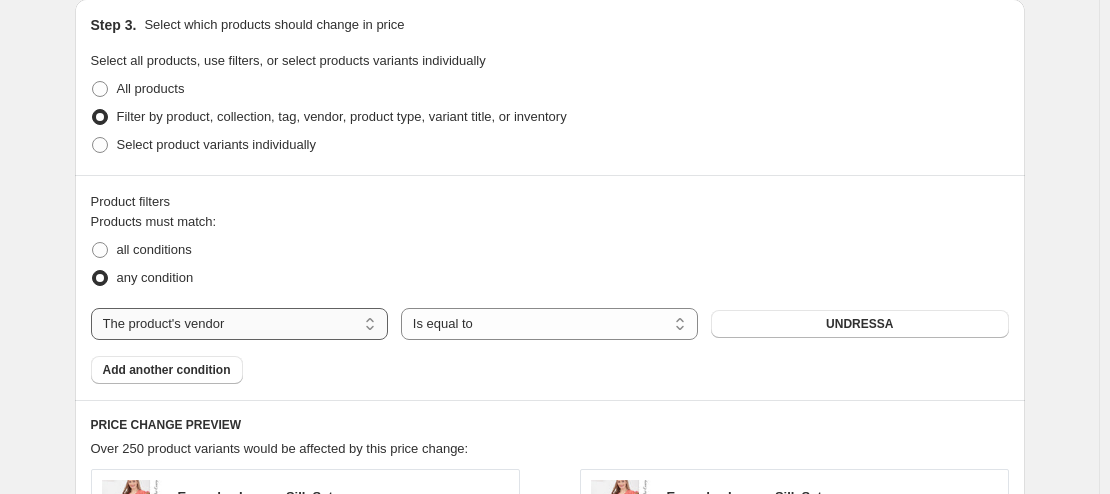 click on "The product The product's collection The product's tag The product's vendor The product's type The product's status The variant's title Inventory quantity" at bounding box center (239, 324) 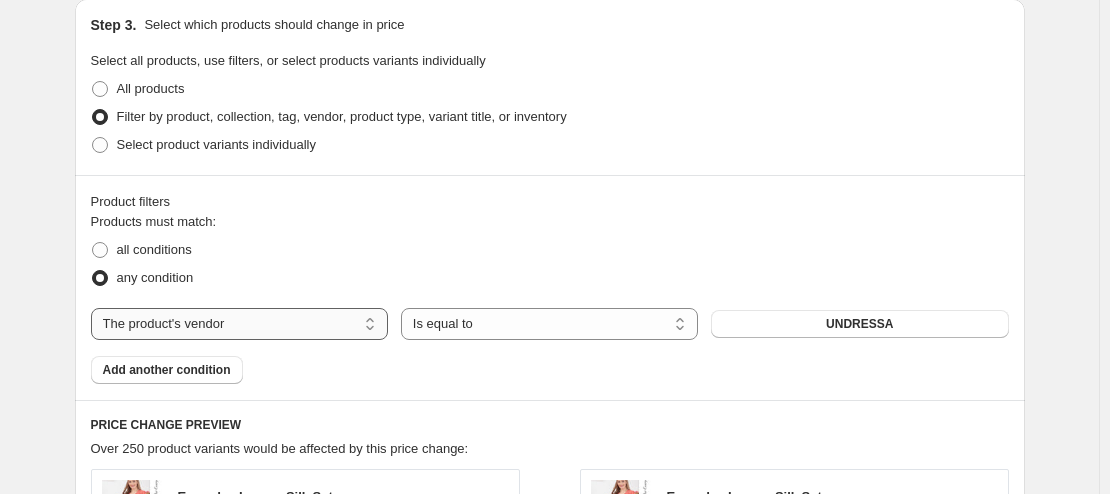 select on "collection" 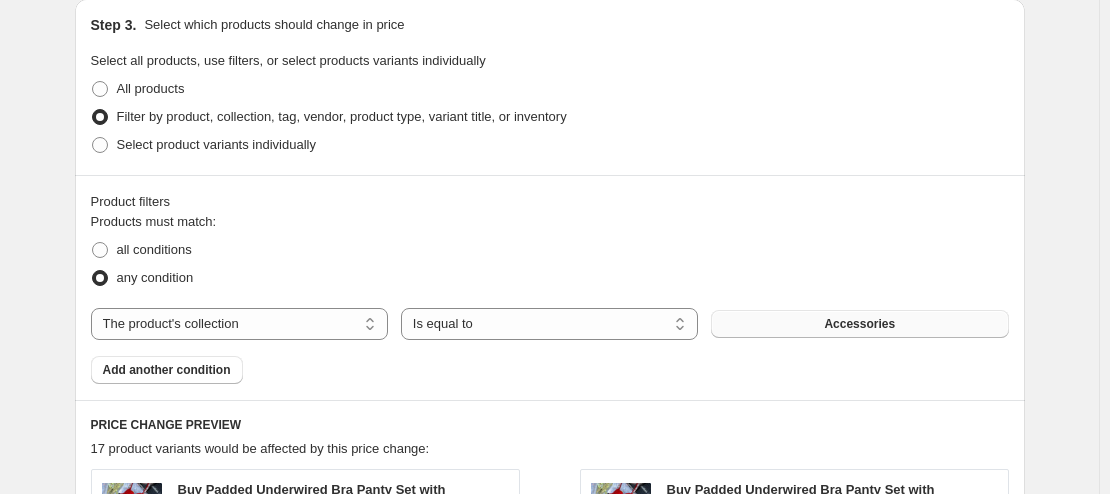 click on "Accessories" at bounding box center [859, 324] 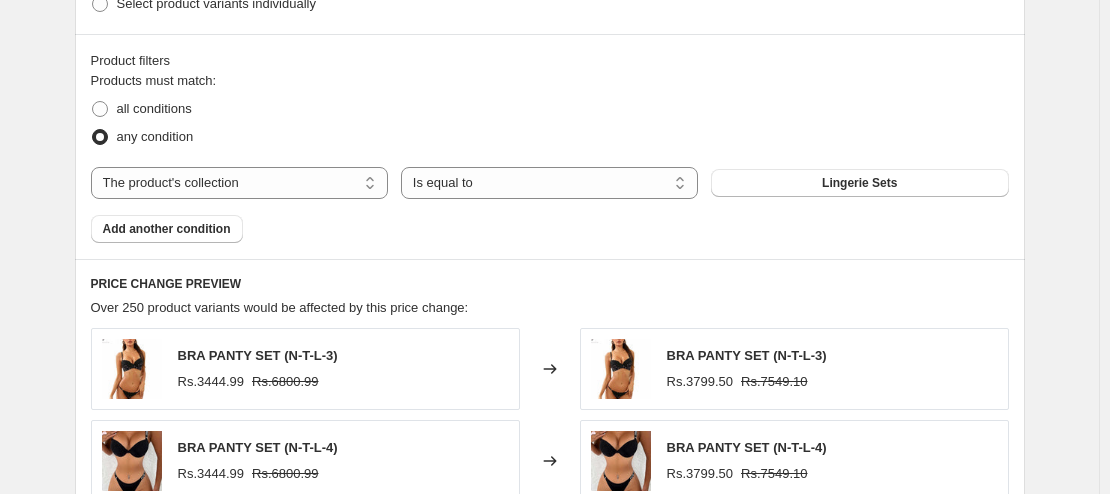 scroll, scrollTop: 1569, scrollLeft: 0, axis: vertical 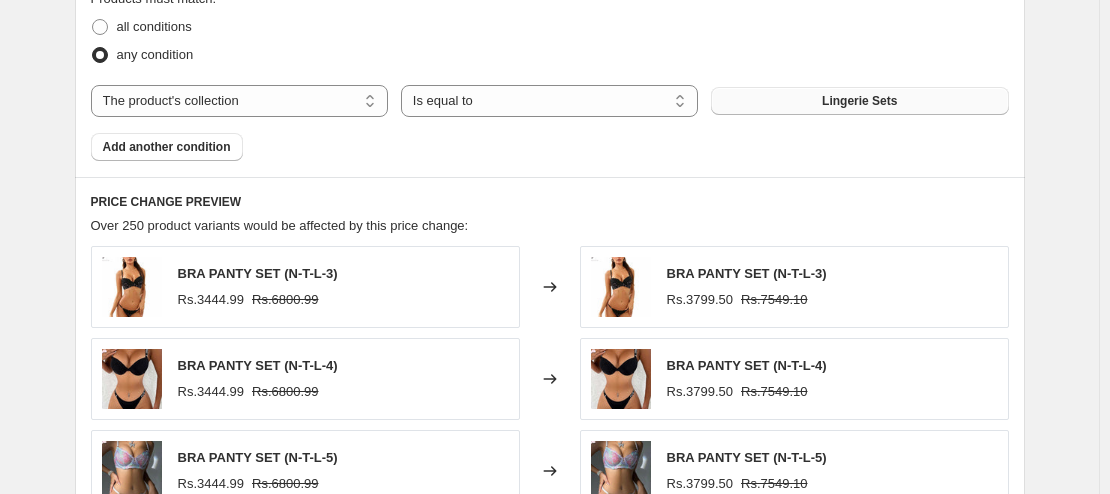 click on "Lingerie Sets" at bounding box center (859, 101) 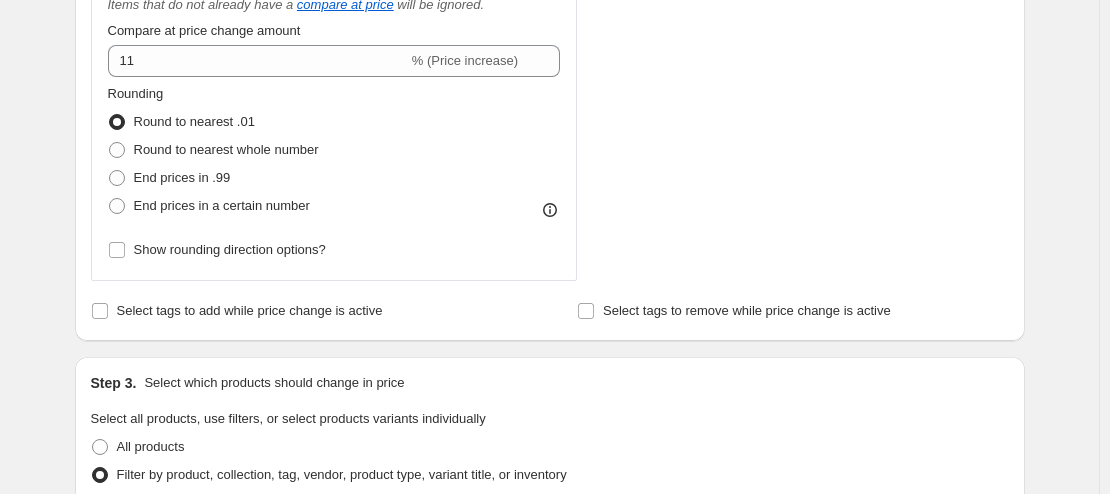 scroll, scrollTop: 541, scrollLeft: 0, axis: vertical 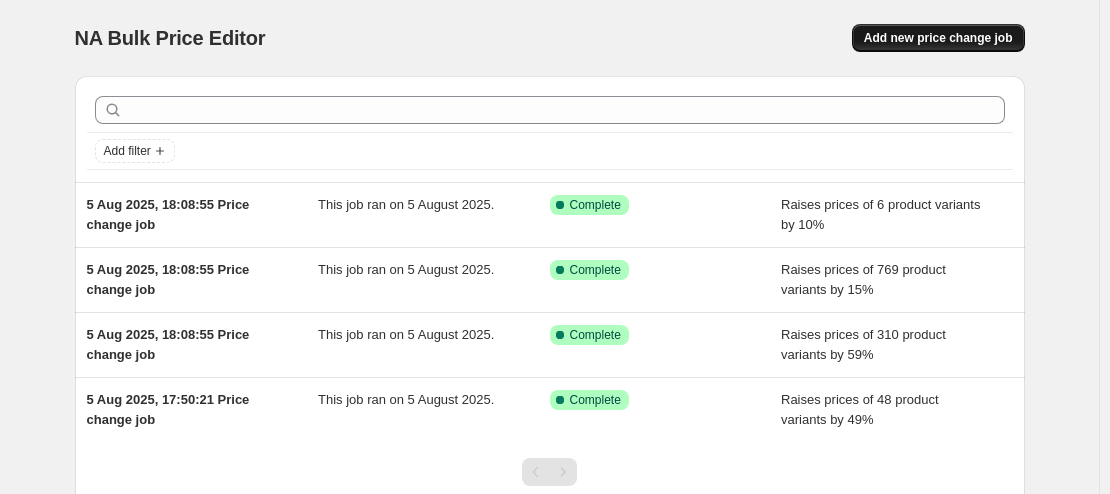 click on "Add new price change job" at bounding box center [938, 38] 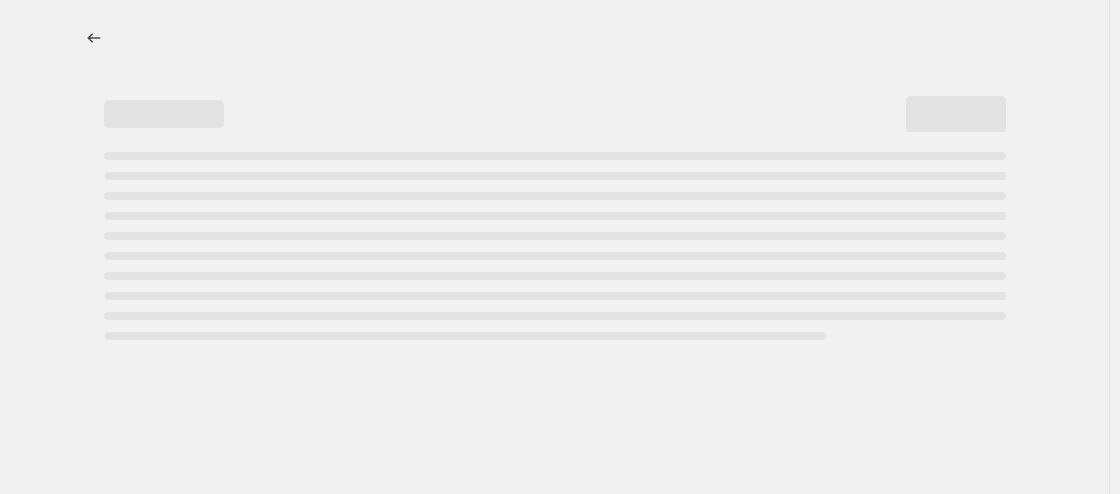 select on "percentage" 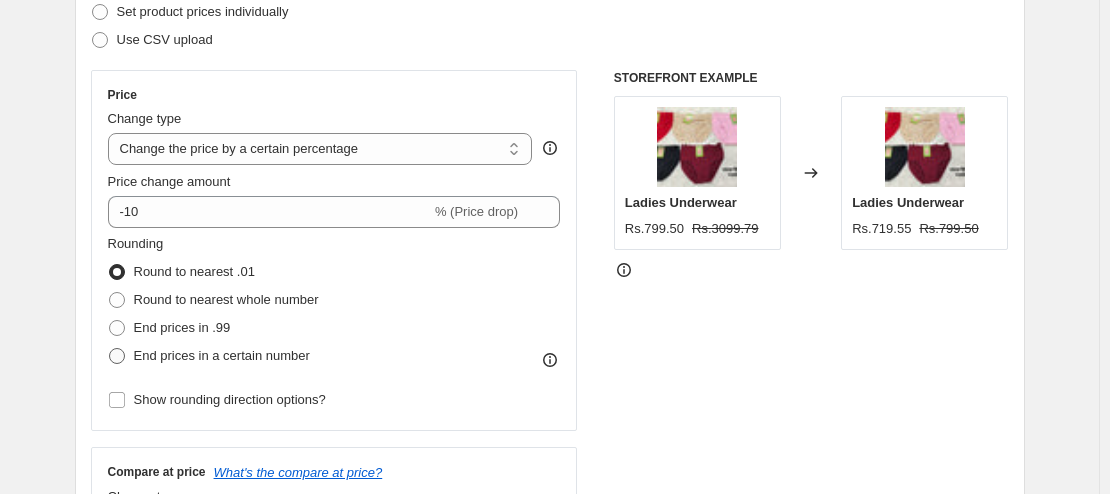 scroll, scrollTop: 307, scrollLeft: 0, axis: vertical 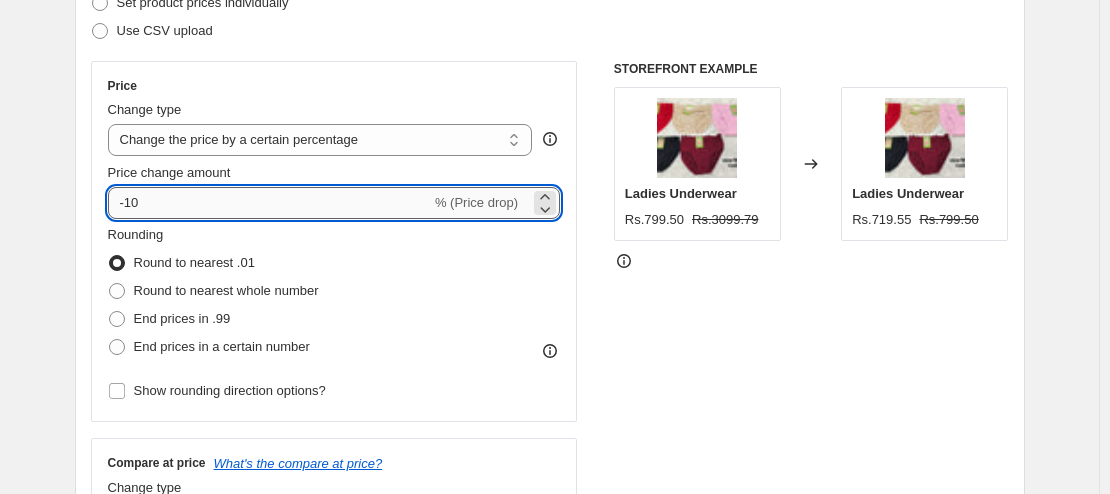 click on "-10" at bounding box center [269, 203] 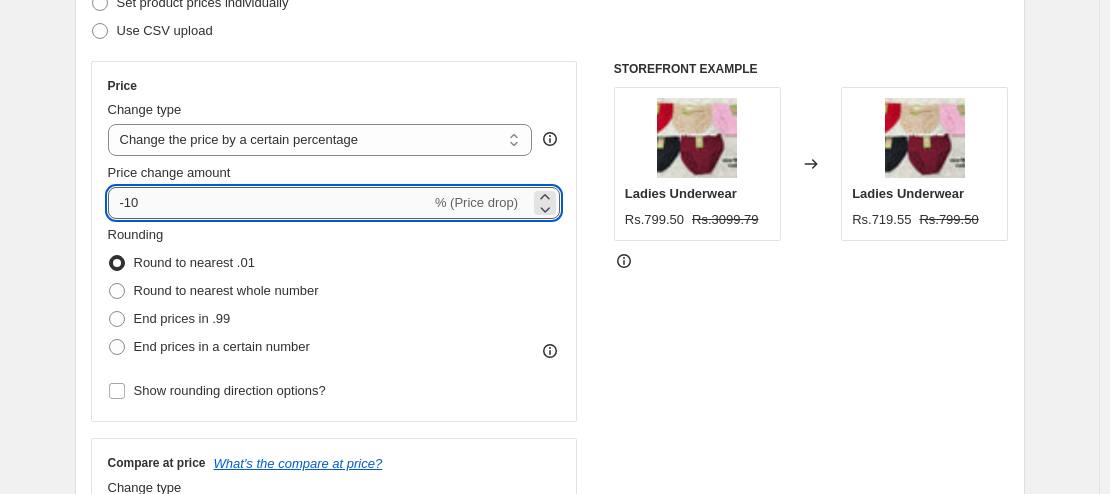 type on "-1" 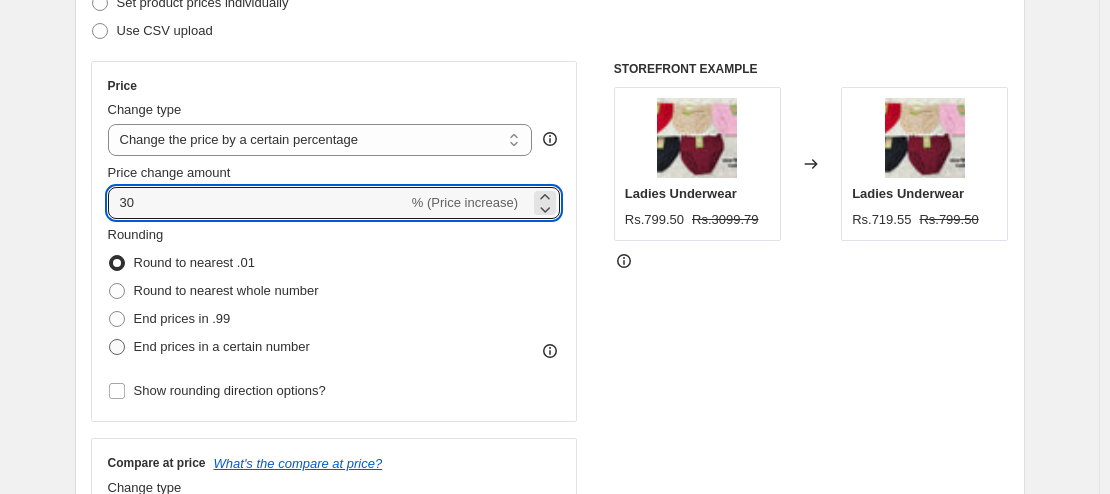 type on "30" 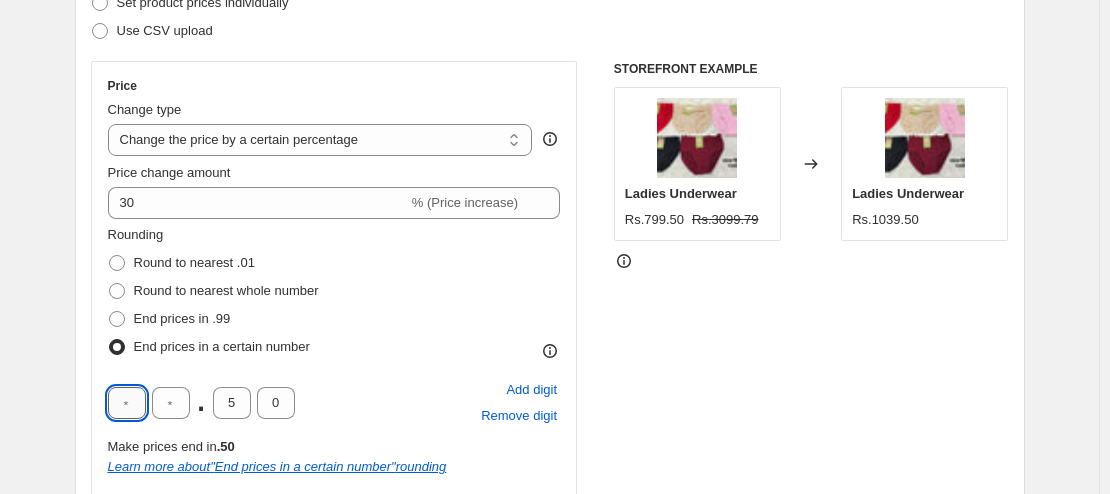 click at bounding box center (127, 403) 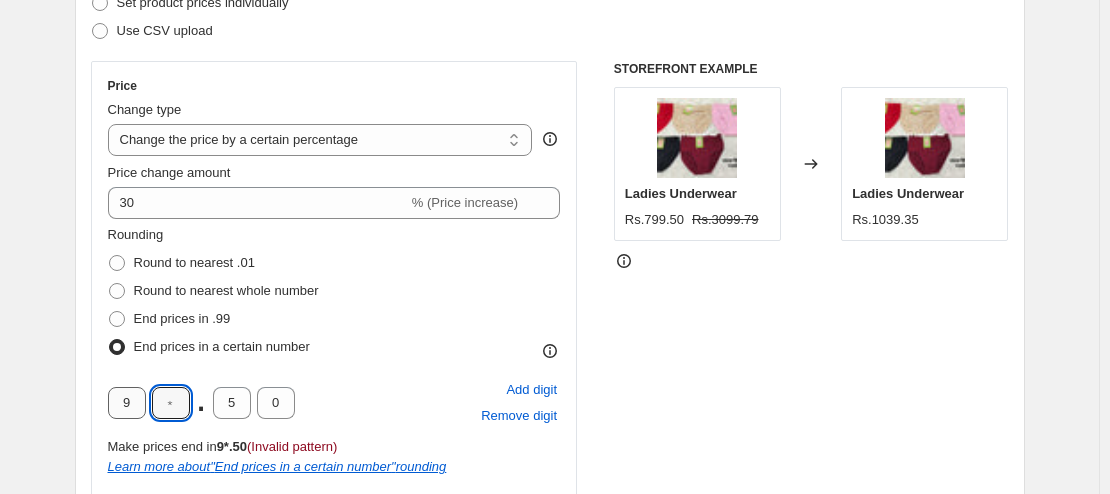 type on "9" 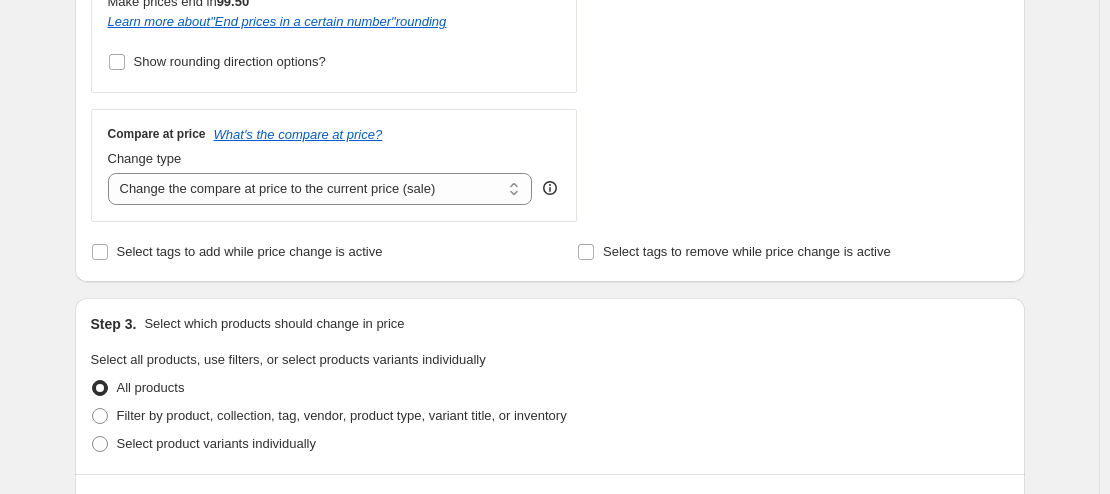 scroll, scrollTop: 750, scrollLeft: 0, axis: vertical 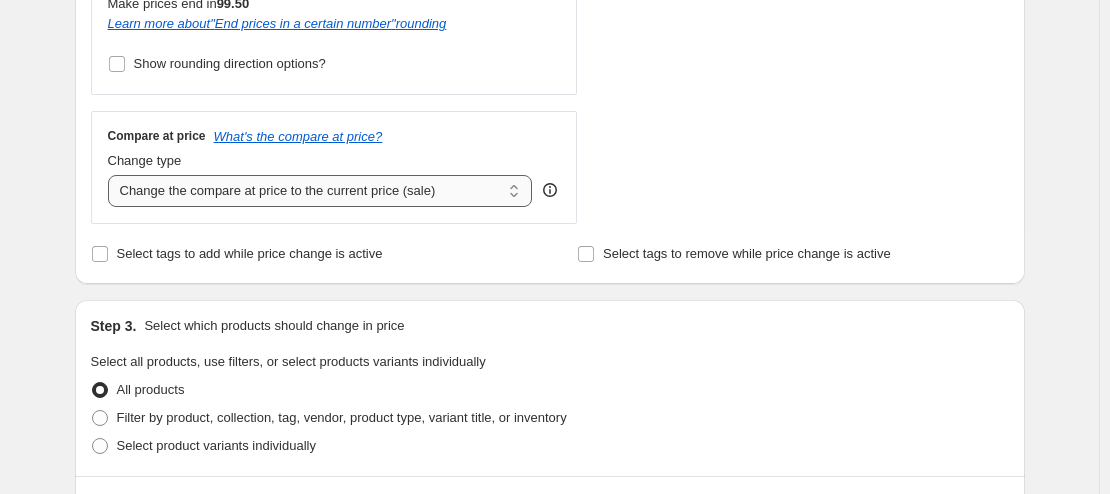 click on "Change the compare at price to the current price (sale) Change the compare at price to a certain amount Change the compare at price by a certain amount Change the compare at price by a certain percentage Change the compare at price by a certain amount relative to the actual price Change the compare at price by a certain percentage relative to the actual price Don't change the compare at price Remove the compare at price" at bounding box center [320, 191] 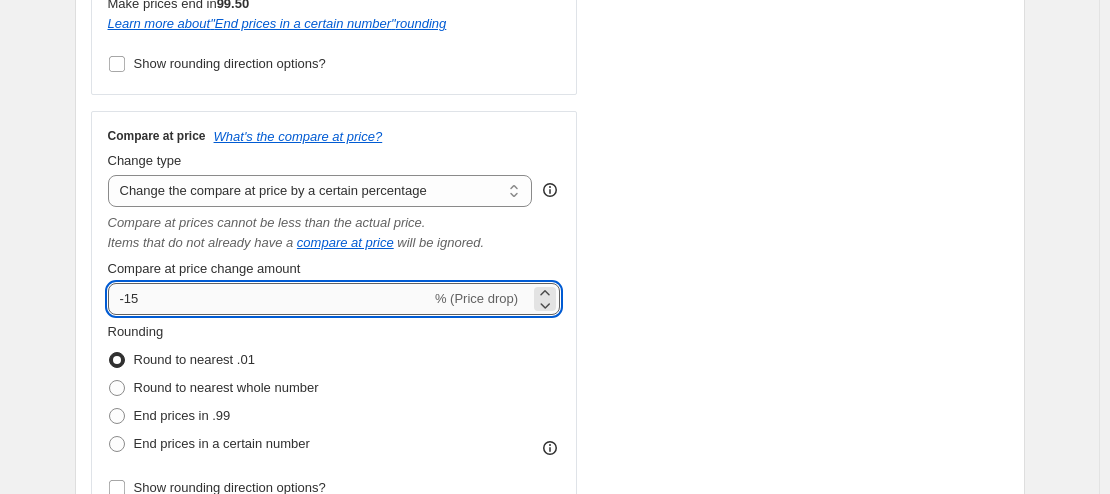 click on "-15" at bounding box center (269, 299) 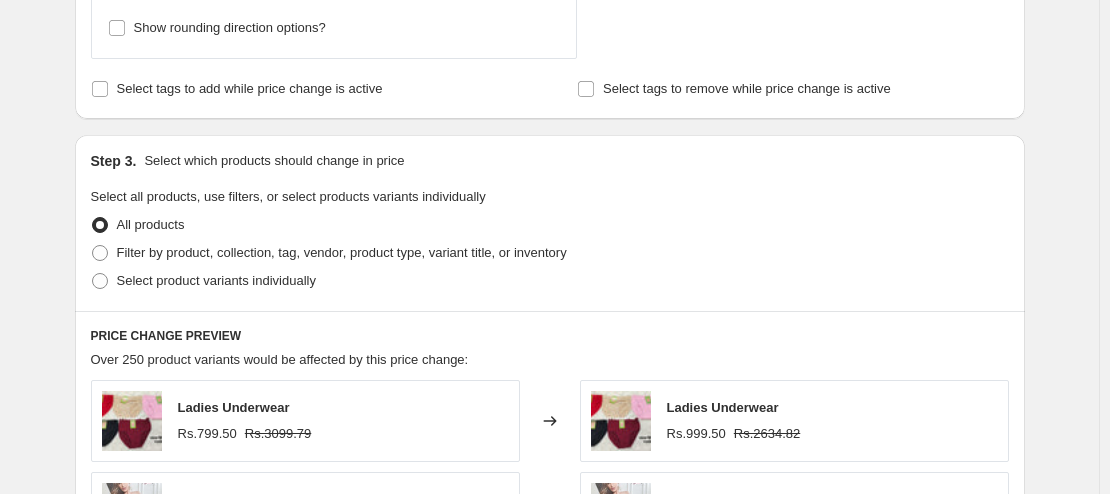 scroll, scrollTop: 1211, scrollLeft: 0, axis: vertical 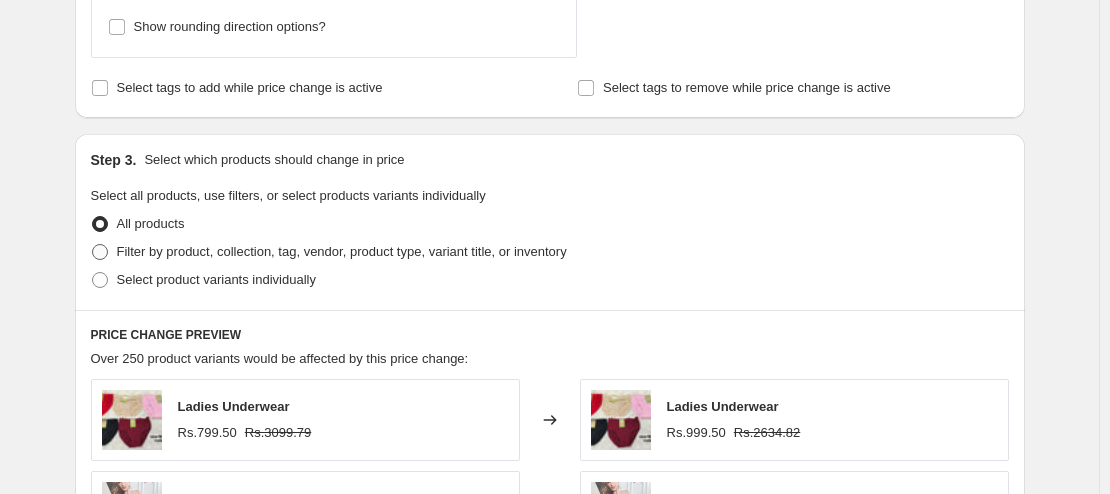 type on "30" 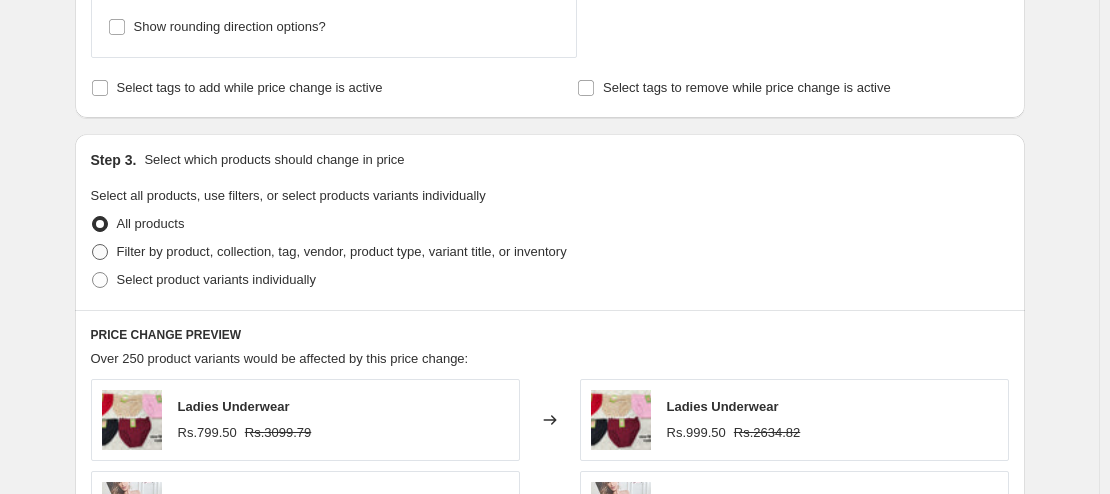 radio on "true" 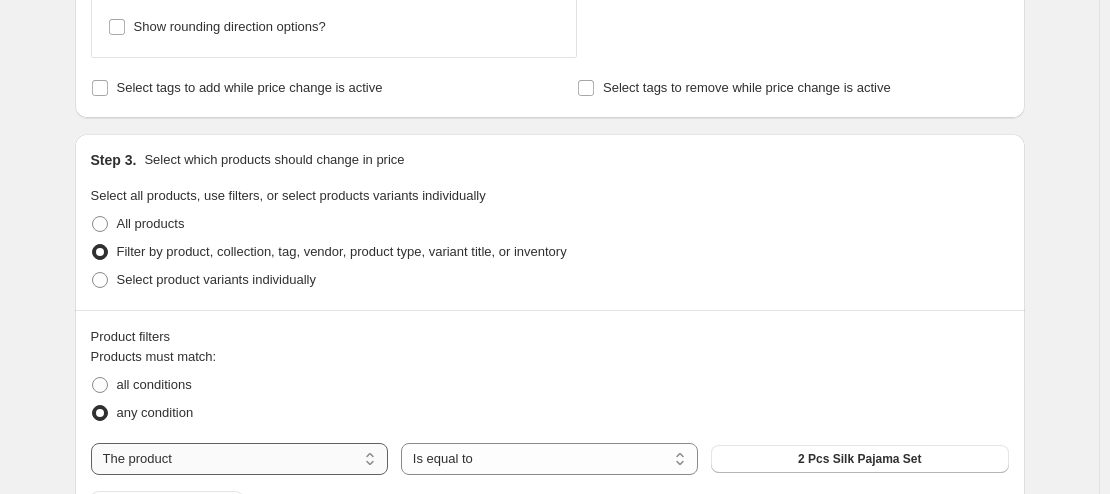 click on "The product The product's collection The product's tag The product's vendor The product's type The product's status The variant's title Inventory quantity" at bounding box center (239, 459) 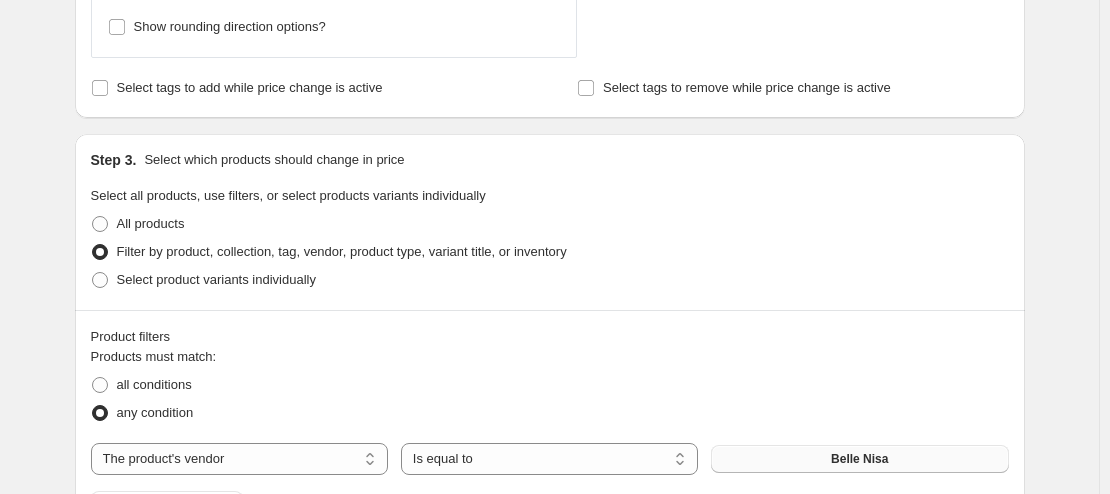 click on "Belle Nisa" at bounding box center (859, 459) 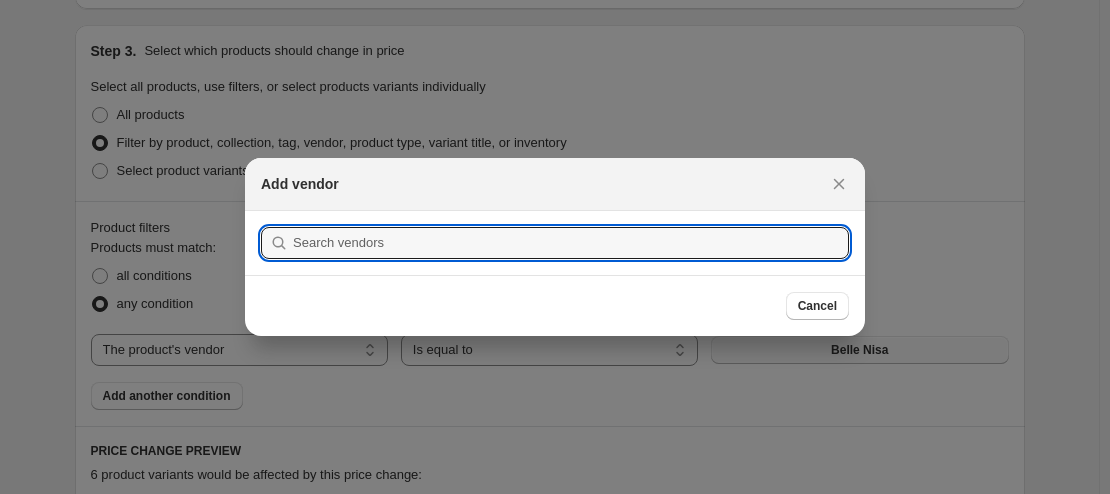 scroll, scrollTop: 1211, scrollLeft: 0, axis: vertical 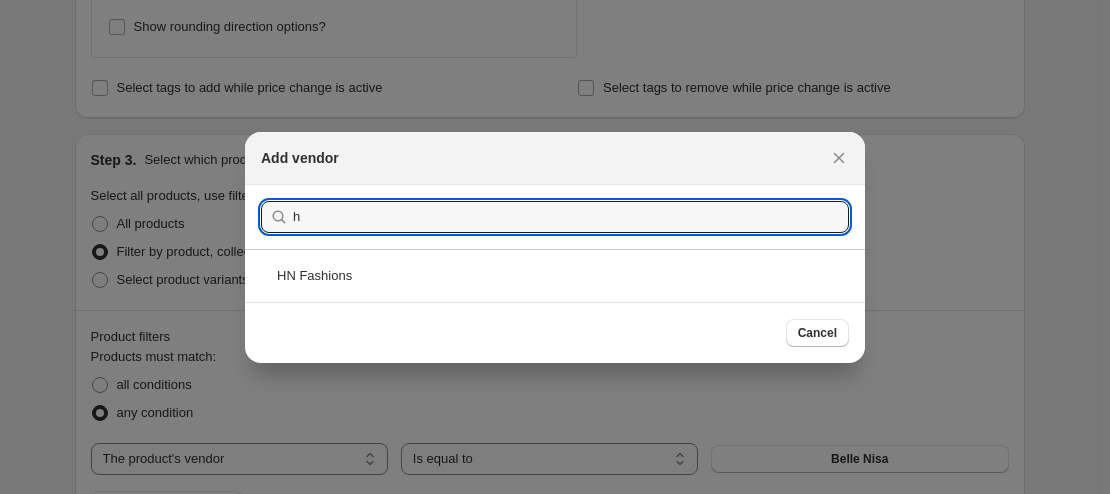 type on "h" 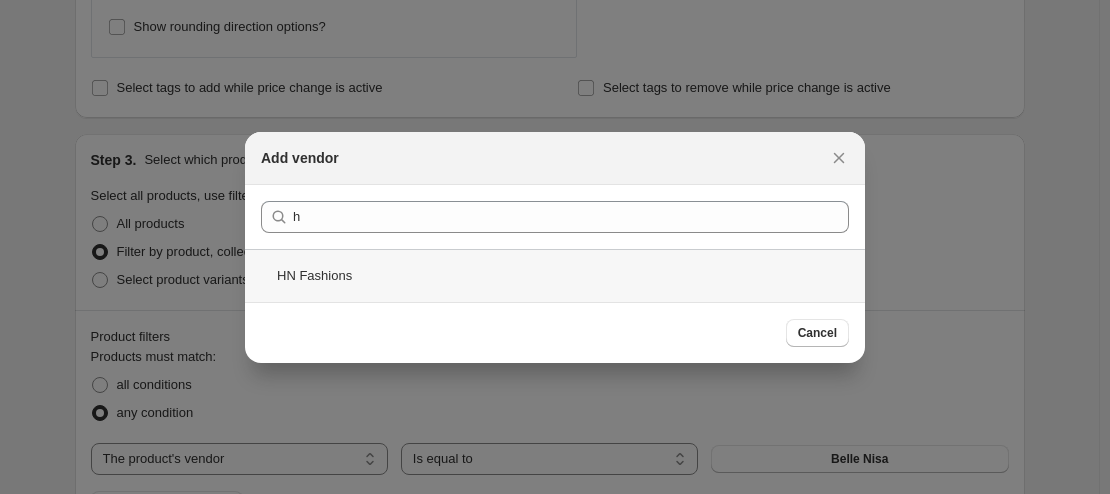 click on "HN Fashions" at bounding box center [555, 275] 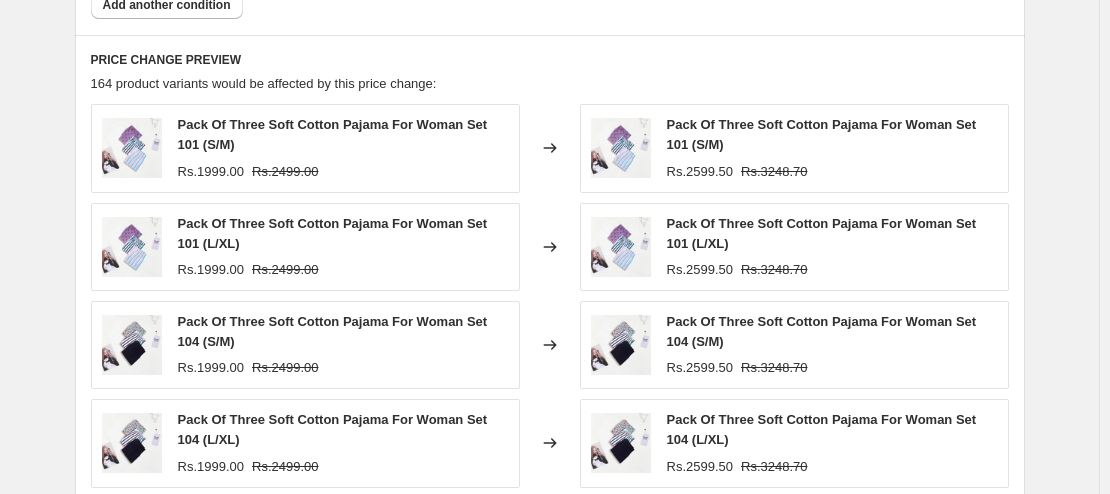 scroll, scrollTop: 1362, scrollLeft: 0, axis: vertical 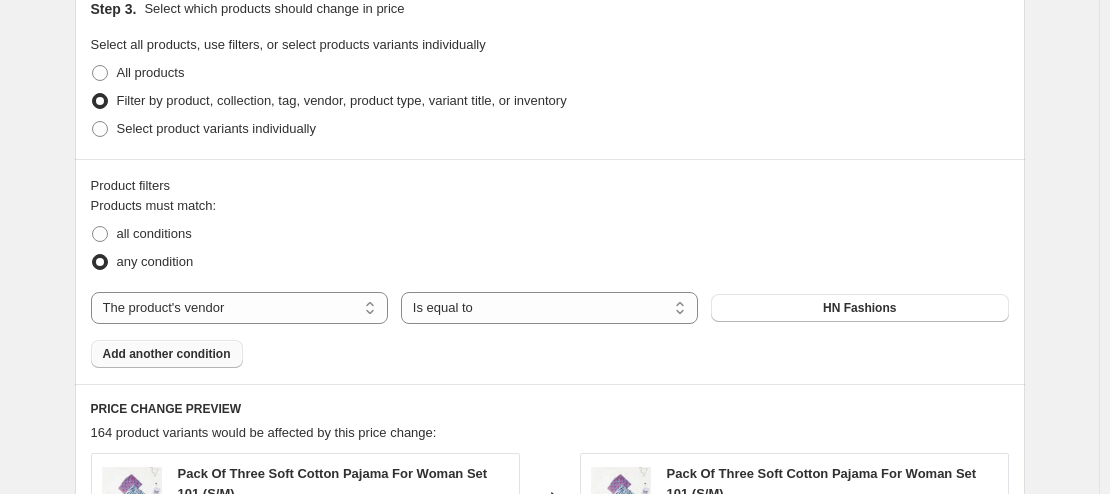 click on "Add another condition" at bounding box center [167, 354] 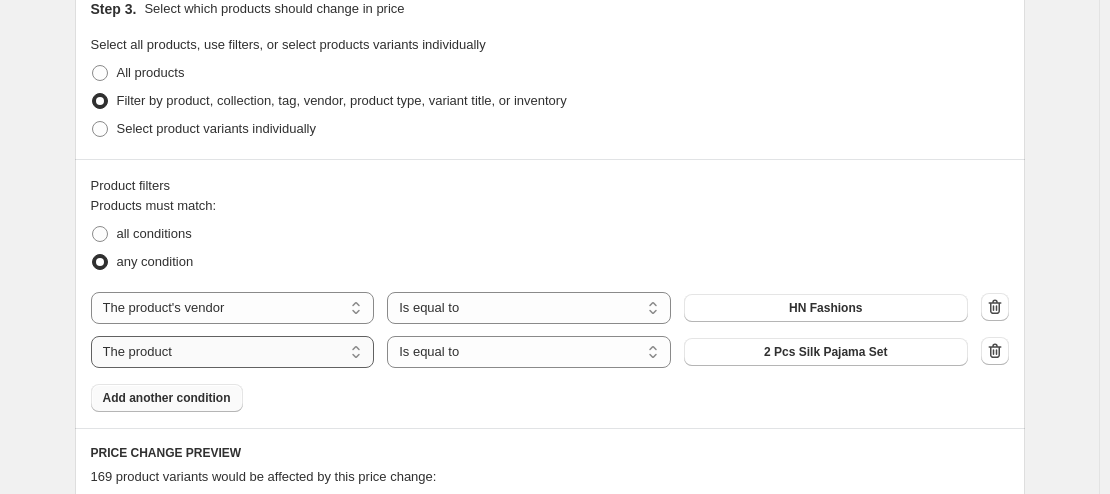 click on "The product The product's collection The product's tag The product's vendor The product's type The product's status The variant's title Inventory quantity" at bounding box center (233, 352) 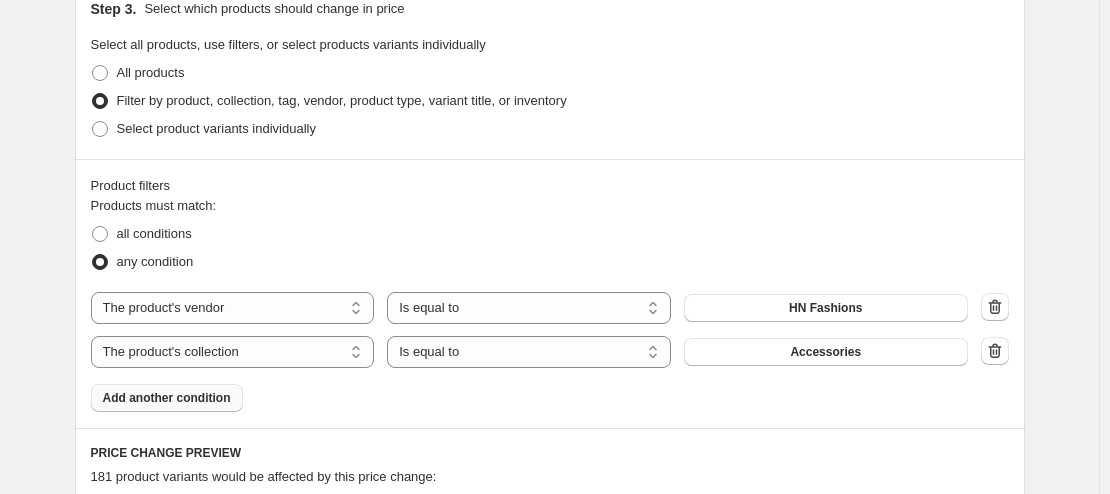 click on "Accessories" at bounding box center [826, 352] 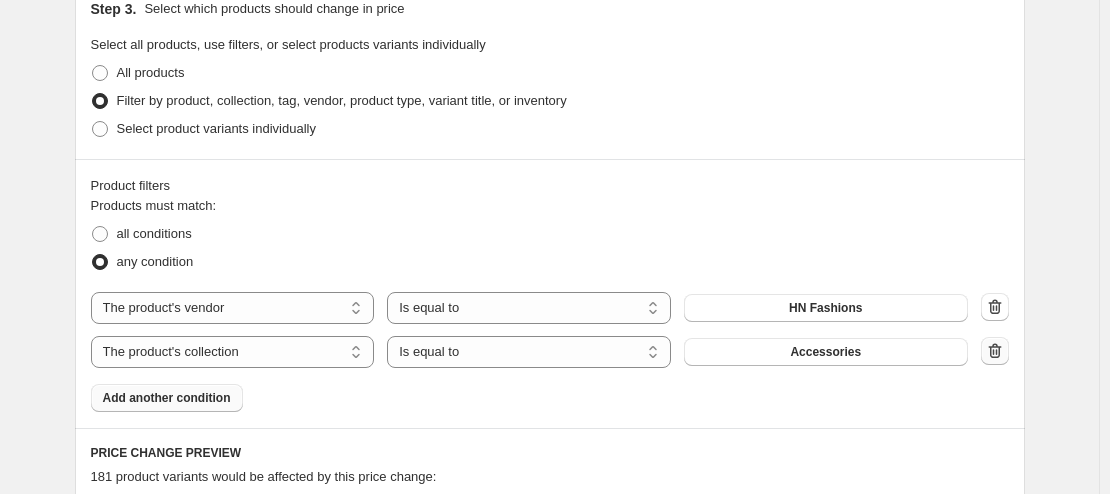 click 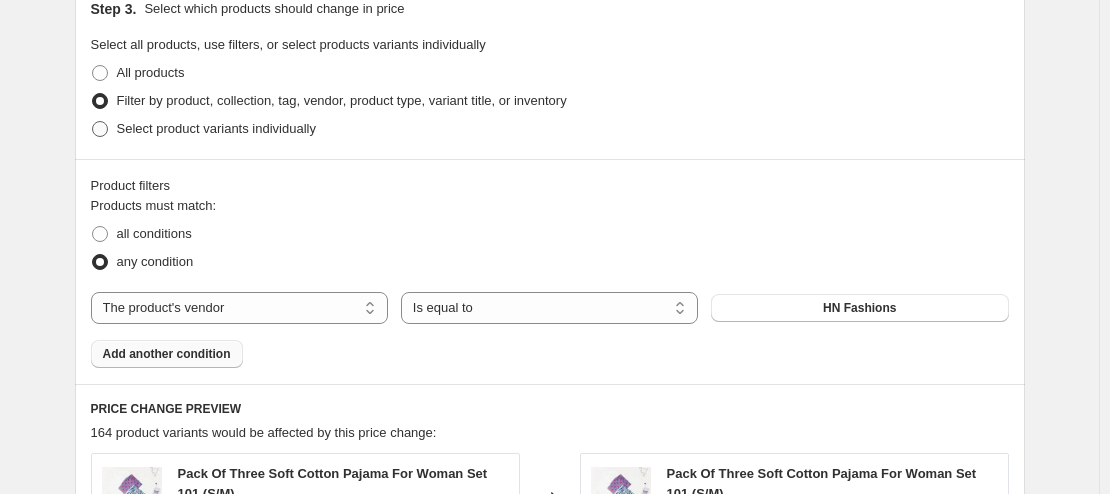click at bounding box center [100, 129] 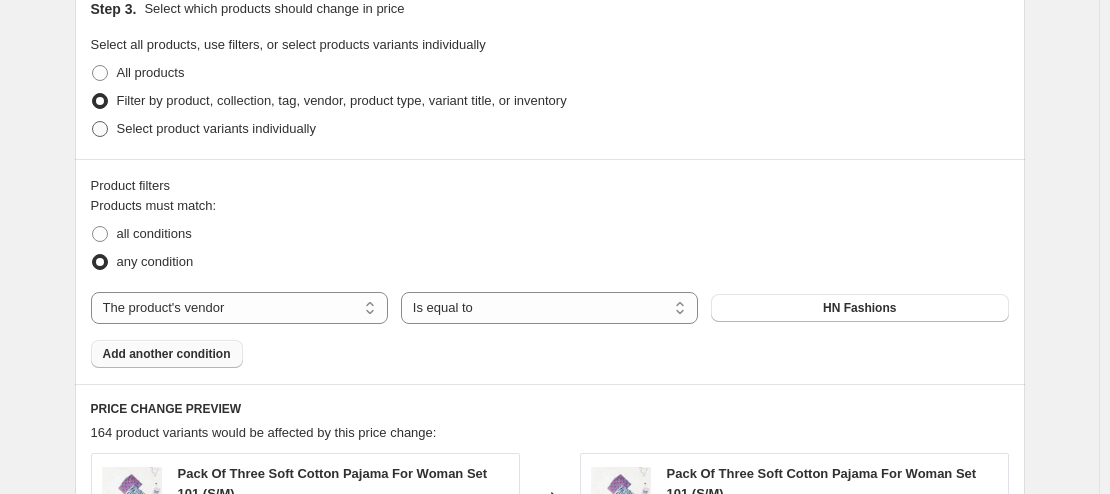 radio on "true" 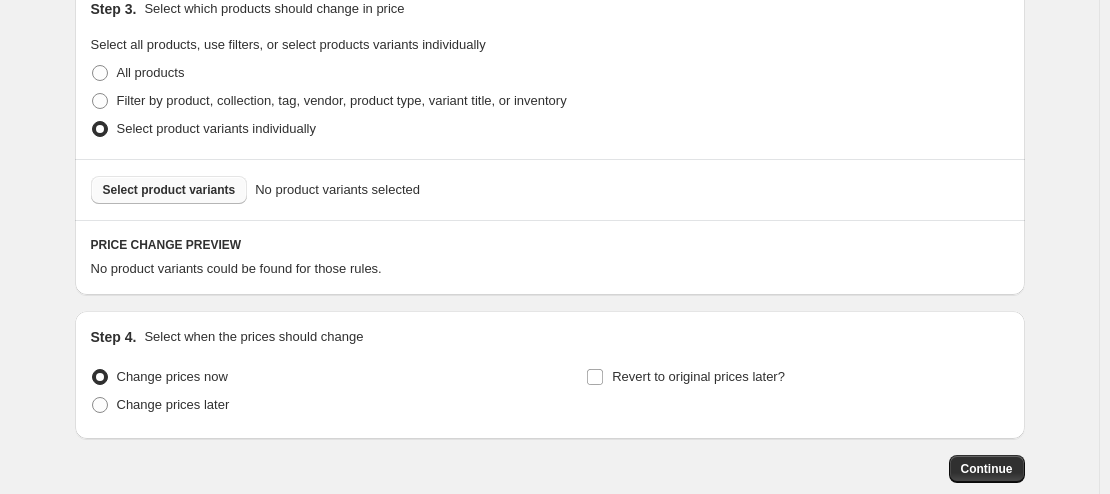 click on "Select product variants" at bounding box center [169, 190] 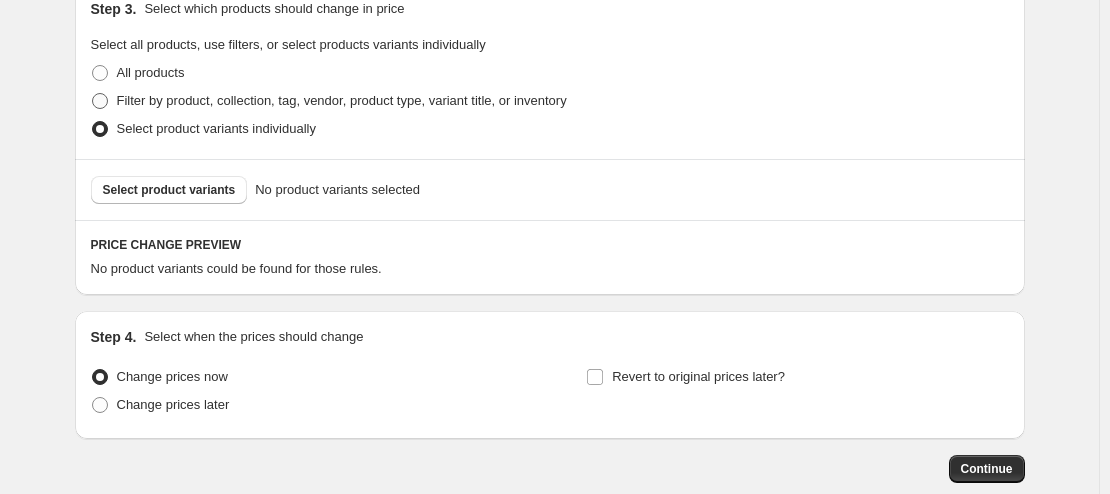 click at bounding box center (100, 101) 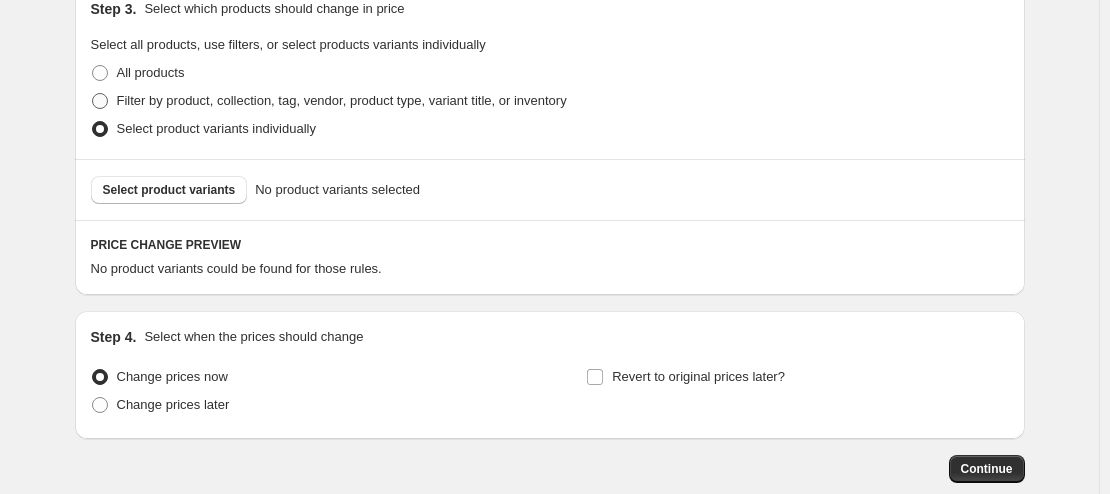 radio on "true" 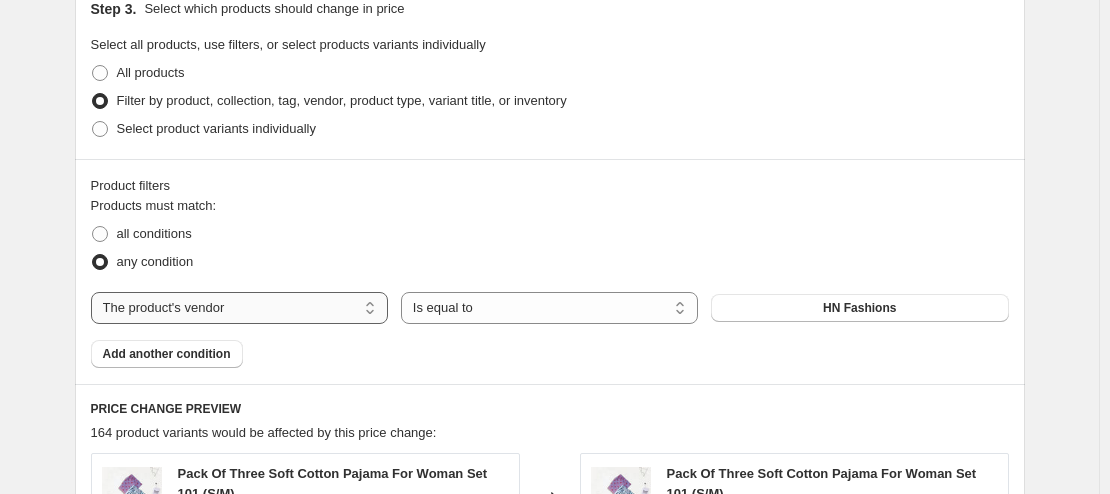 click on "The product The product's collection The product's tag The product's vendor The product's type The product's status The variant's title Inventory quantity" at bounding box center (239, 308) 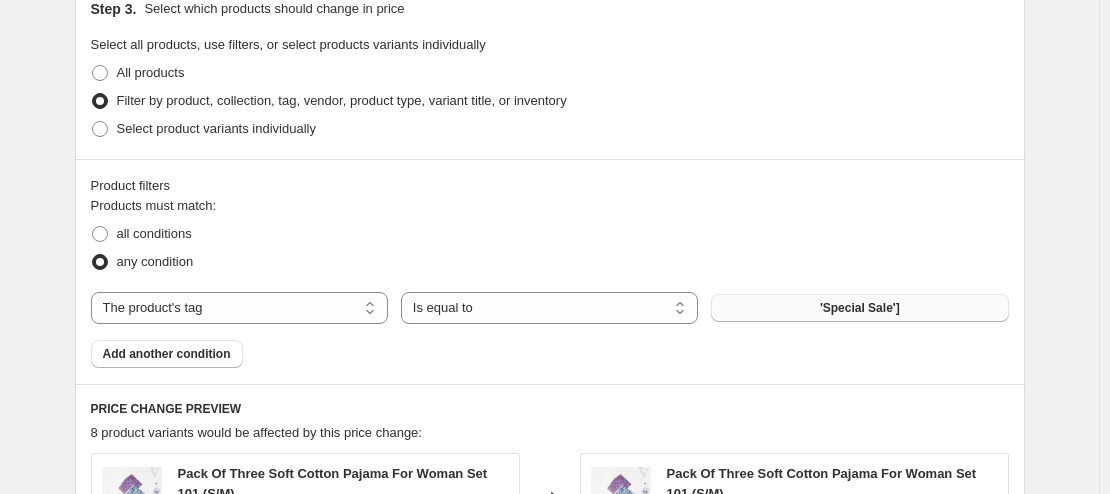 click on "'Special Sale']" at bounding box center (859, 308) 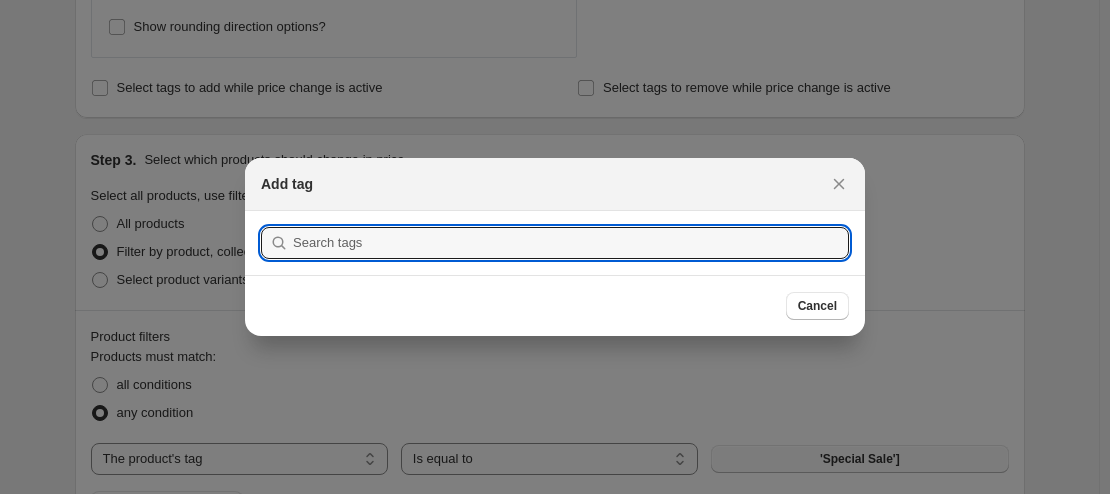 scroll, scrollTop: 0, scrollLeft: 0, axis: both 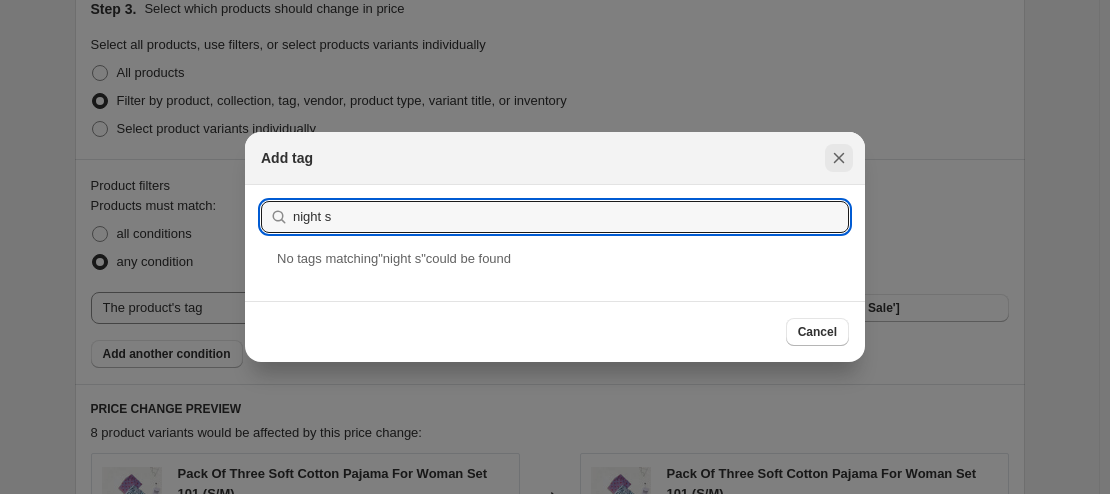 type on "night s" 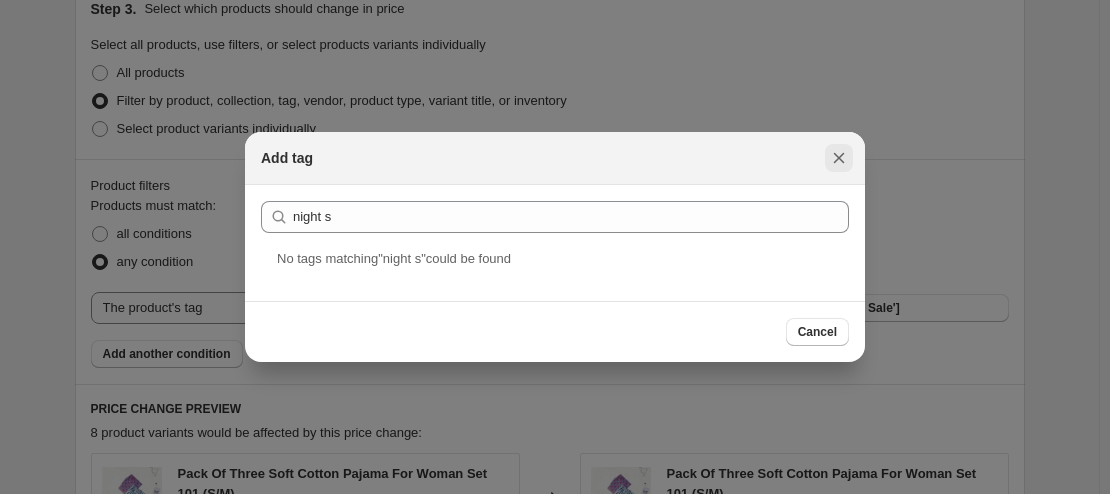 click at bounding box center [839, 158] 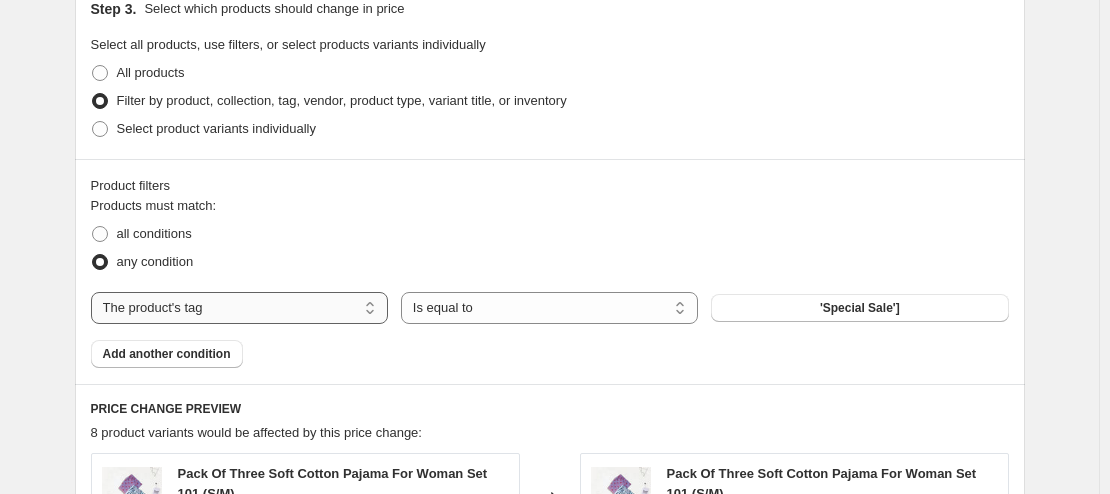 click on "The product The product's collection The product's tag The product's vendor The product's type The product's status The variant's title Inventory quantity" at bounding box center [239, 308] 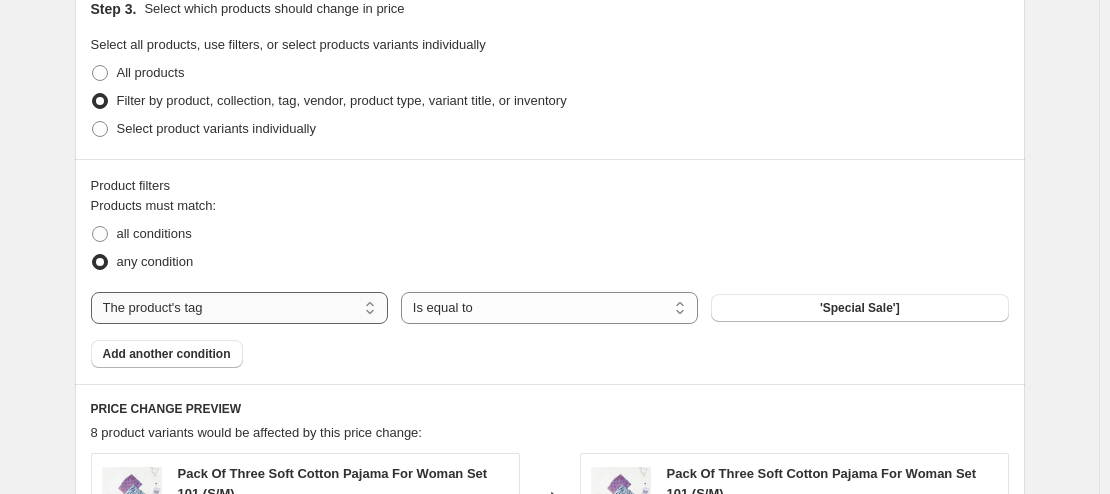select on "product_type" 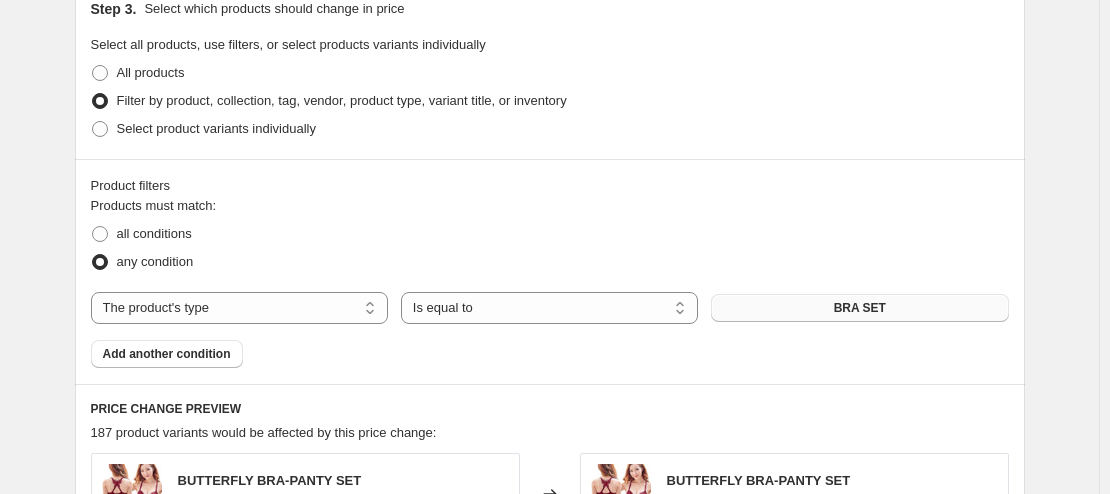 click on "BRA SET" at bounding box center (859, 308) 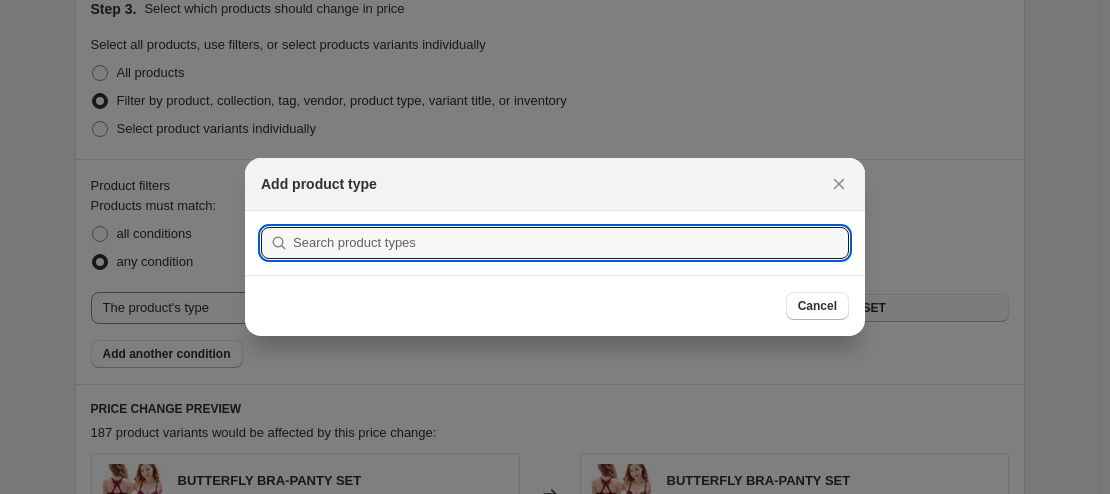 scroll, scrollTop: 0, scrollLeft: 0, axis: both 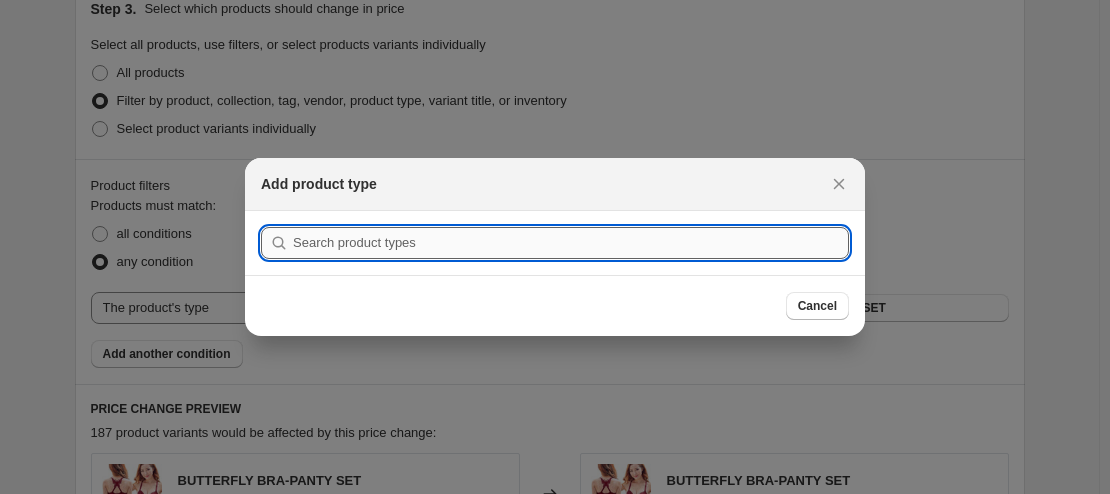 click at bounding box center [571, 243] 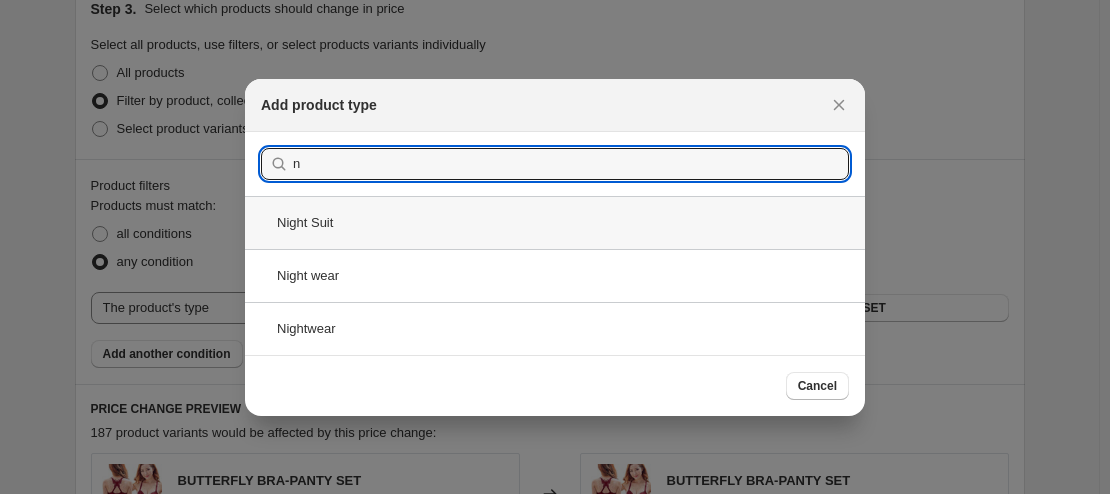 type on "n" 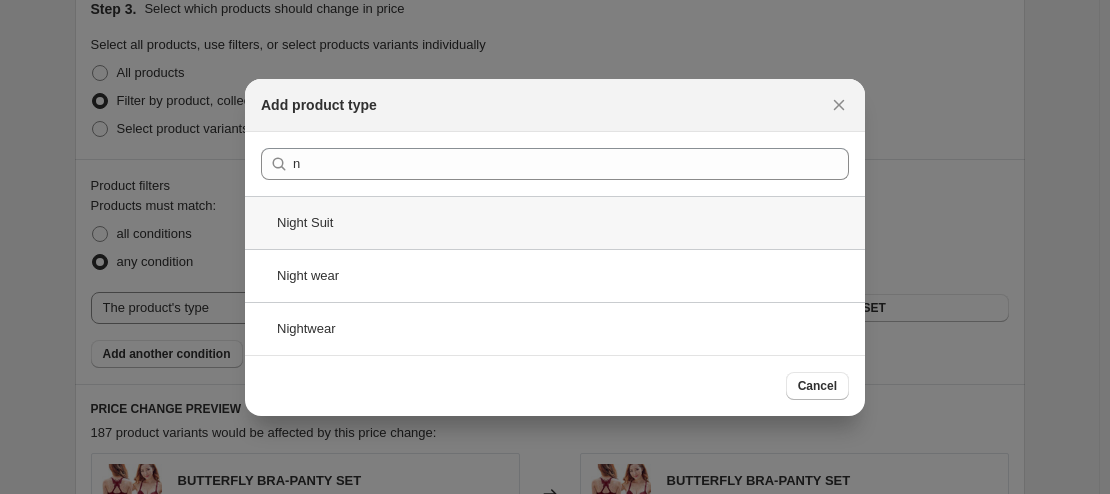 click on "Night Suit" at bounding box center (555, 222) 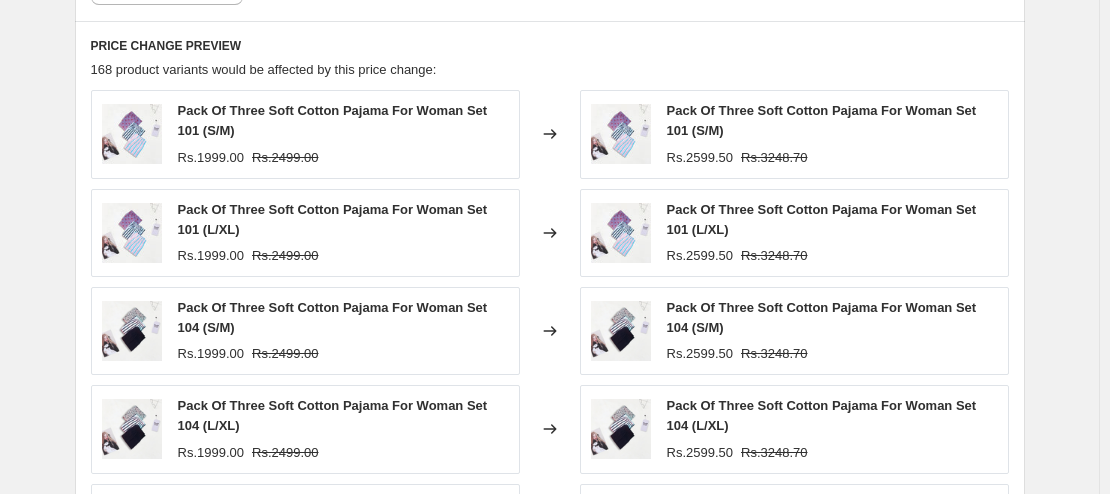 scroll, scrollTop: 1722, scrollLeft: 0, axis: vertical 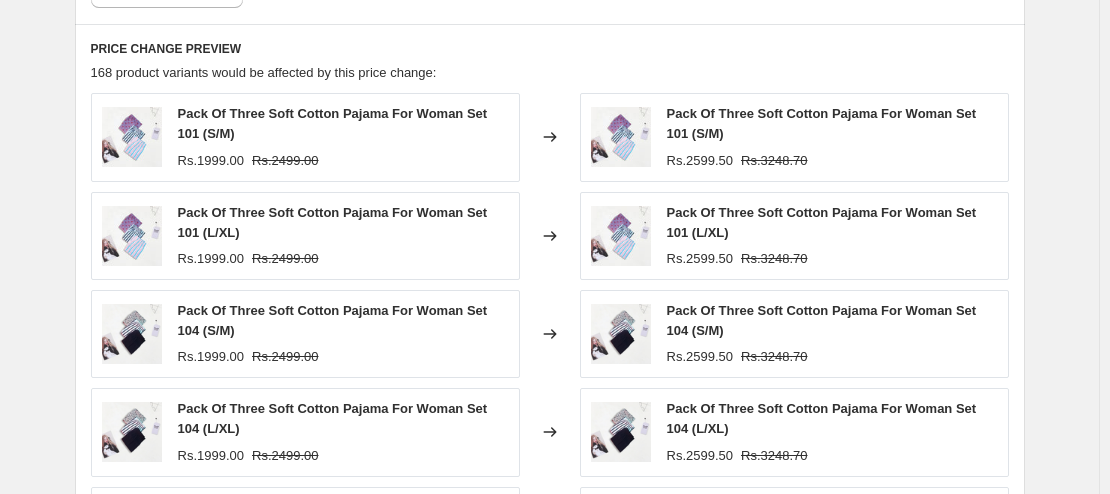 click at bounding box center [132, 137] 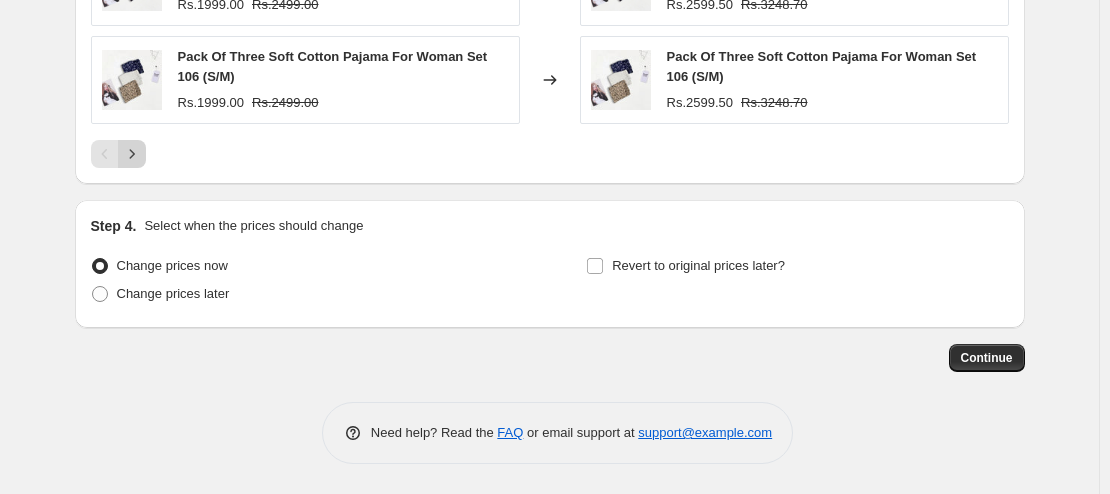 click 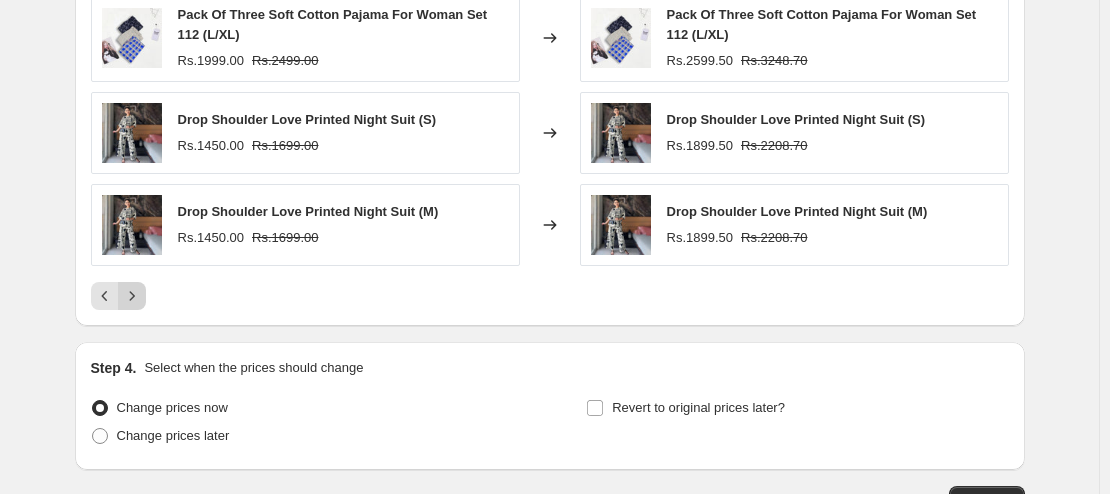 scroll, scrollTop: 2065, scrollLeft: 0, axis: vertical 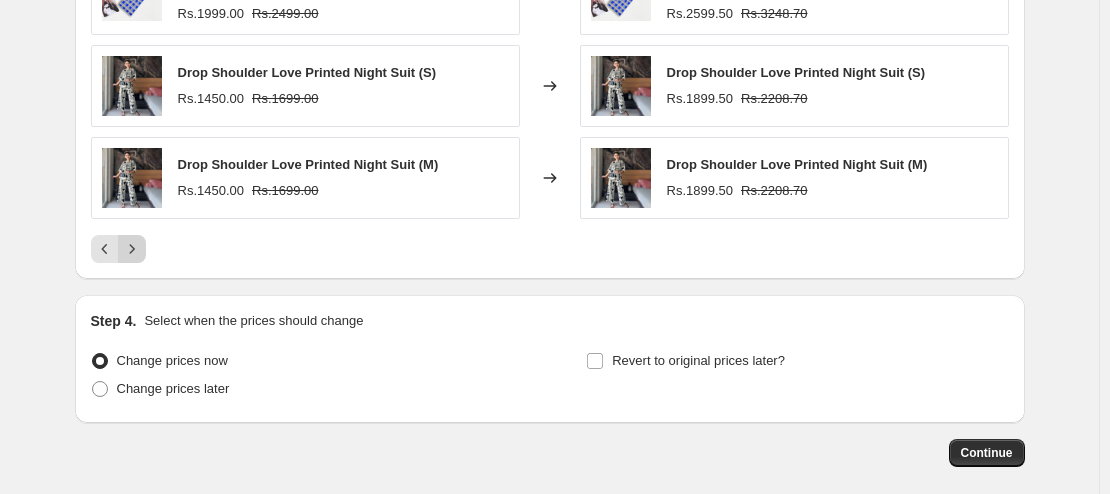 click 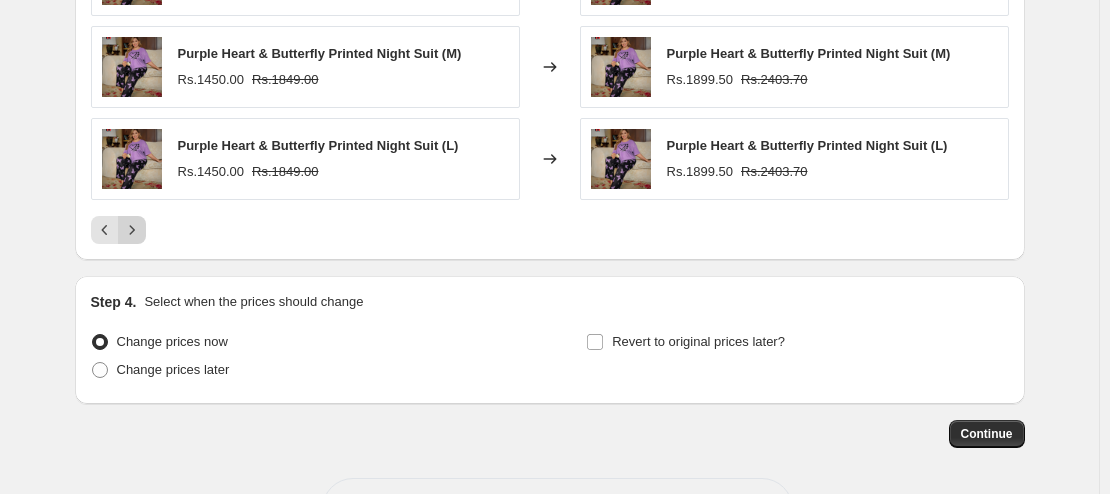 click 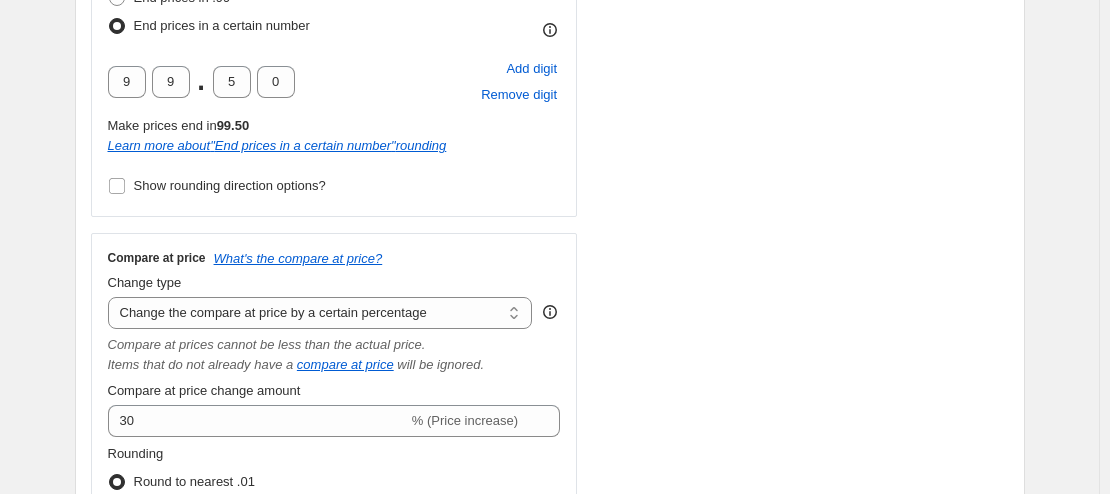 scroll, scrollTop: 449, scrollLeft: 0, axis: vertical 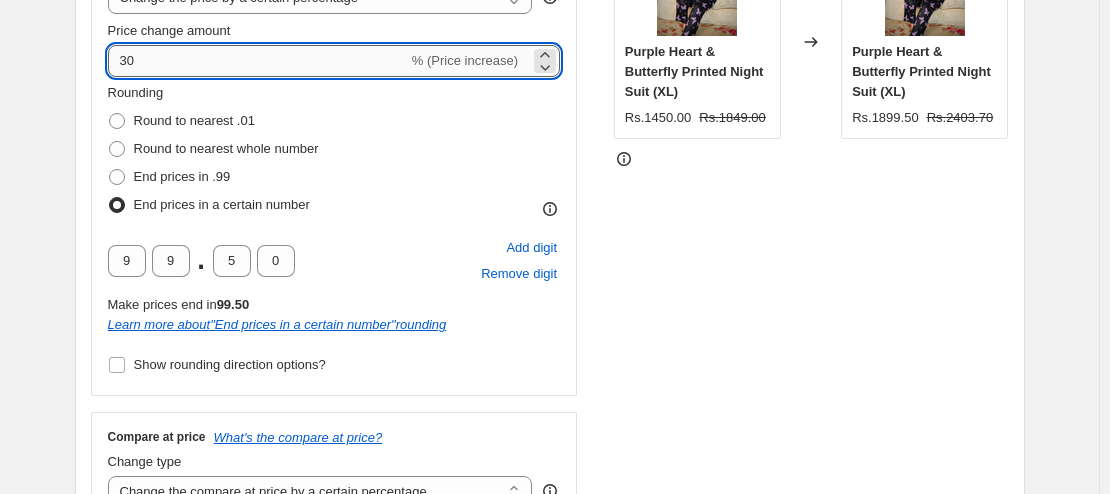 click on "30" at bounding box center [258, 61] 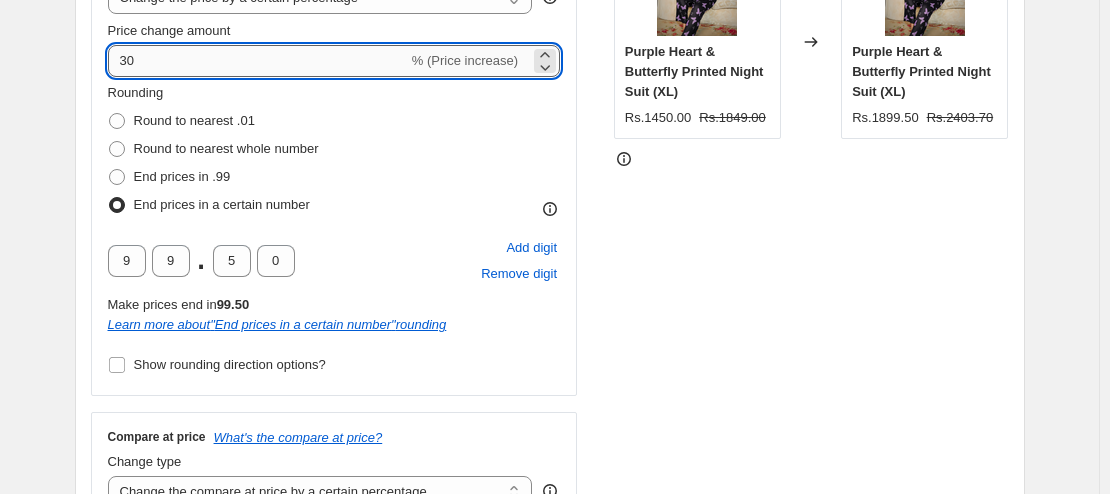 type on "3" 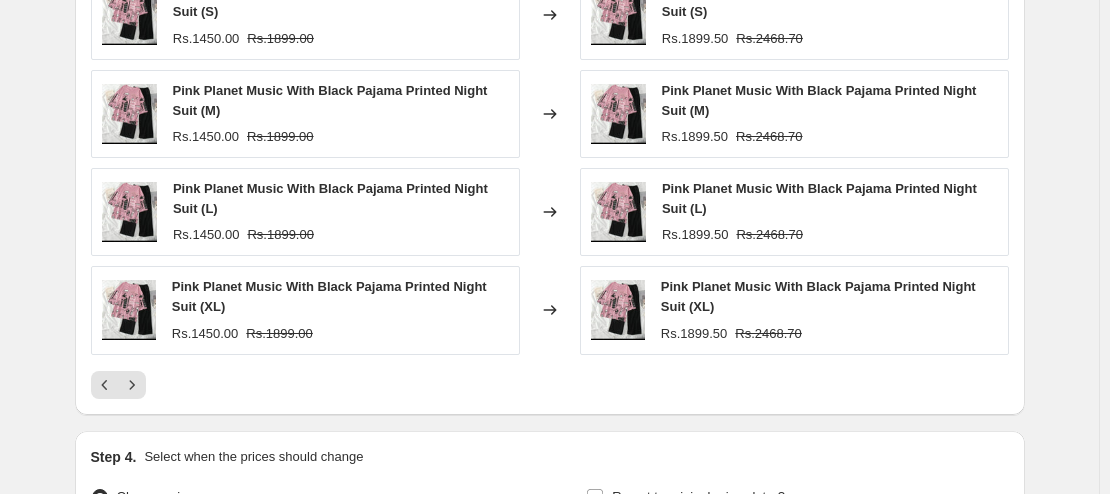 scroll, scrollTop: 1958, scrollLeft: 0, axis: vertical 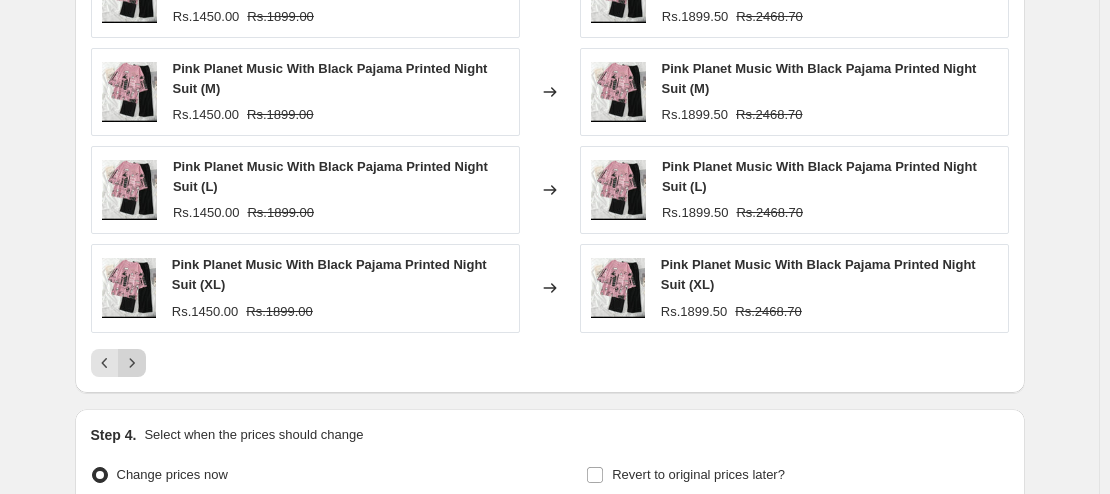 click 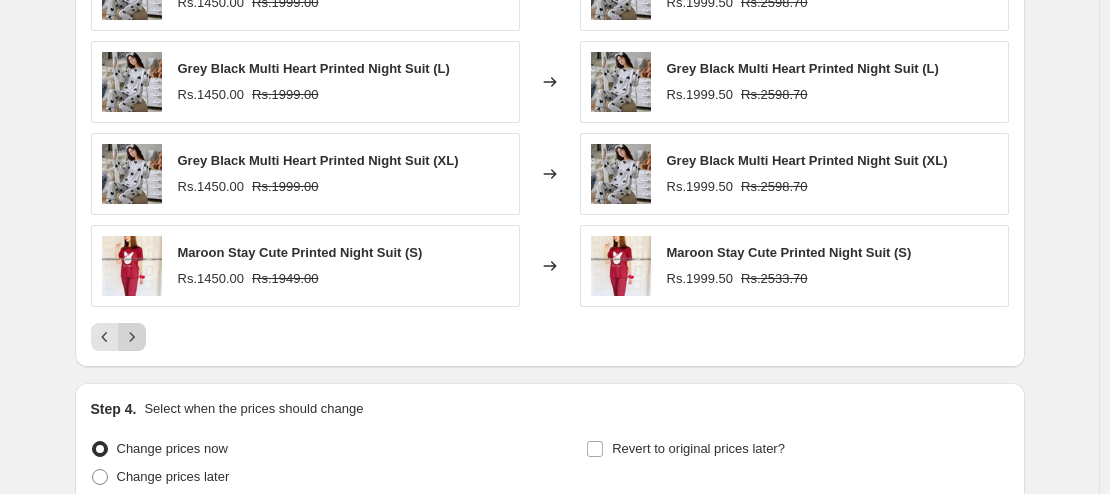 click 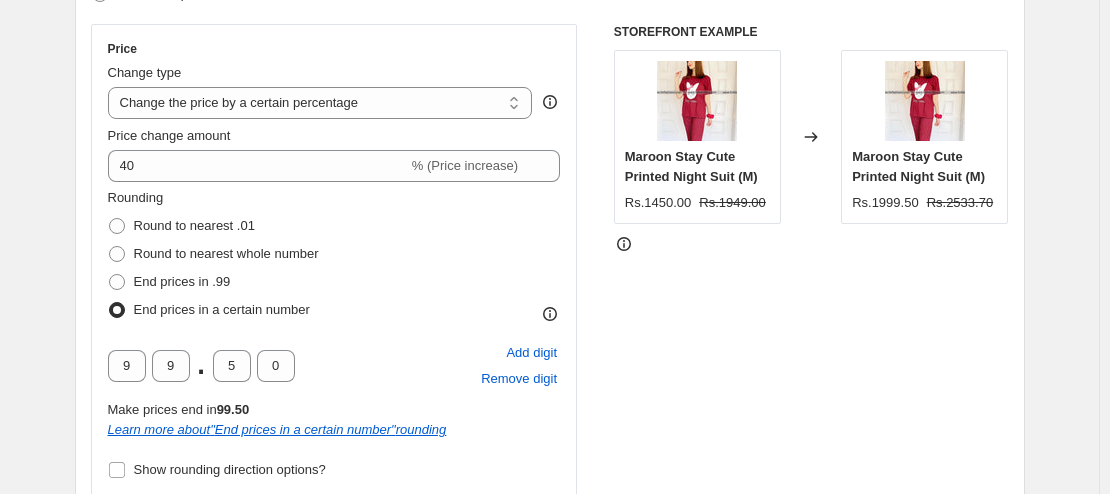 scroll, scrollTop: 348, scrollLeft: 0, axis: vertical 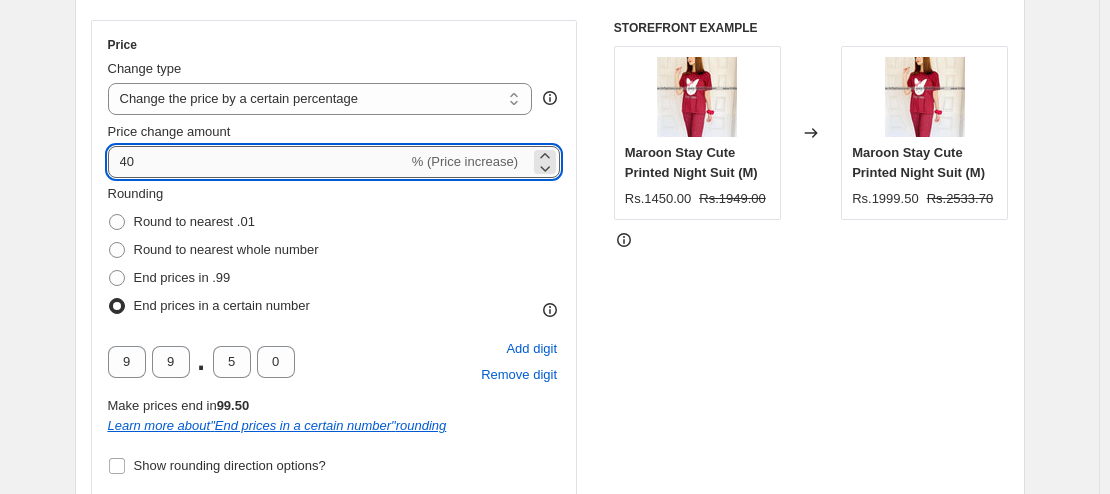 click on "40" at bounding box center (258, 162) 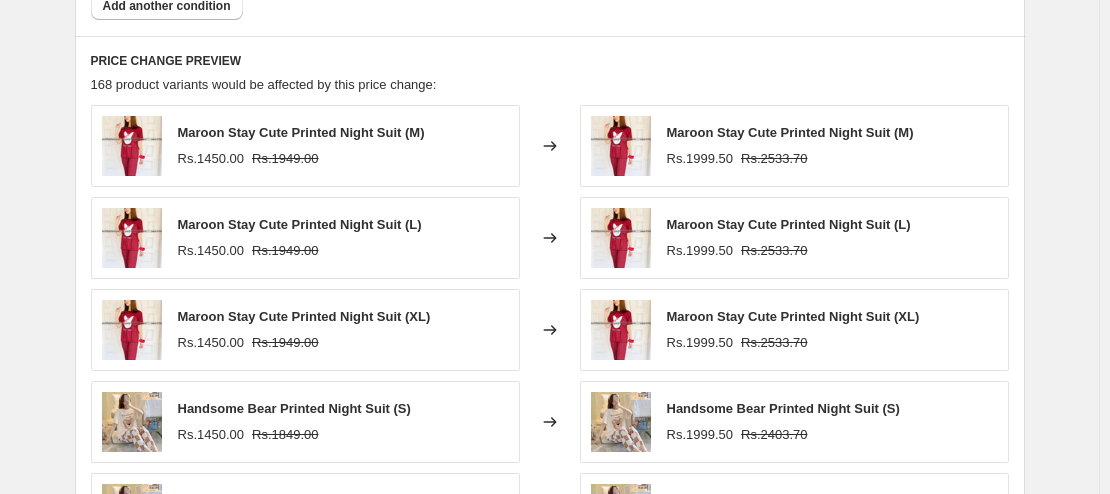 scroll, scrollTop: 1679, scrollLeft: 0, axis: vertical 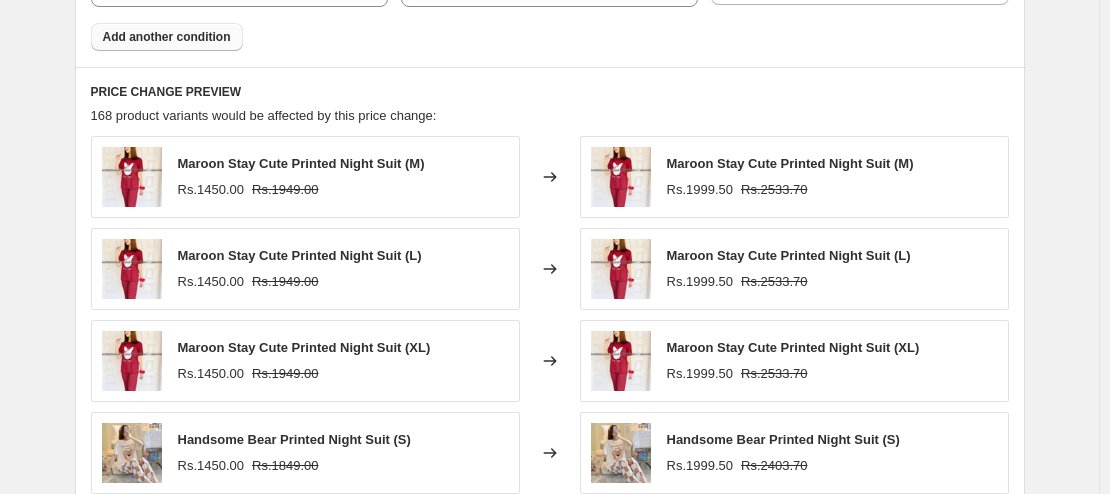 type on "50" 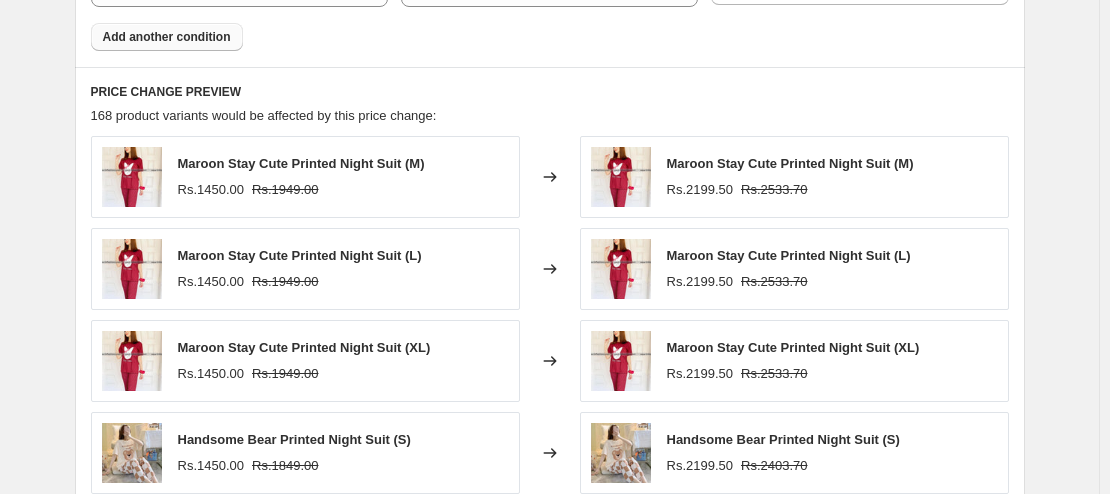 click on "Add another condition" at bounding box center (167, 37) 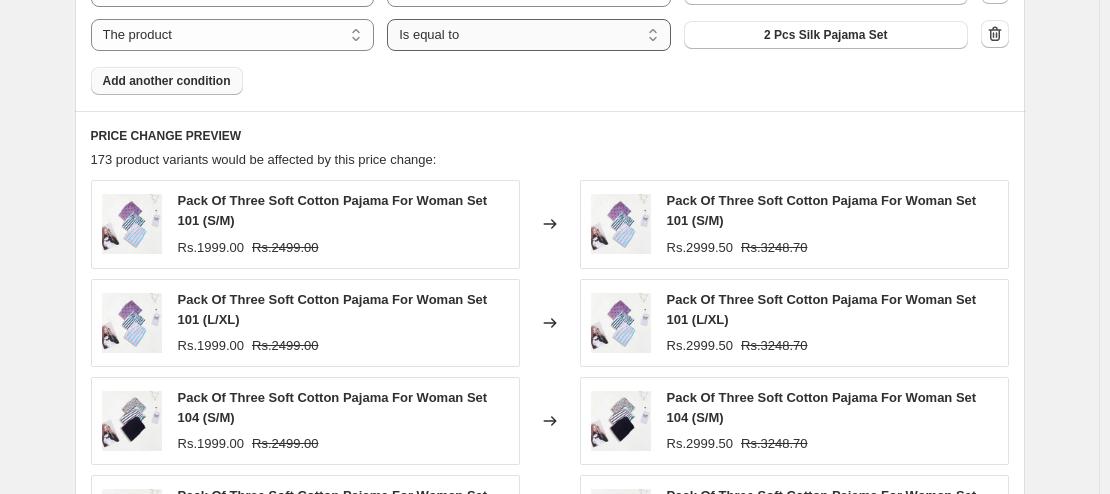 click on "Is equal to Is not equal to" at bounding box center (529, 35) 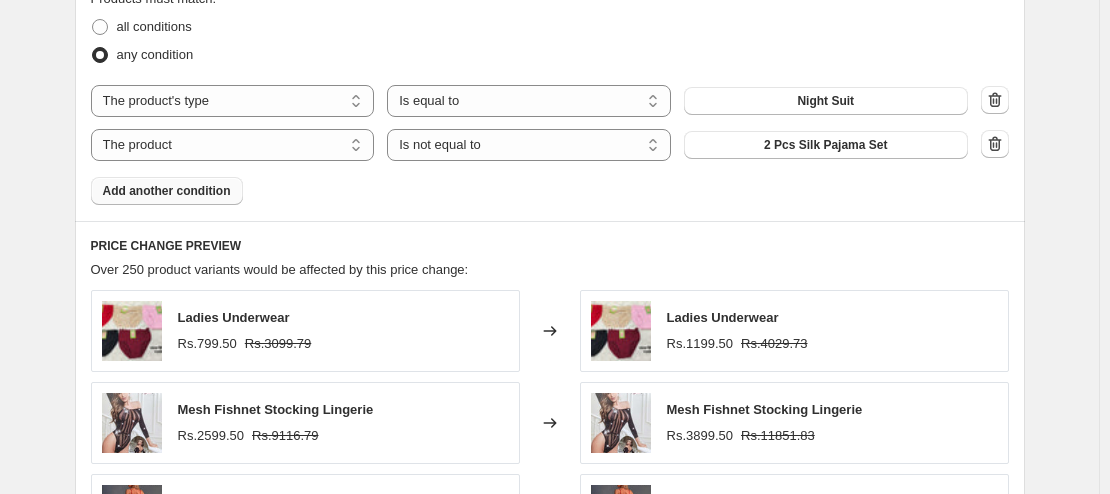 scroll, scrollTop: 1554, scrollLeft: 0, axis: vertical 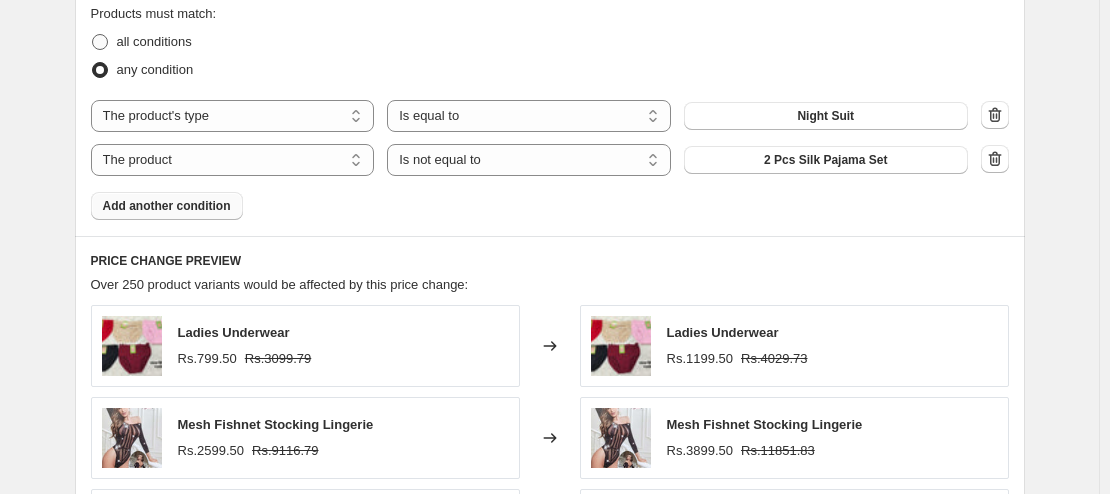 click at bounding box center [100, 42] 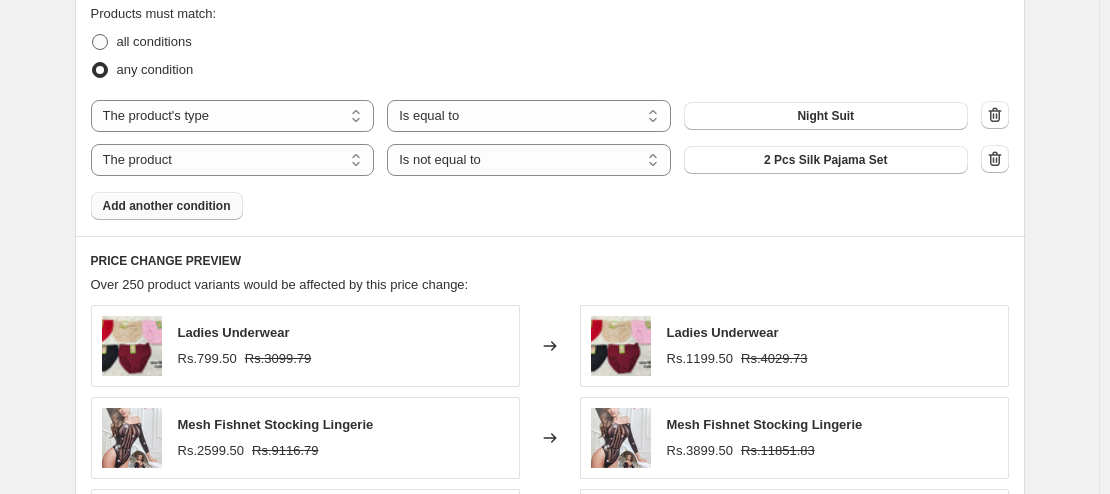 radio on "true" 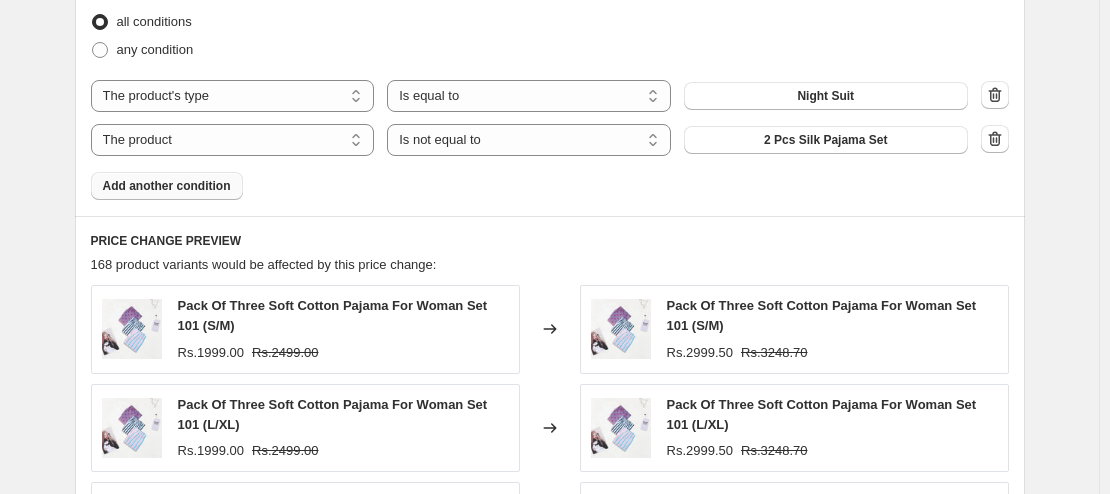 scroll, scrollTop: 1569, scrollLeft: 0, axis: vertical 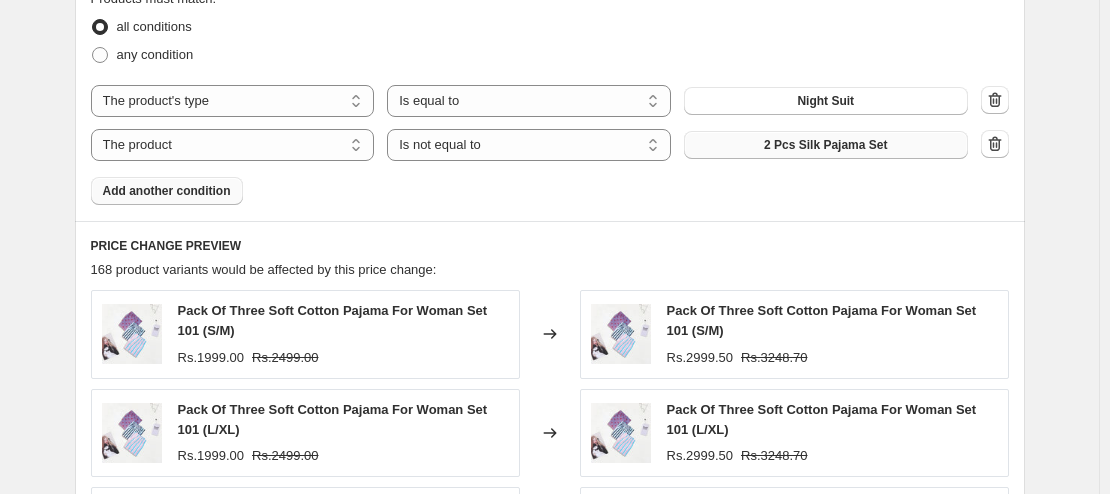 click on "2 Pcs Silk Pajama Set" at bounding box center [826, 145] 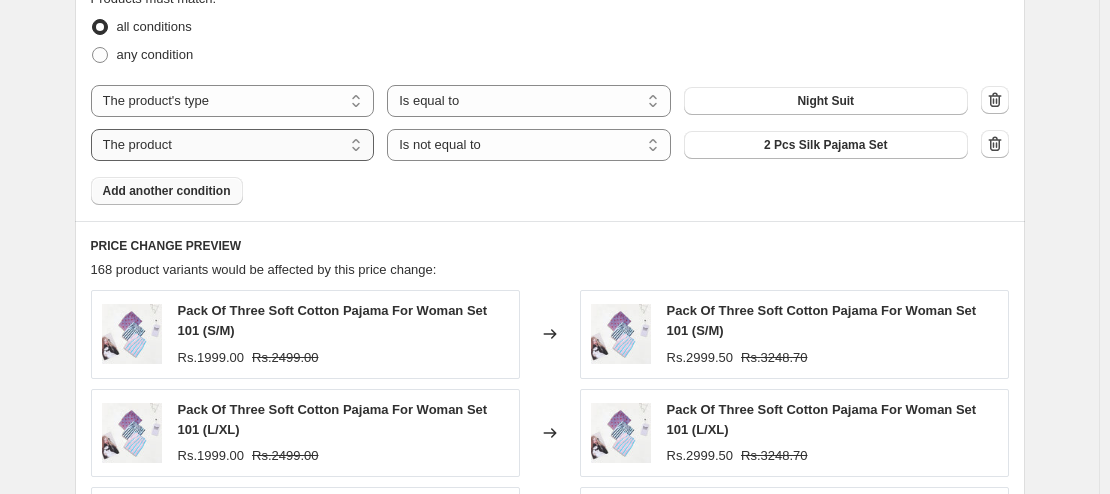 click on "The product The product's collection The product's tag The product's vendor The product's type The product's status The variant's title Inventory quantity" at bounding box center [233, 145] 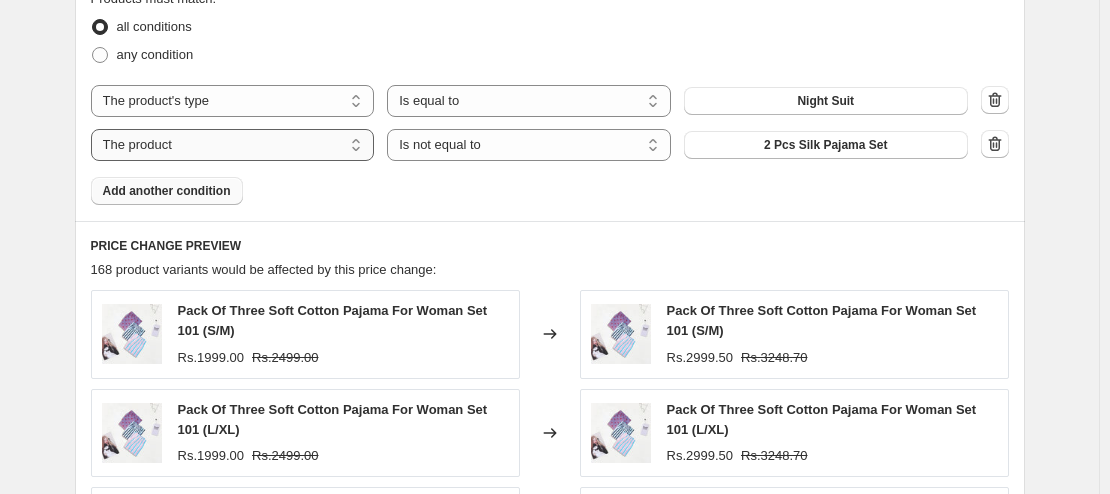 select on "tag" 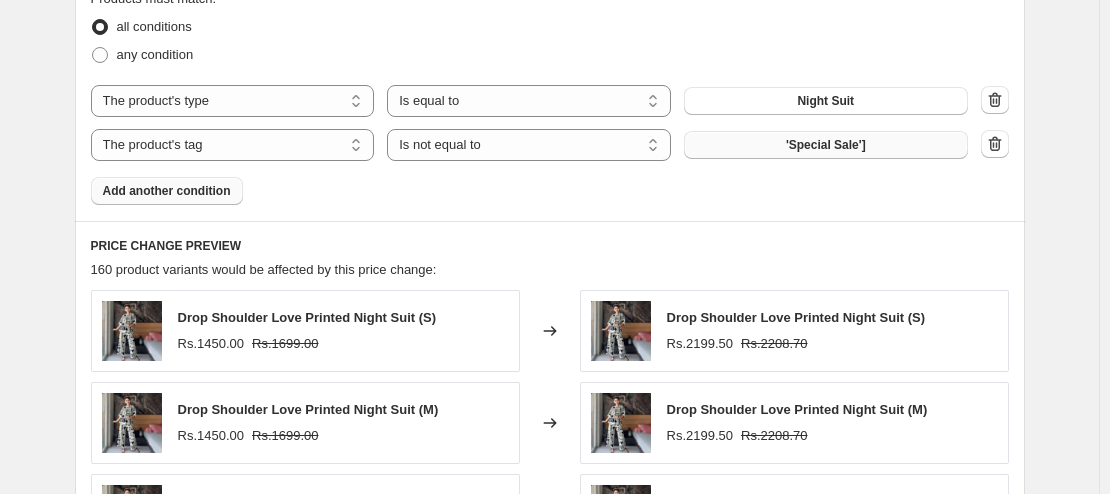click on "'Special Sale']" at bounding box center [826, 145] 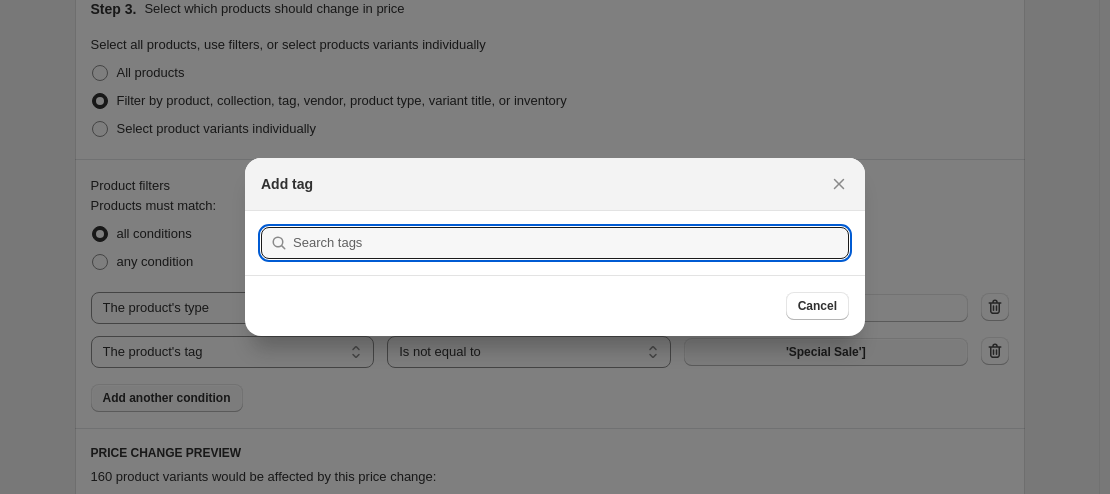 scroll, scrollTop: 0, scrollLeft: 0, axis: both 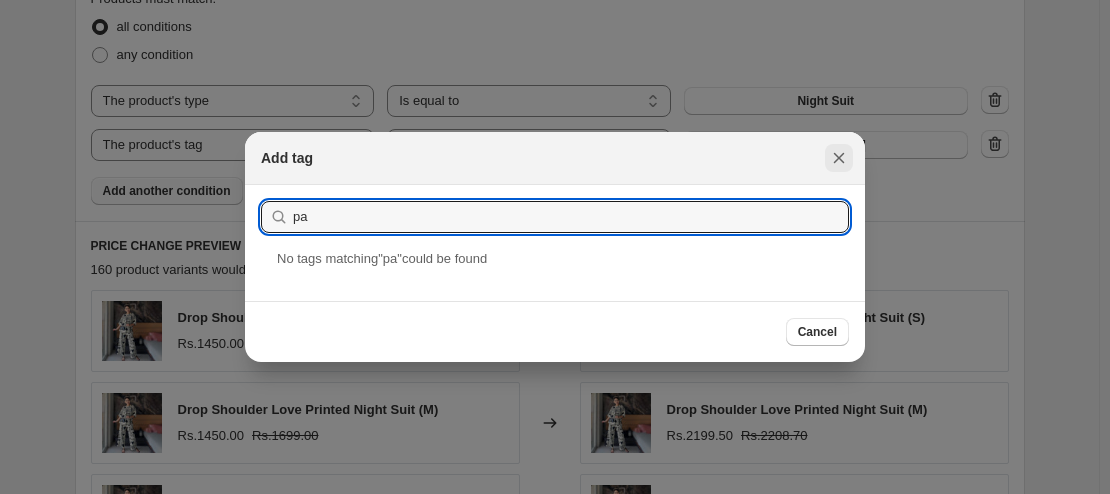 type on "pa" 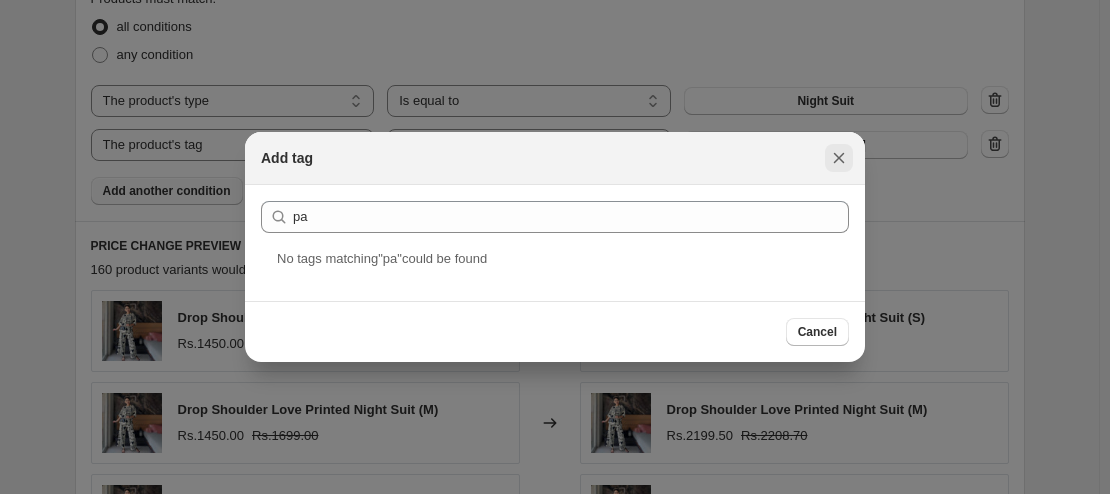 click 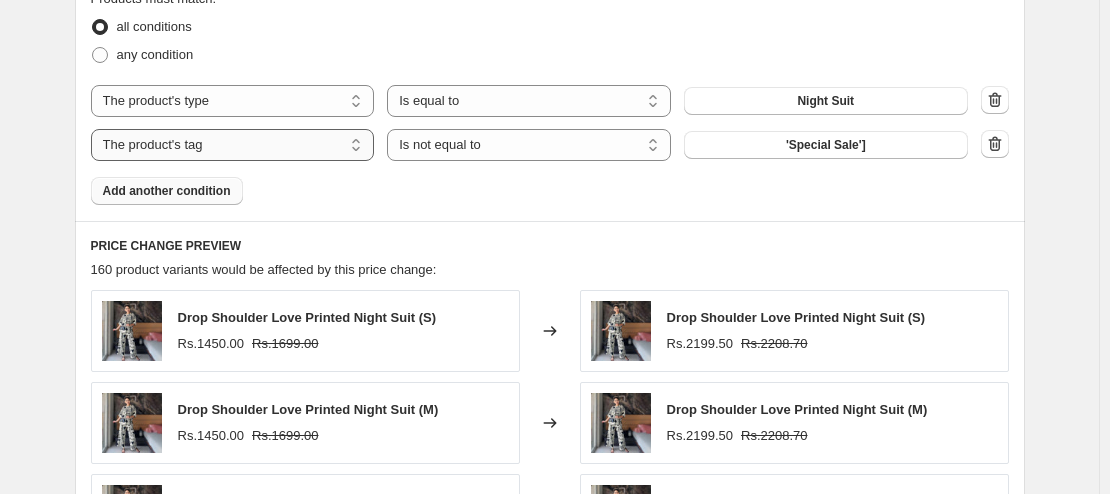 click on "The product The product's collection The product's tag The product's vendor The product's type The product's status The variant's title Inventory quantity" at bounding box center [233, 145] 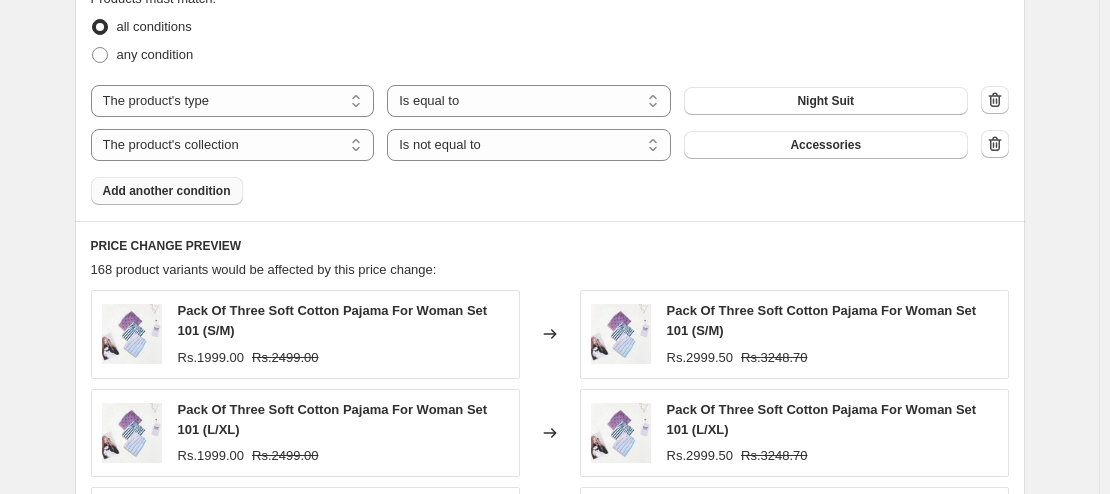 click on "Accessories" at bounding box center (826, 145) 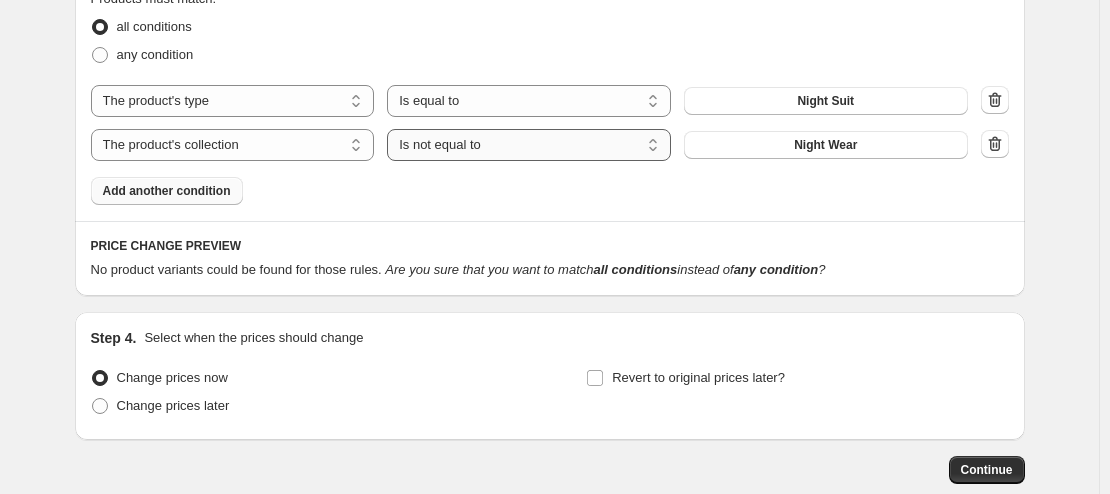 click on "Is equal to Is not equal to" at bounding box center (529, 145) 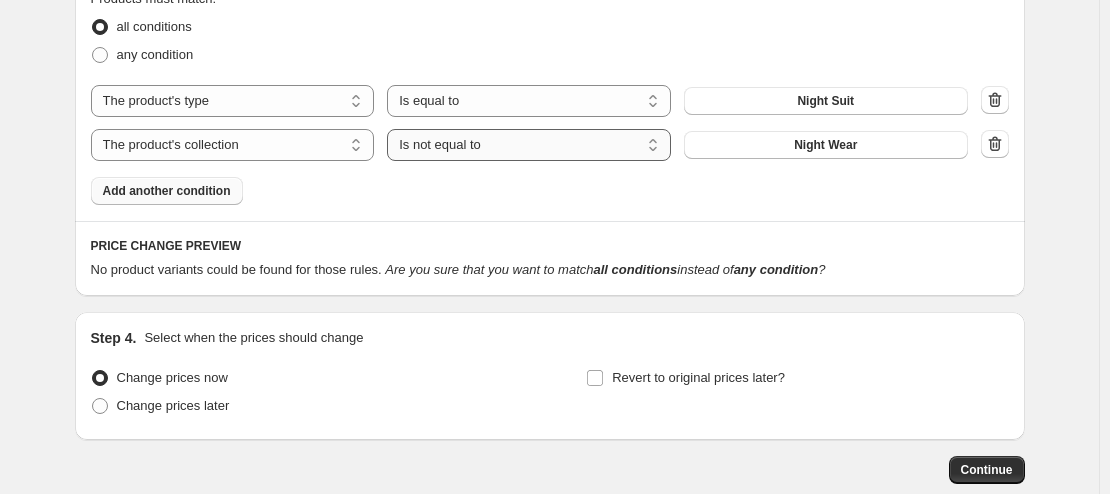 select on "equal" 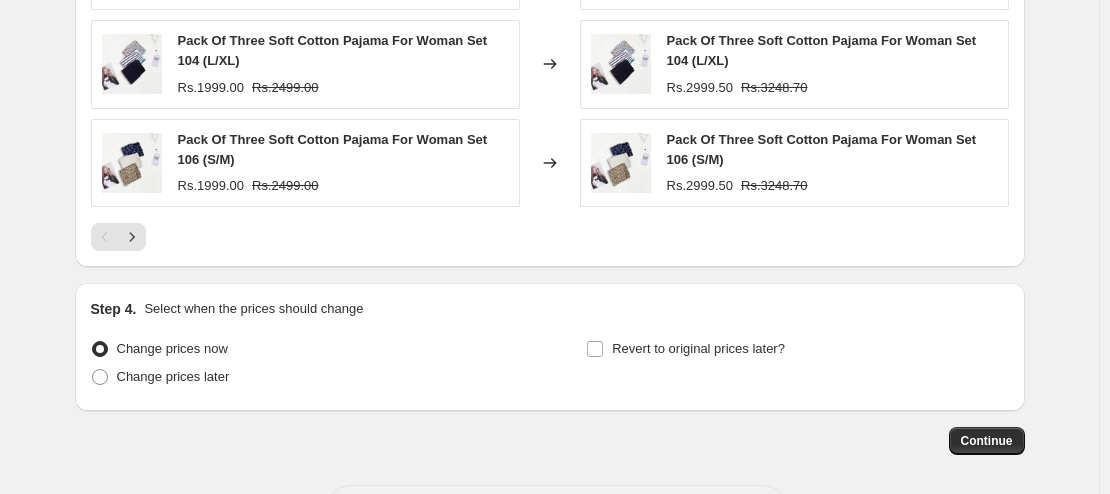 scroll, scrollTop: 2218, scrollLeft: 0, axis: vertical 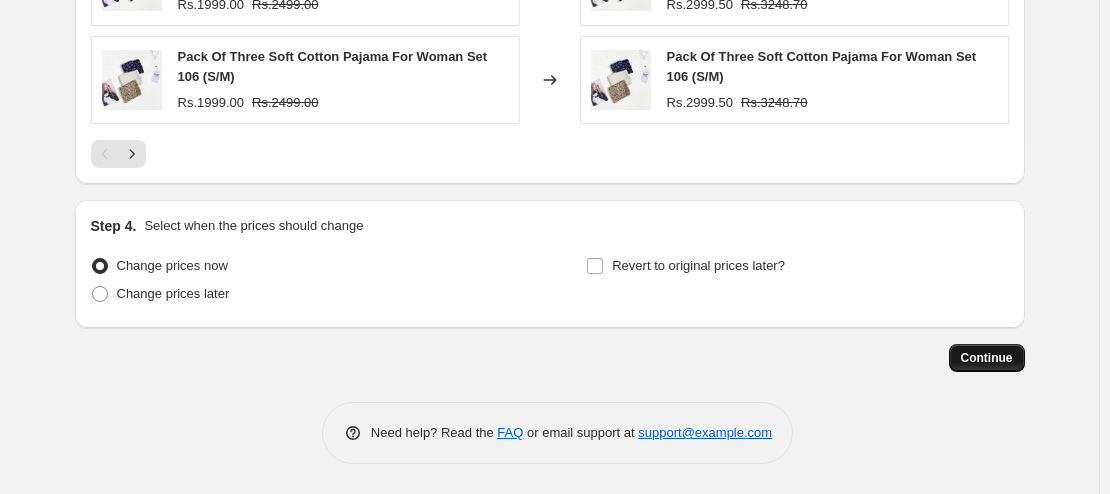 click on "Continue" at bounding box center (987, 358) 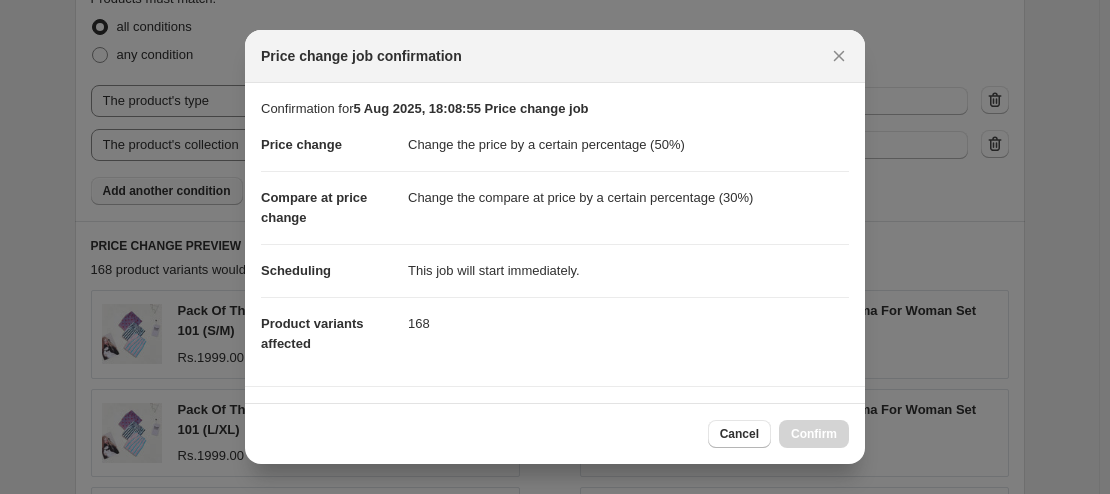 scroll, scrollTop: 0, scrollLeft: 0, axis: both 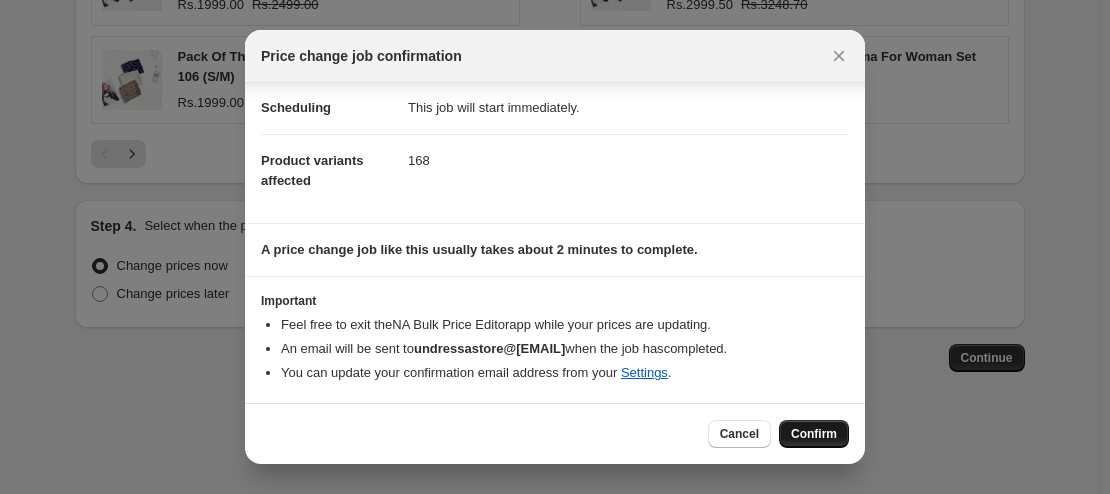 click on "Confirm" at bounding box center [814, 434] 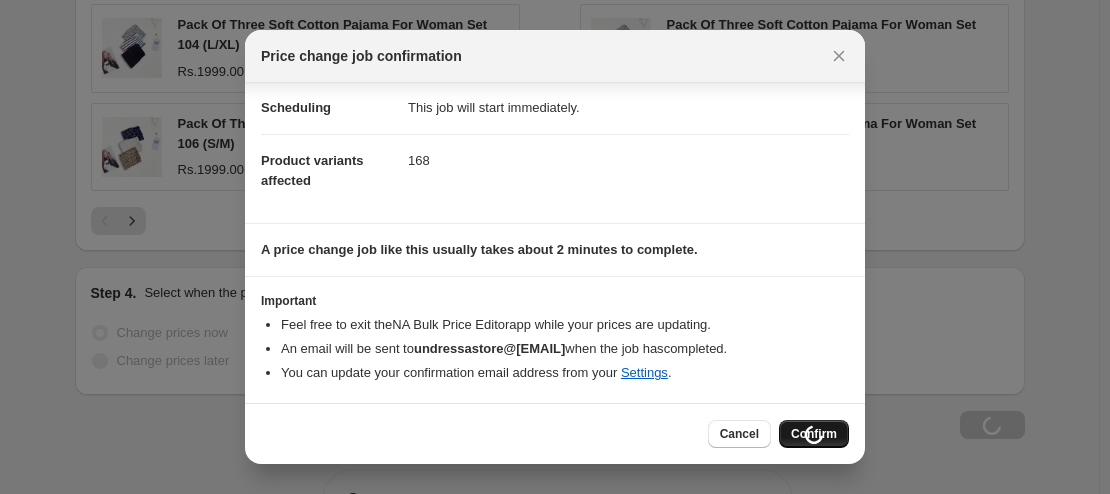 scroll, scrollTop: 2286, scrollLeft: 0, axis: vertical 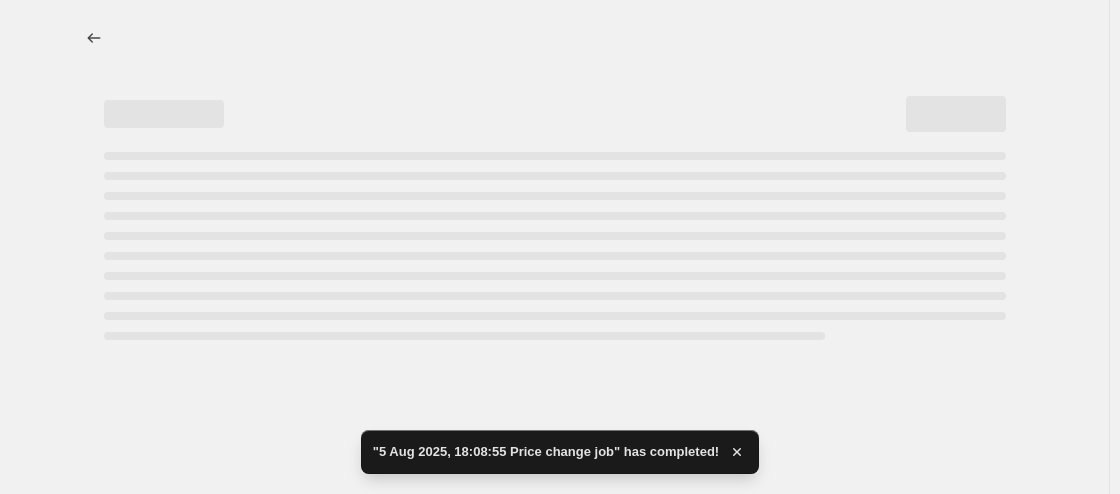 select on "percentage" 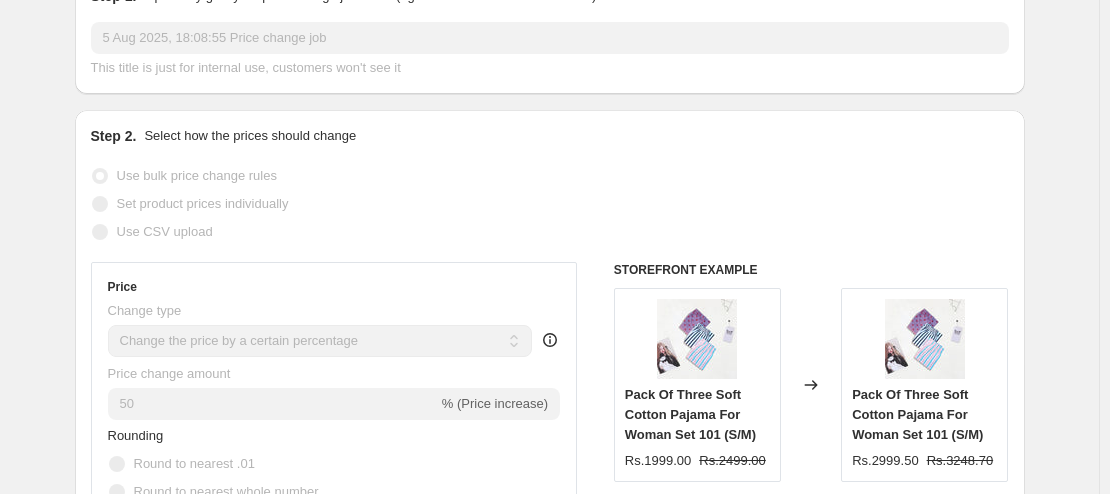 scroll, scrollTop: 0, scrollLeft: 0, axis: both 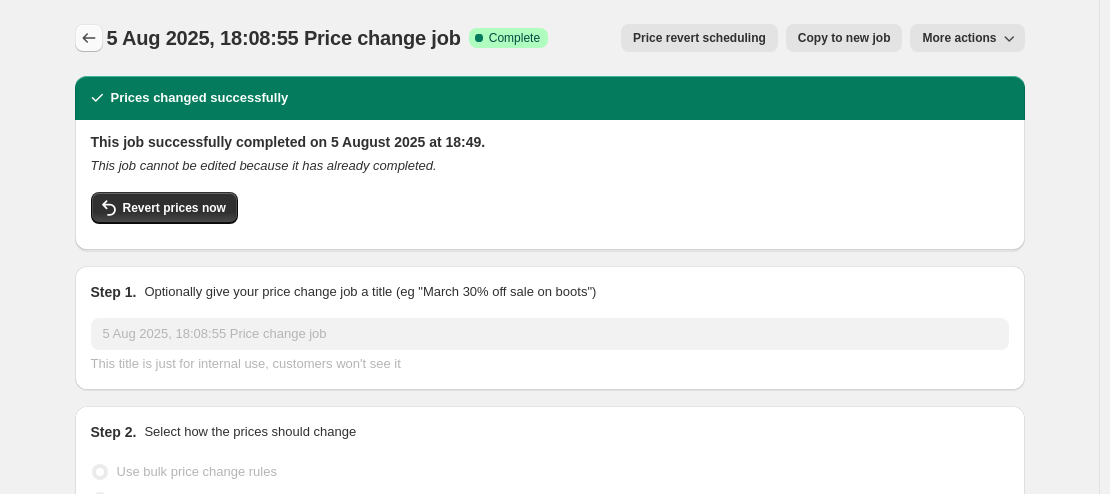 click 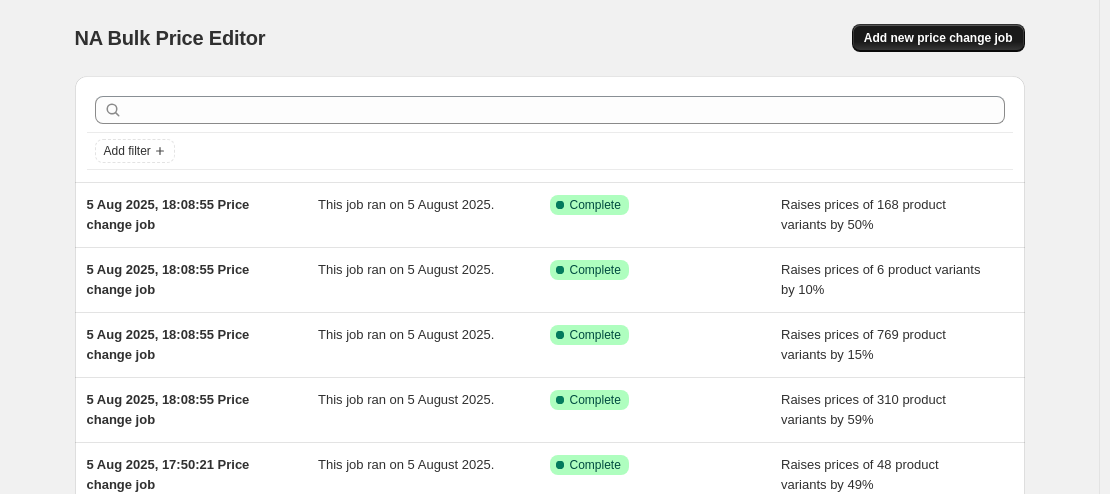 click on "Add new price change job" at bounding box center (938, 38) 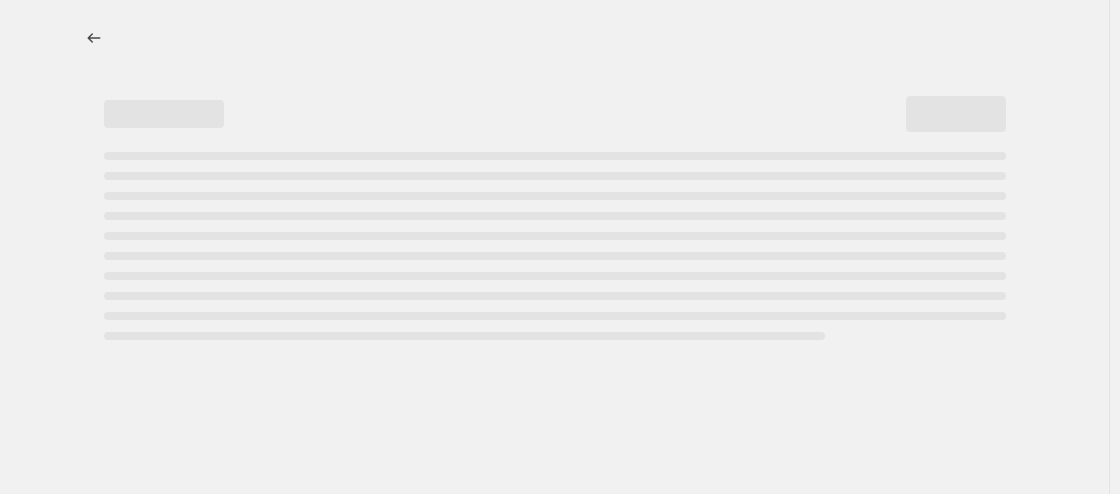 select on "percentage" 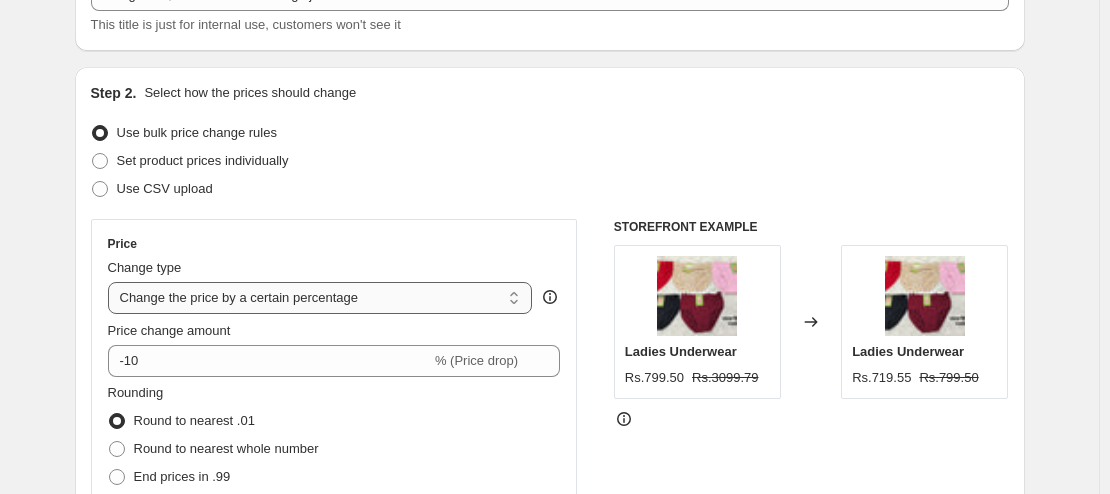 scroll, scrollTop: 157, scrollLeft: 0, axis: vertical 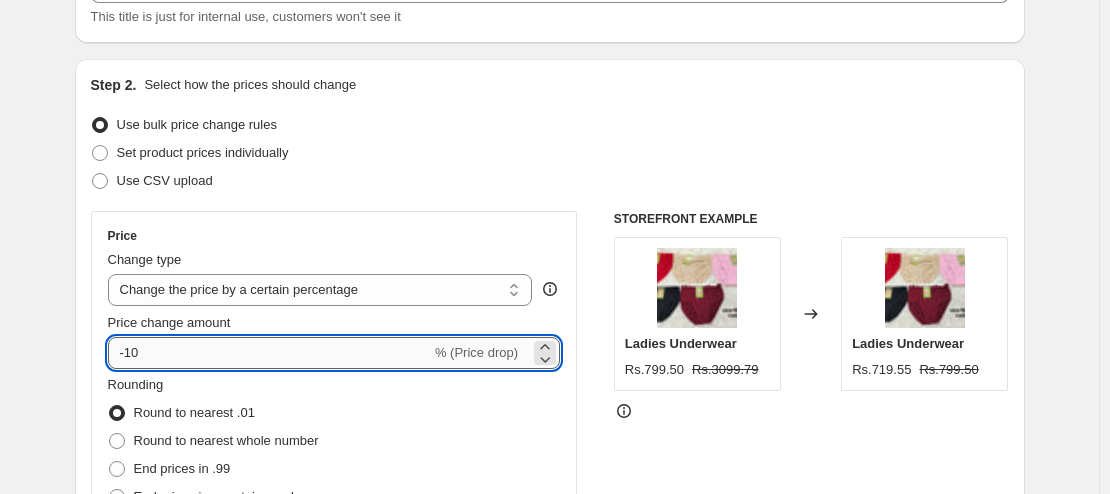 click on "-10" at bounding box center [269, 353] 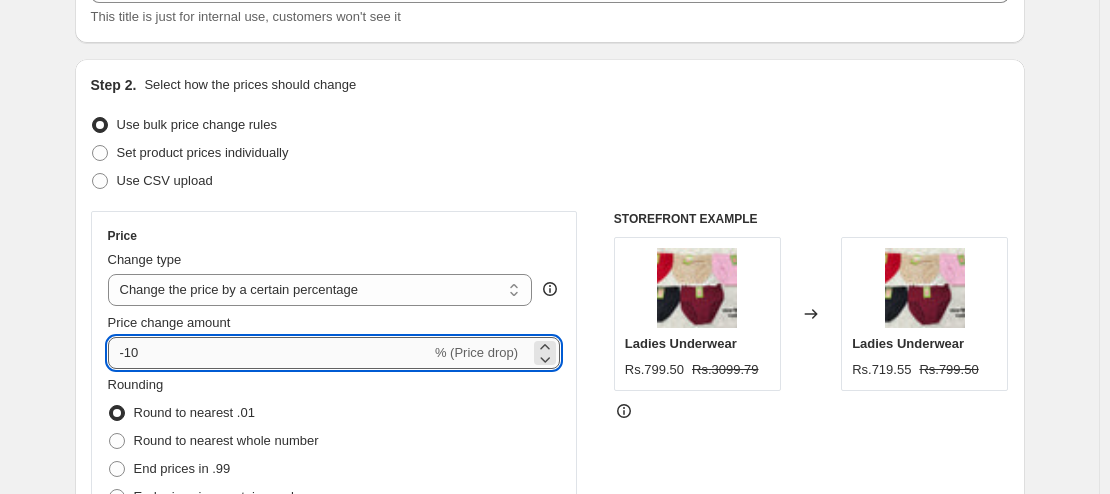 type on "-1" 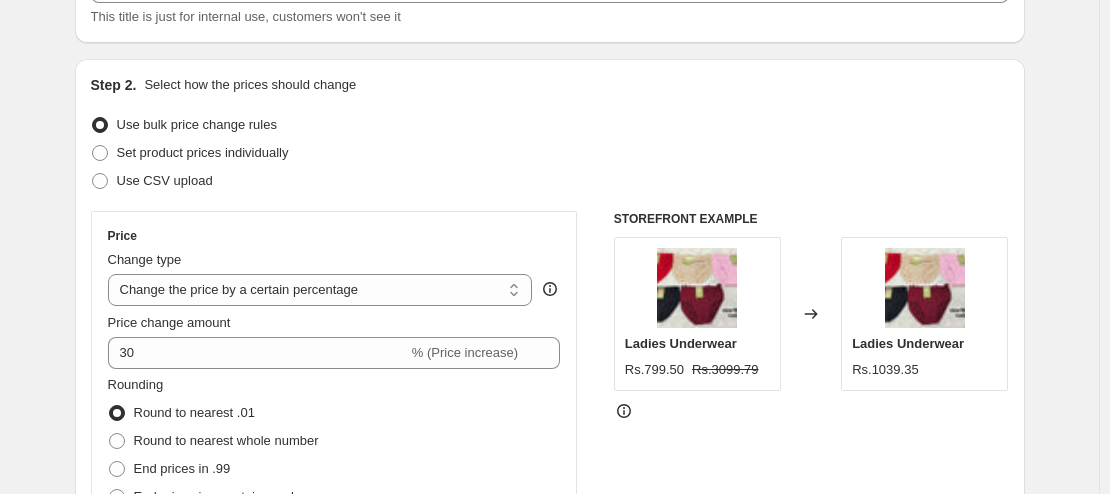 click 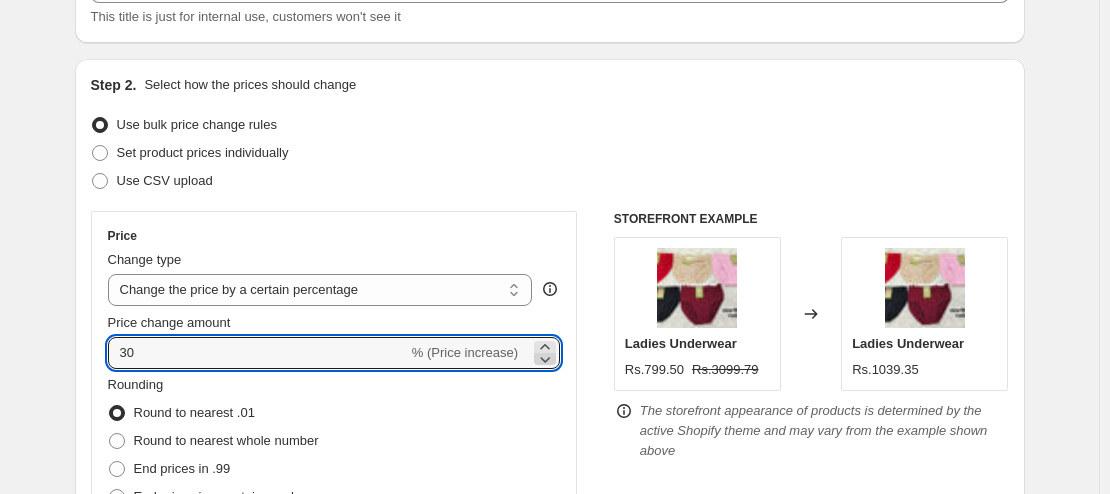 click 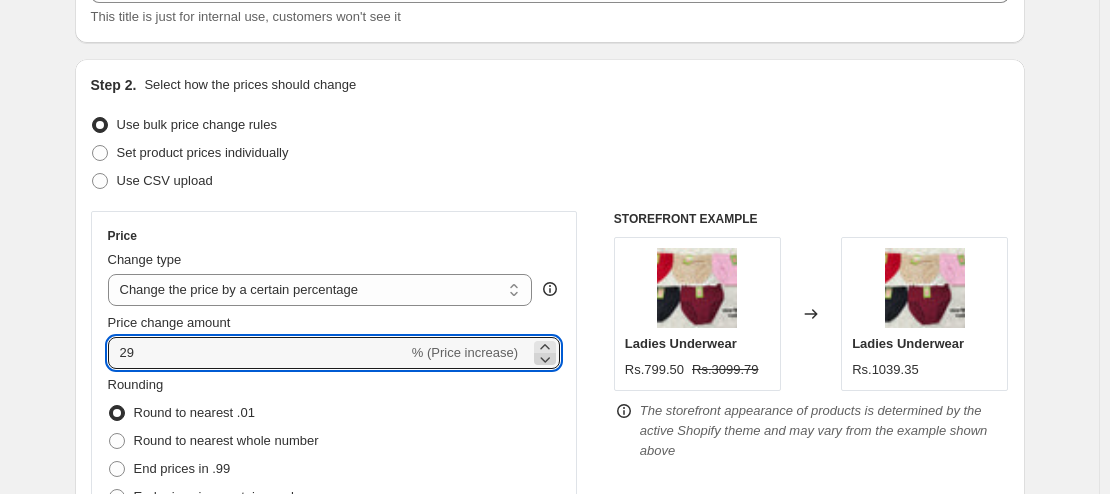 click 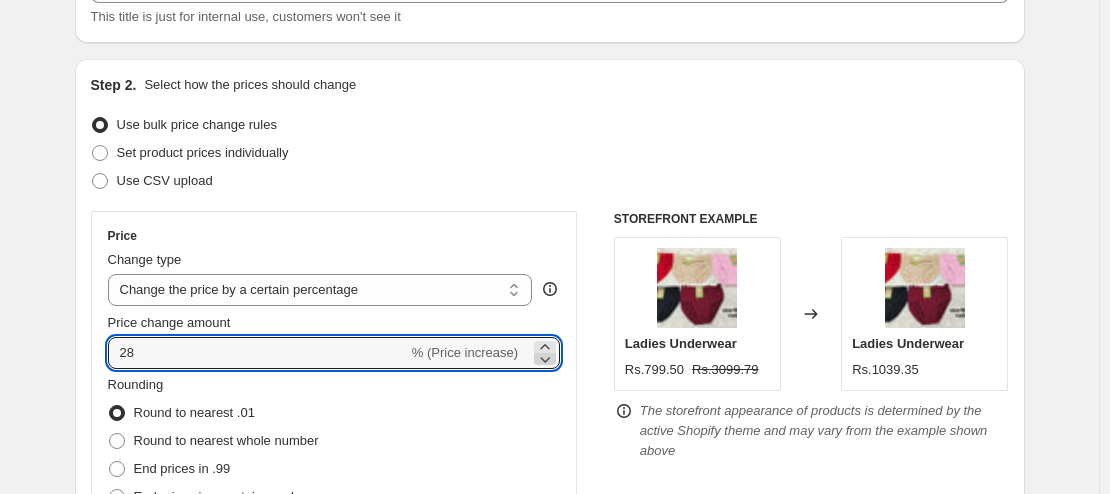 click 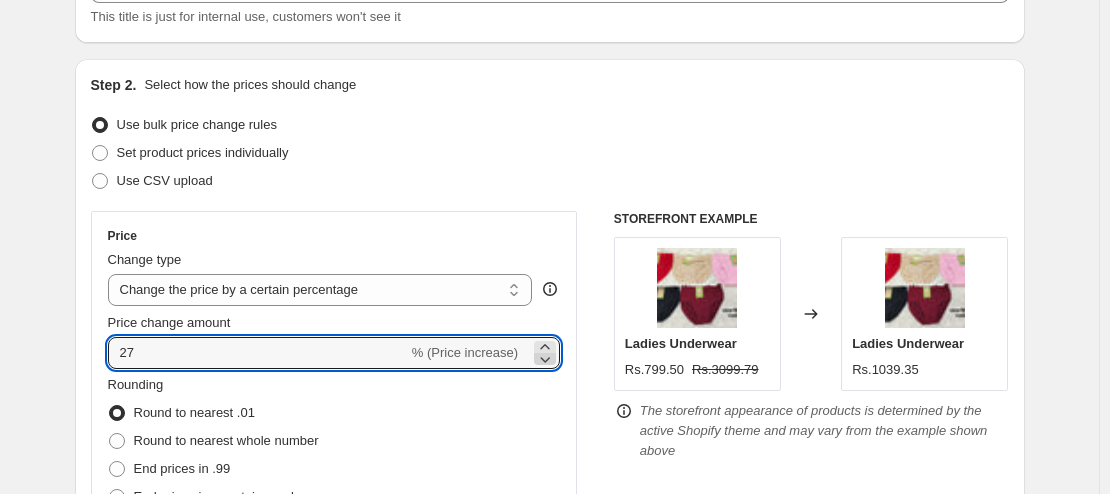 click 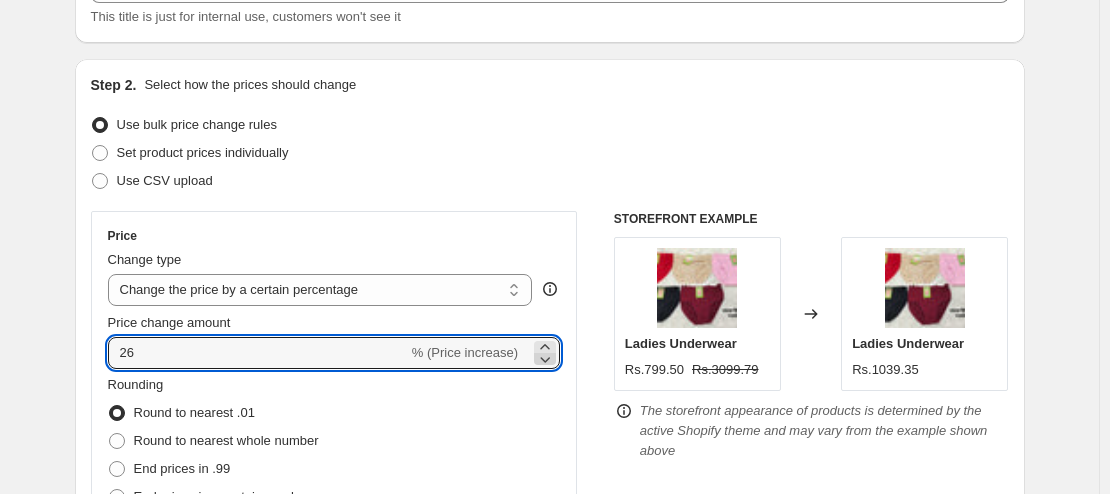 click 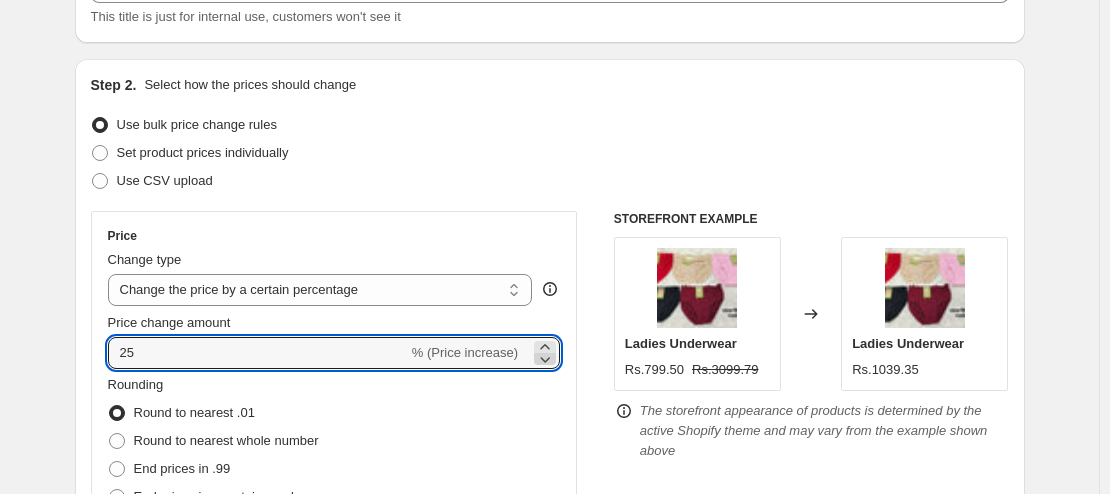 click 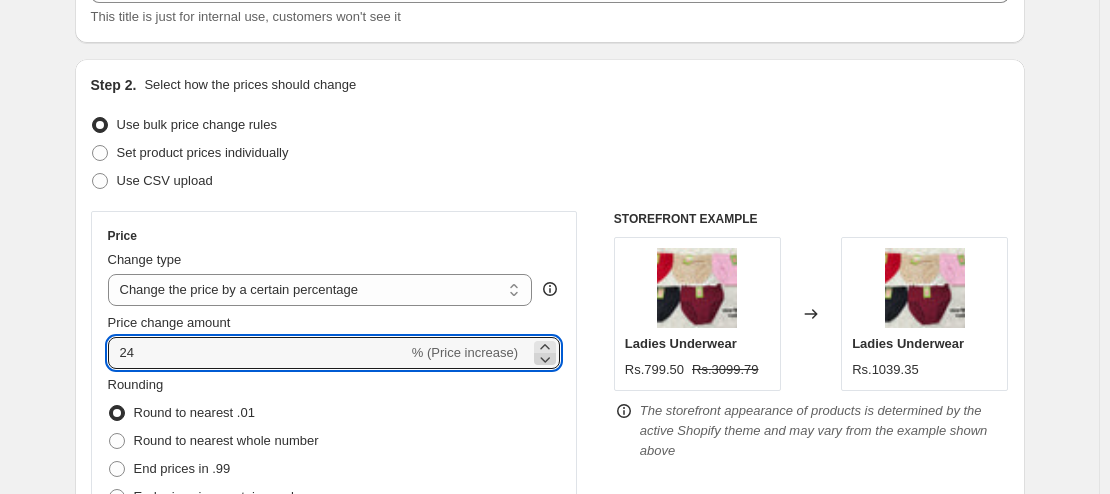 click 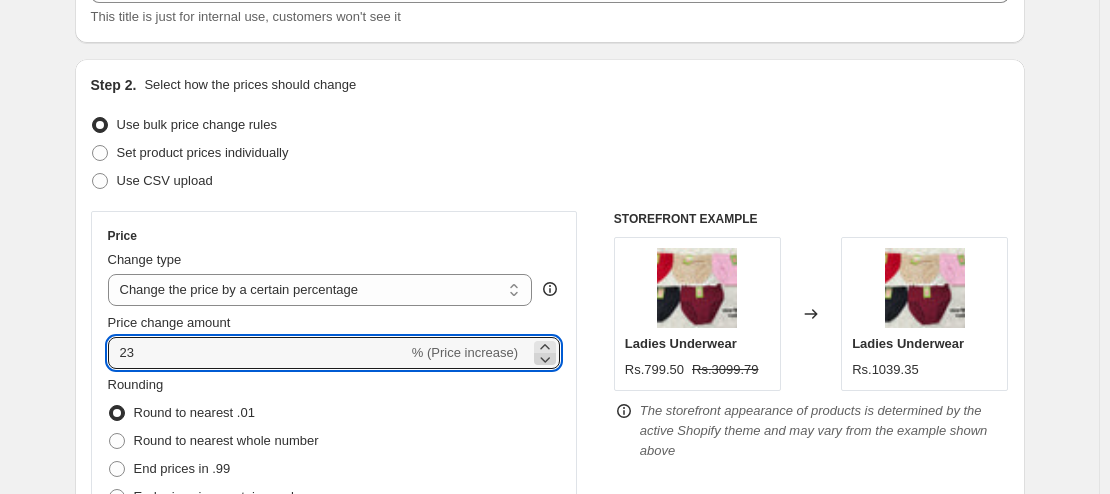 click 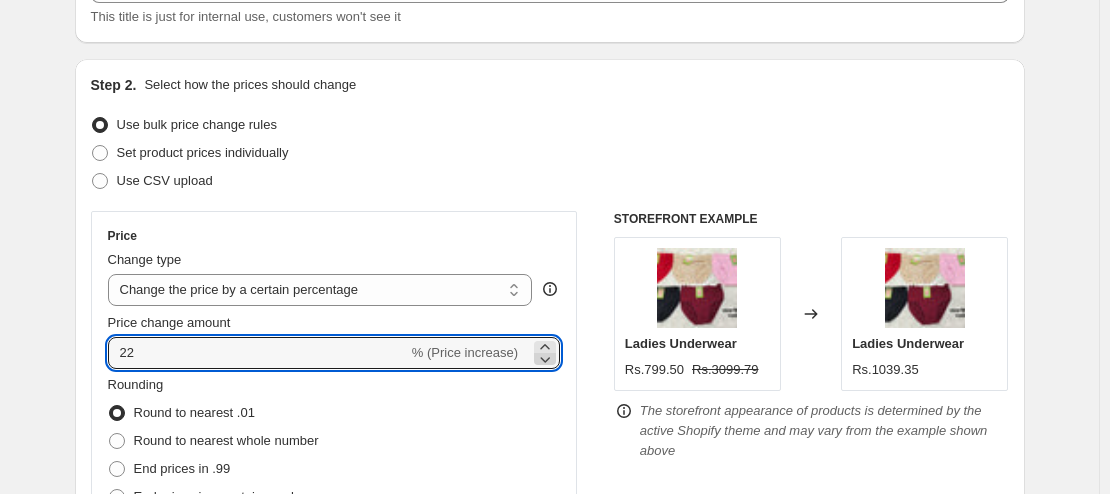 click 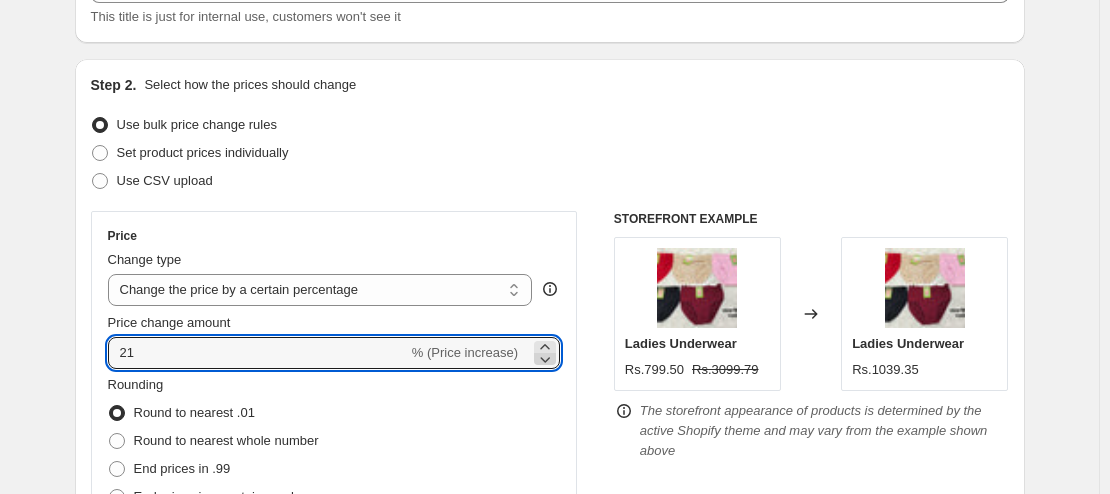 click 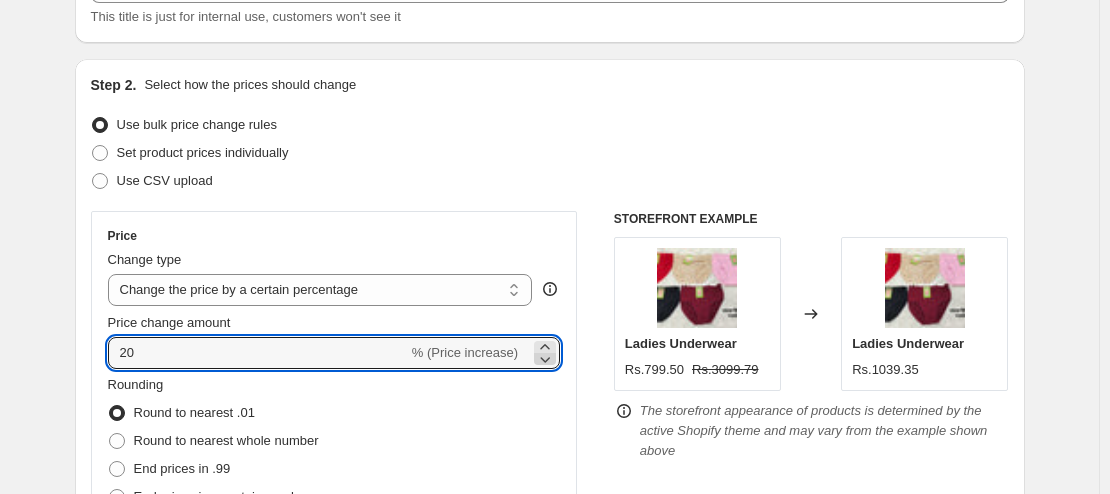 click 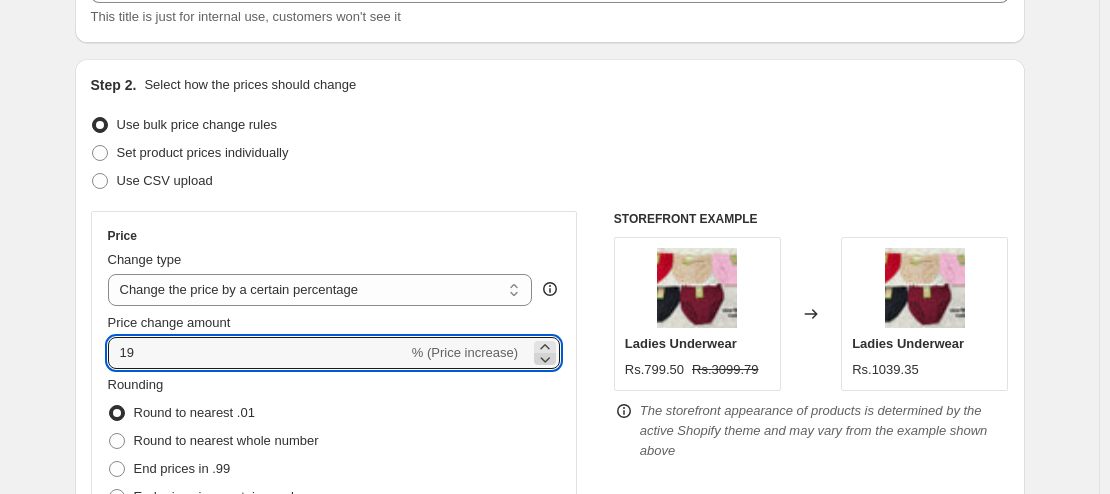 click 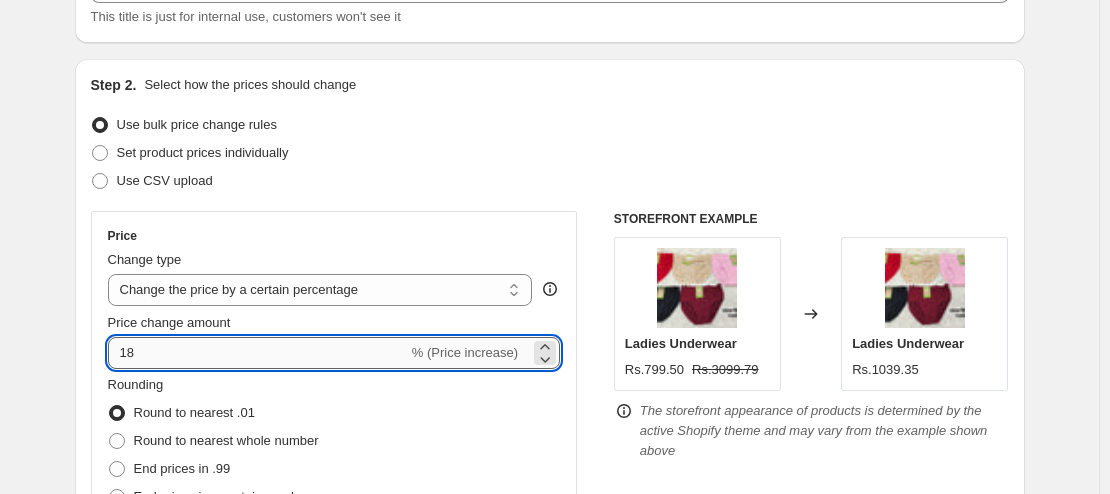 type on "1" 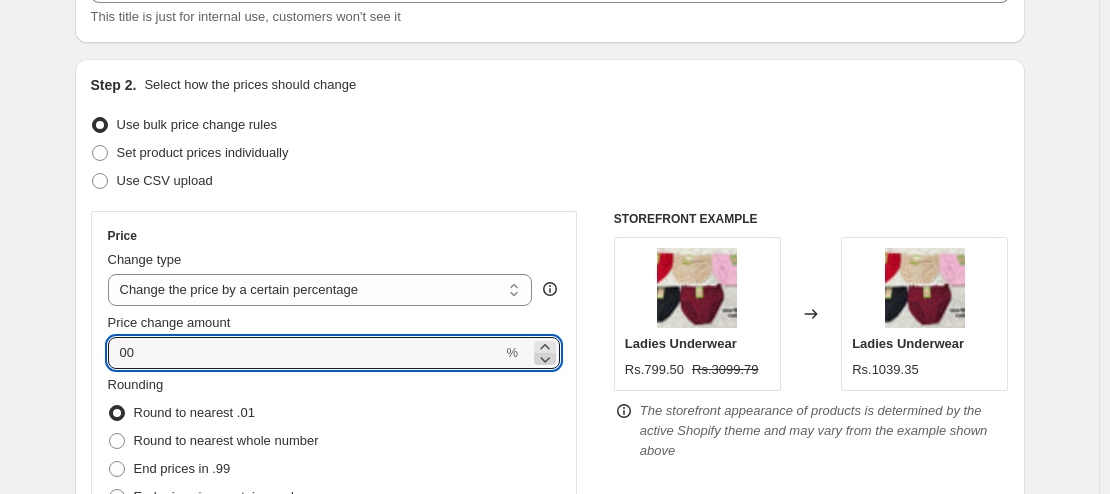 click 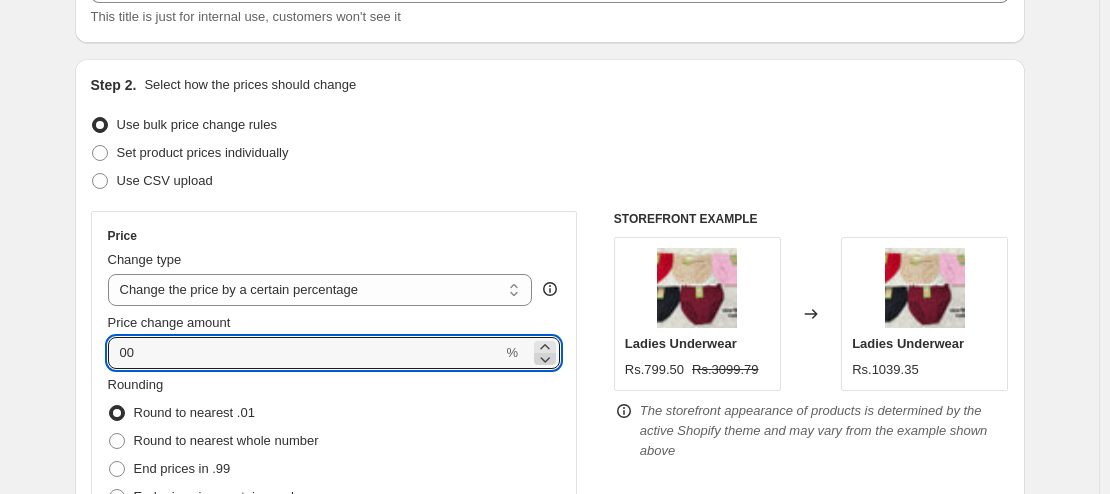 click 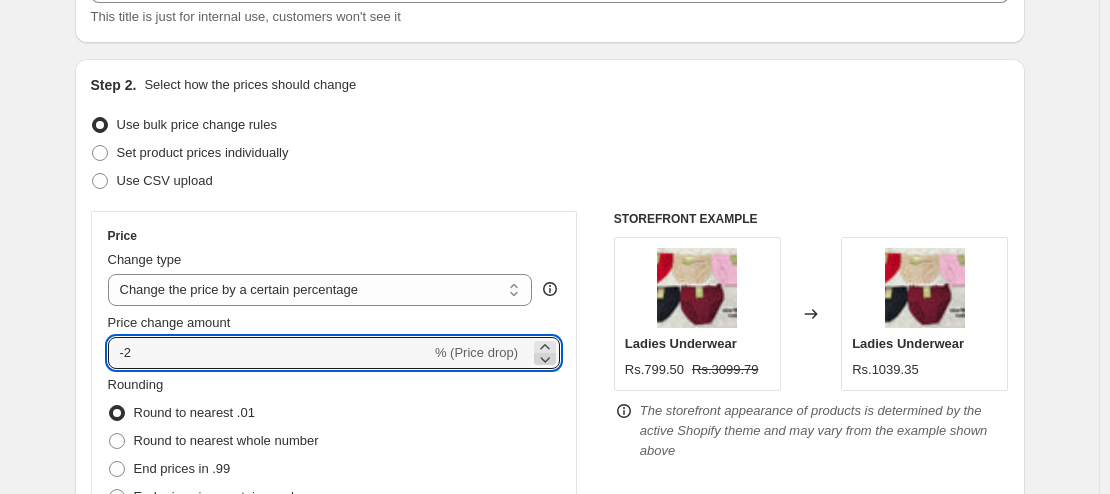 click 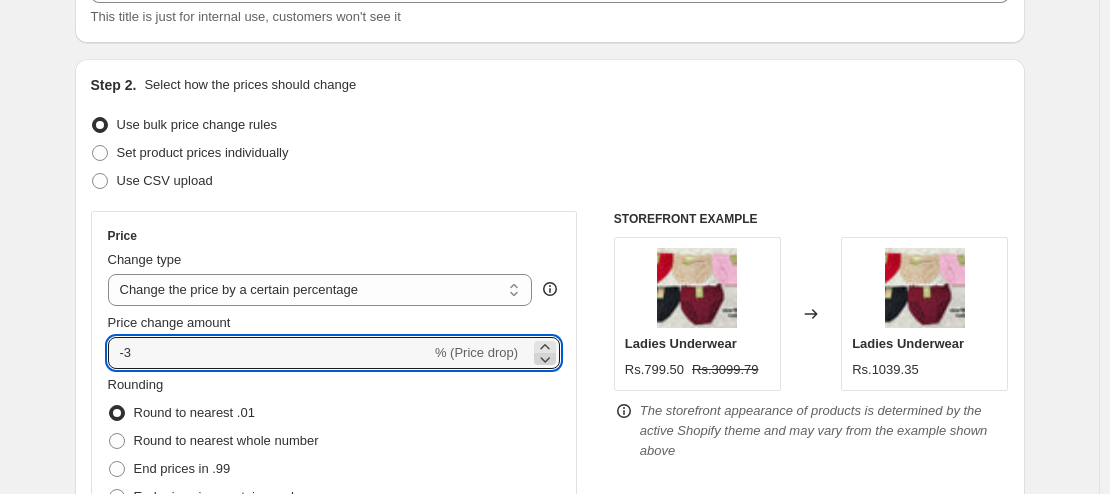 click 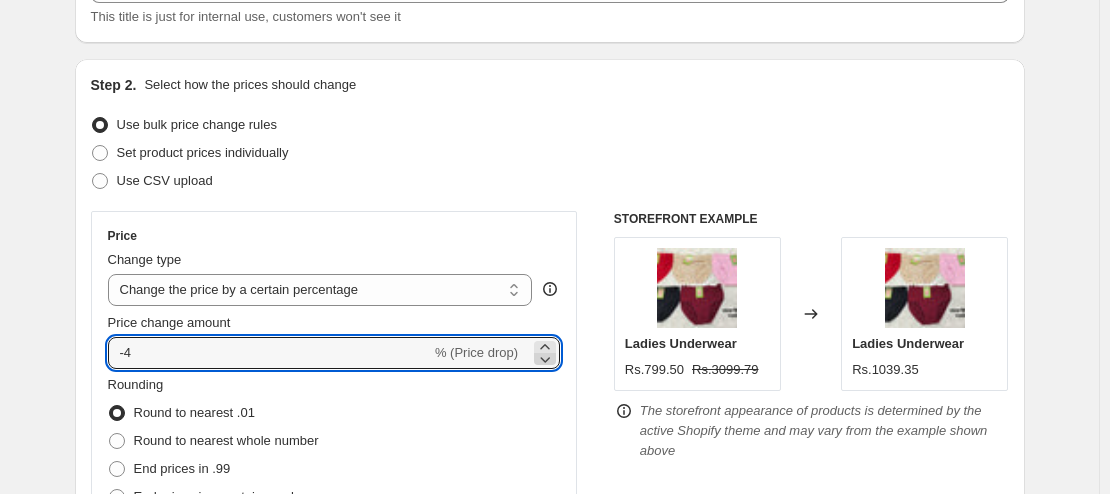 click 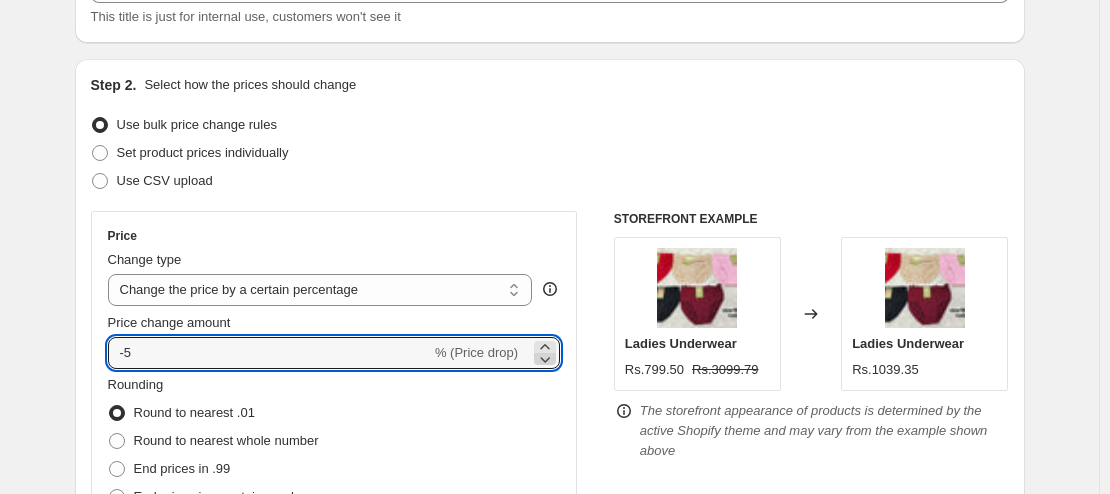 click 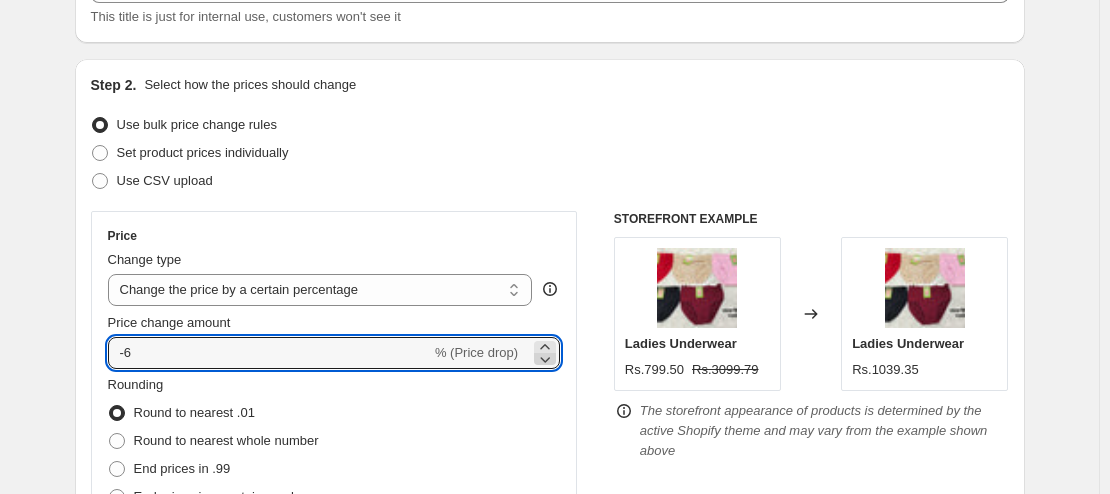 click 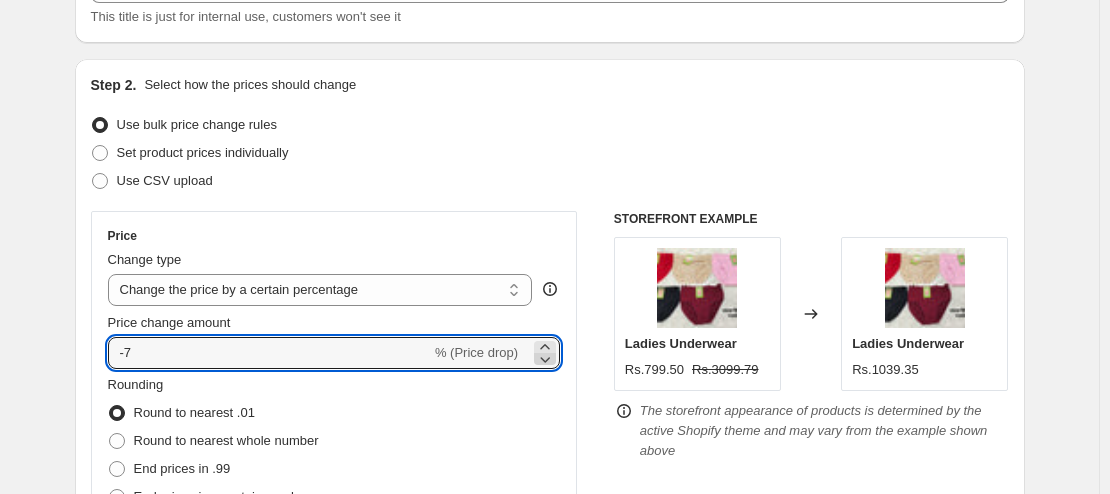 click 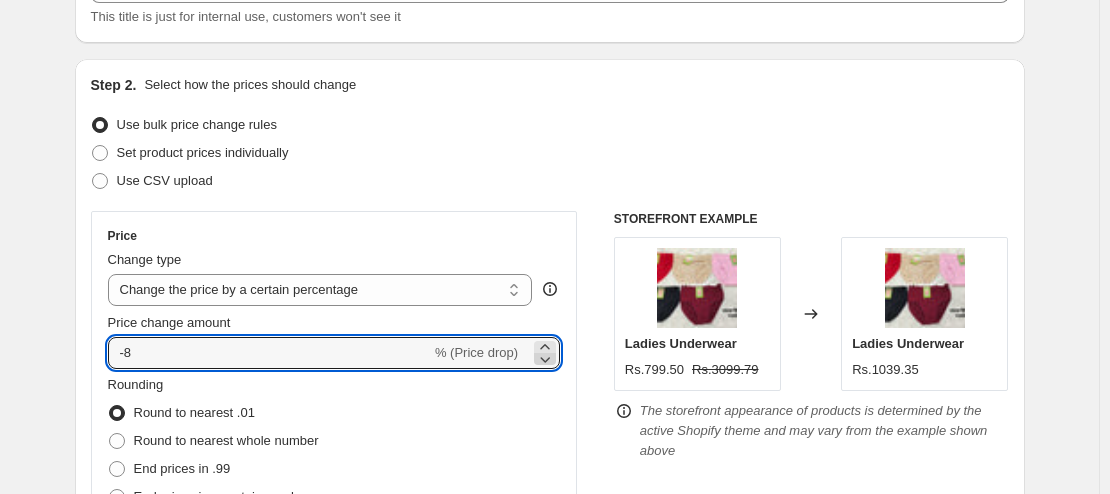 click 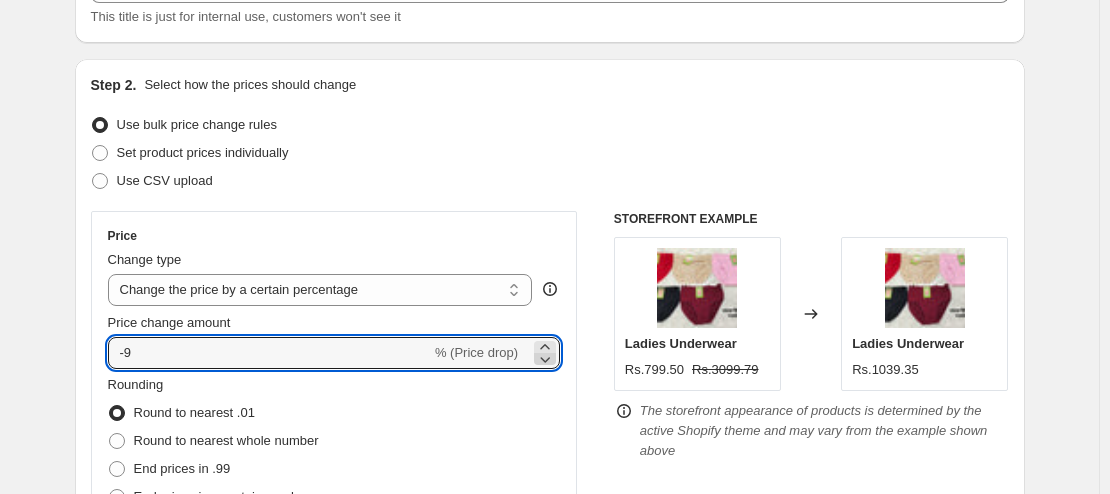 click 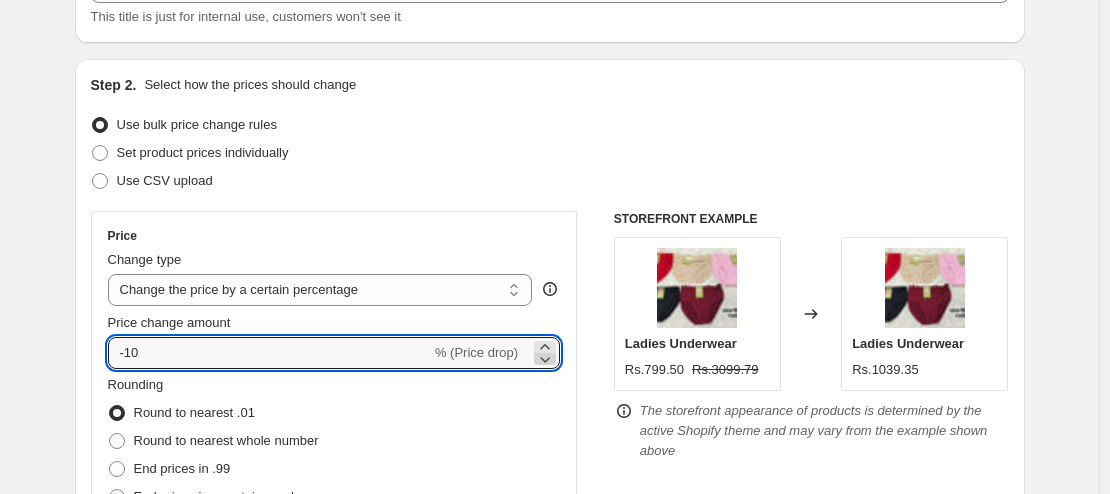 click 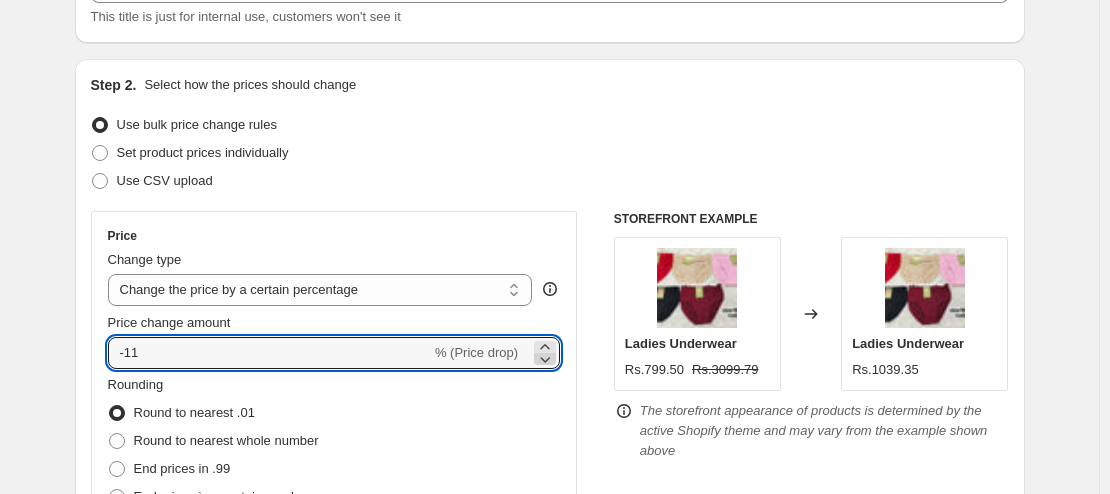 click 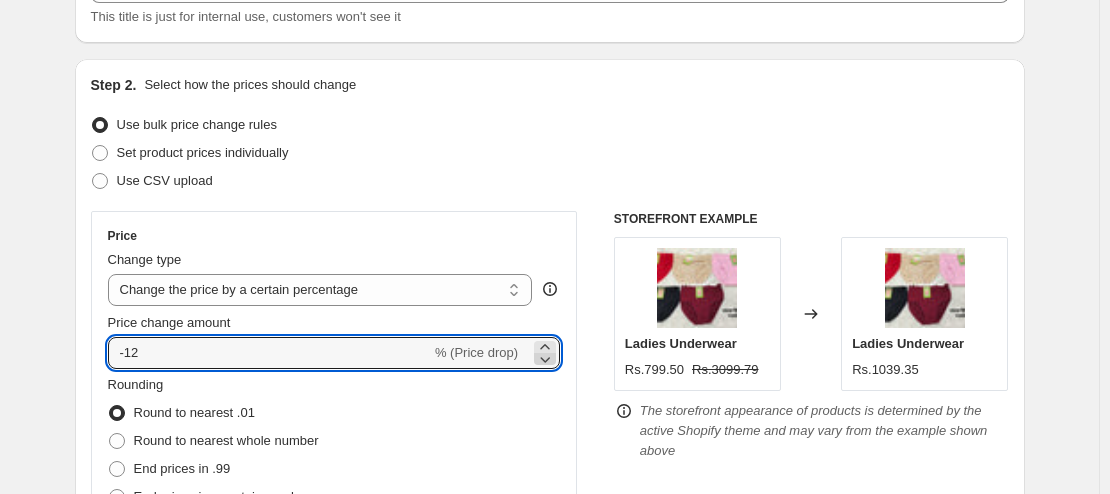 click 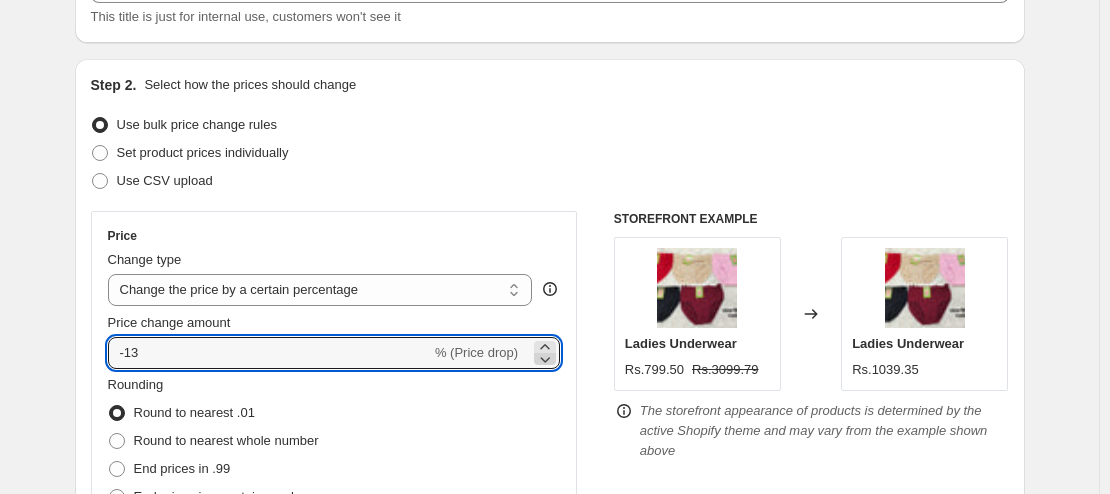 click 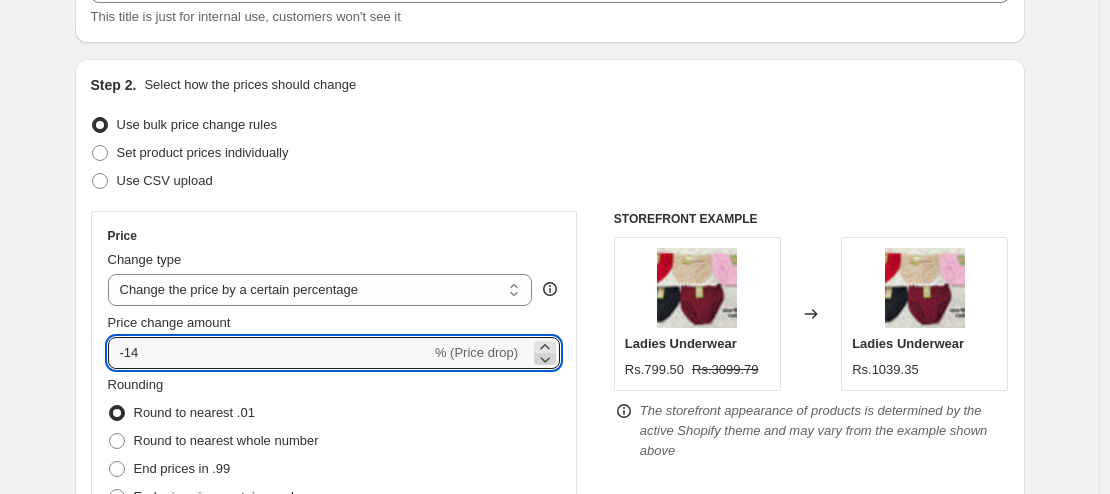 click 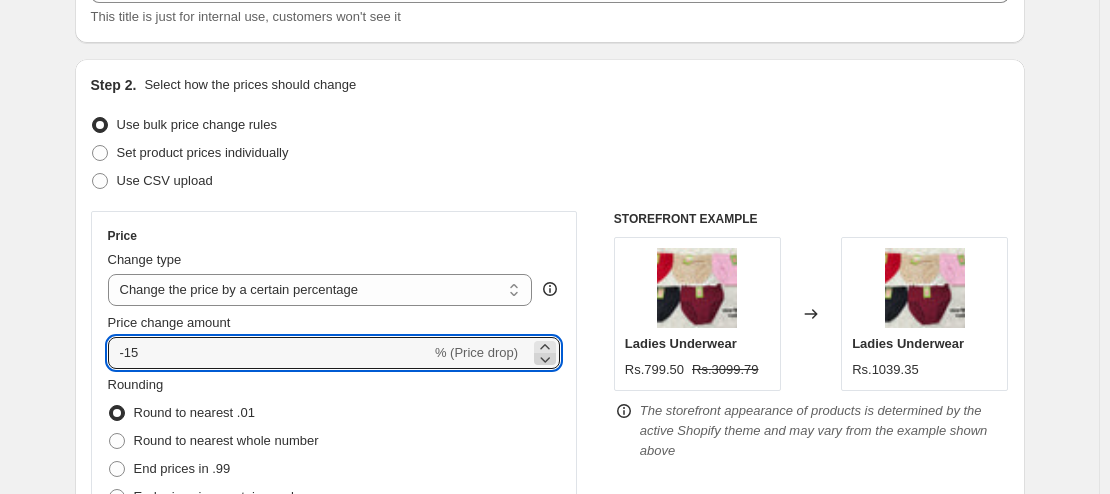 click 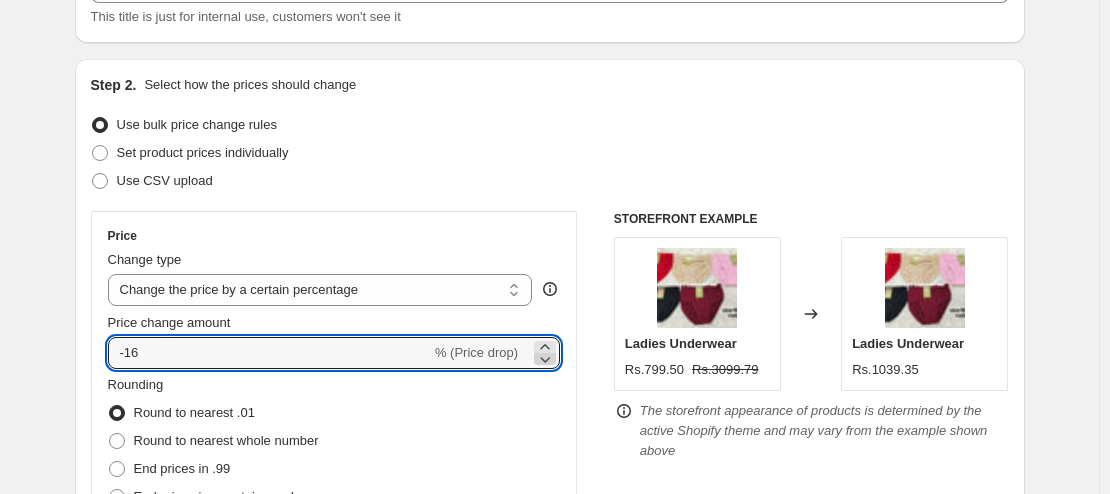 click 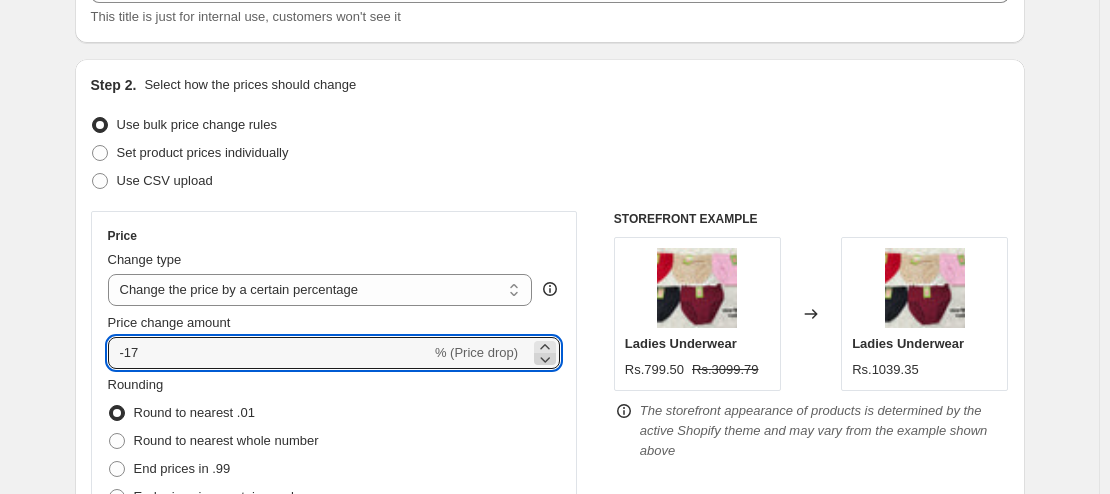 click 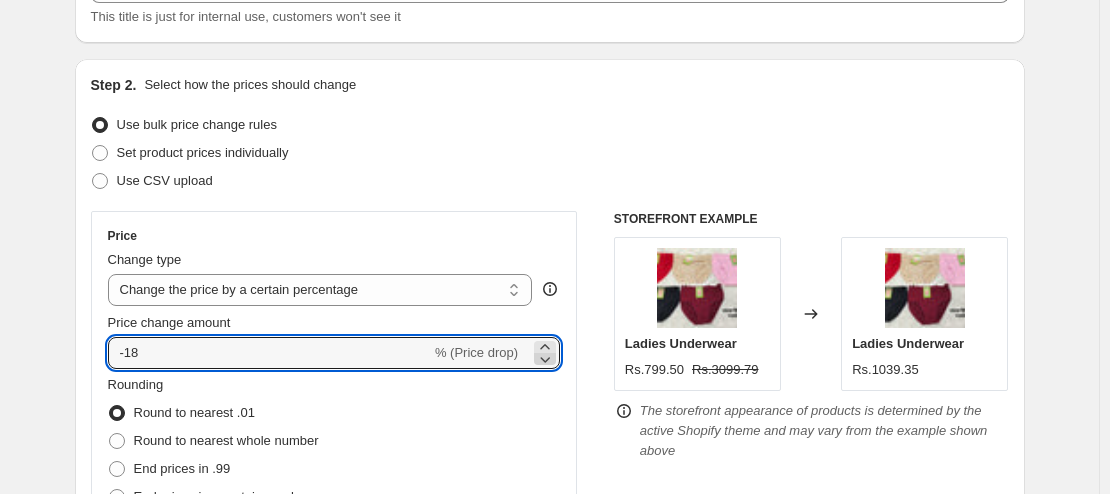 click 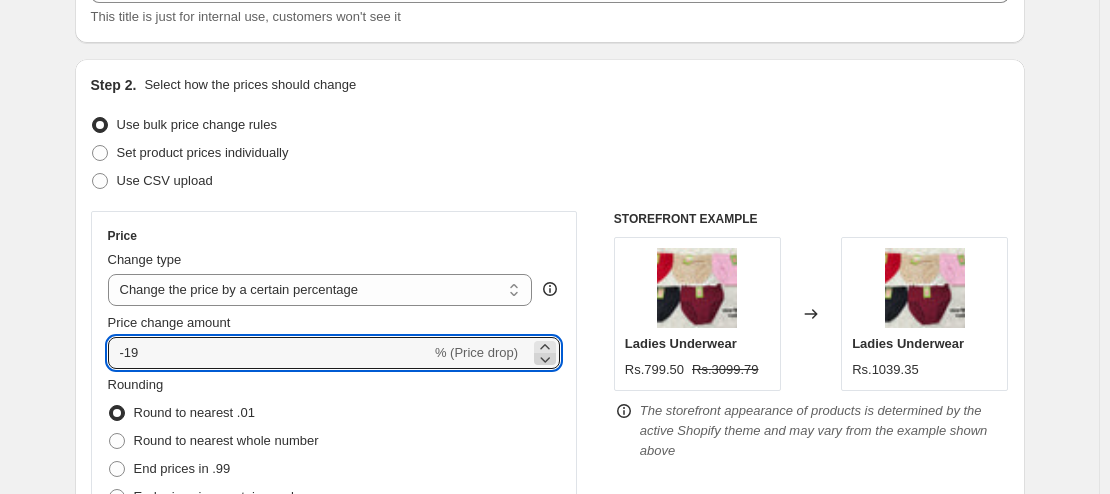 click 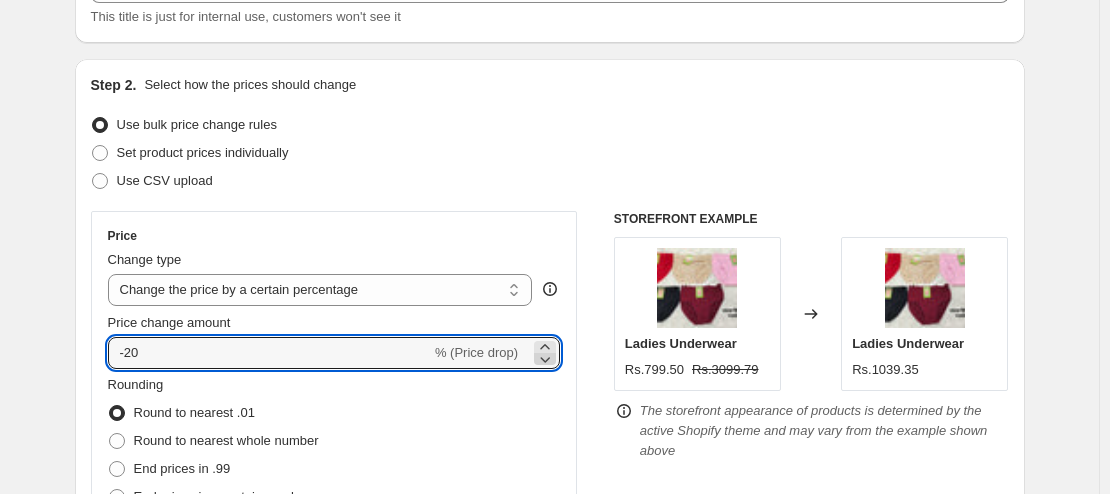 click 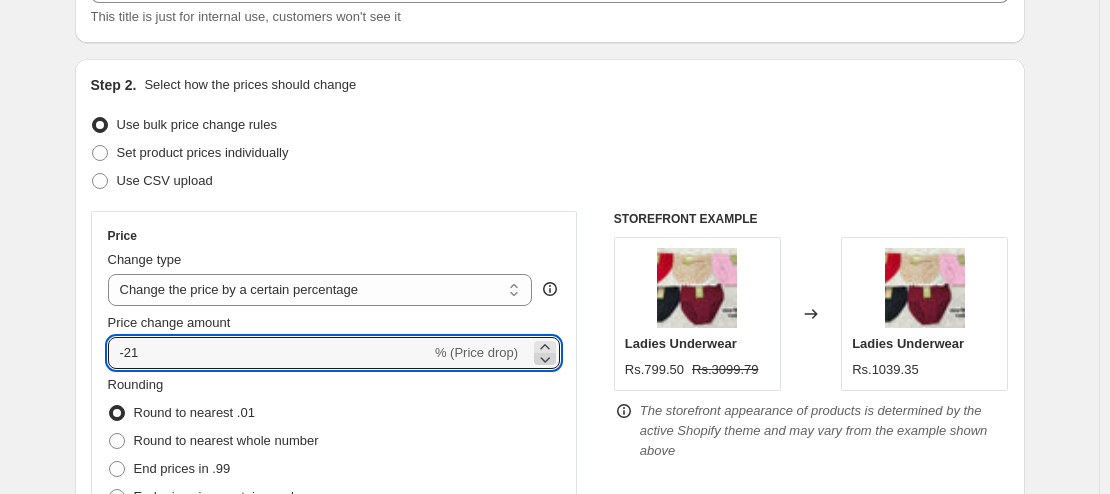 click 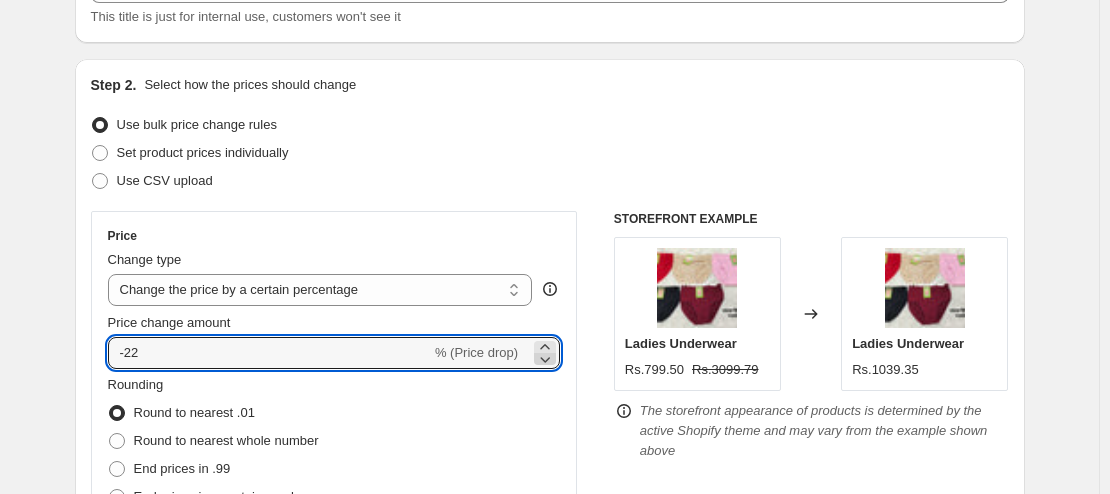 click 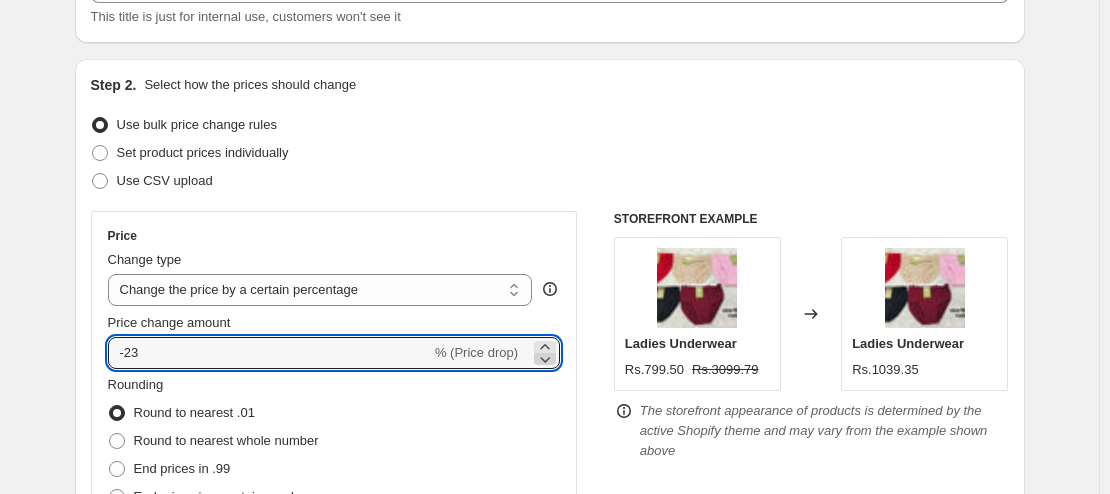click 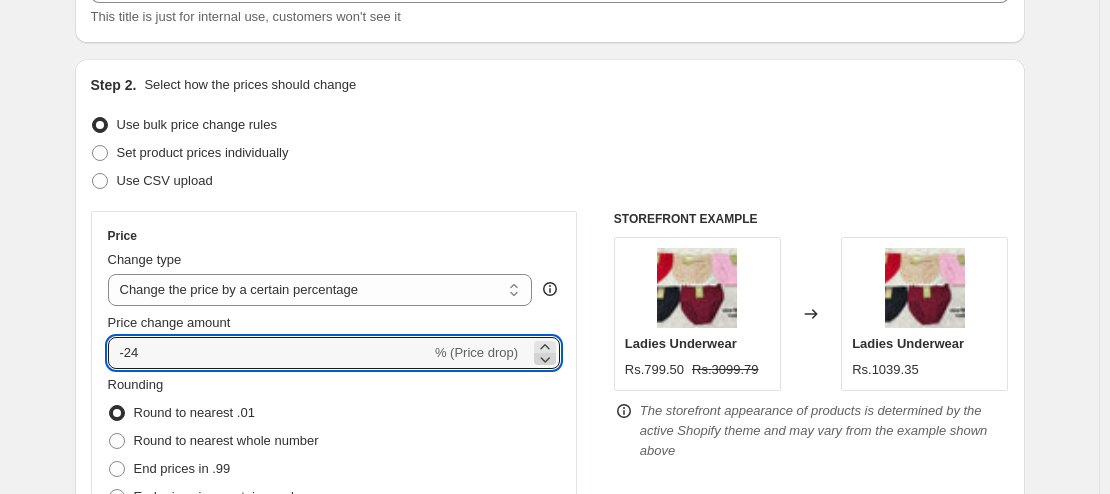 click 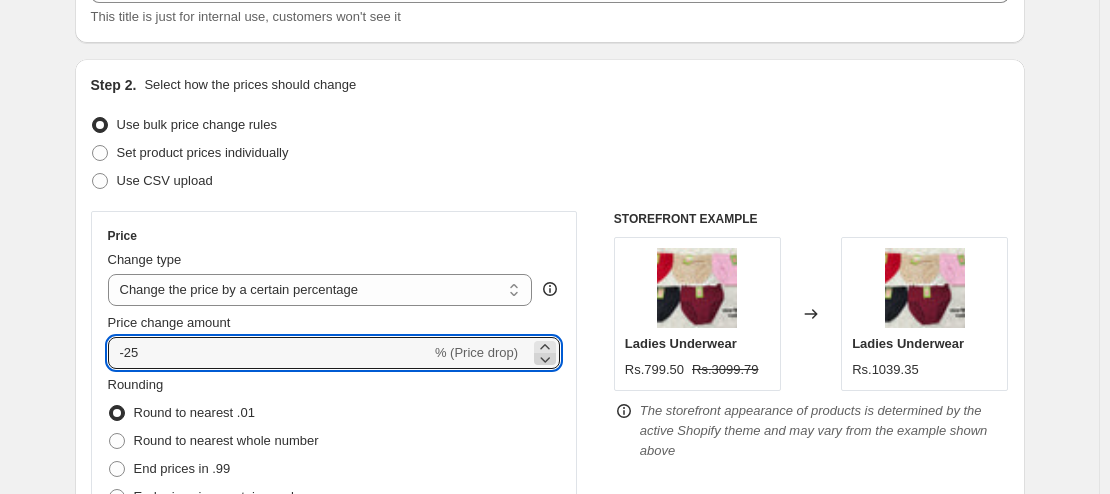 click 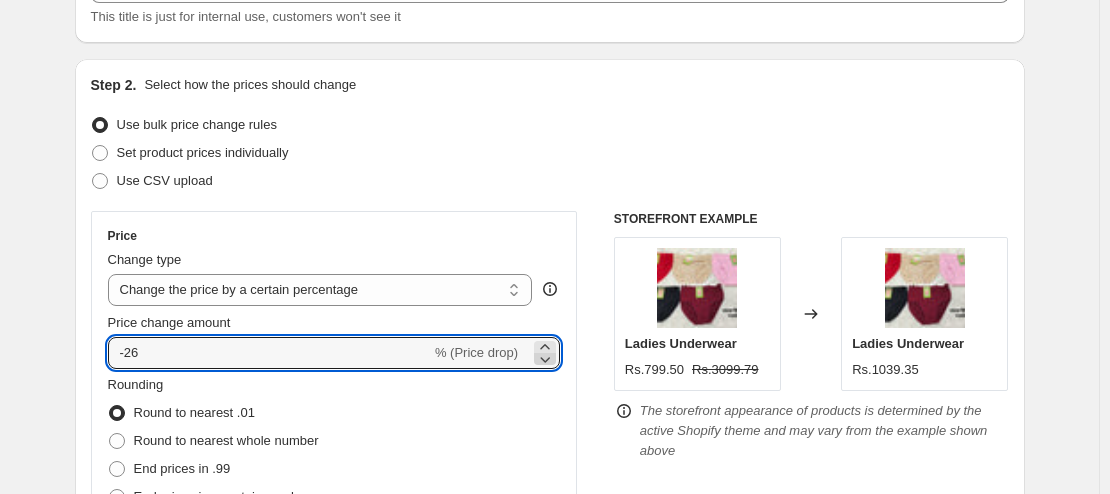click 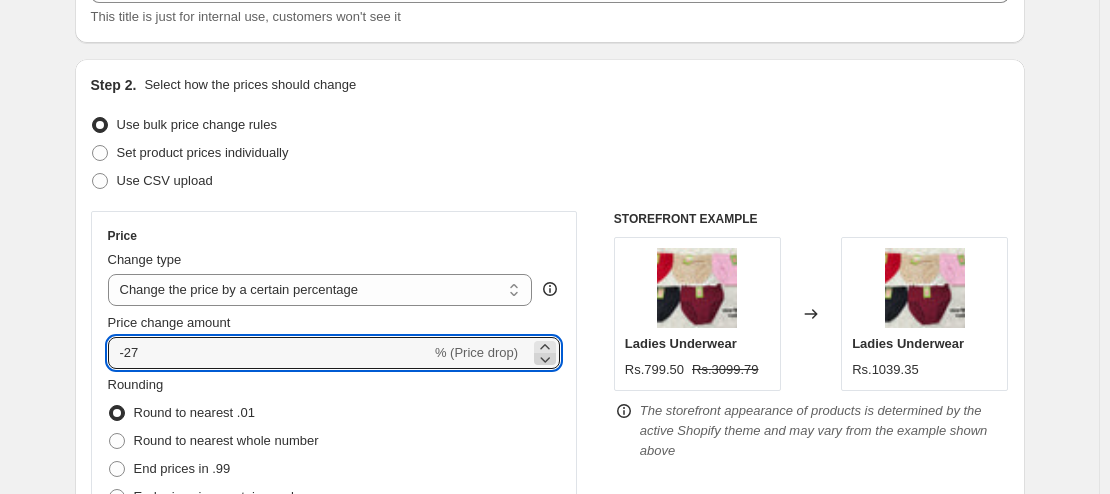 click 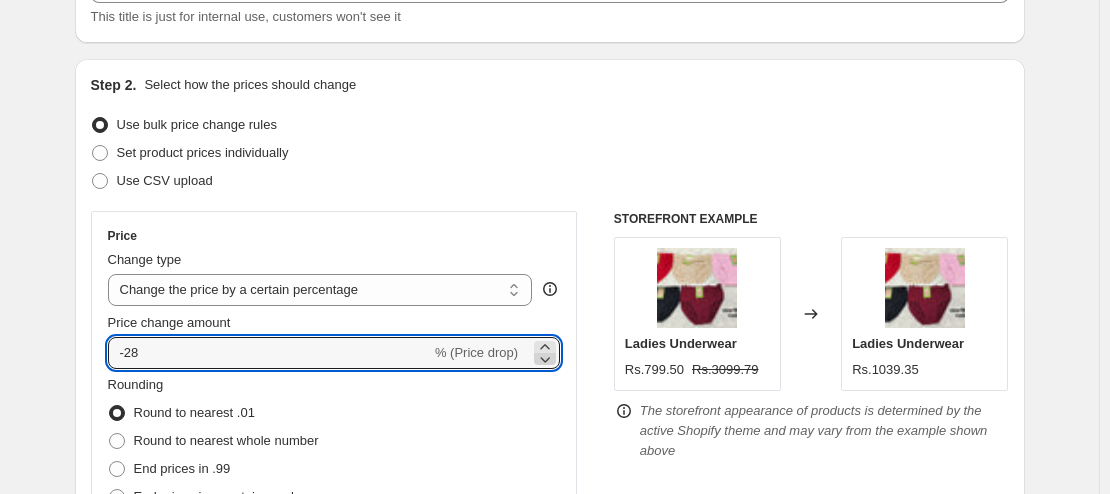 click 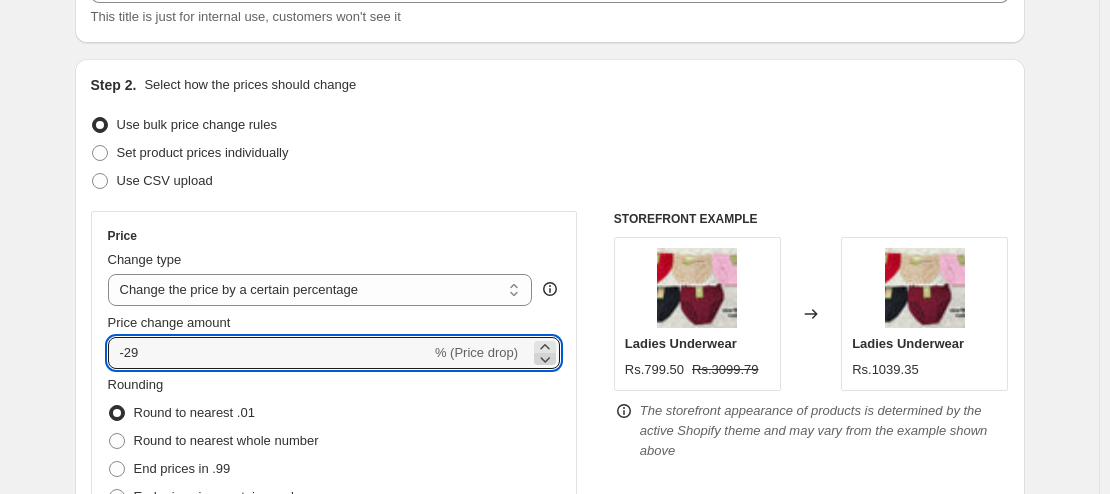 click 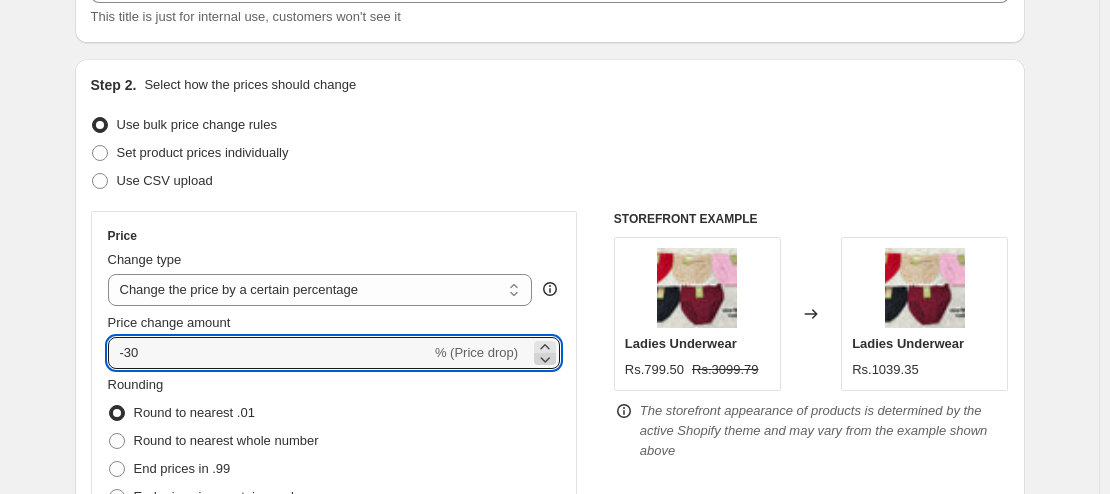 click 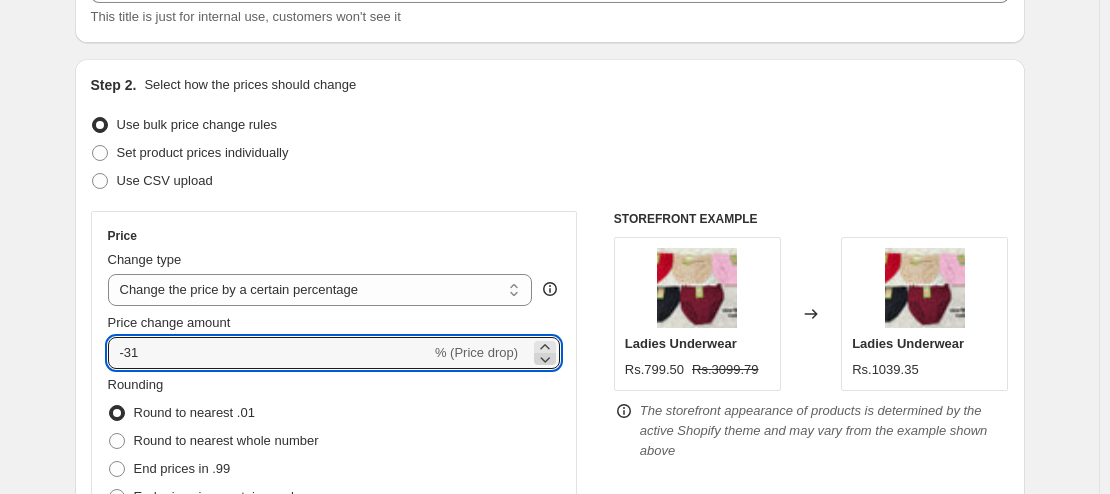 click 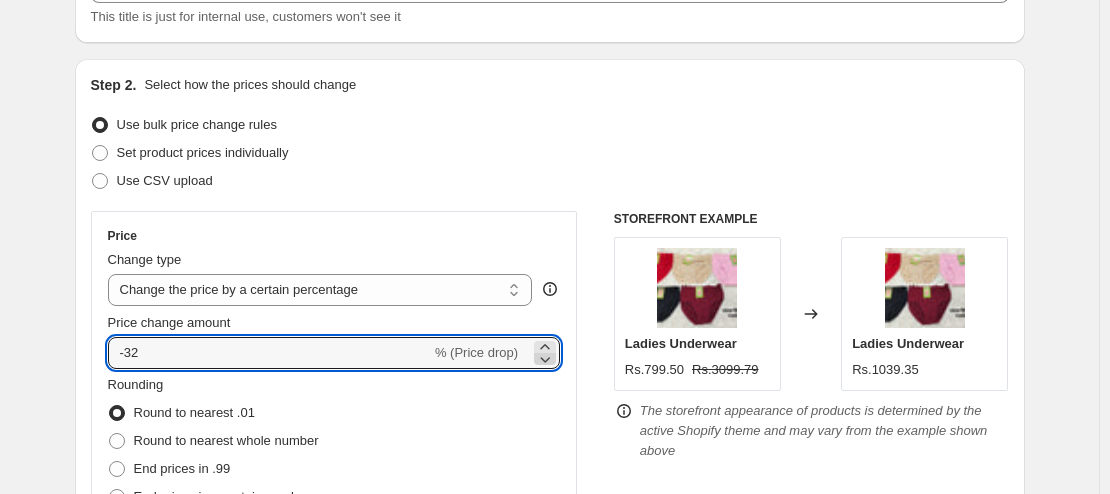 click 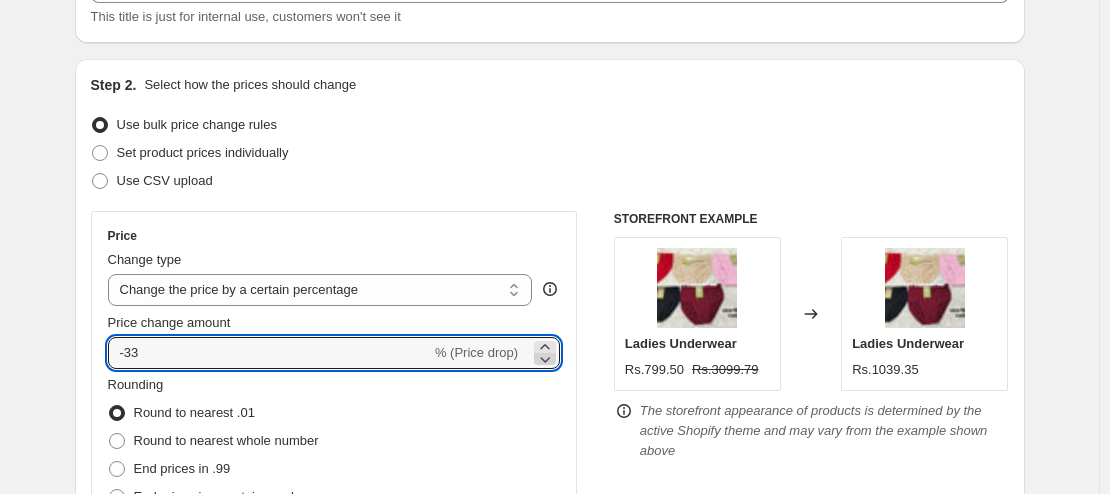click 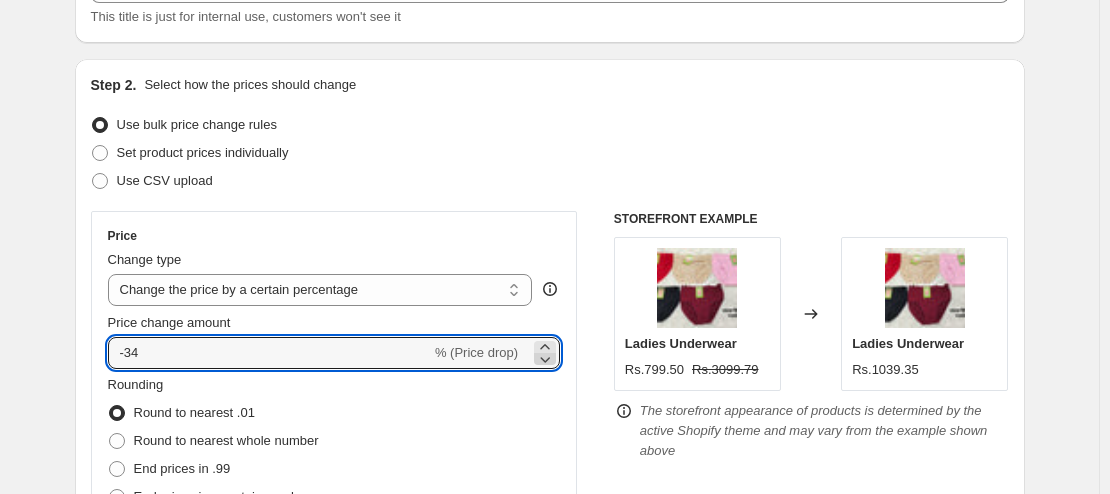click 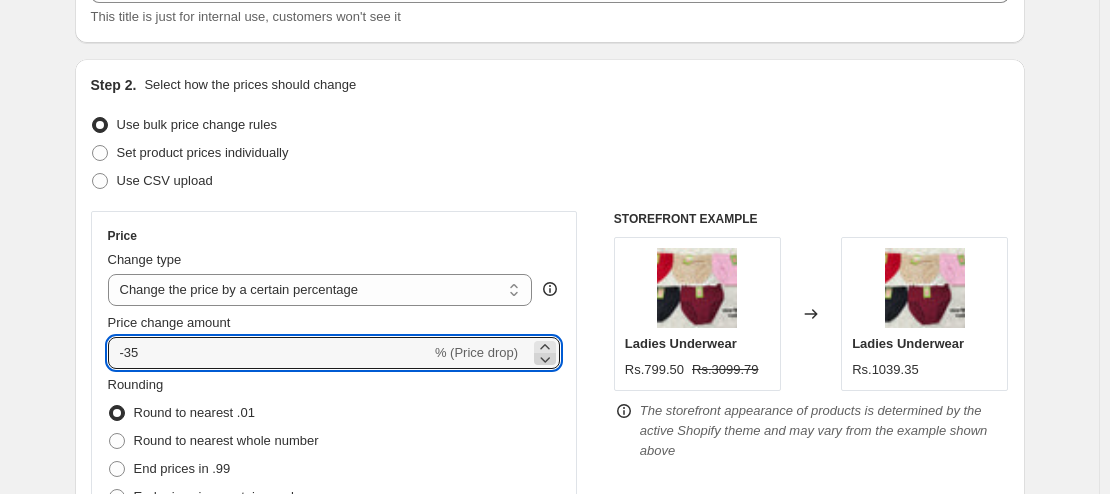 click 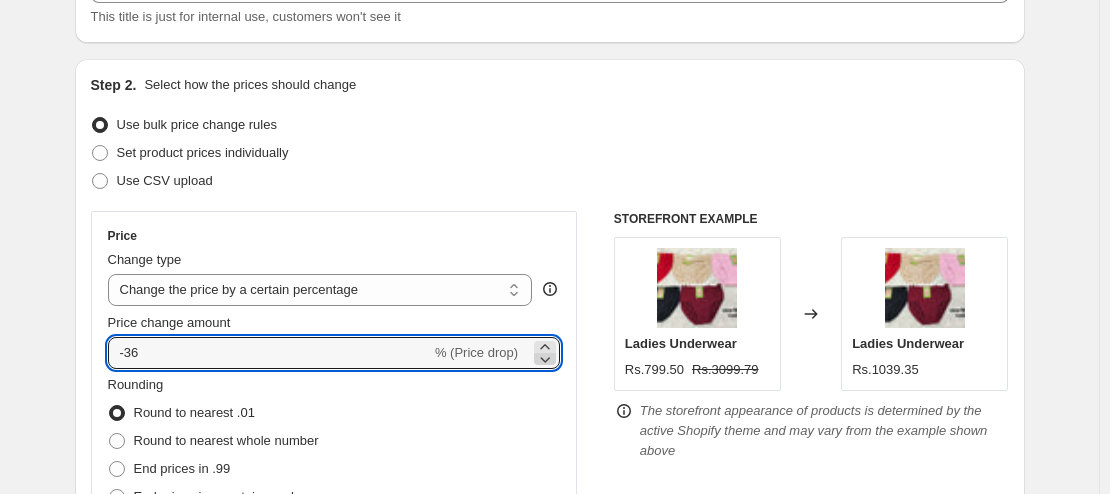 click 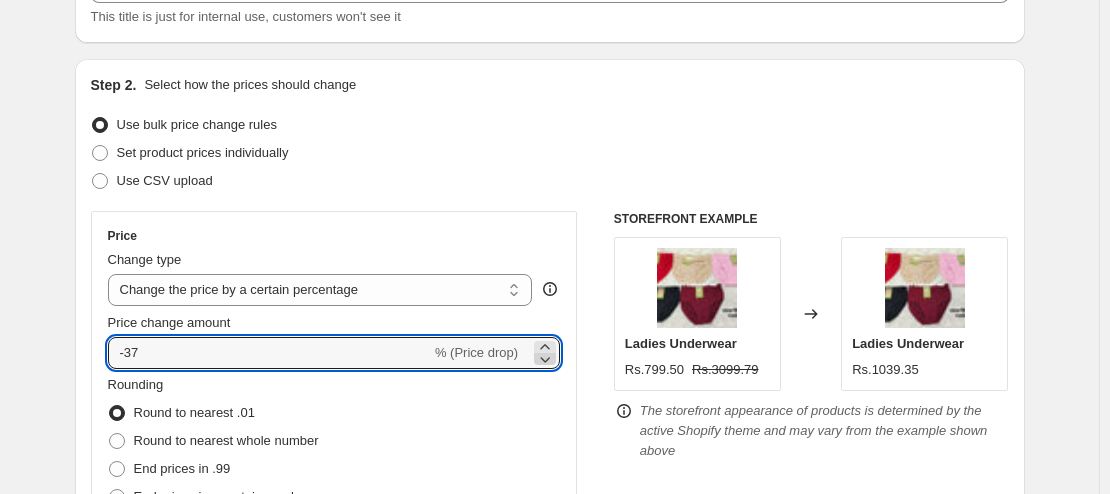 click 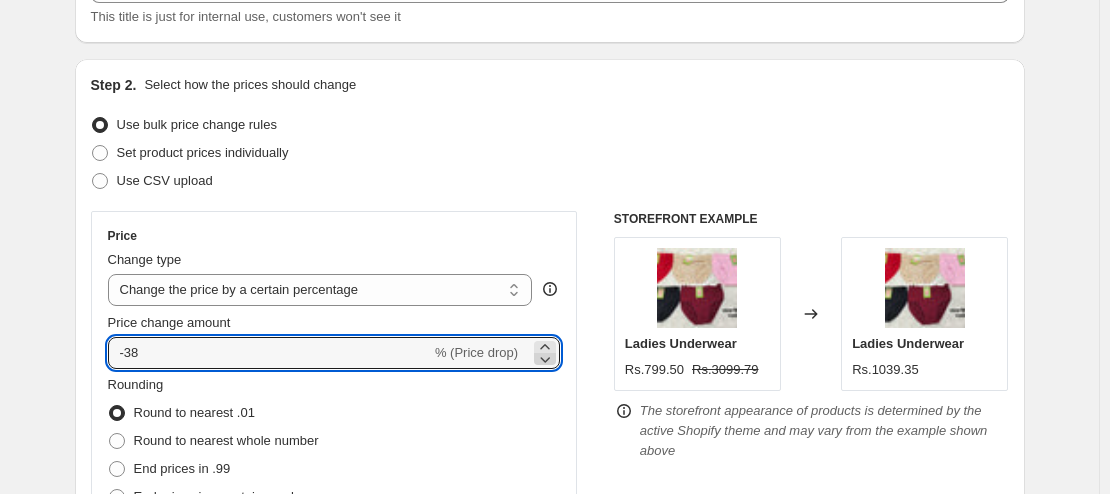 click 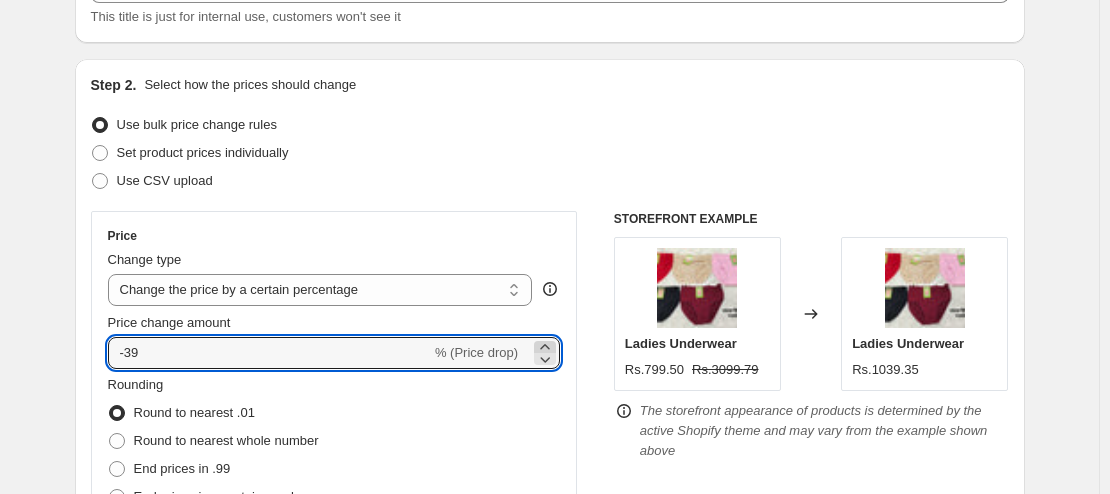 click 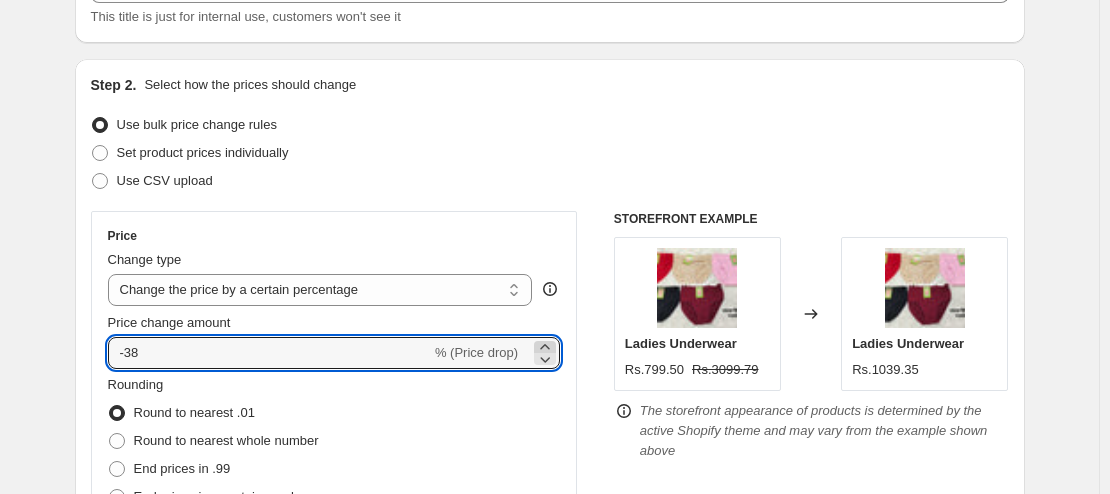 click 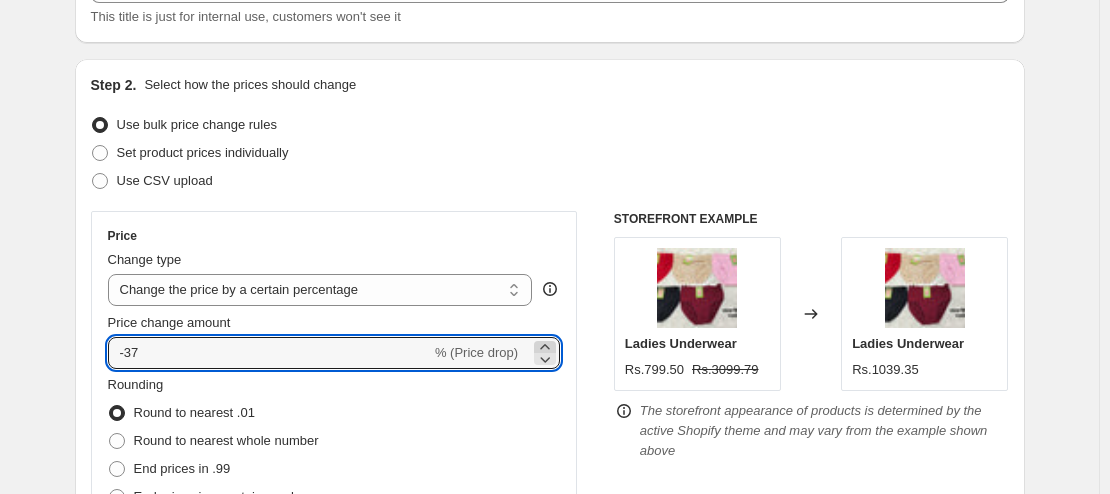 click 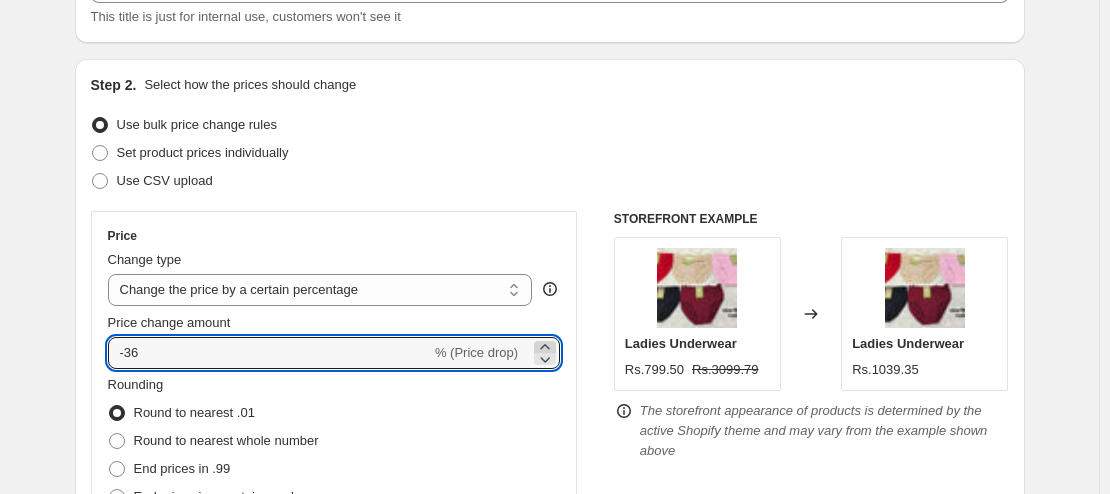 click 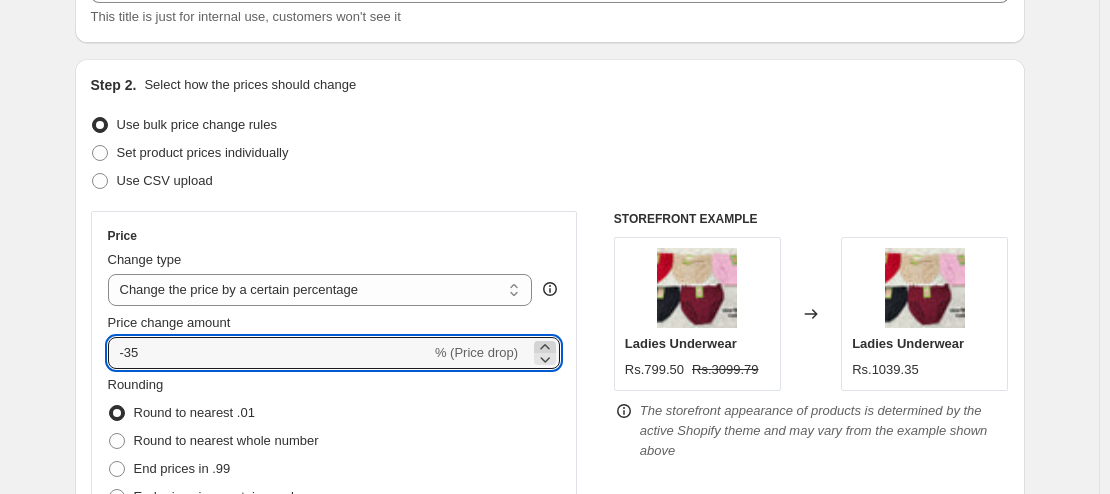 click 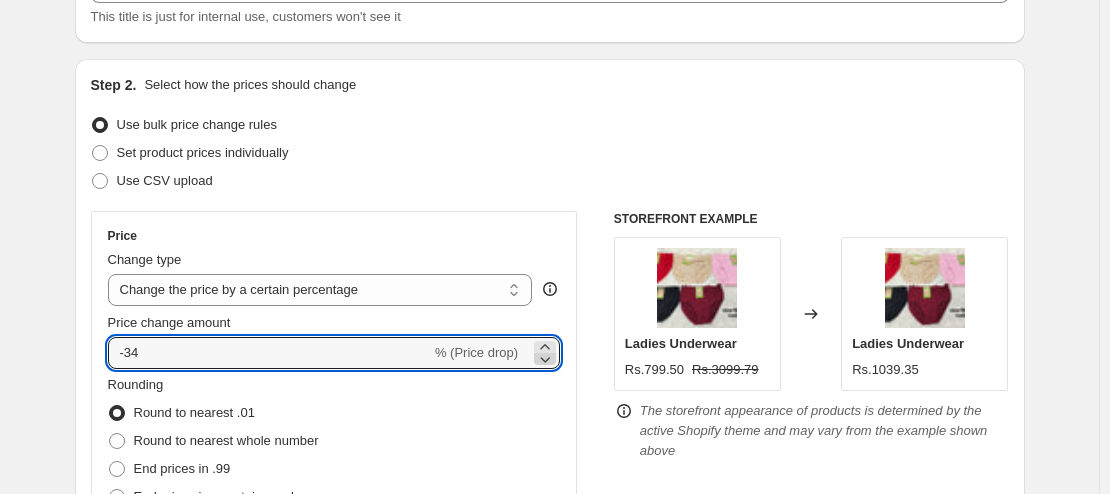 click 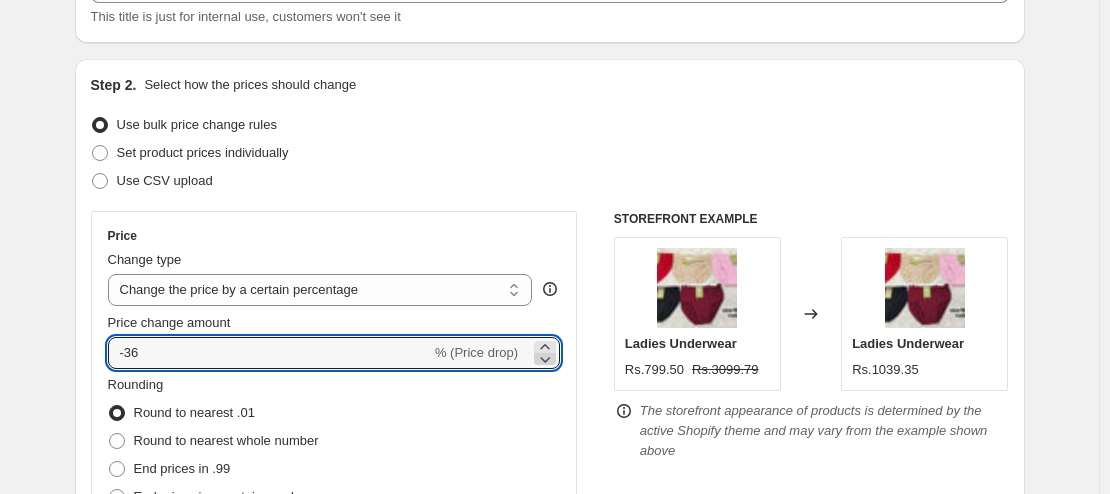 click 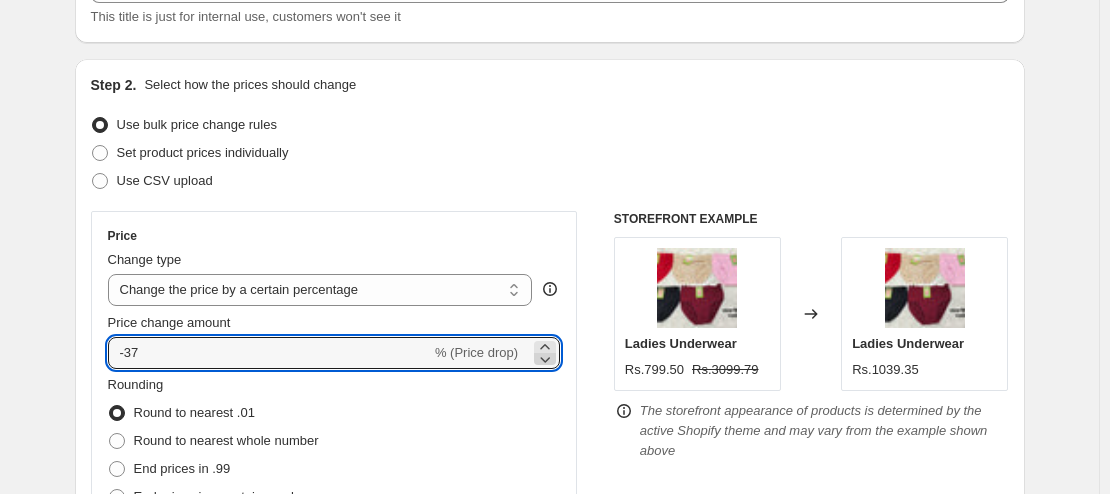 click 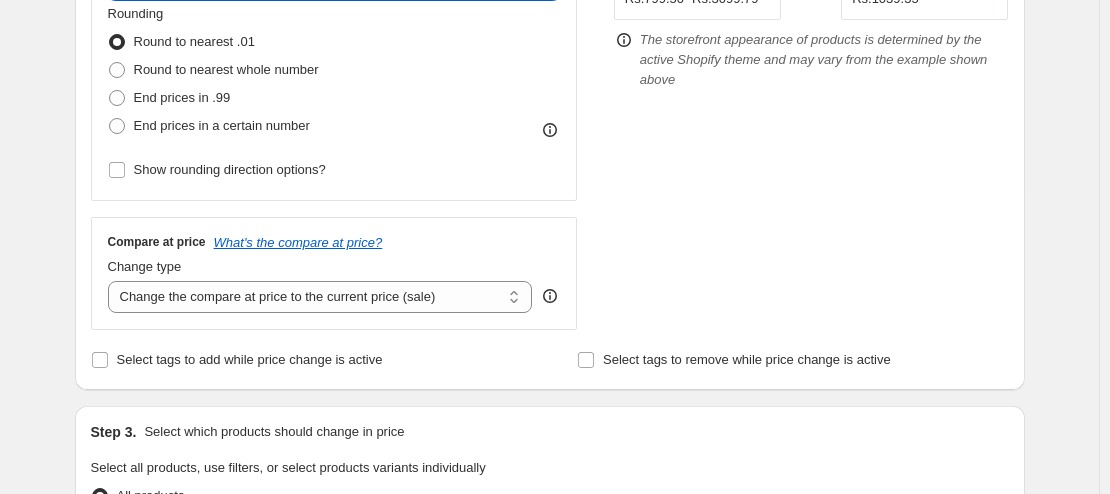 scroll, scrollTop: 532, scrollLeft: 0, axis: vertical 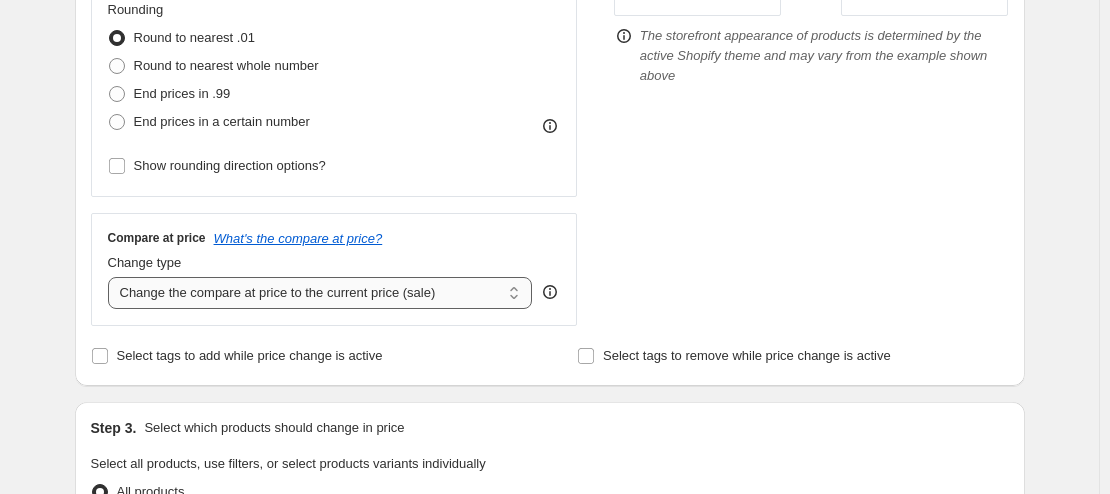 click on "Change the compare at price to the current price (sale) Change the compare at price to a certain amount Change the compare at price by a certain amount Change the compare at price by a certain percentage Change the compare at price by a certain amount relative to the actual price Change the compare at price by a certain percentage relative to the actual price Don't change the compare at price Remove the compare at price" at bounding box center [320, 293] 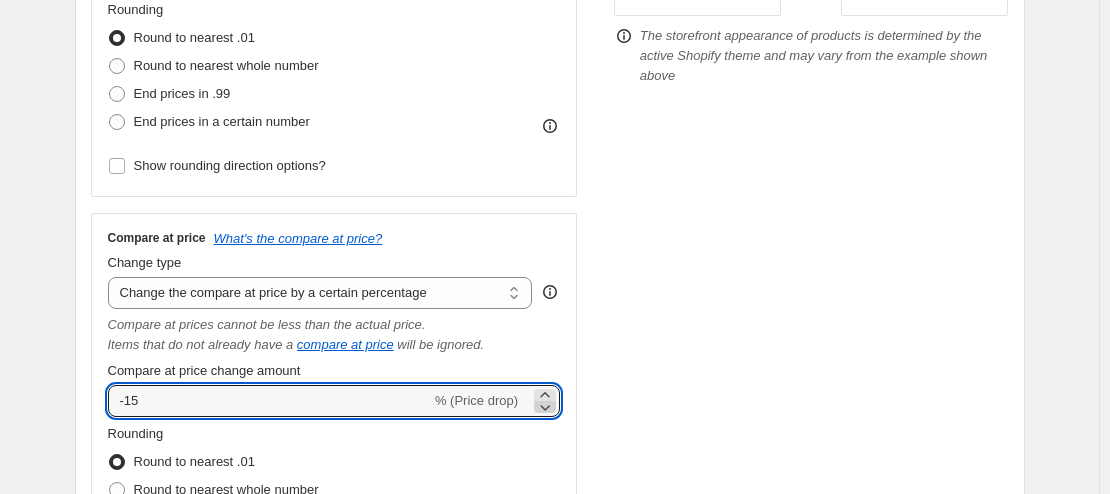 click 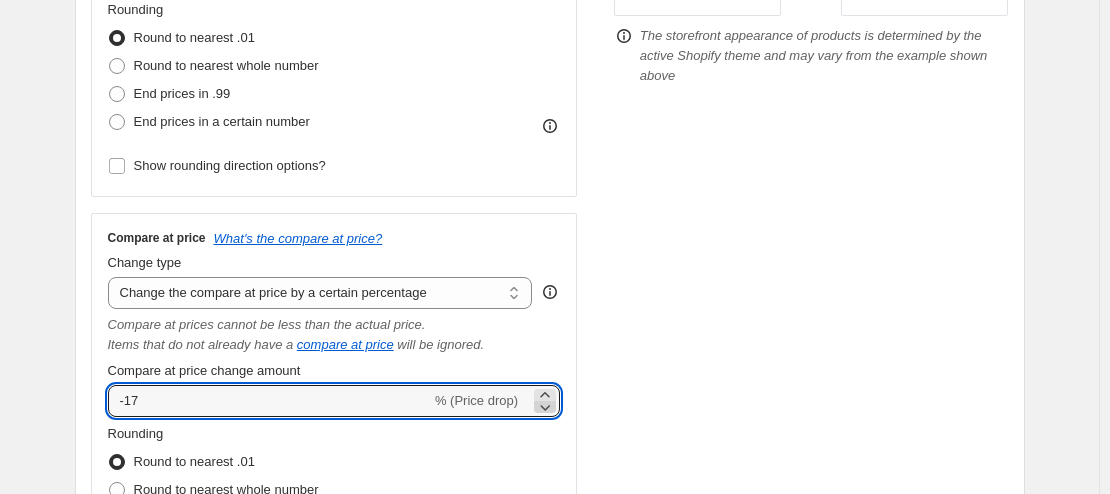 click 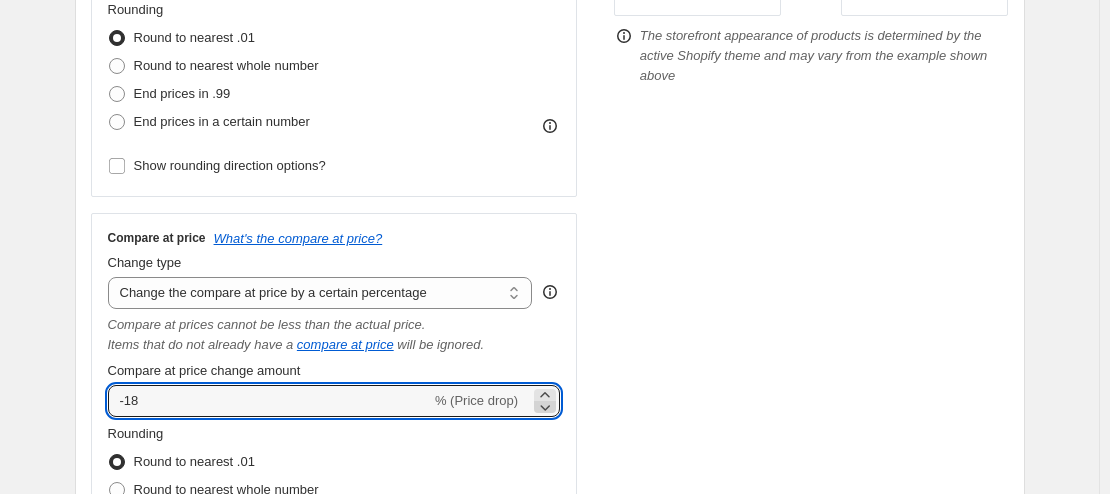 click 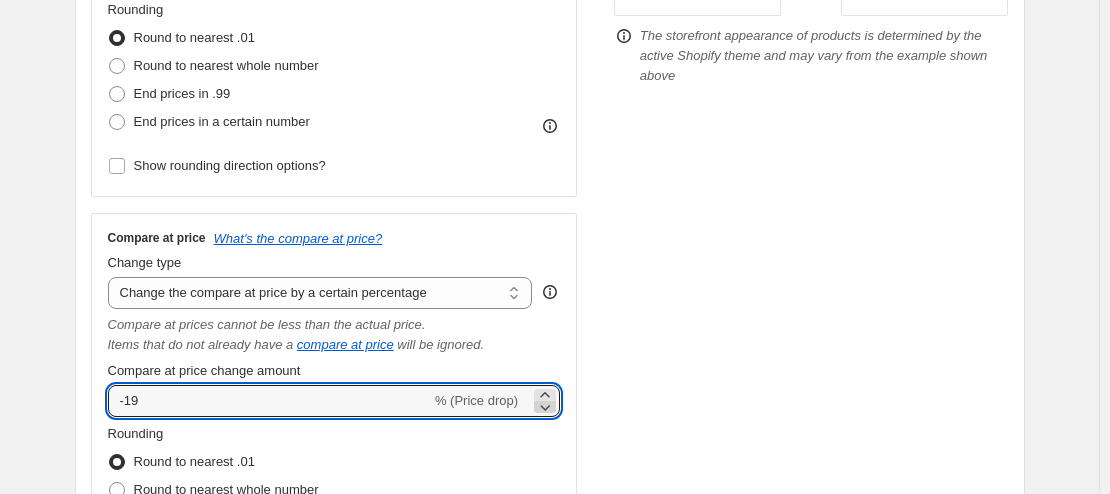 click 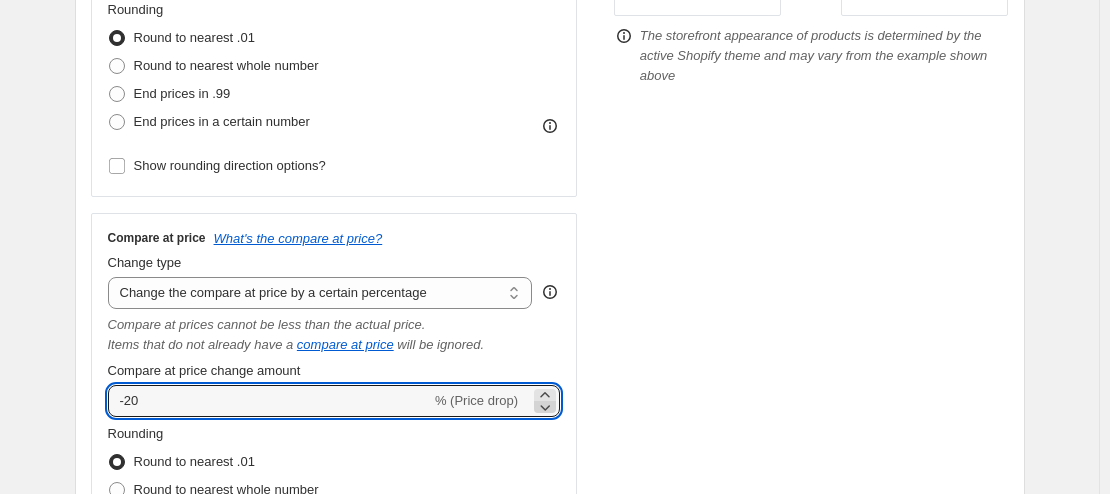 click 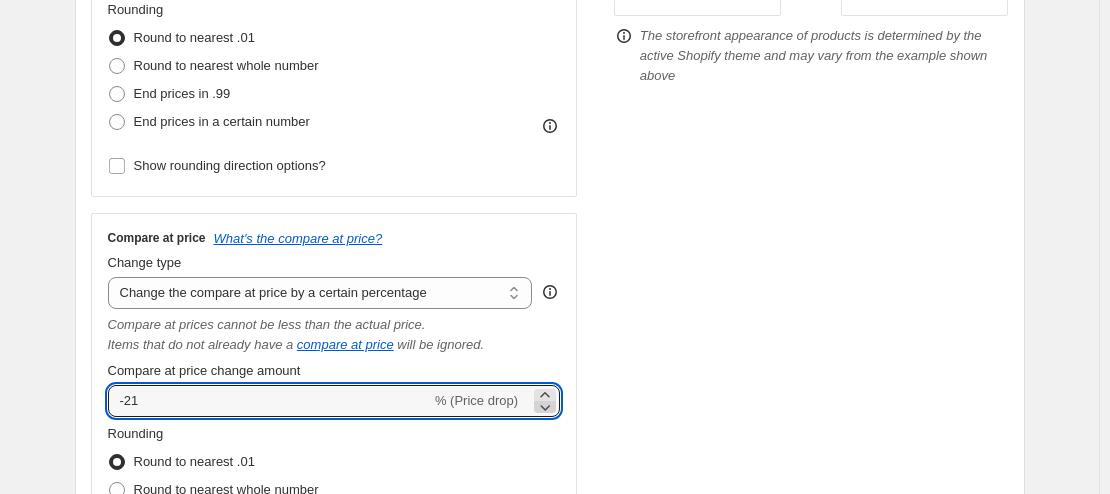 click 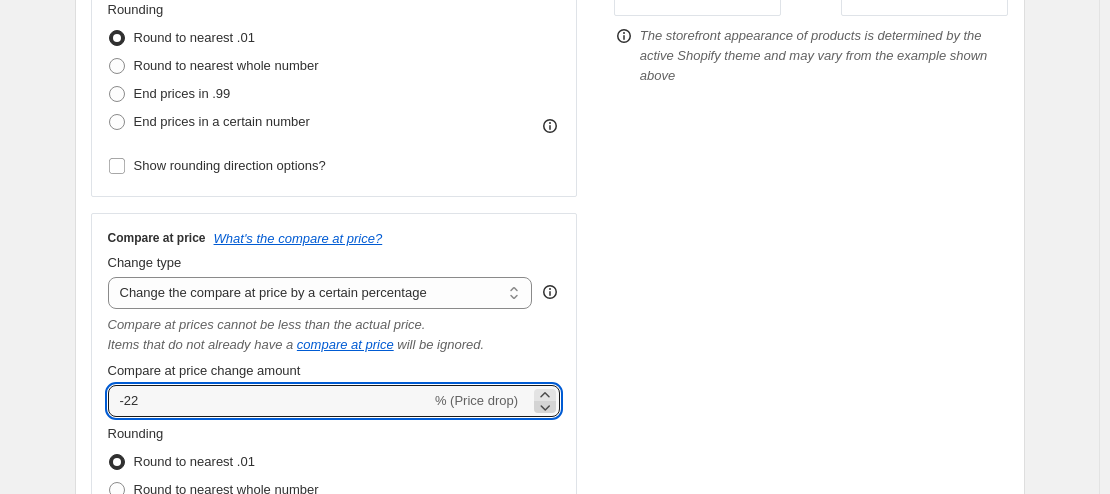 click 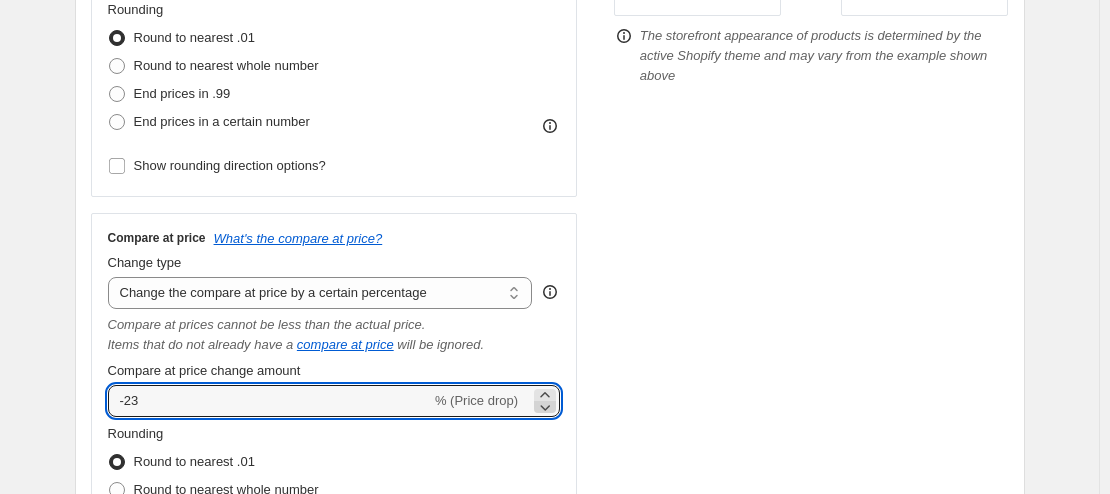 click 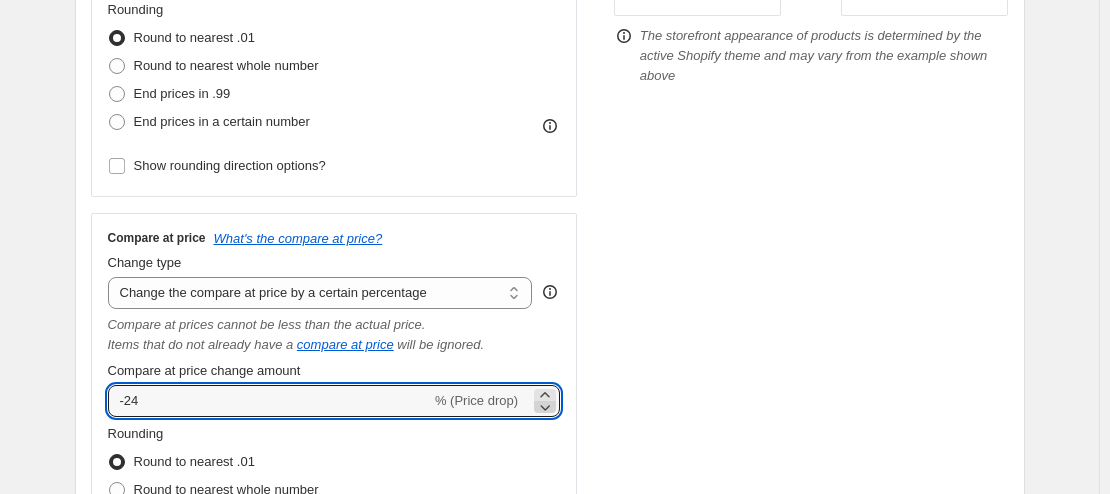 click 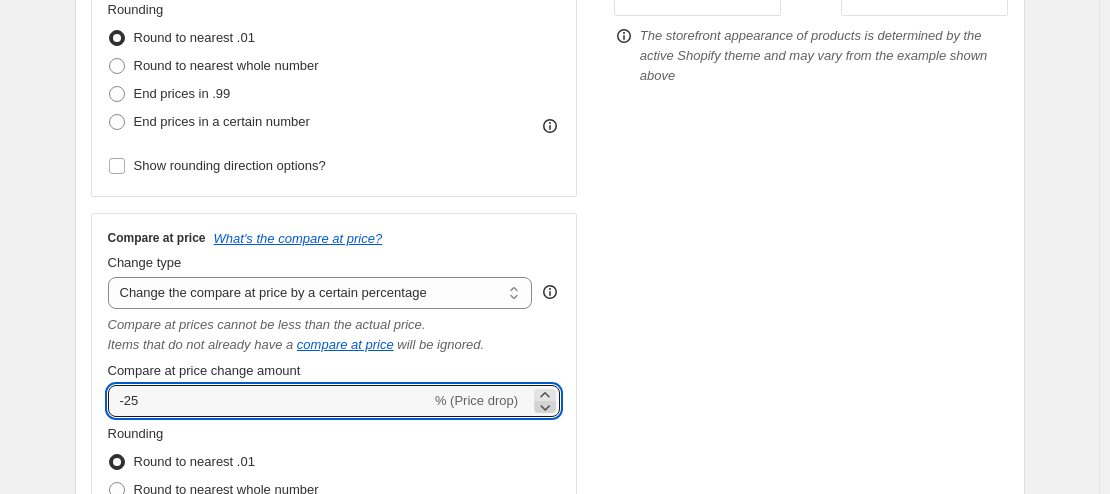 click 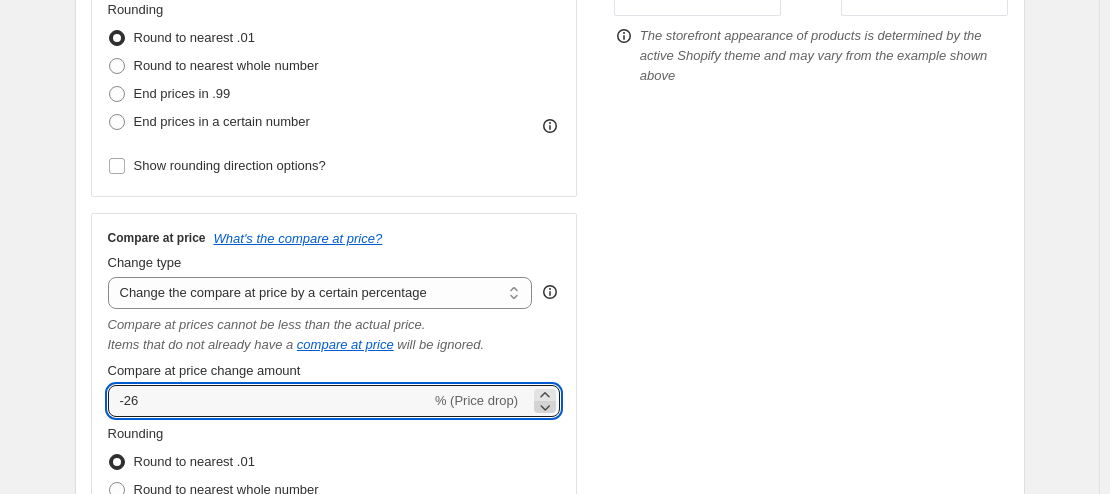 click 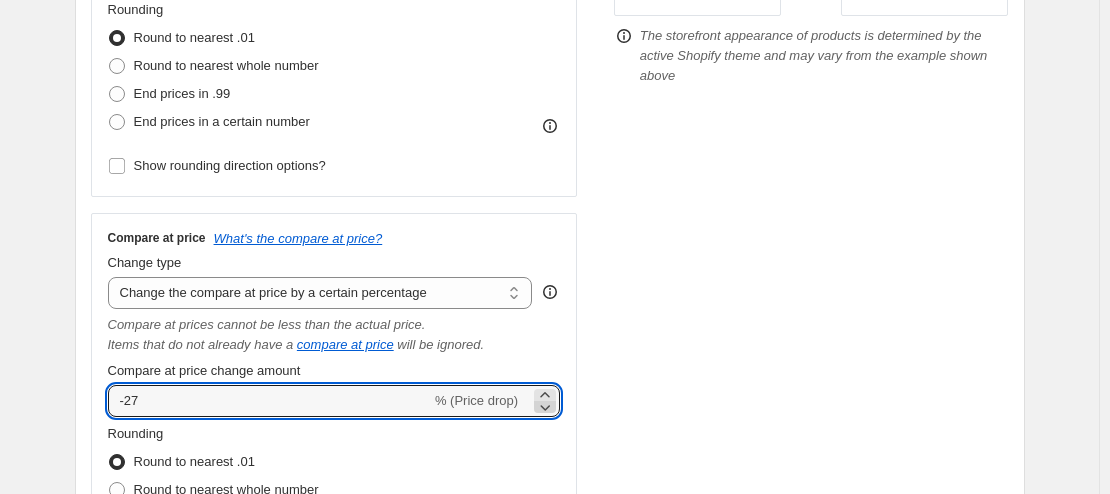 click 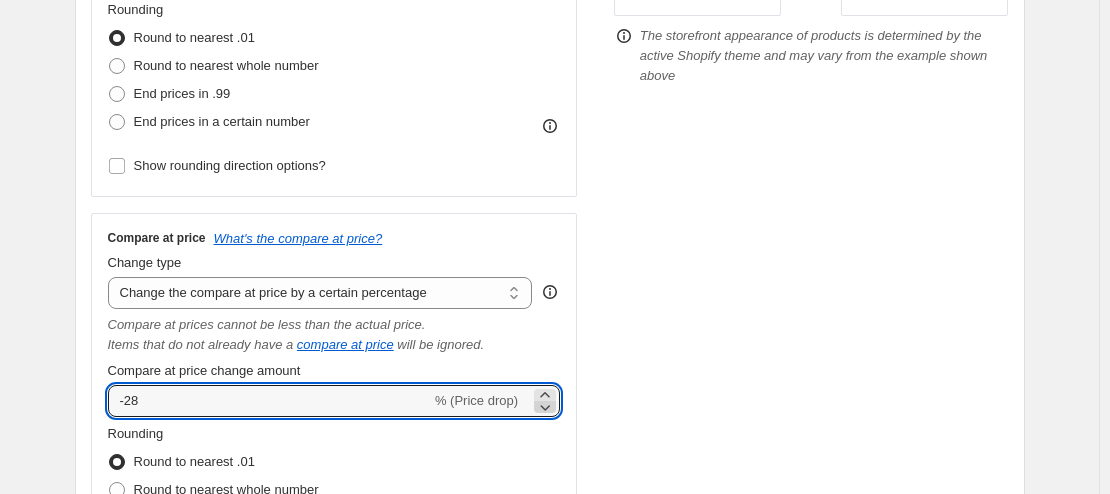 click 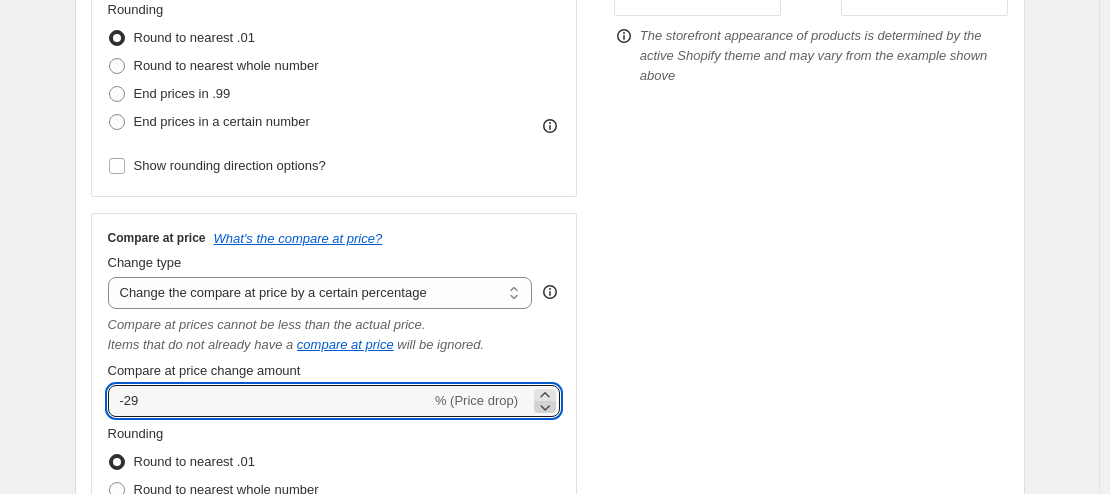 click 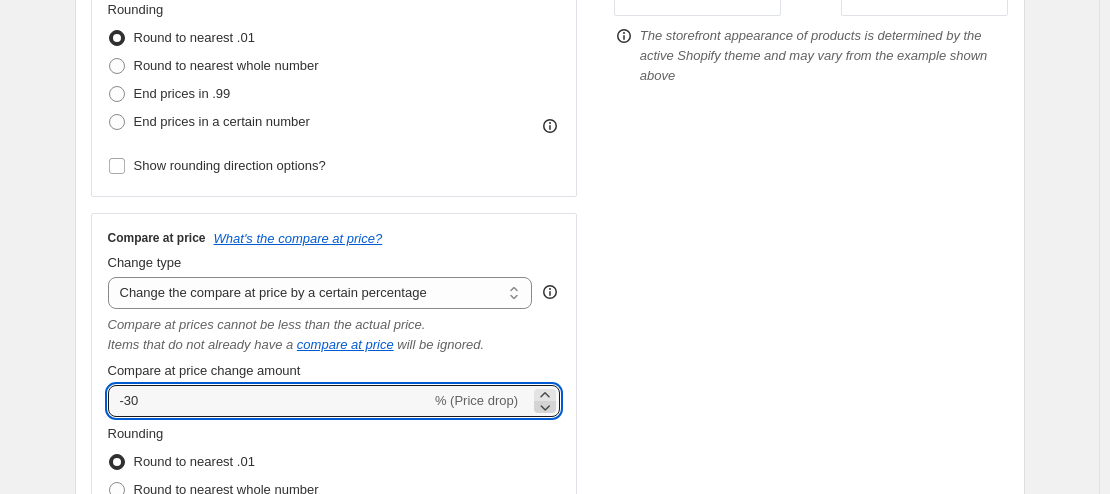 click 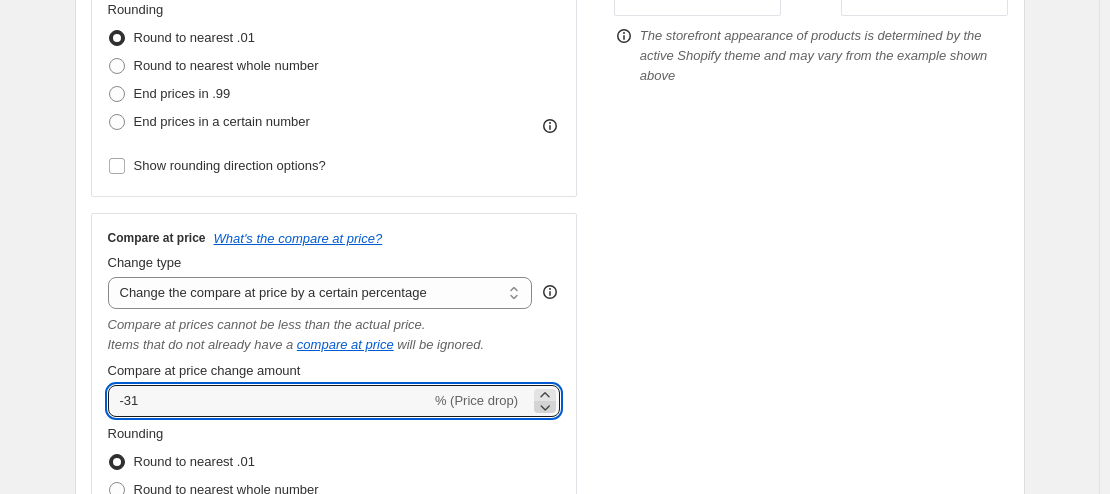 click 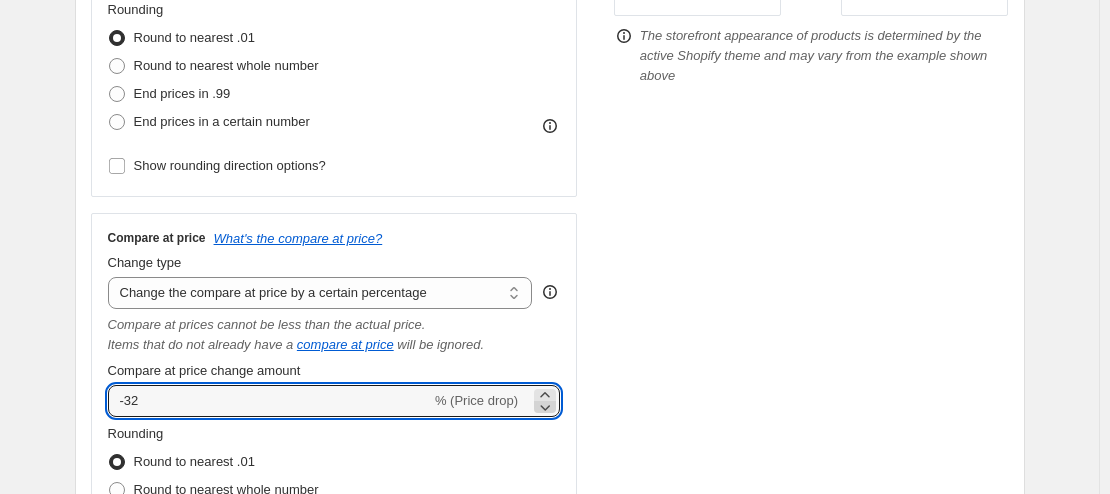 click 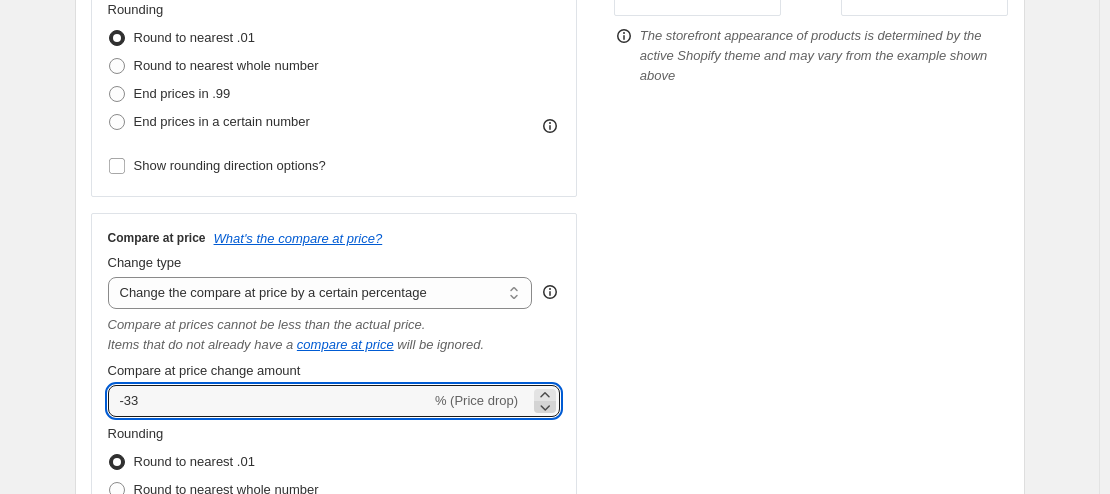 click 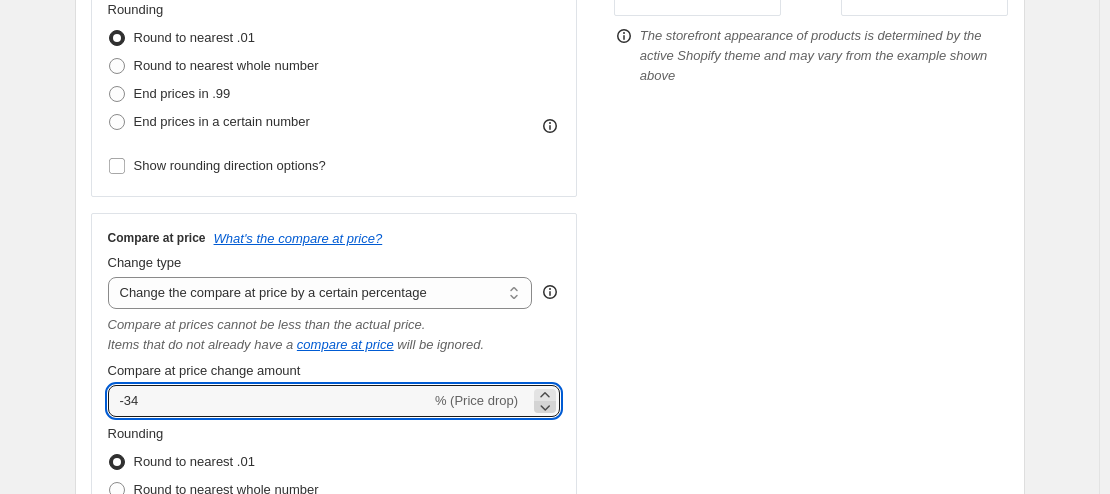 click 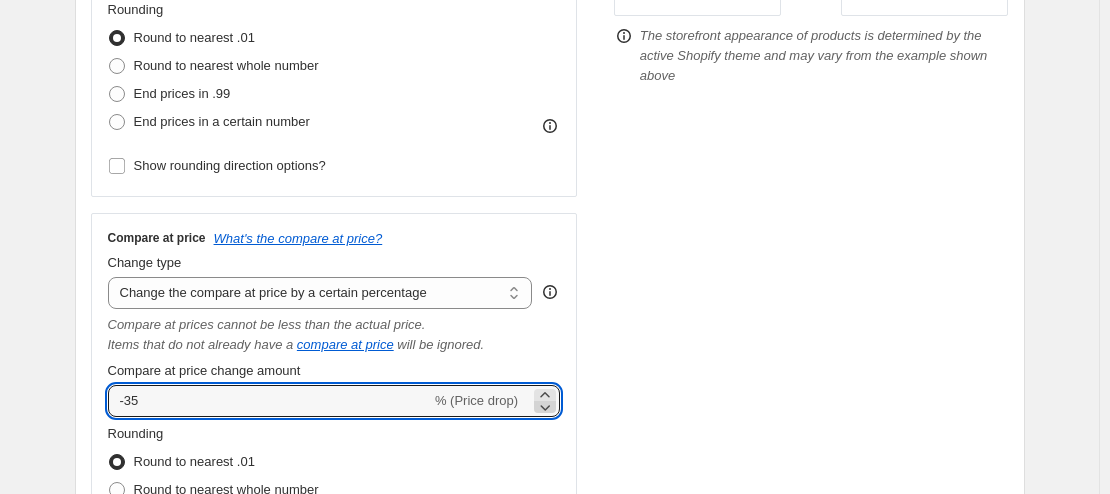 click 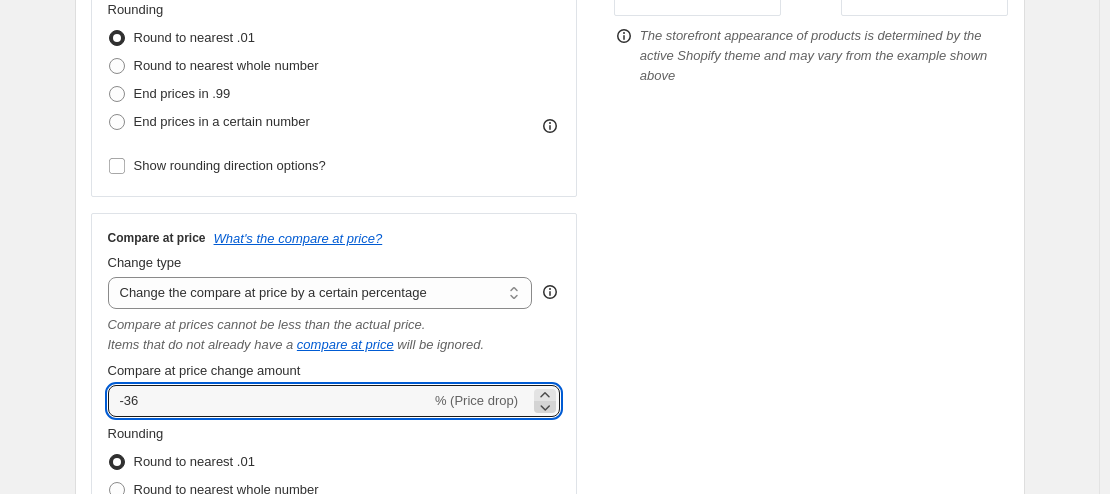 click 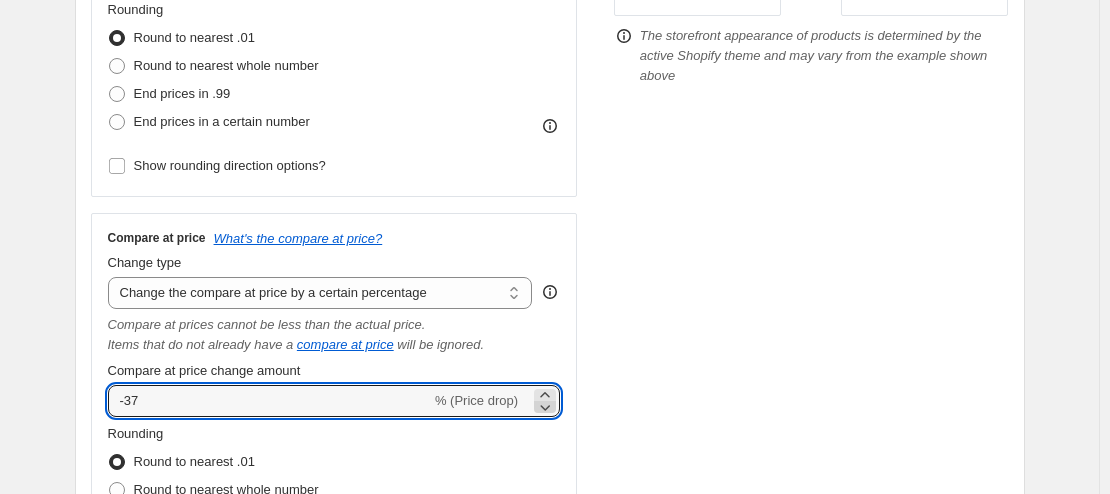 click 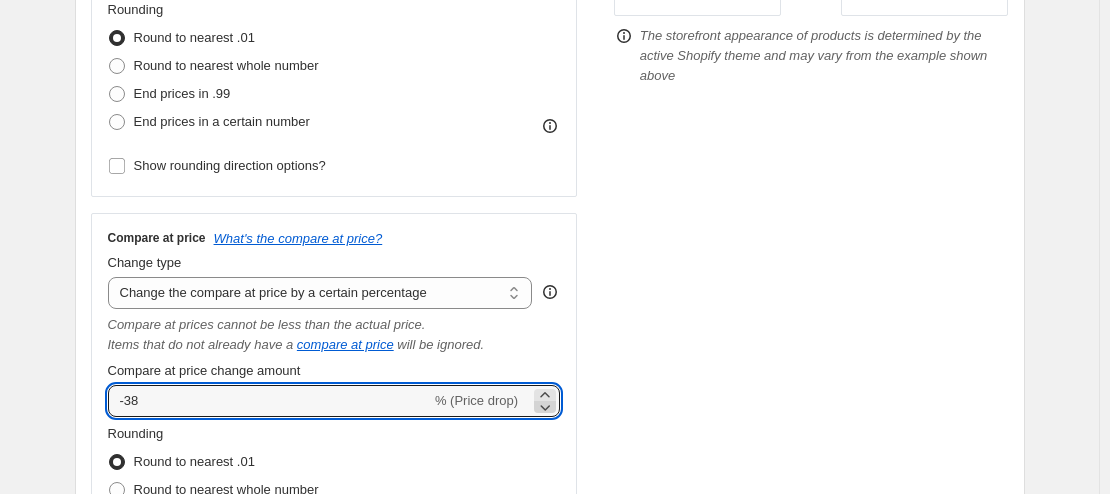 click 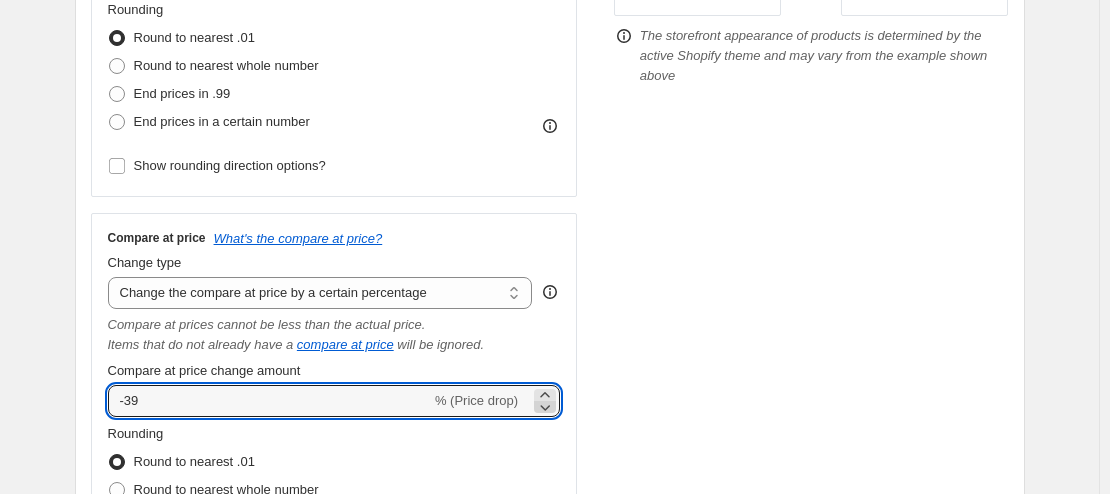 click 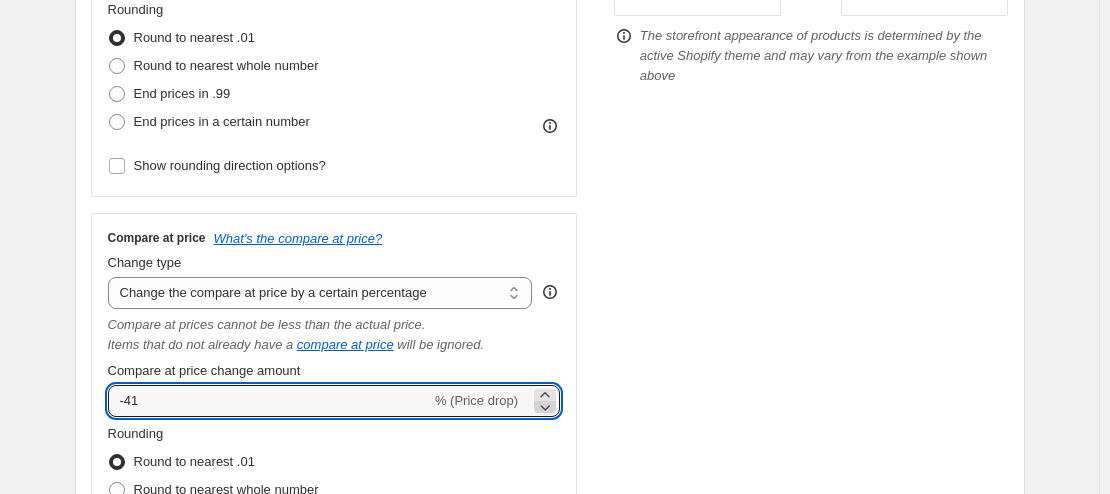 click 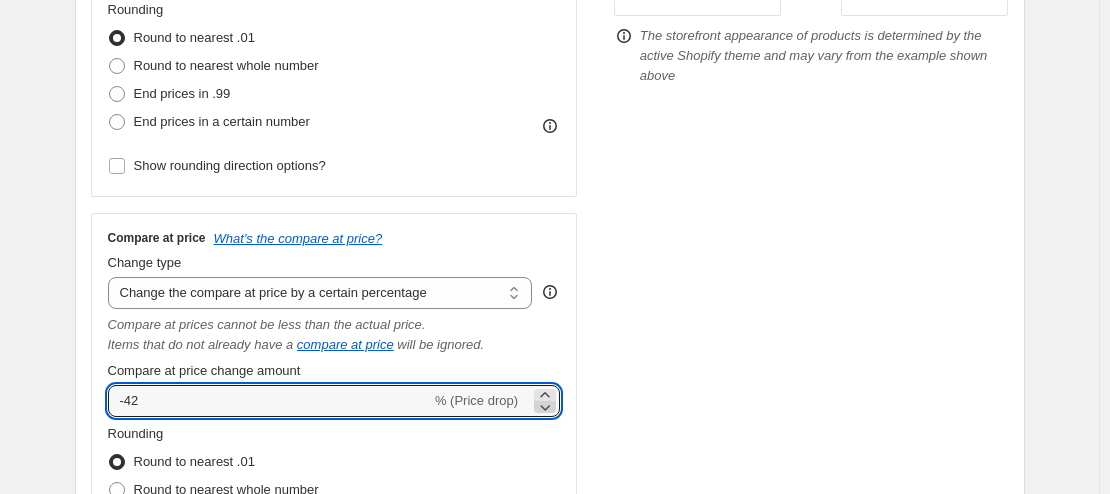 click 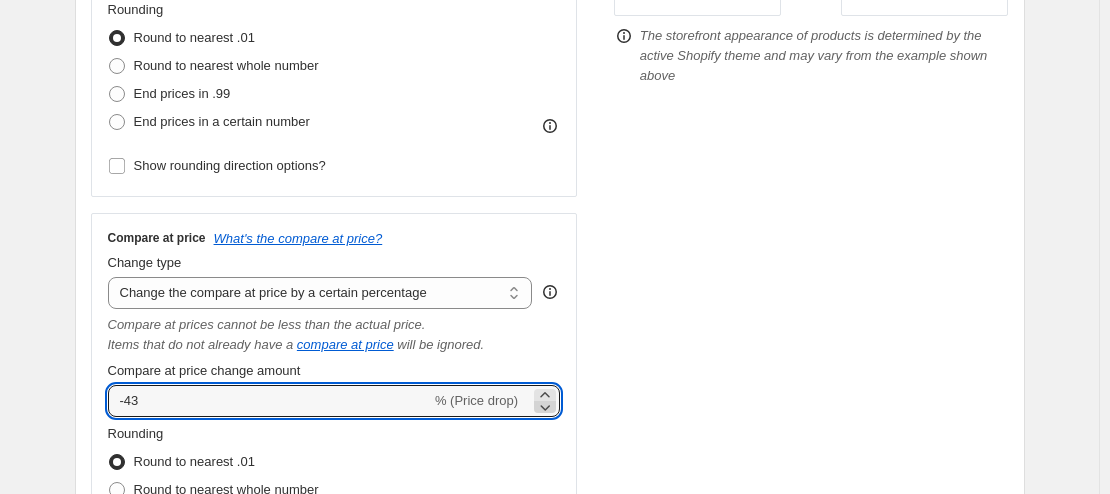 click 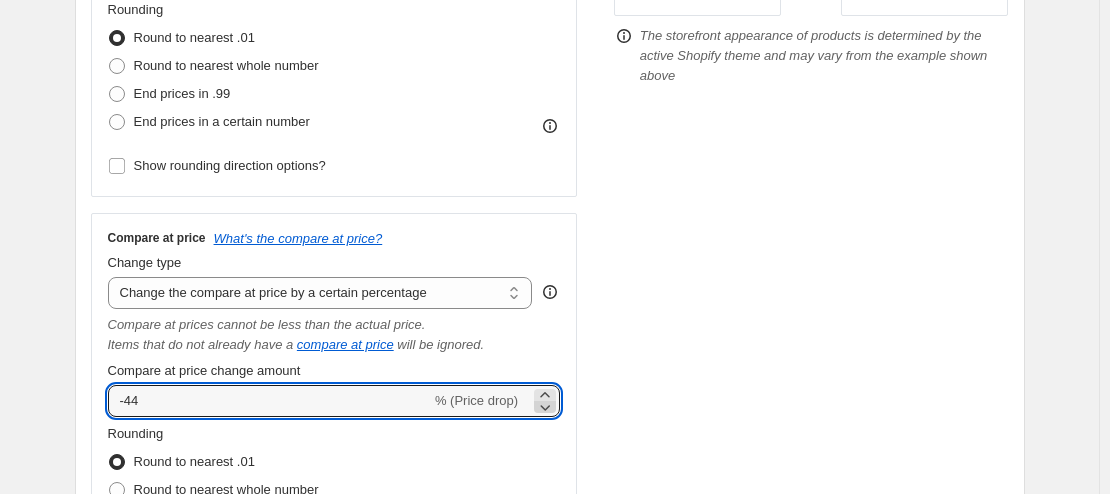 click 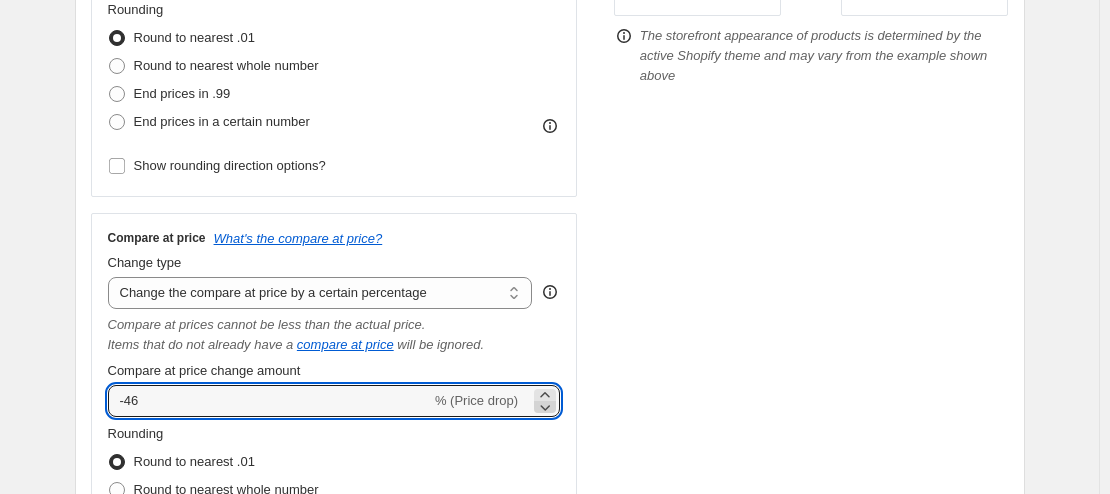 click 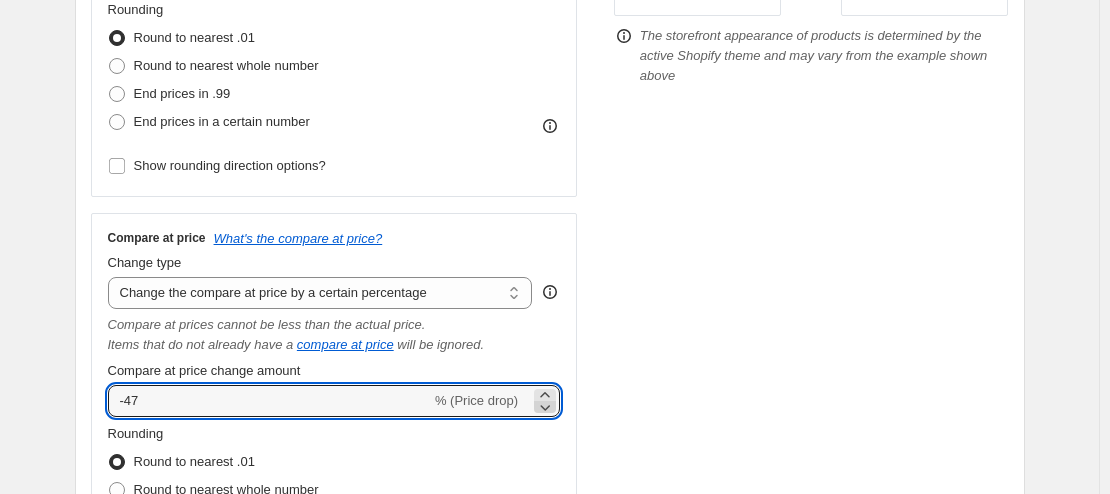 click 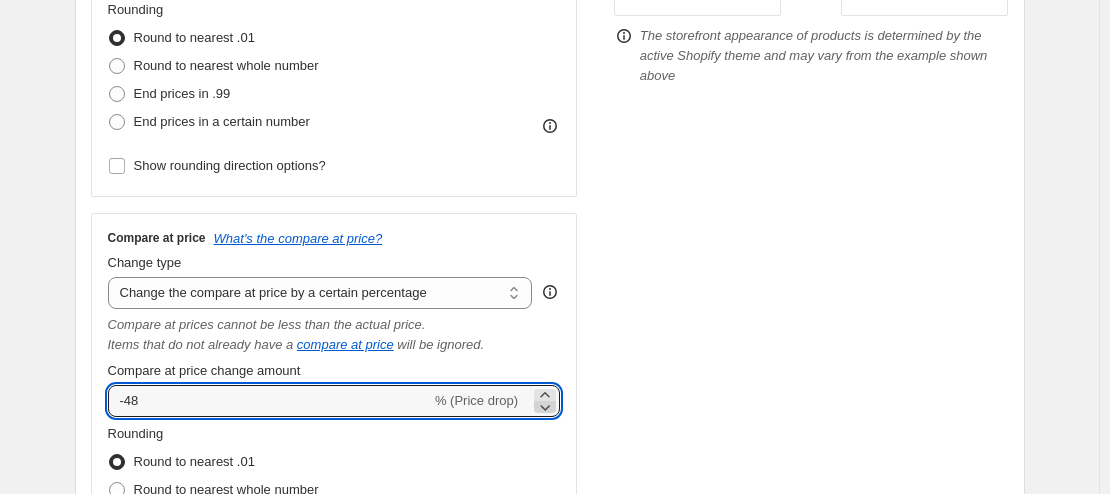 click 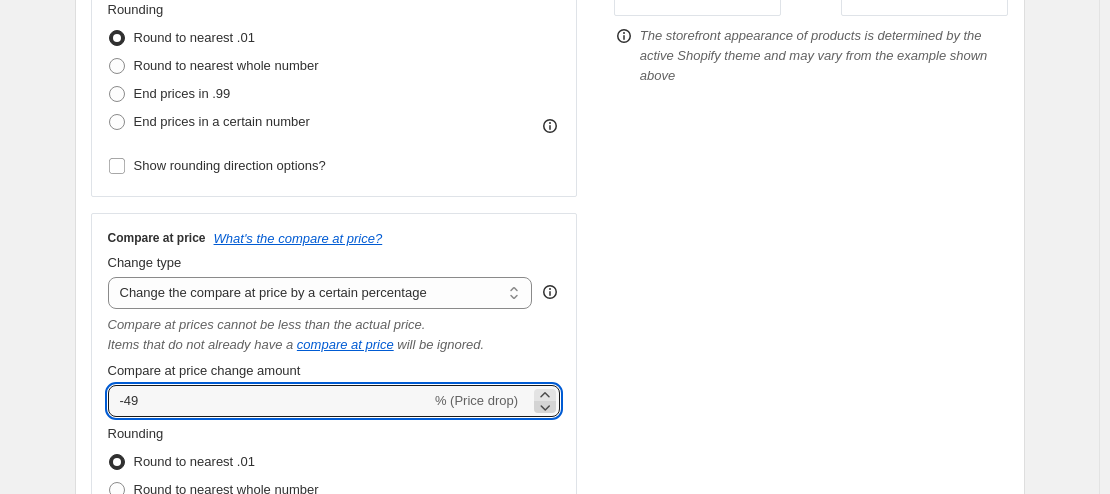 click 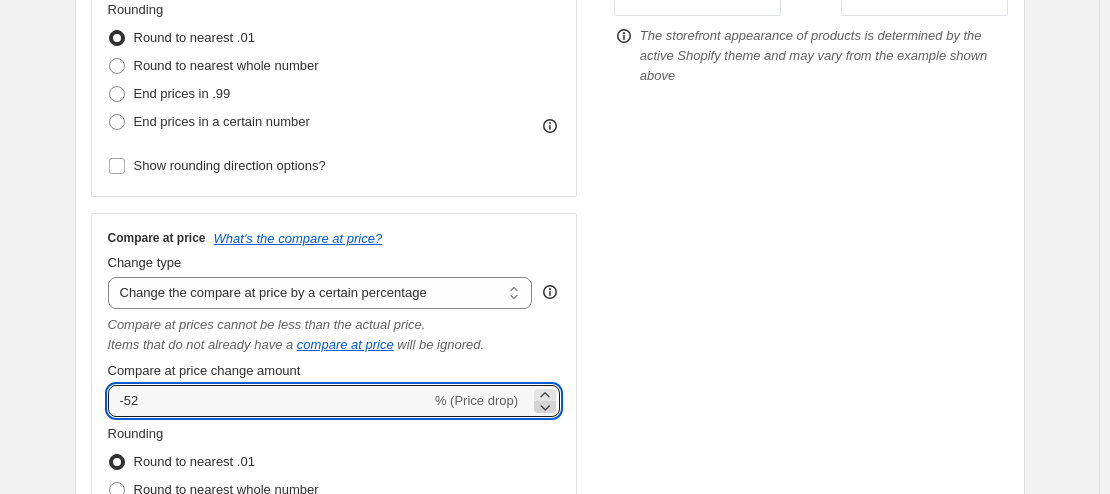 click 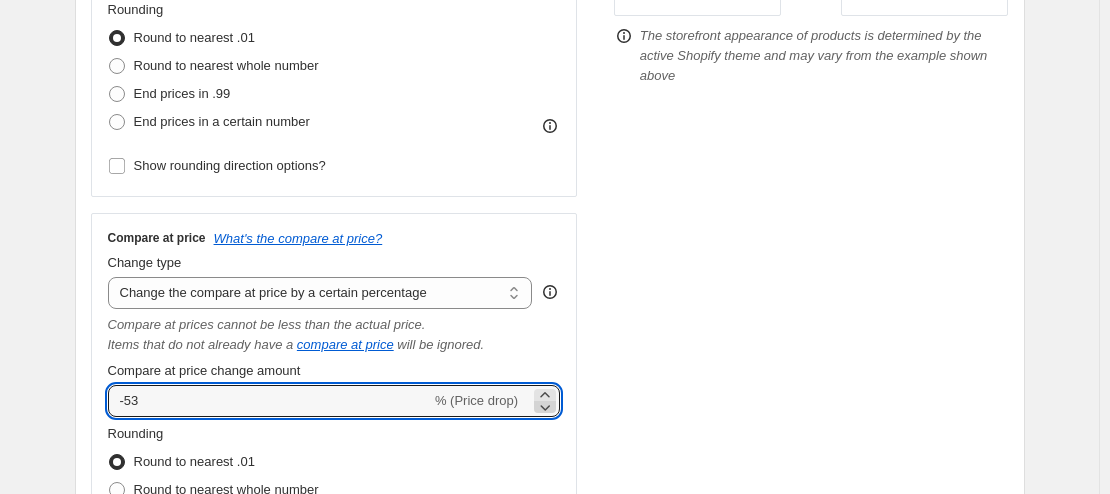 click 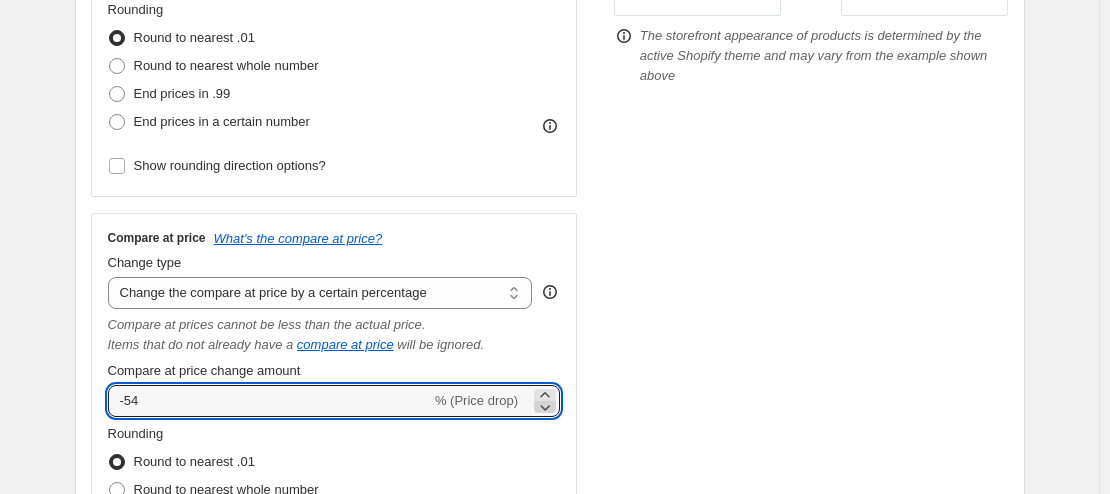click 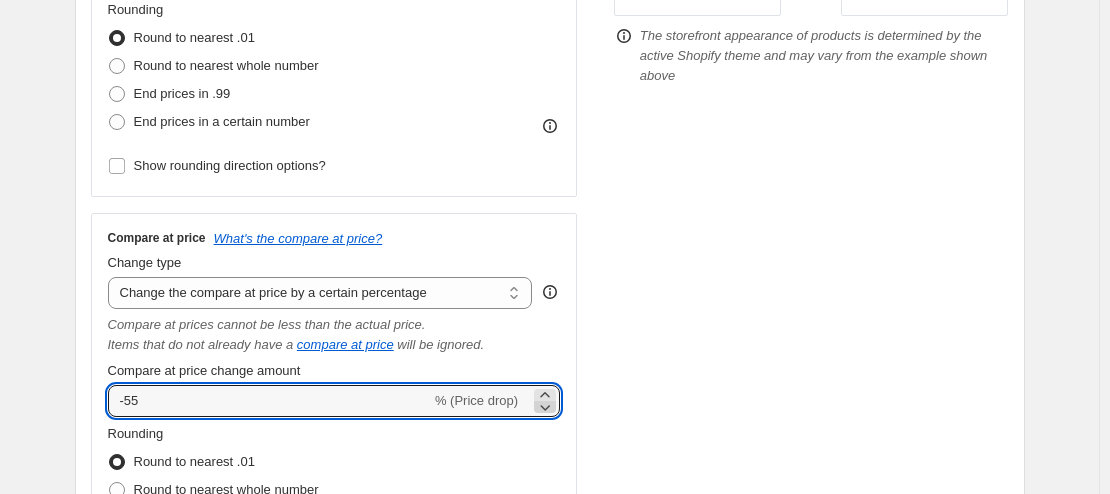 click 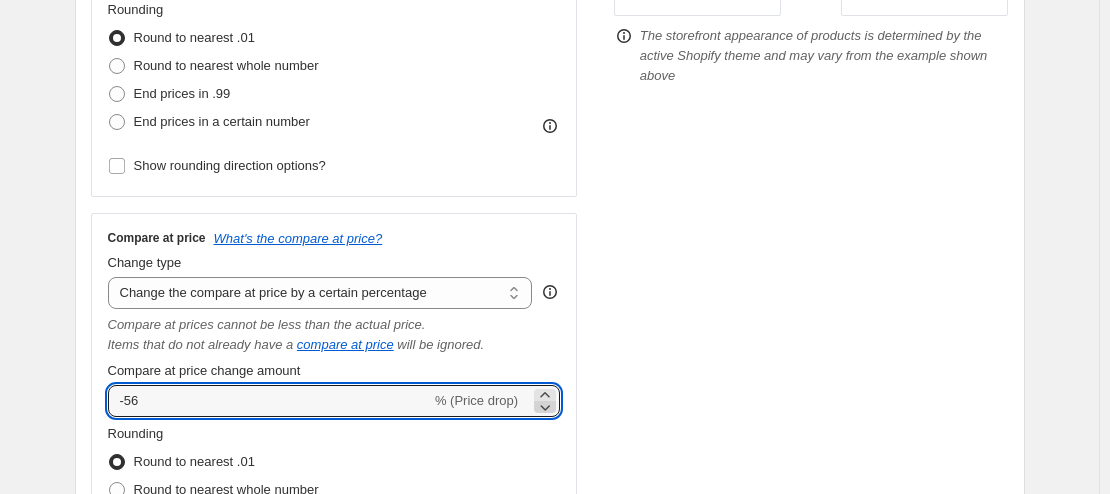 click 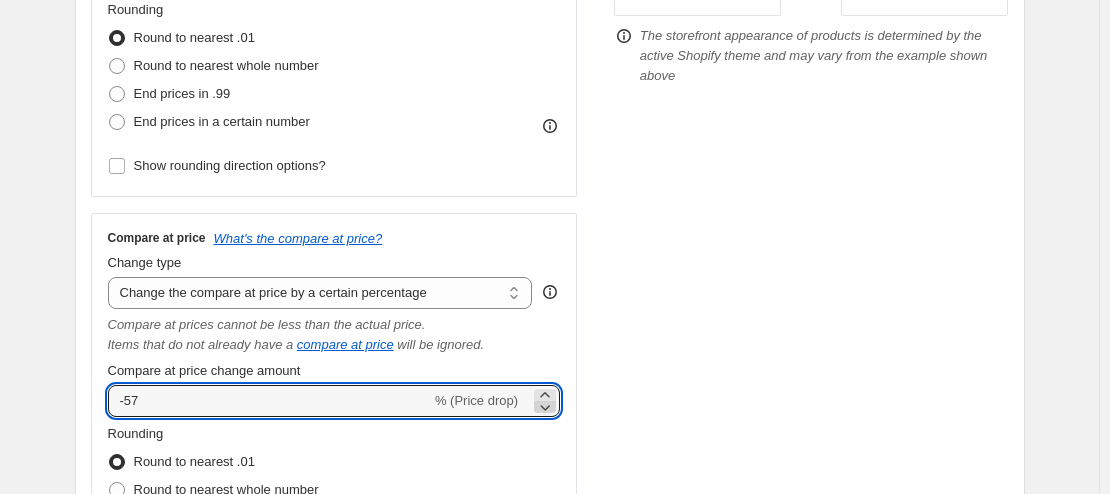 click 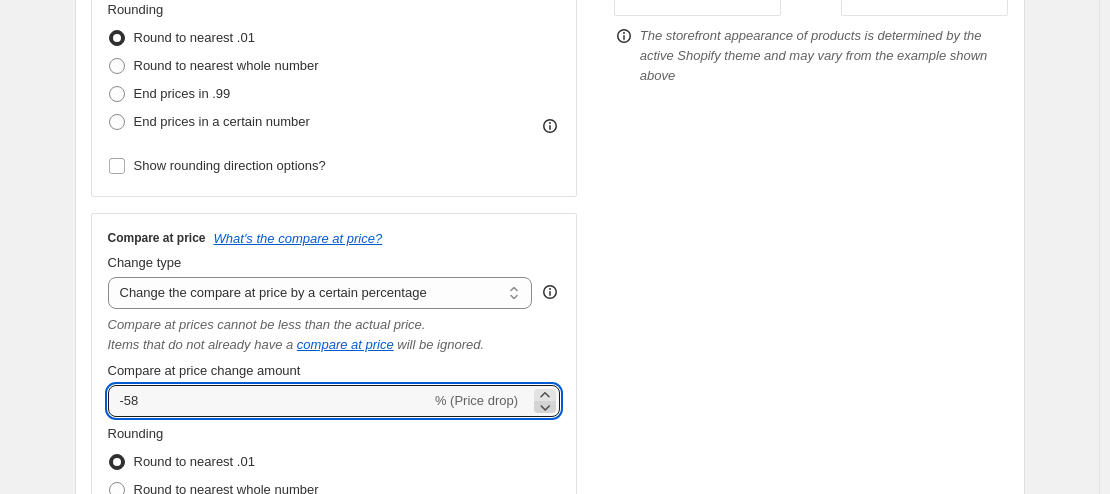 click 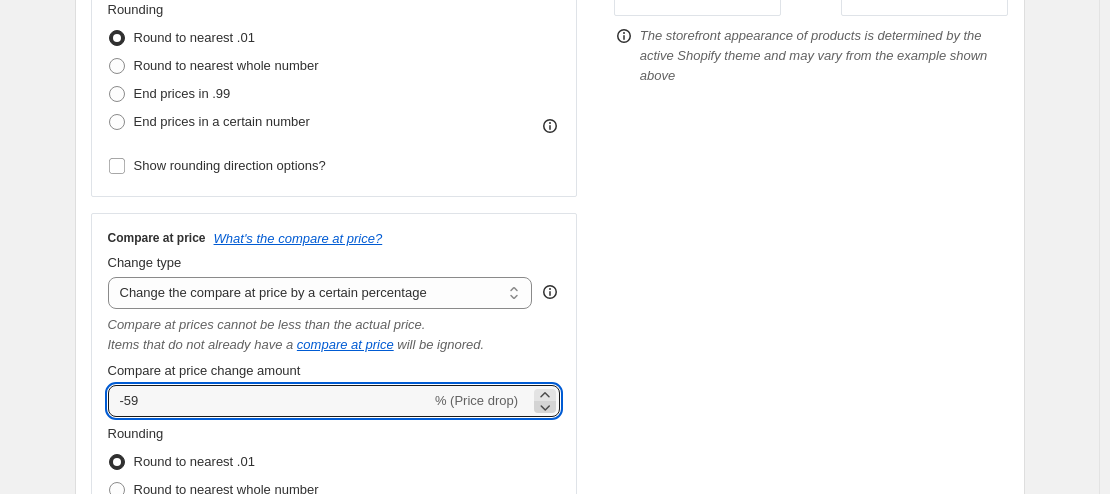 click 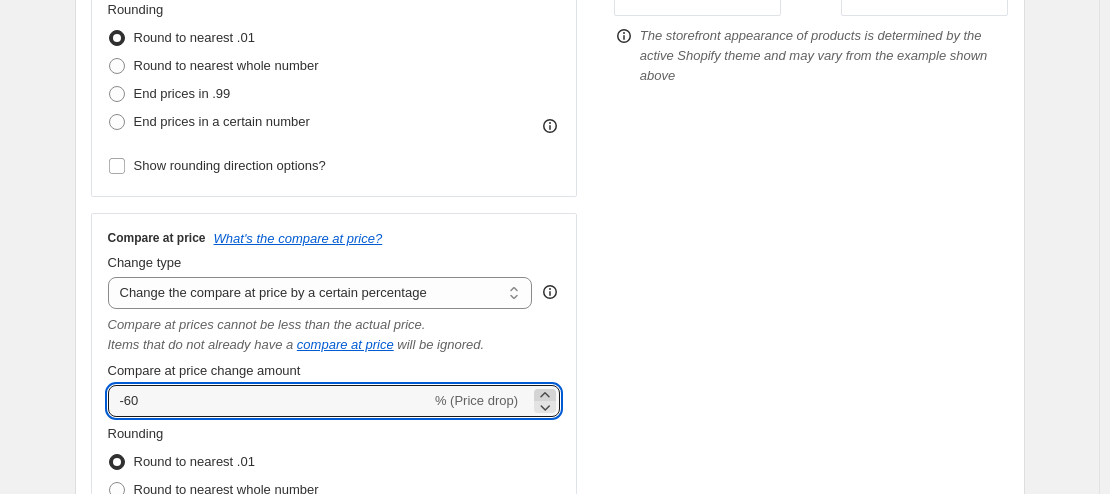 click 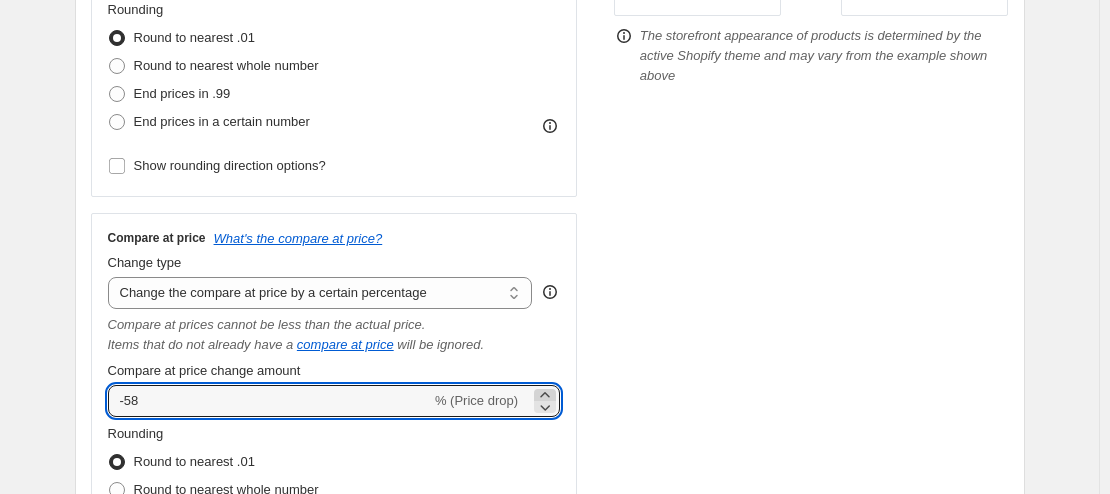 click 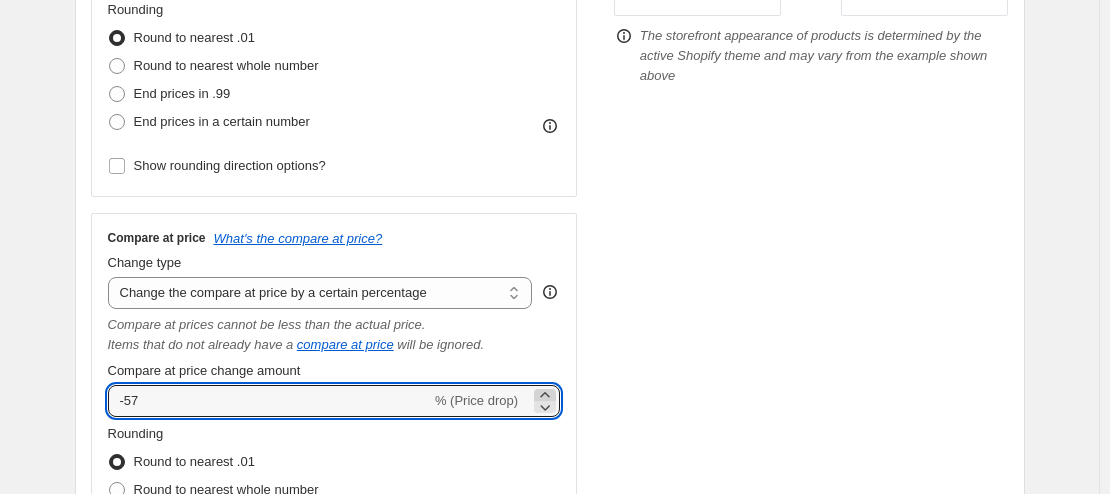 click 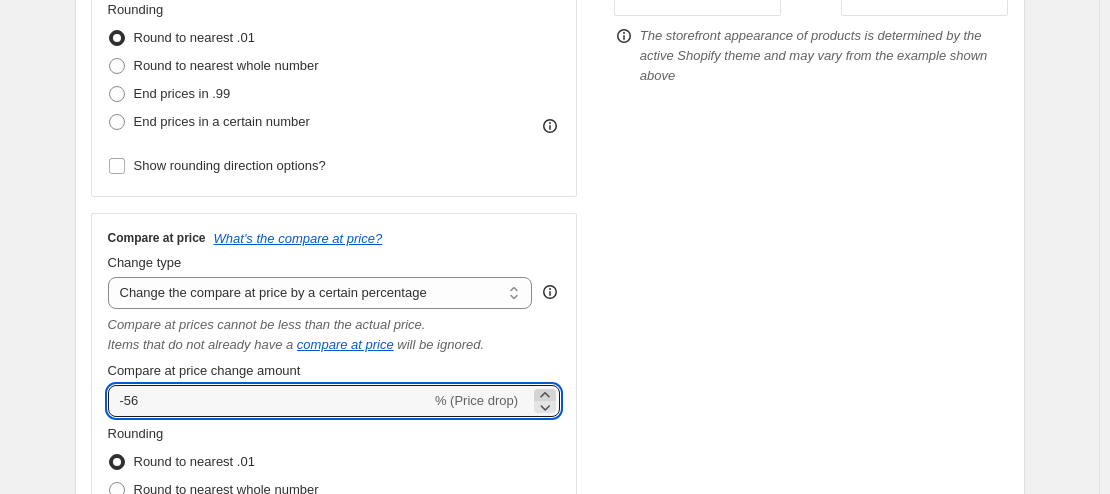 click 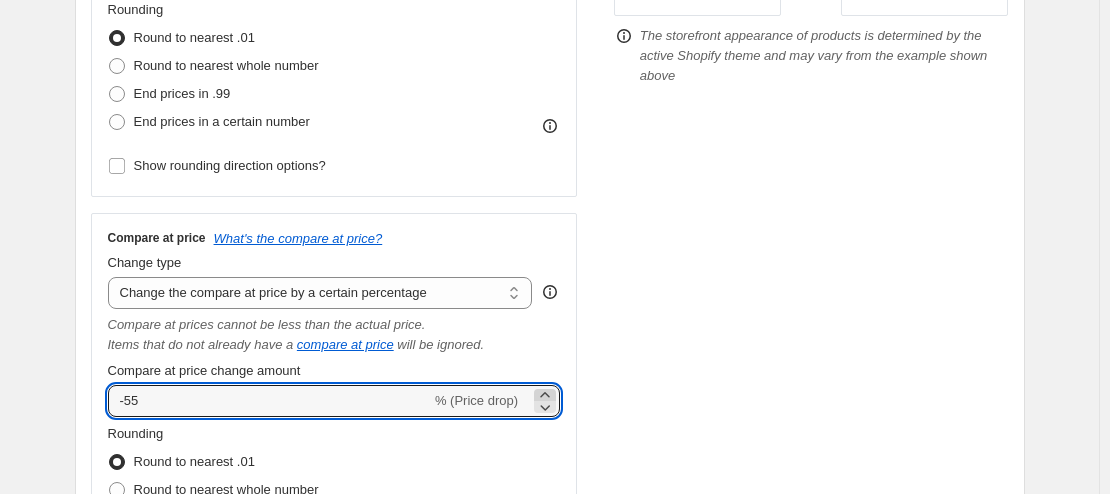 click 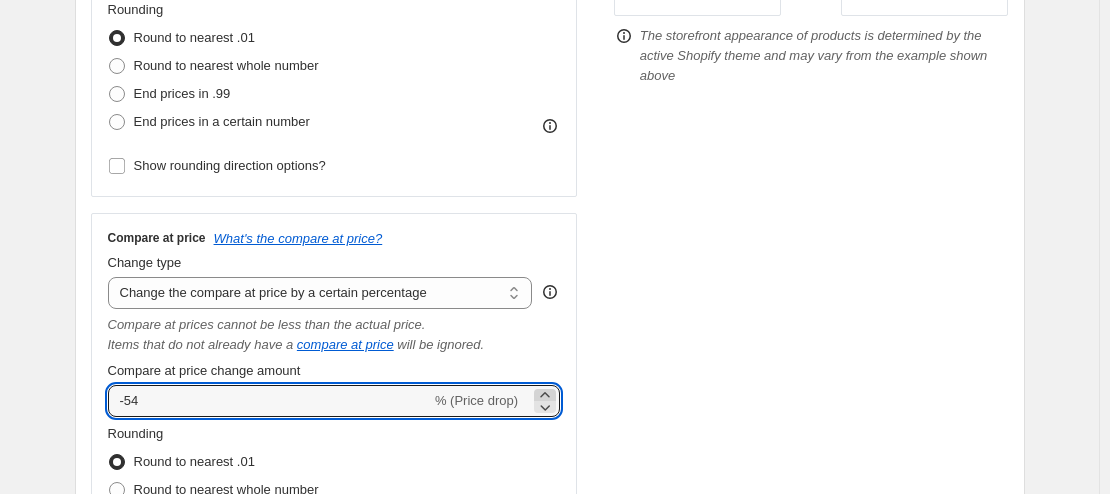 click 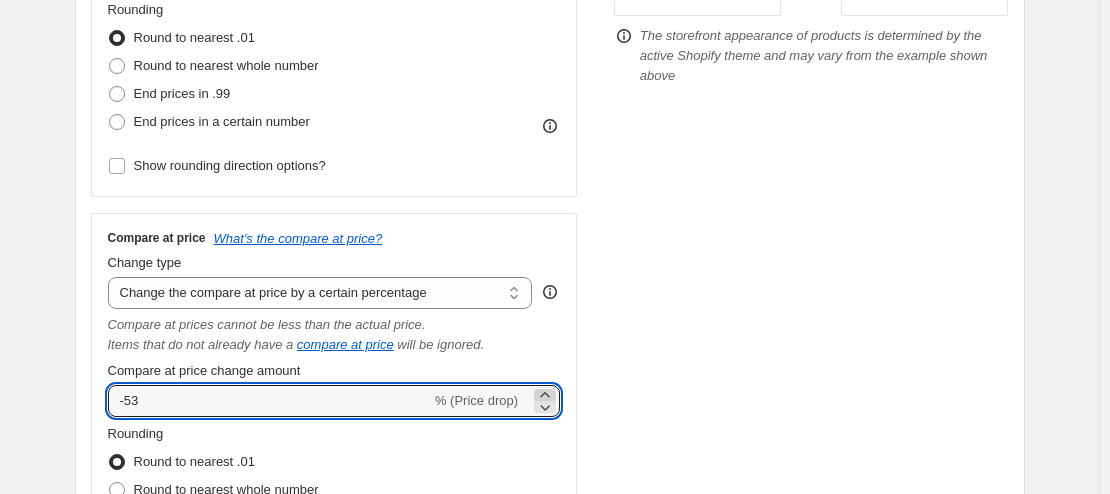 click 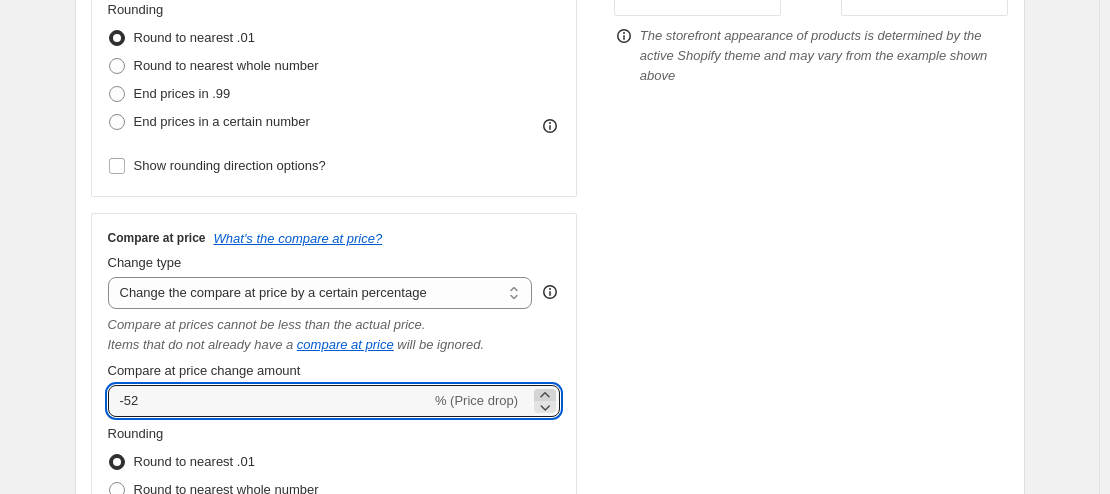 click 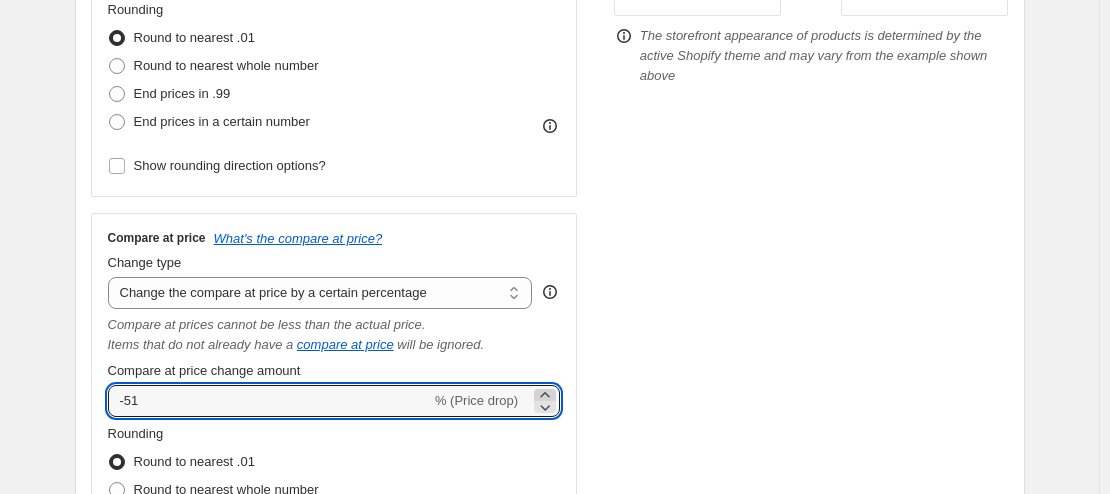 click 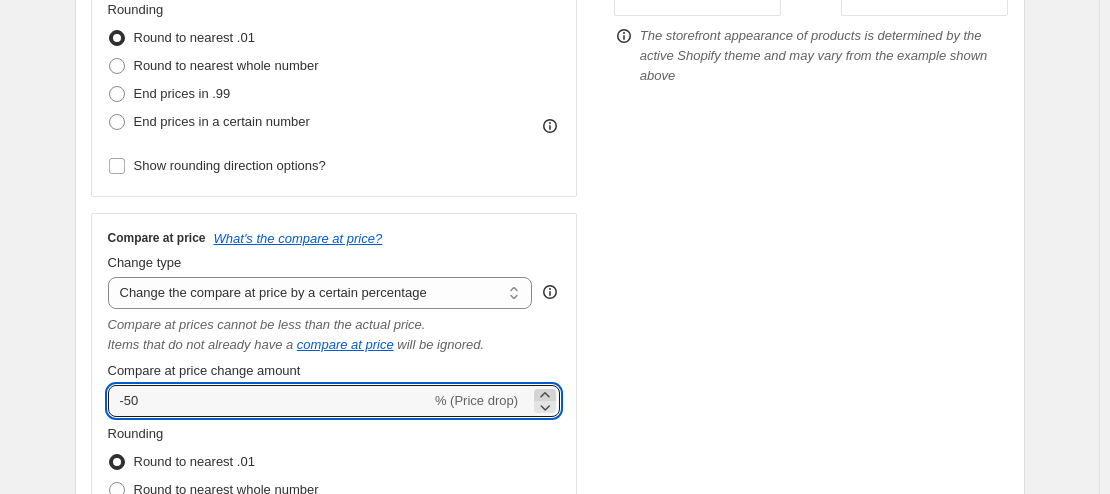 click 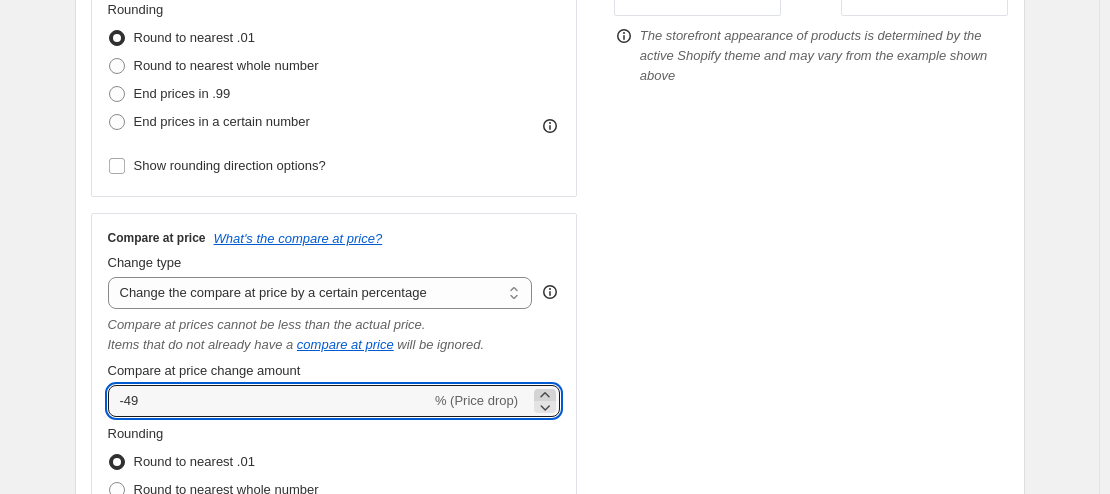 click 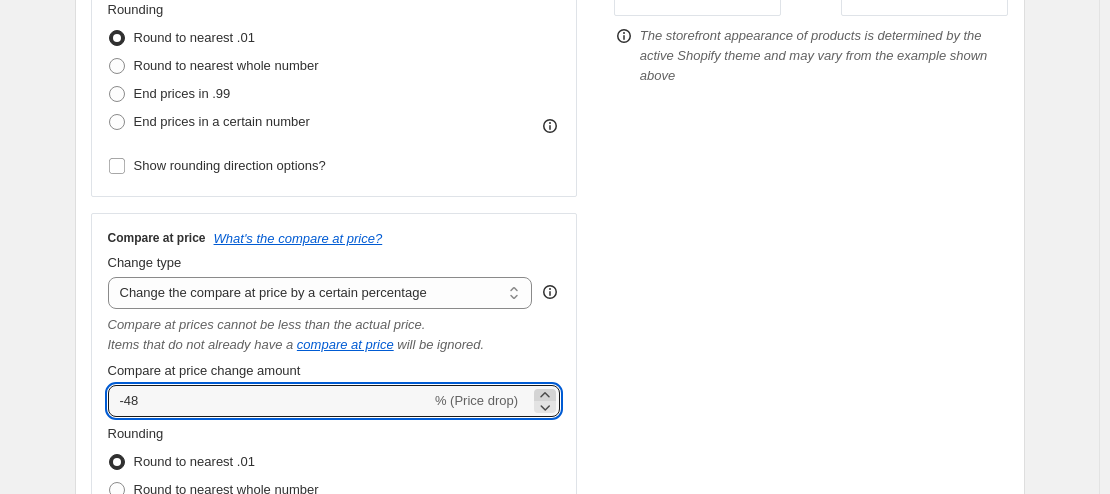 click 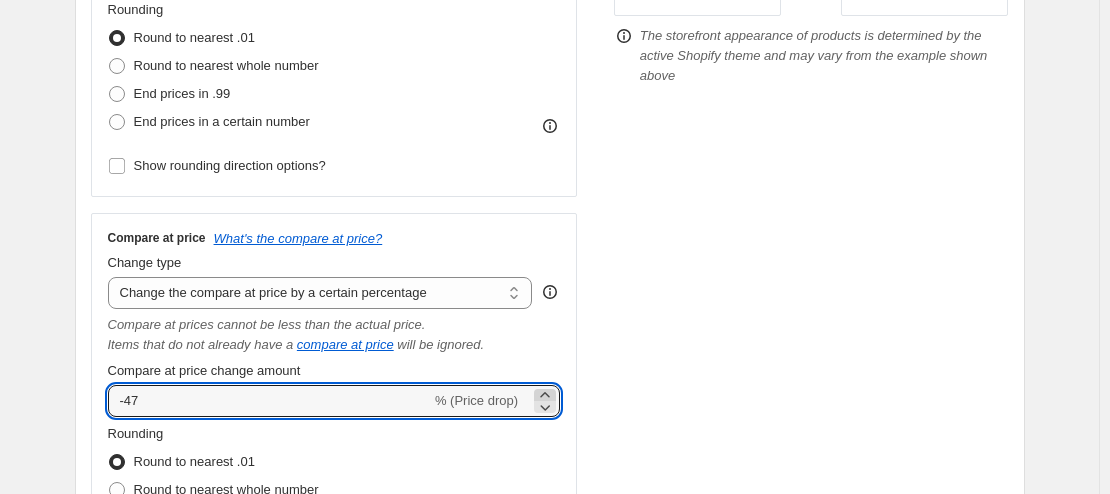 click 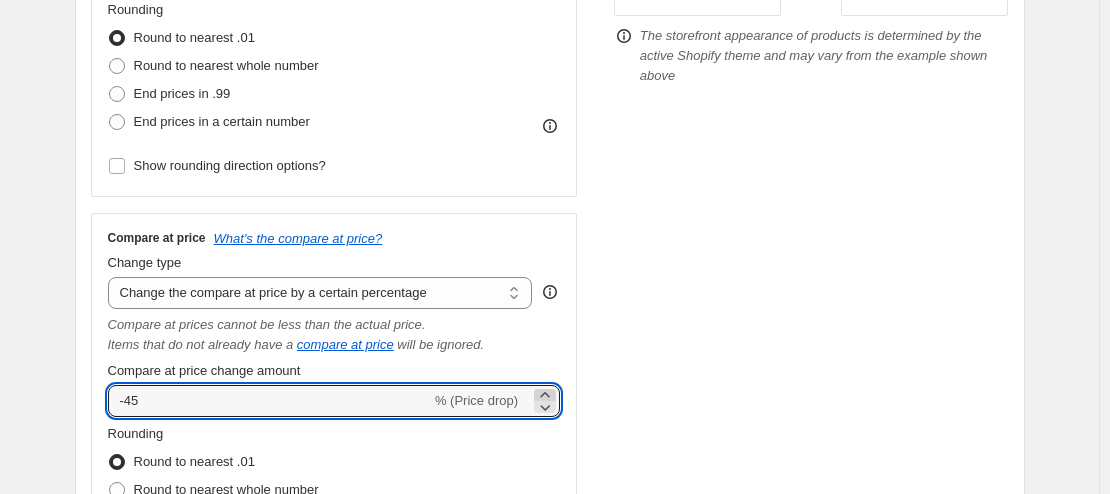 click 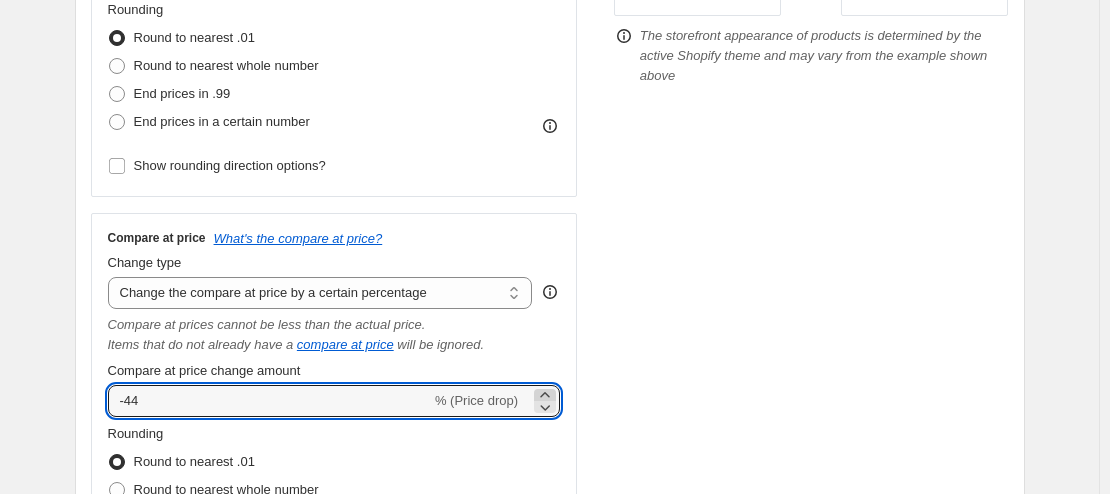 click 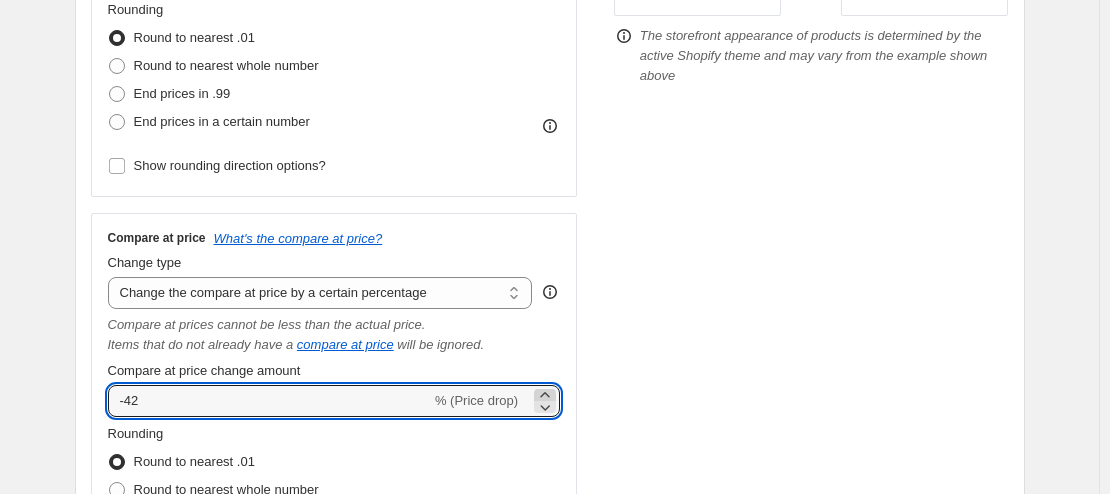 click 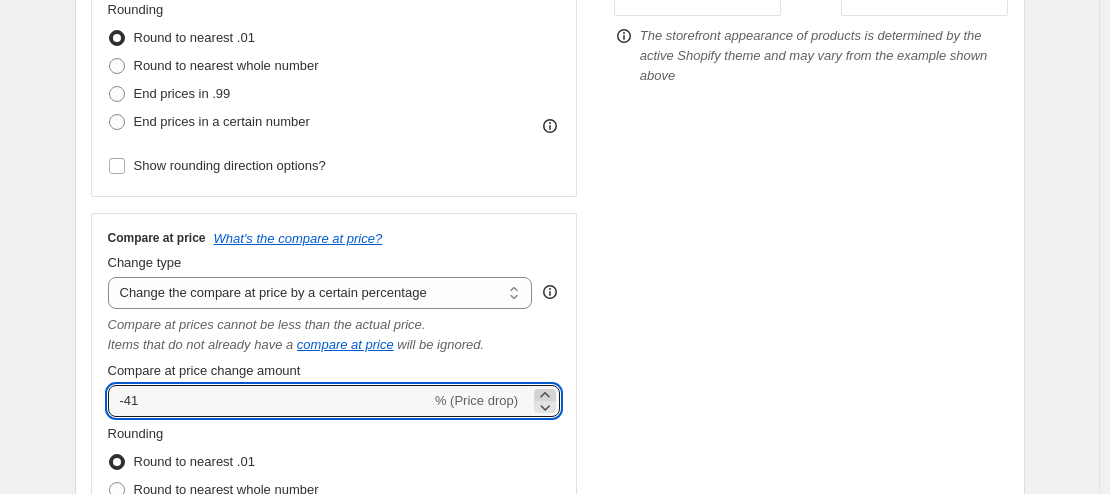 click 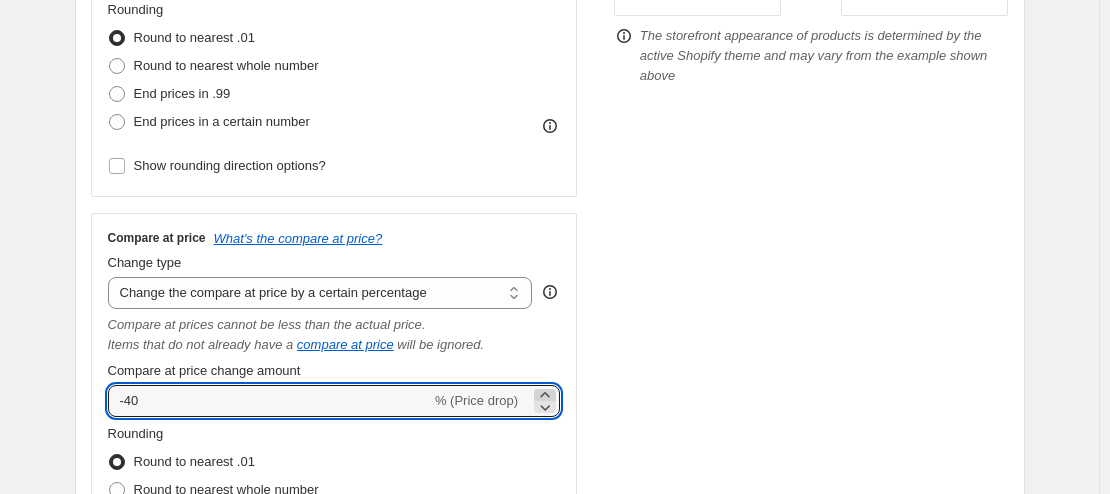 click 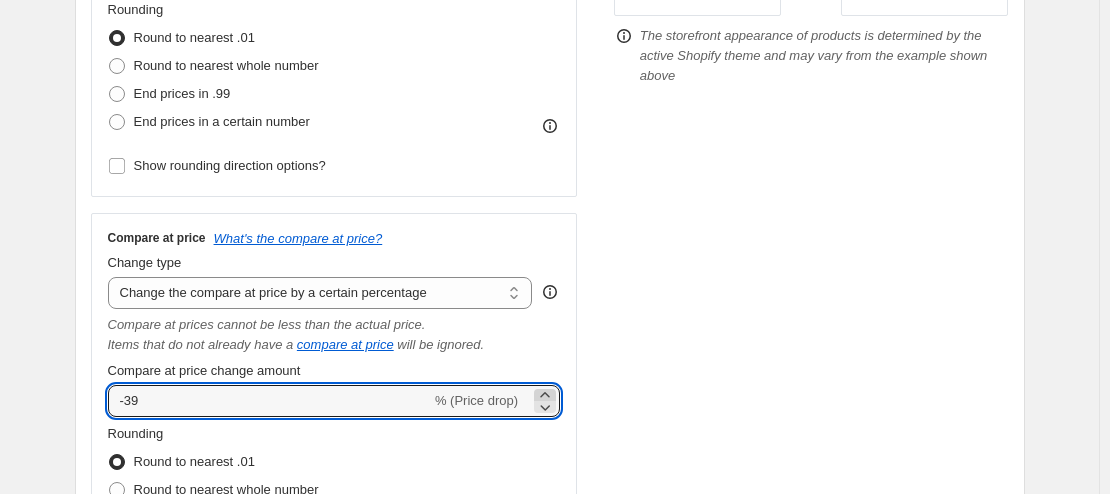 click 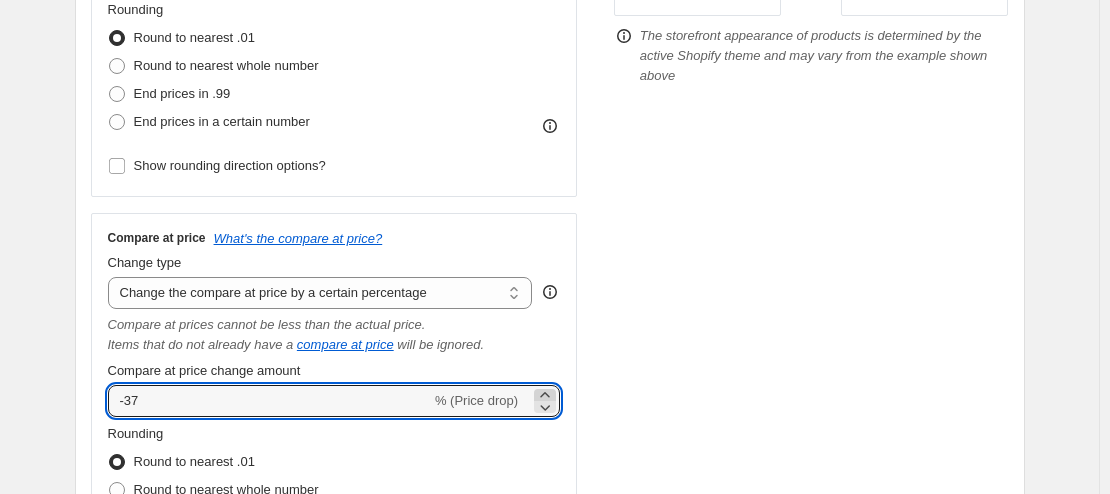click 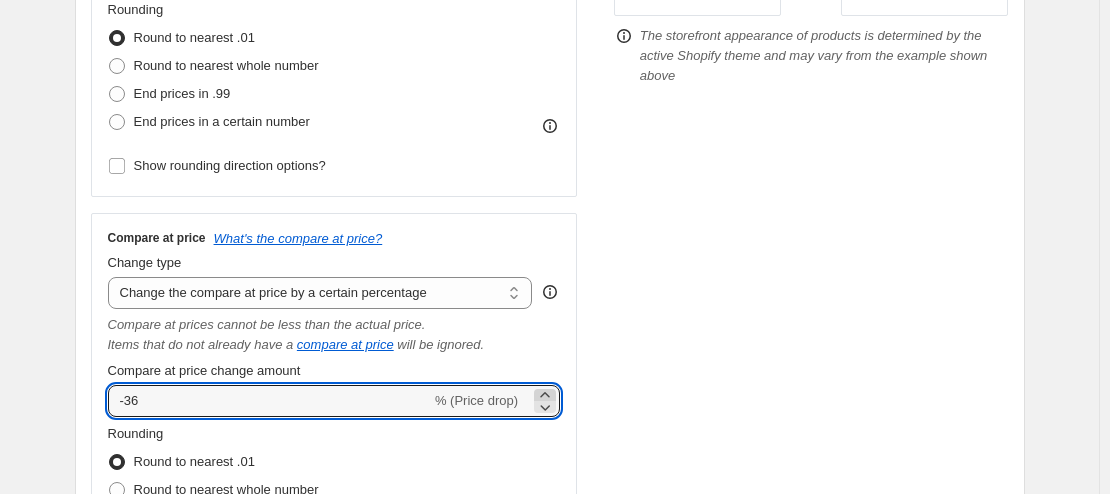 click 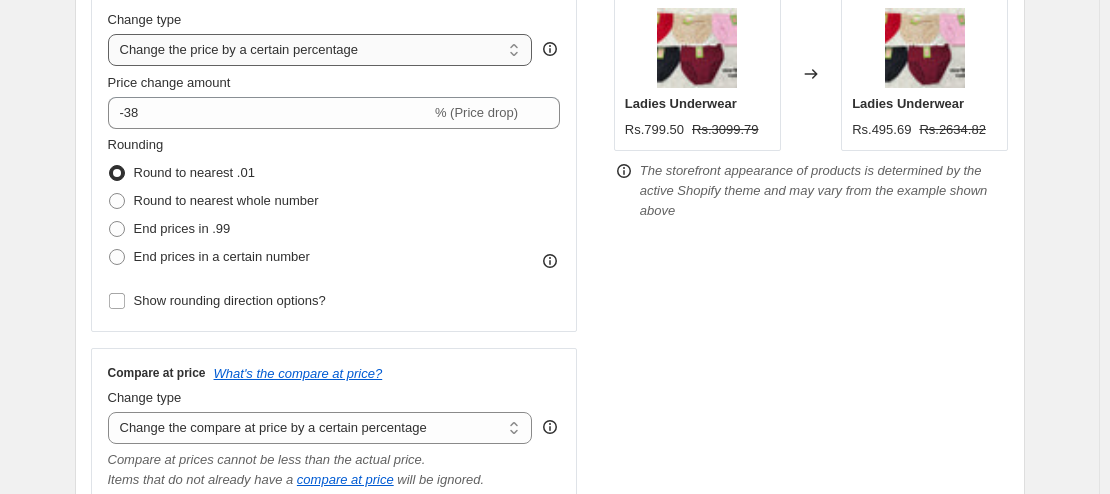 scroll, scrollTop: 396, scrollLeft: 0, axis: vertical 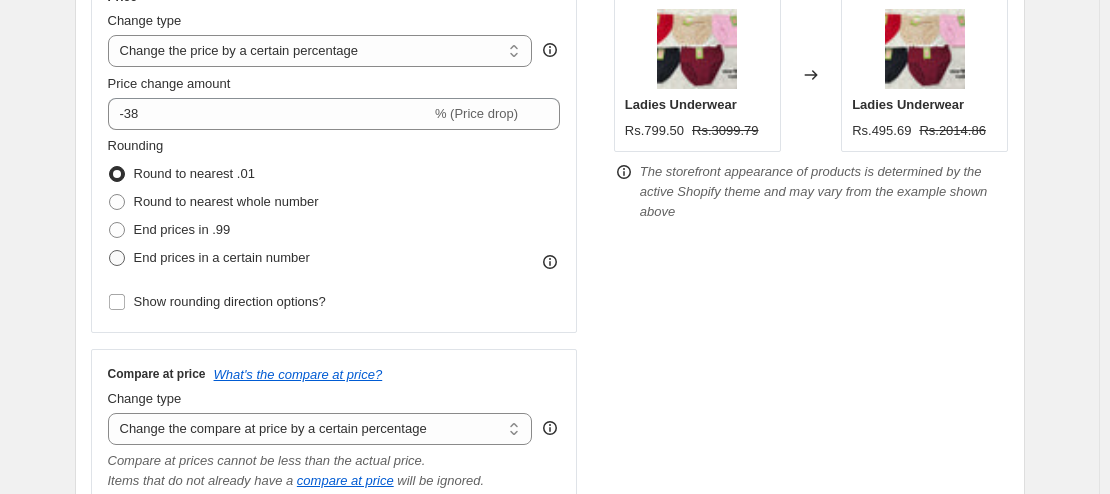 click at bounding box center [117, 258] 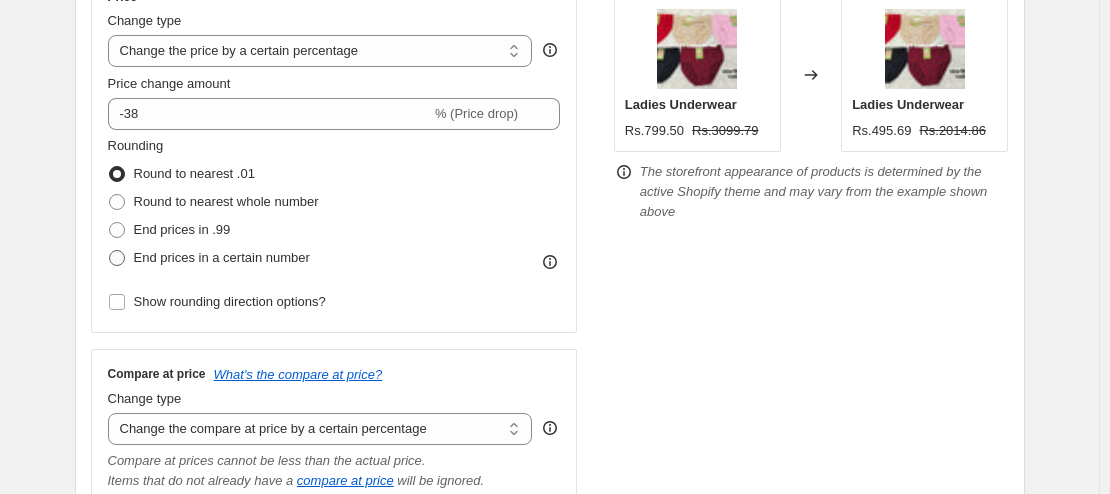 radio on "true" 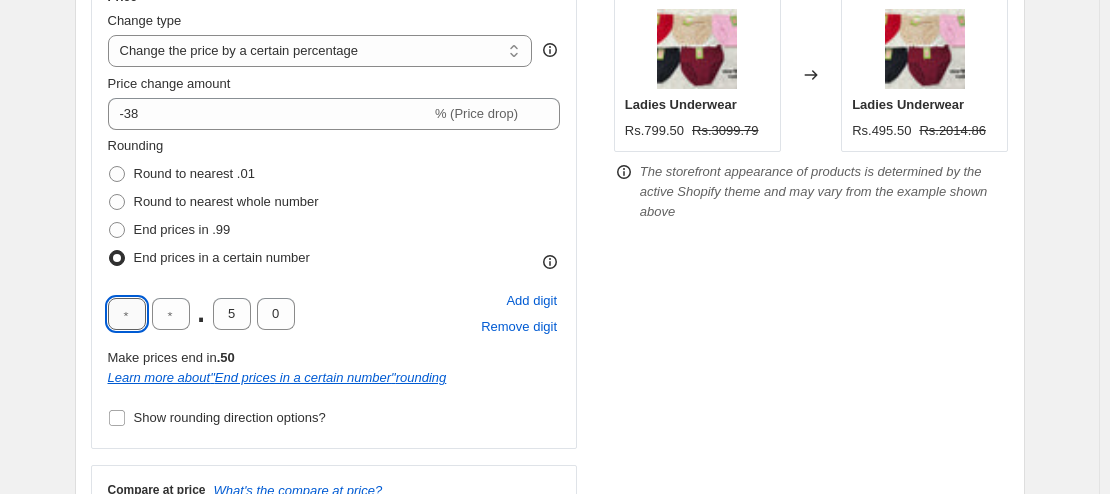 click at bounding box center (127, 314) 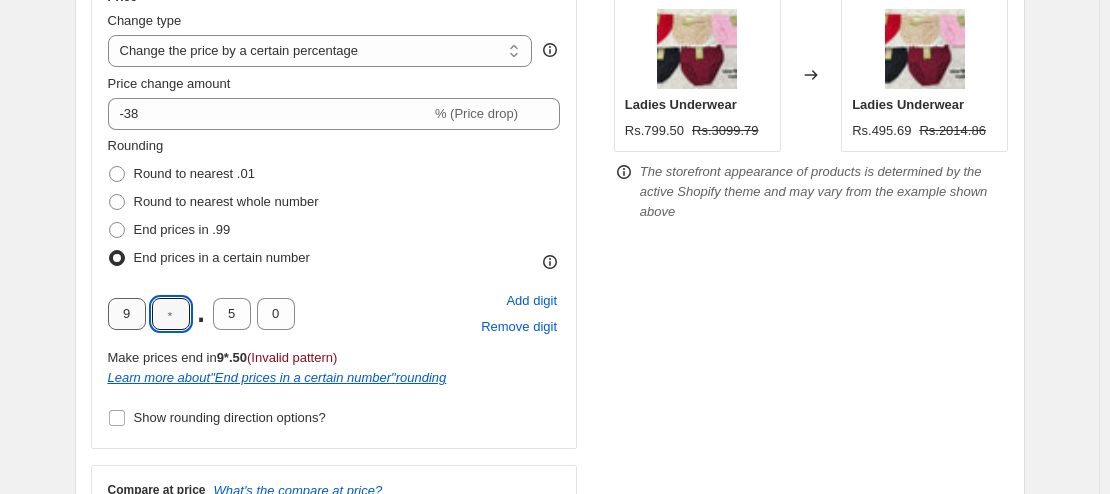 type on "9" 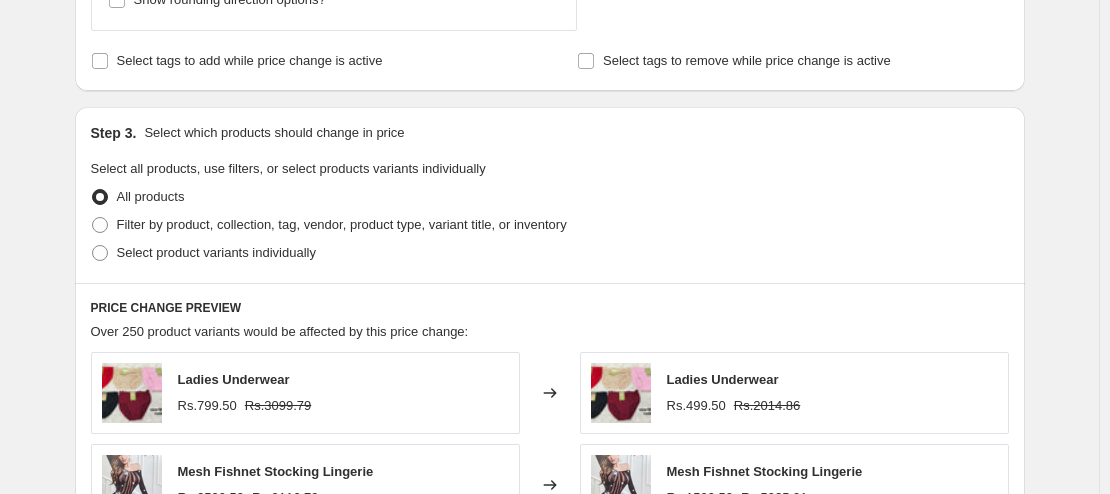 scroll, scrollTop: 1237, scrollLeft: 0, axis: vertical 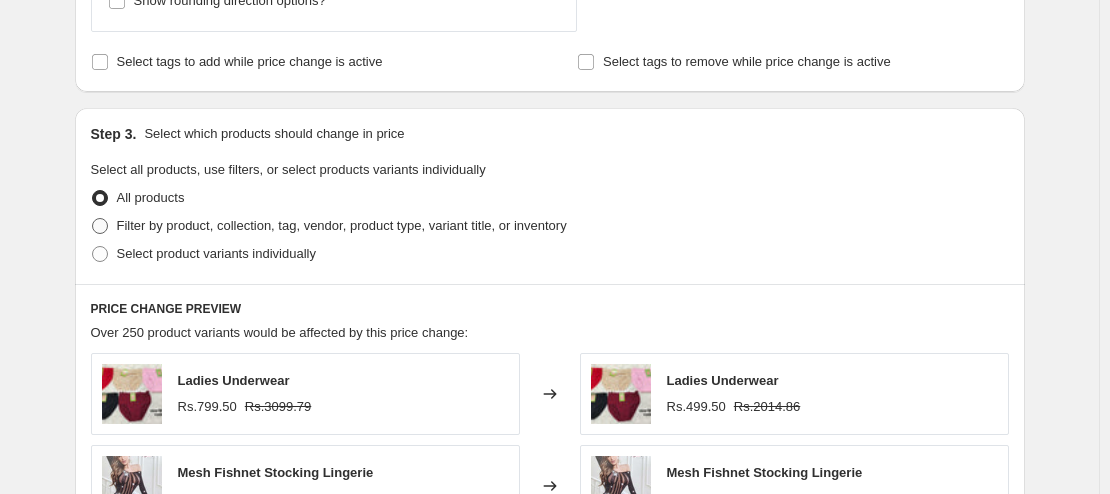 click at bounding box center (100, 226) 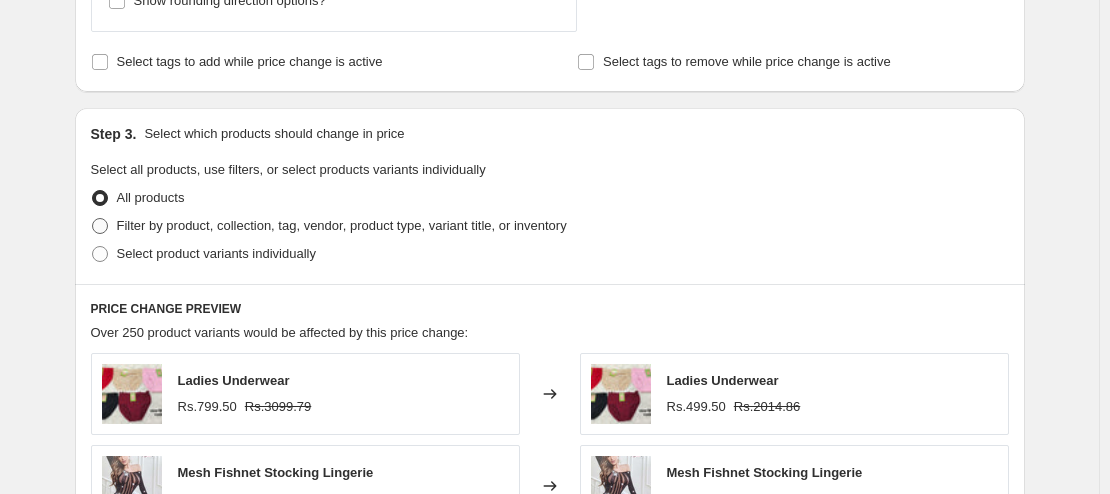 radio on "true" 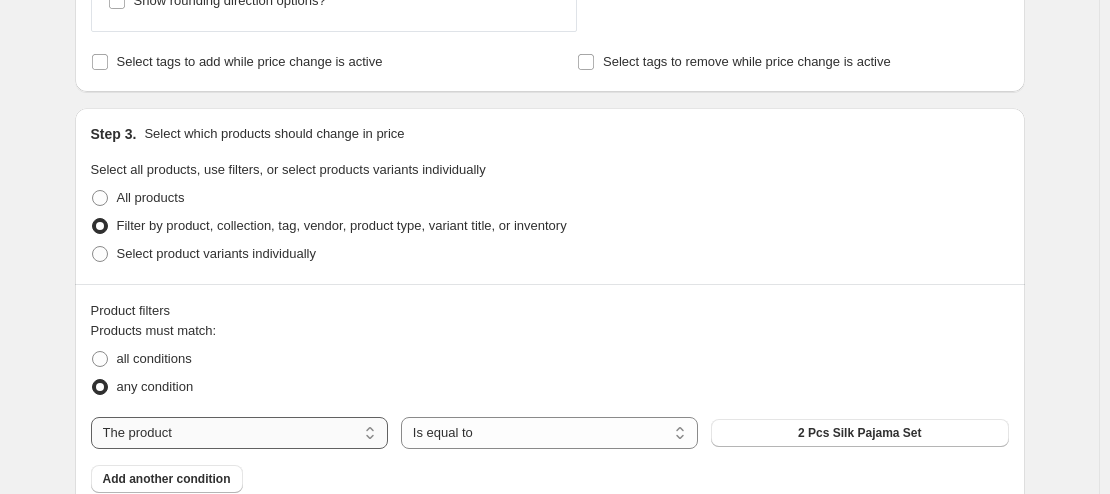 click on "The product The product's collection The product's tag The product's vendor The product's type The product's status The variant's title Inventory quantity" at bounding box center (239, 433) 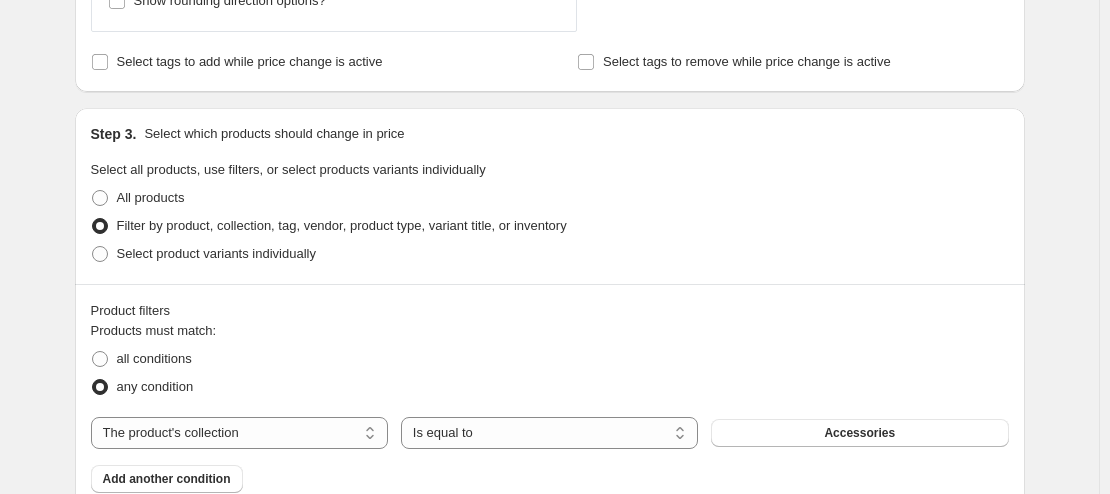 click on "Accessories" at bounding box center (859, 433) 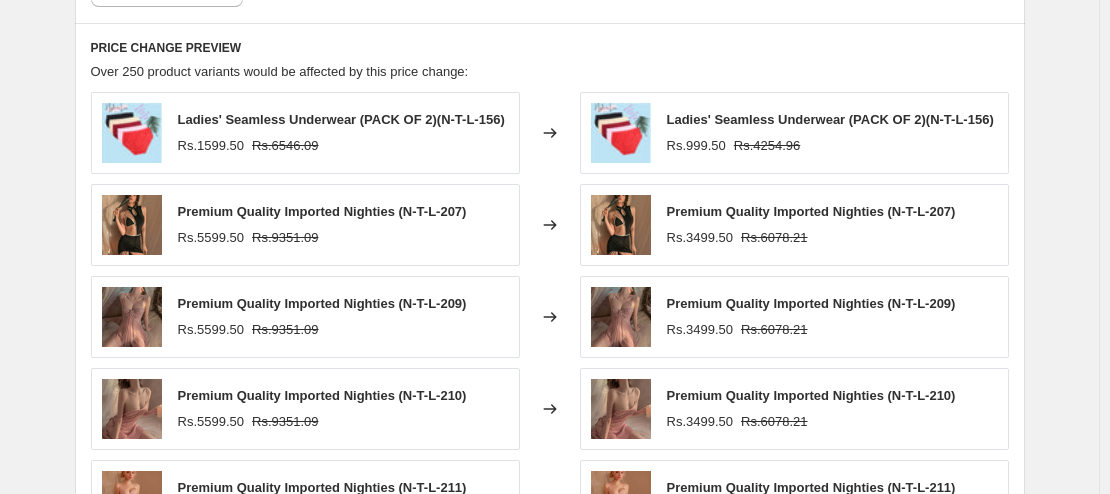 scroll, scrollTop: 2142, scrollLeft: 0, axis: vertical 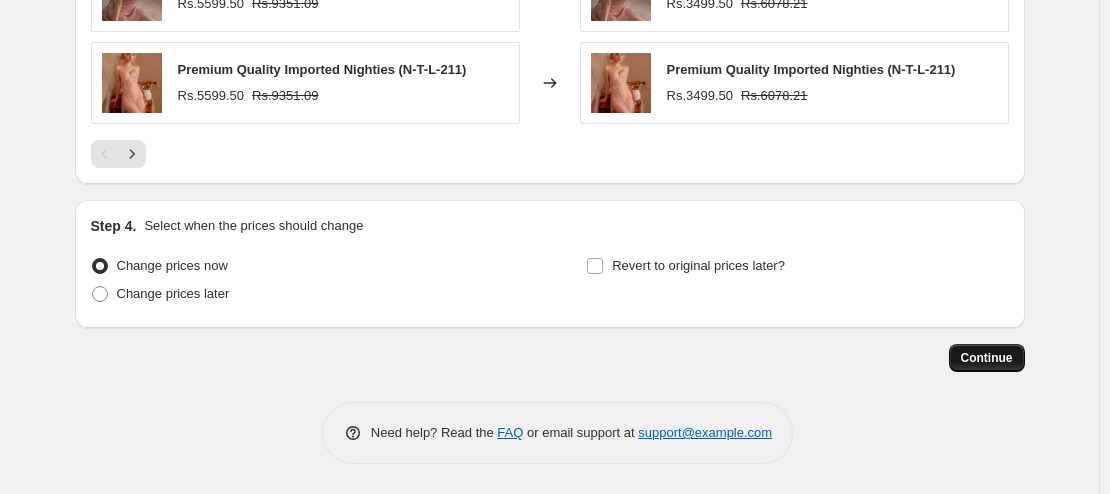 click on "Continue" at bounding box center (987, 358) 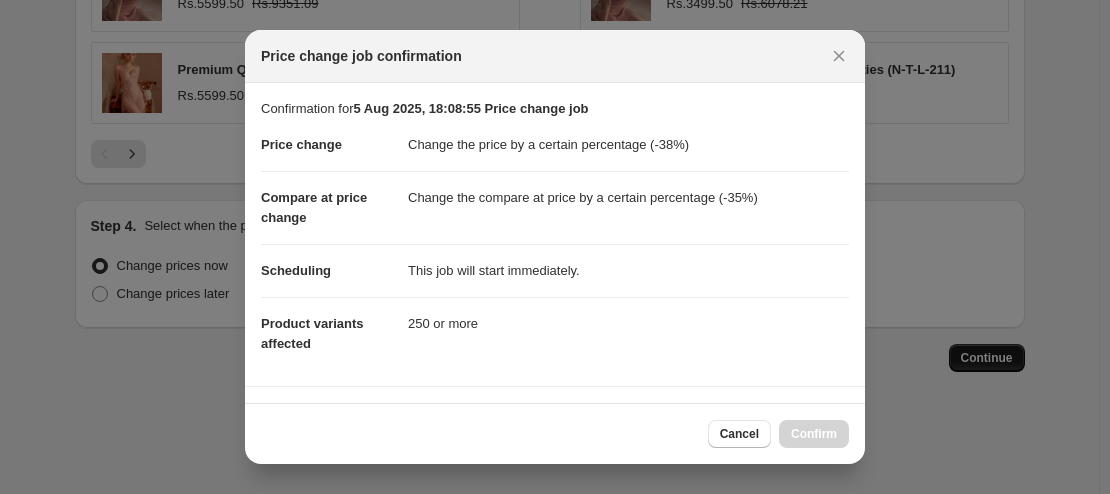 scroll, scrollTop: 0, scrollLeft: 0, axis: both 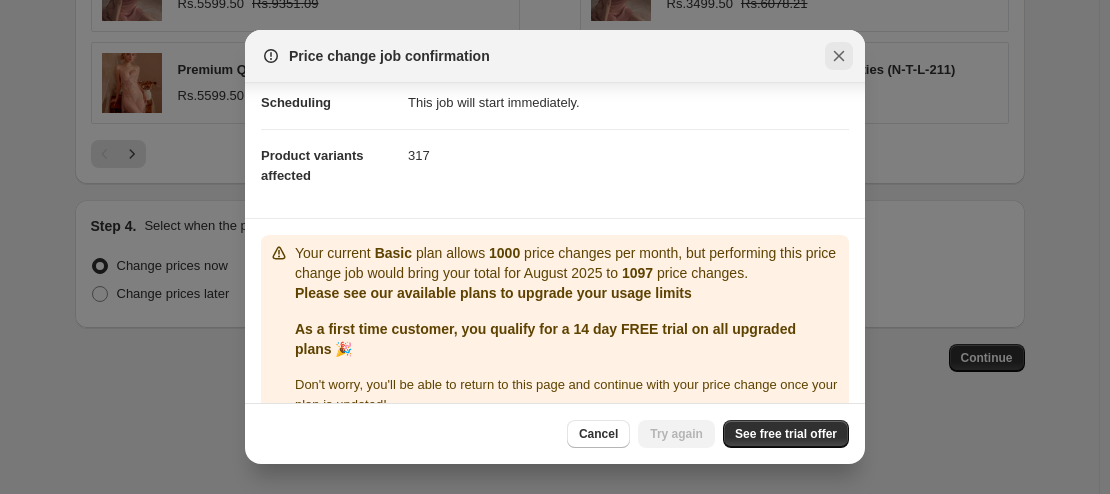 click 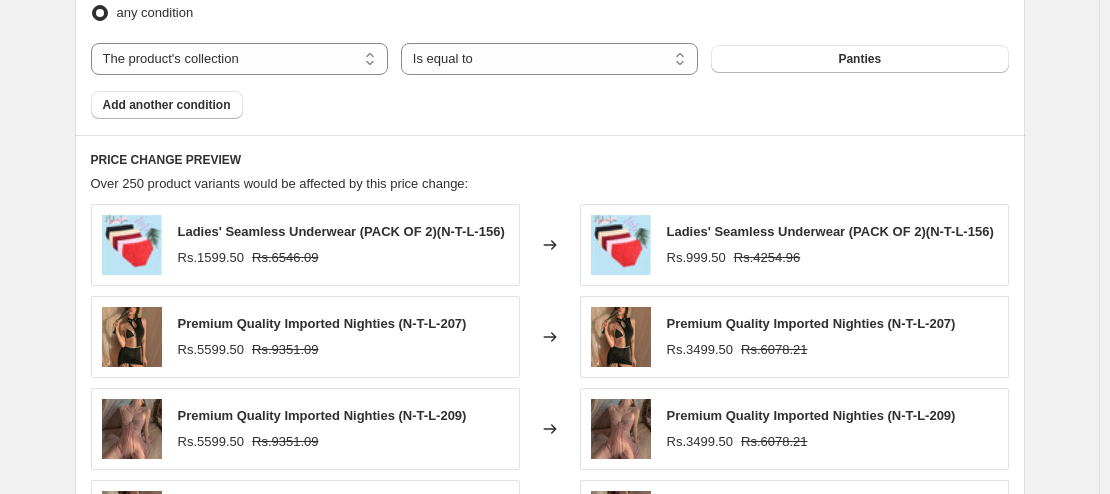 scroll, scrollTop: 1607, scrollLeft: 0, axis: vertical 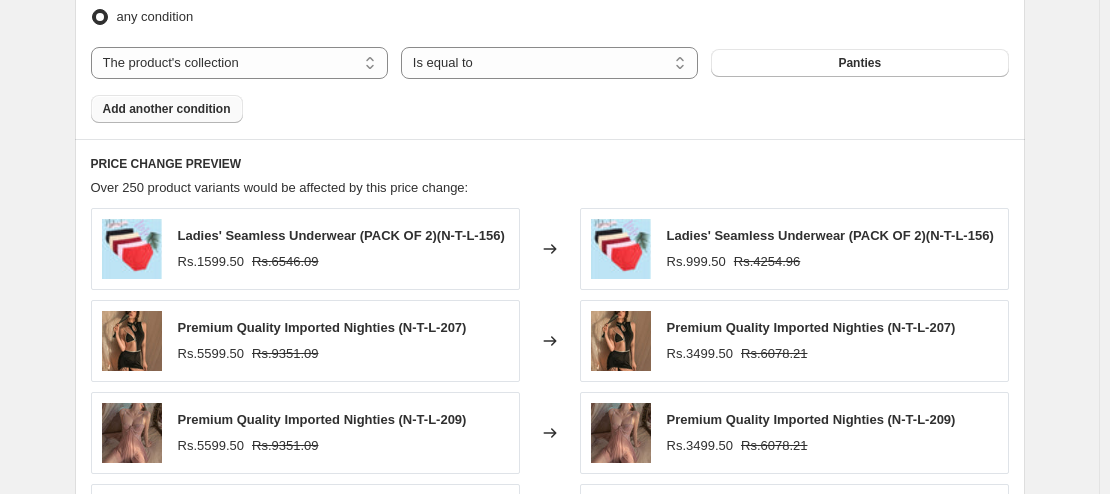 click on "Add another condition" at bounding box center [167, 109] 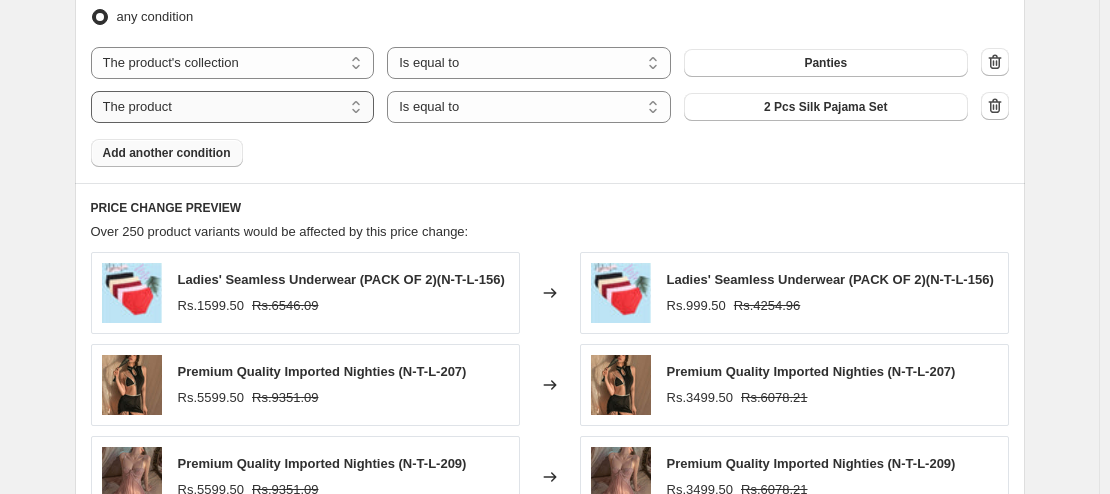 click on "The product The product's collection The product's tag The product's vendor The product's type The product's status The variant's title Inventory quantity" at bounding box center [233, 107] 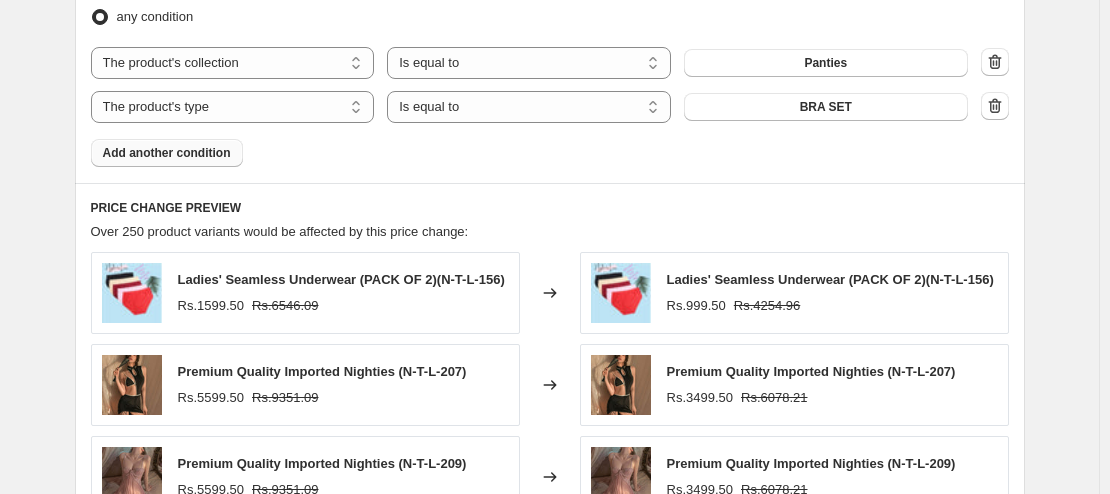 click on "BRA SET" at bounding box center [826, 107] 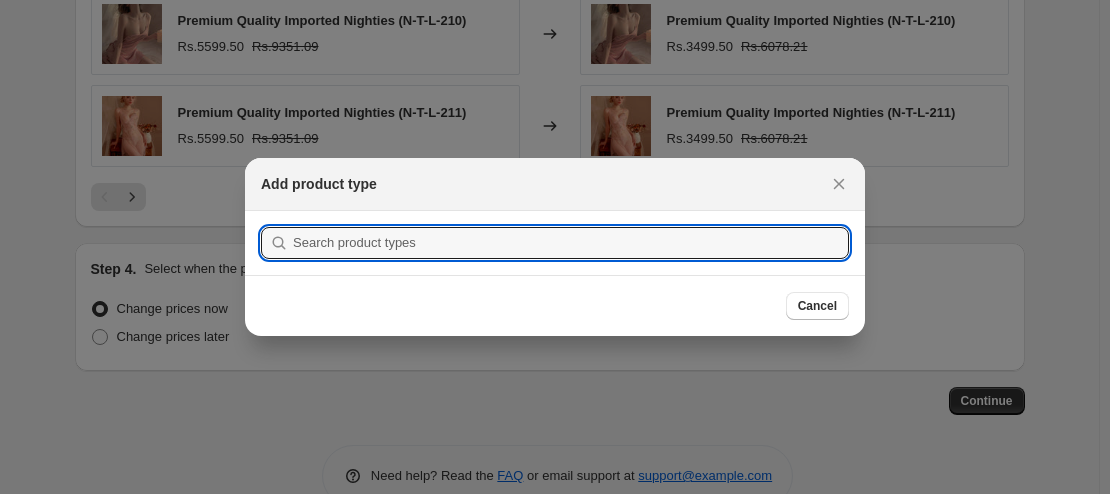 scroll, scrollTop: 1607, scrollLeft: 0, axis: vertical 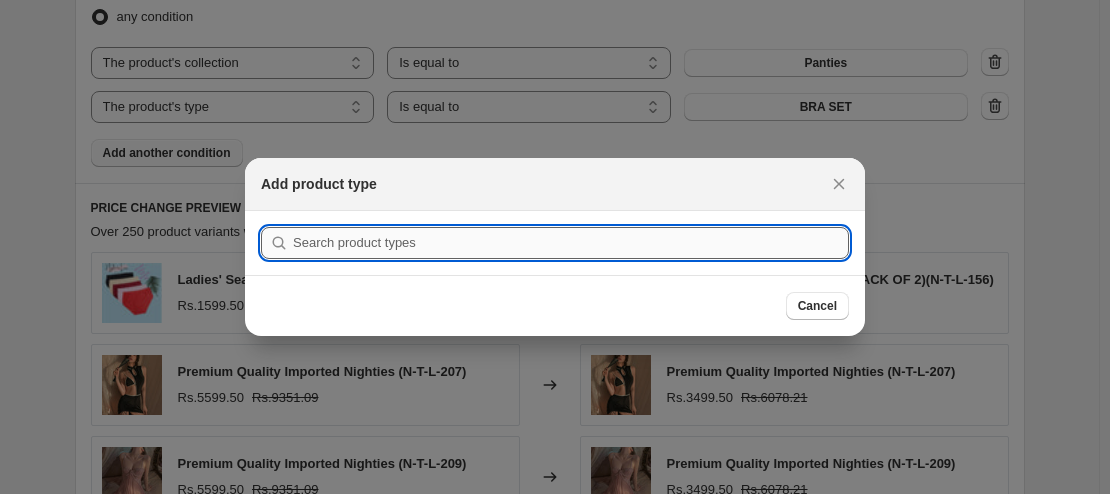 click at bounding box center (571, 243) 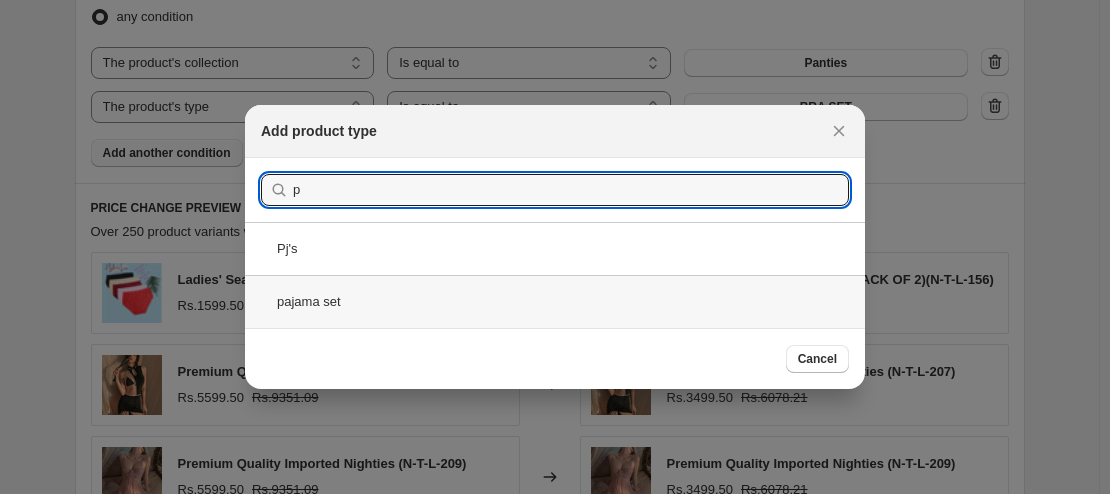type on "p" 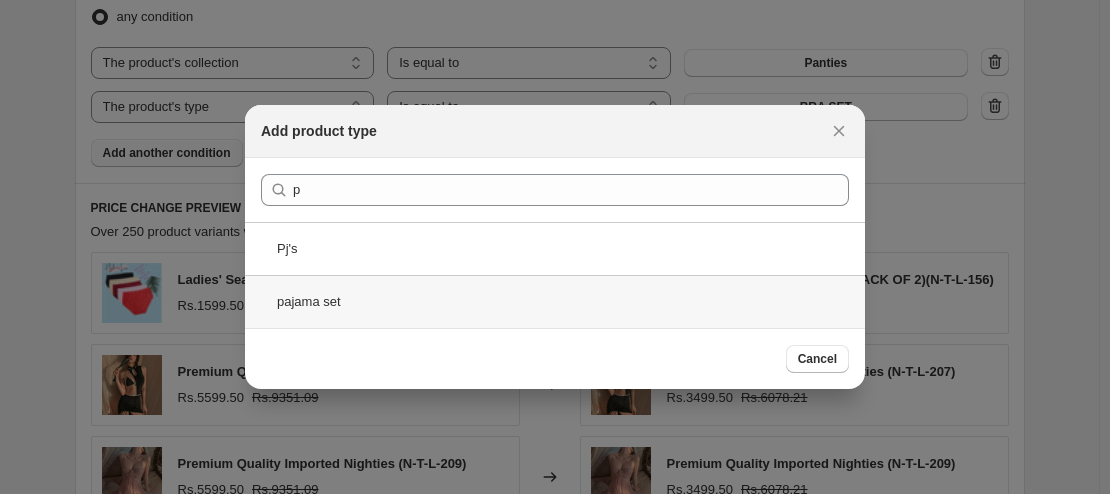 click on "pajama set" at bounding box center [555, 301] 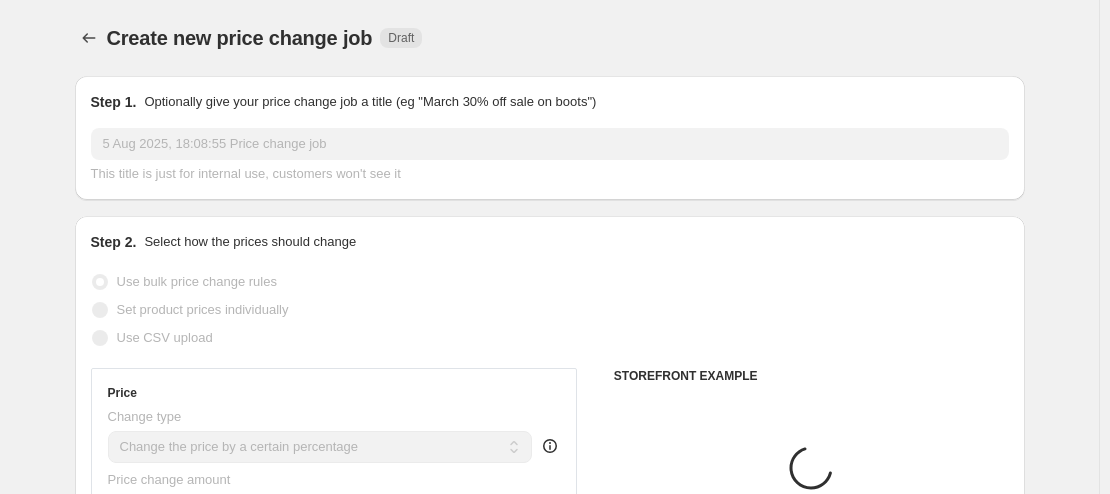 scroll, scrollTop: 1607, scrollLeft: 0, axis: vertical 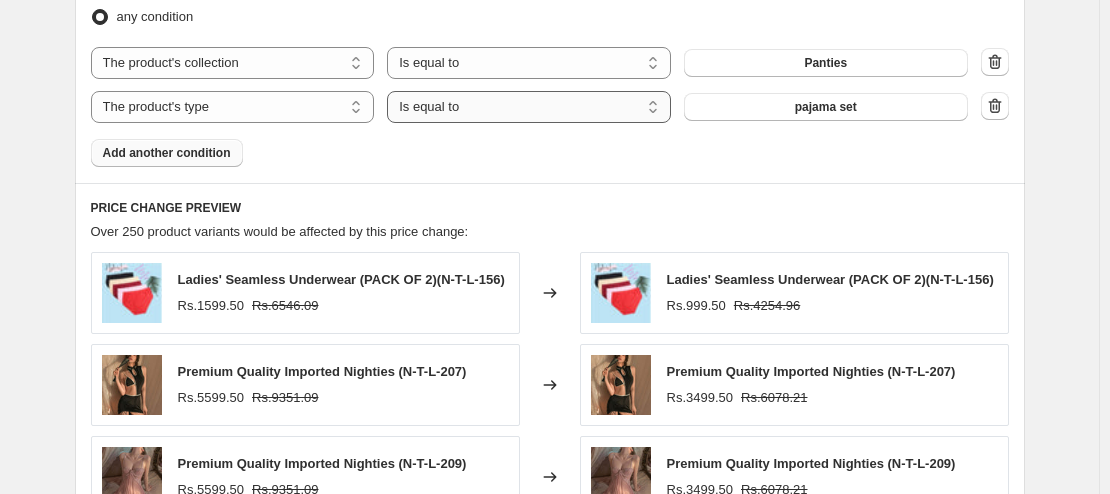 click on "Is equal to Is not equal to" at bounding box center (529, 107) 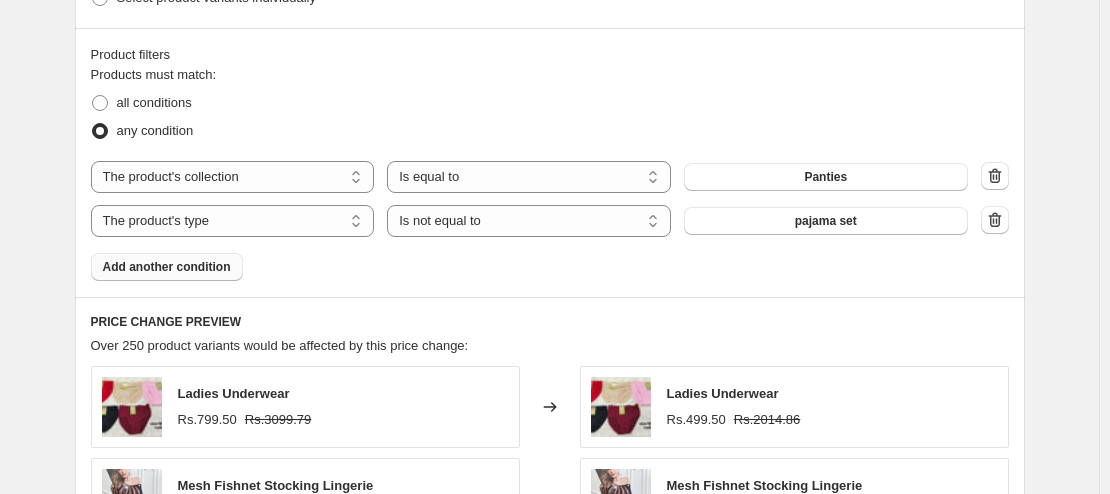scroll, scrollTop: 1499, scrollLeft: 0, axis: vertical 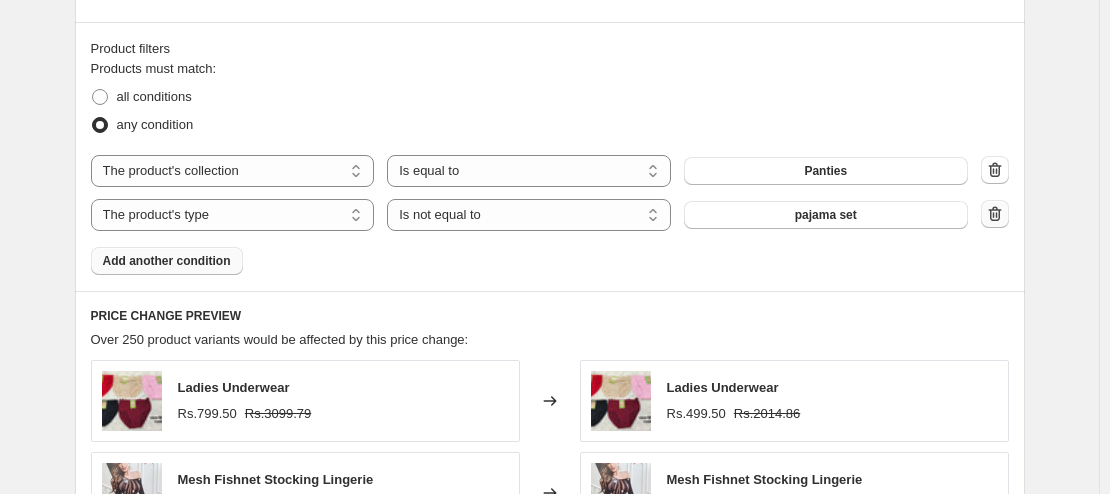 click 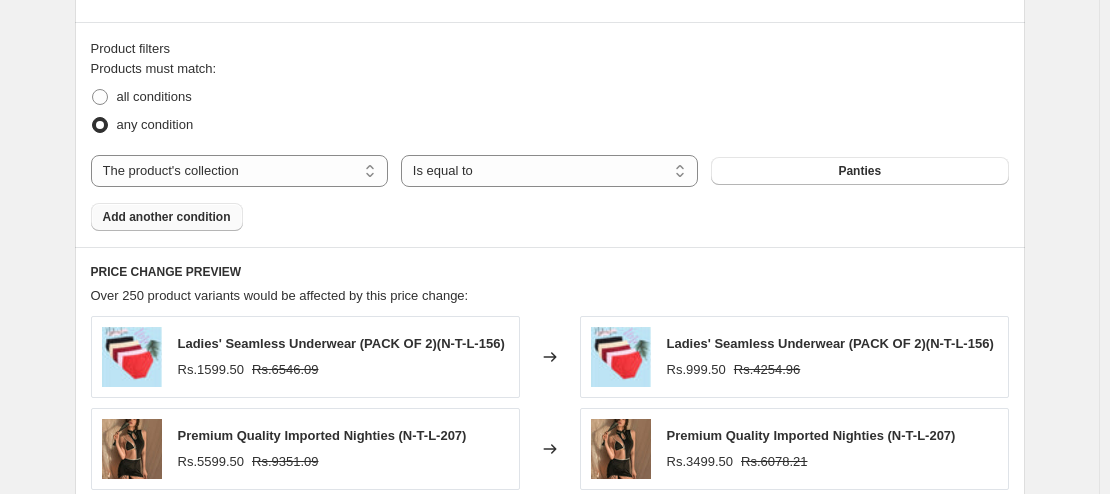 click on "Add another condition" at bounding box center [167, 217] 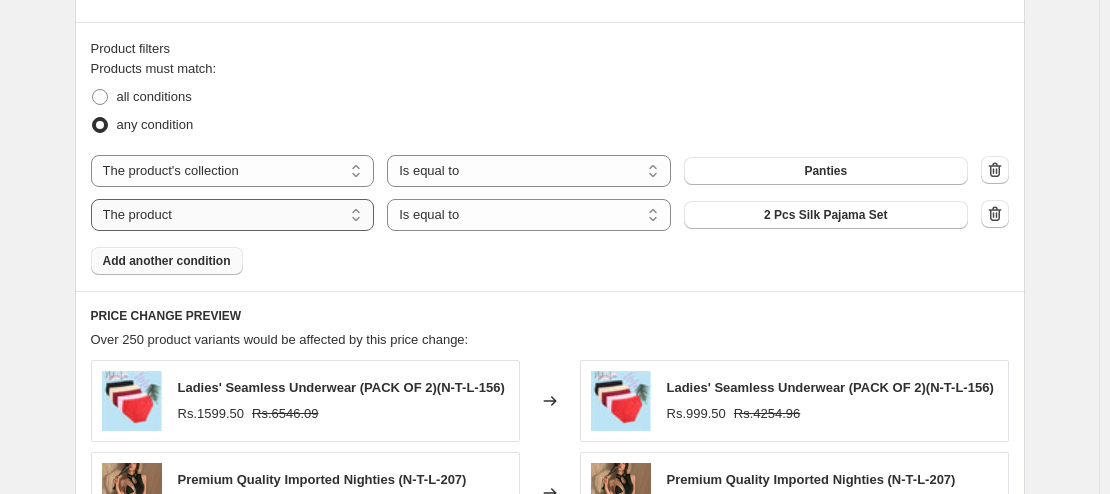 click on "The product The product's collection The product's tag The product's vendor The product's type The product's status The variant's title Inventory quantity" at bounding box center [233, 215] 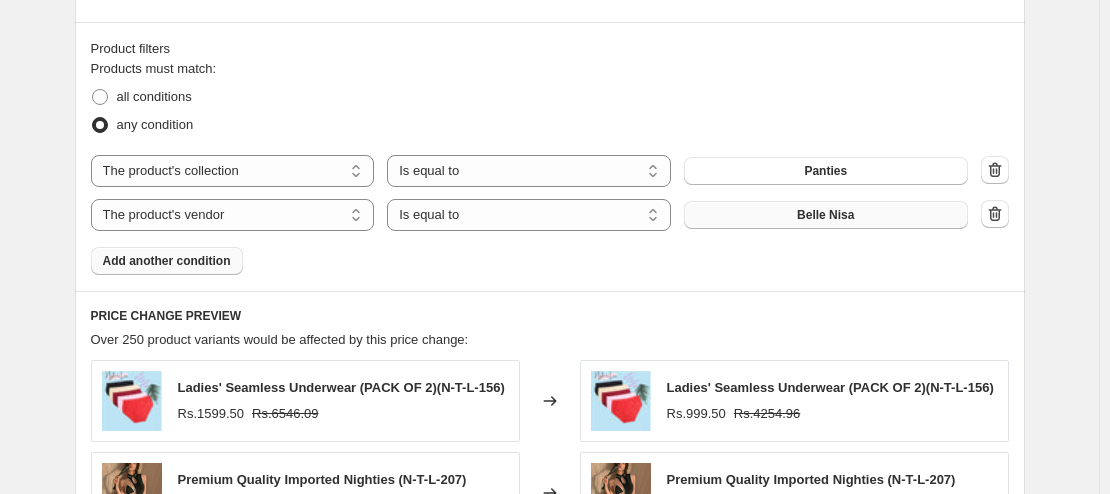 click on "Belle Nisa" at bounding box center (825, 215) 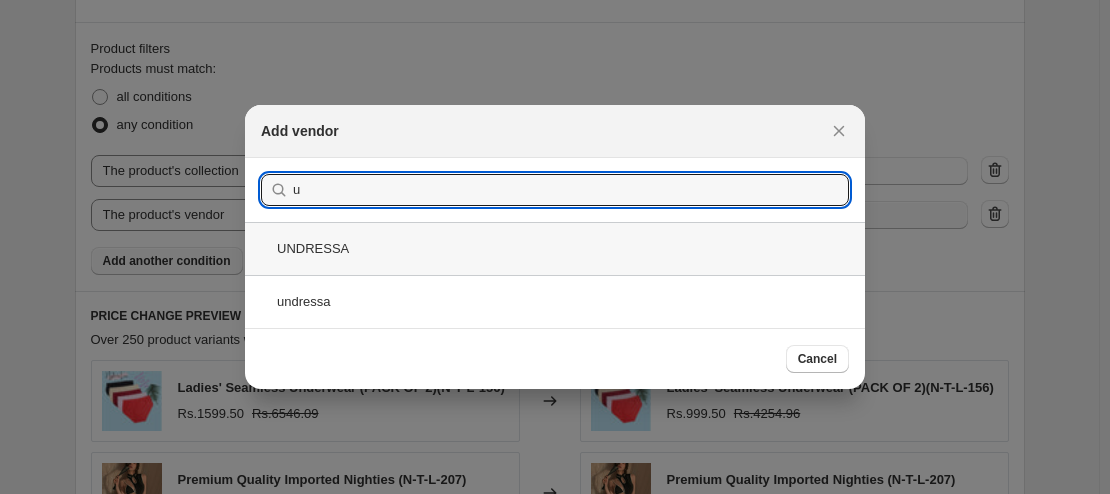 type on "u" 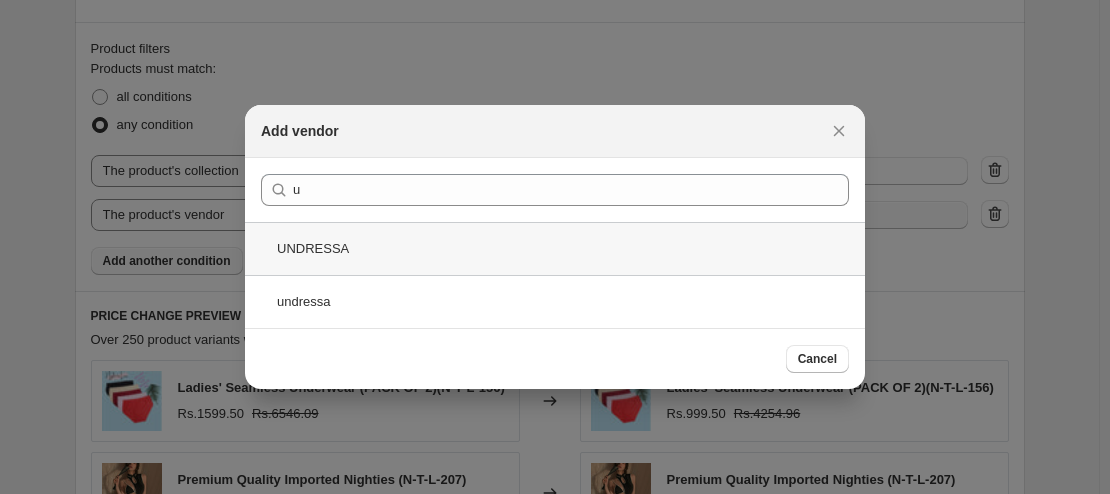 click on "UNDRESSA" at bounding box center (555, 248) 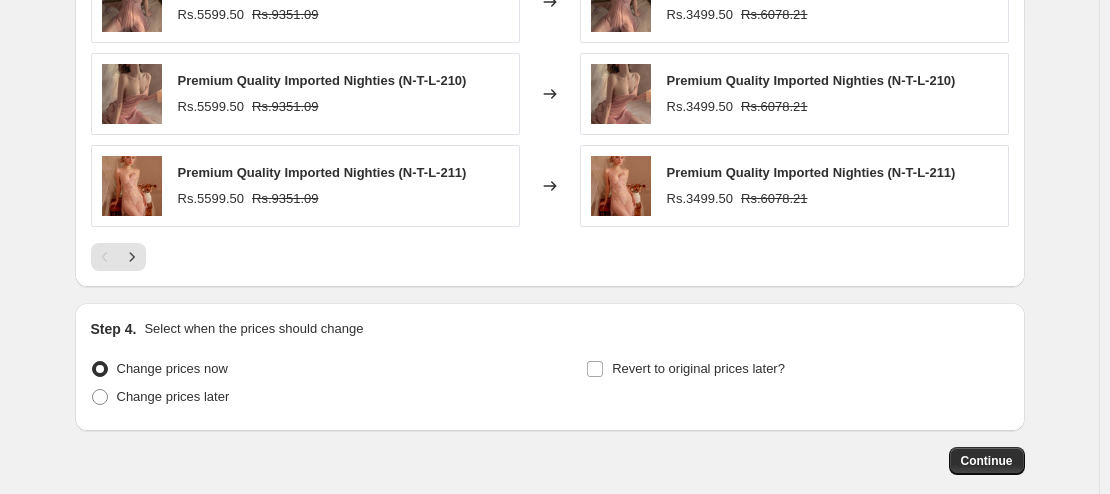 scroll, scrollTop: 2186, scrollLeft: 0, axis: vertical 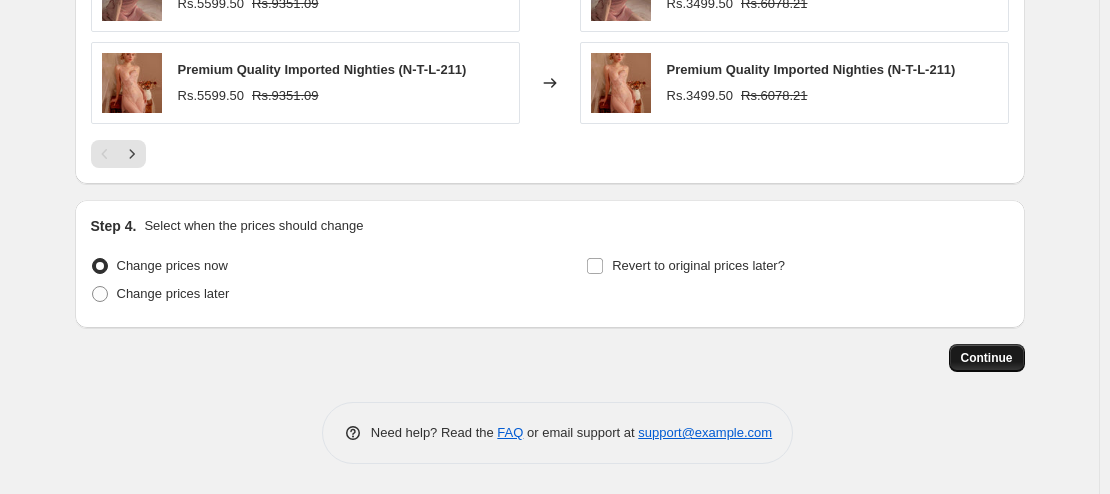 click on "Continue" at bounding box center [987, 358] 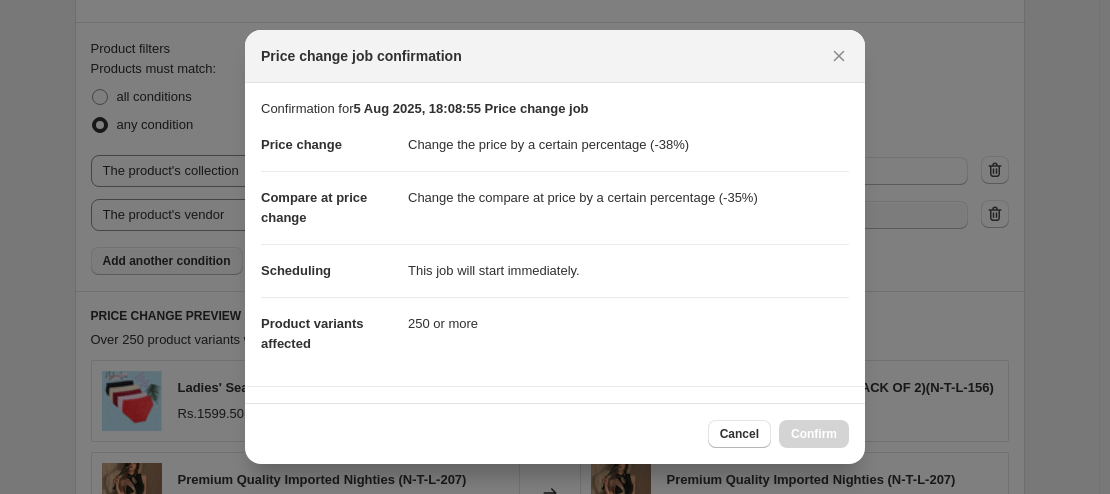 scroll, scrollTop: 0, scrollLeft: 0, axis: both 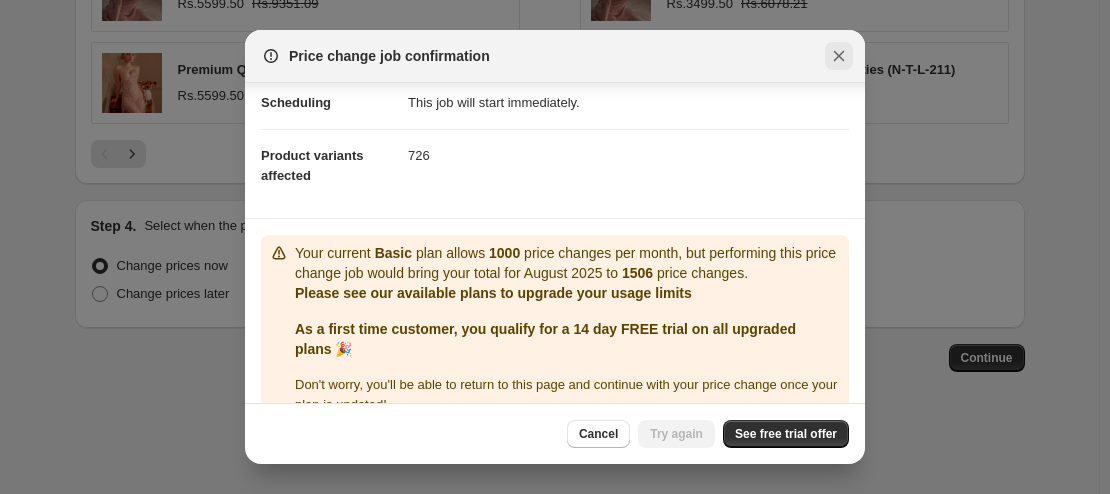 click 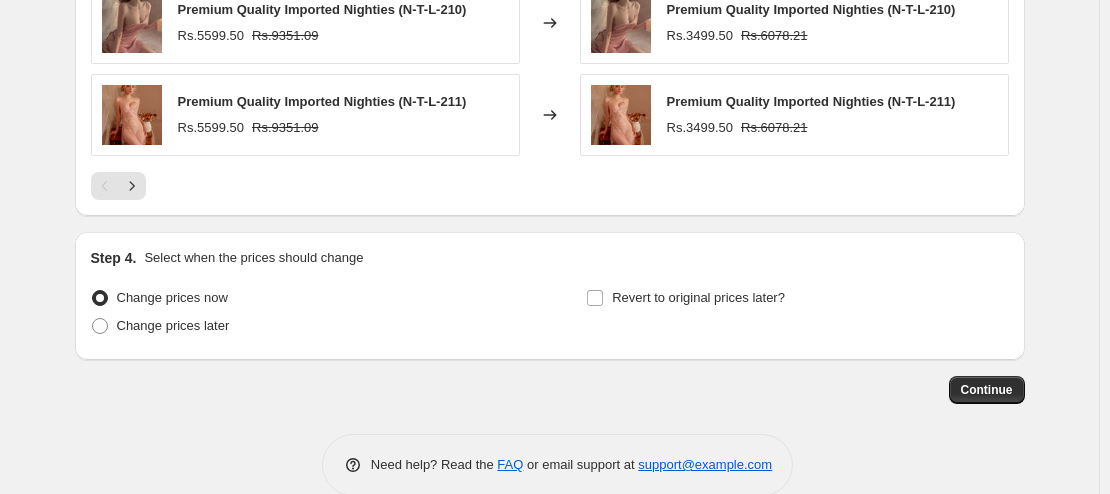 scroll, scrollTop: 2182, scrollLeft: 0, axis: vertical 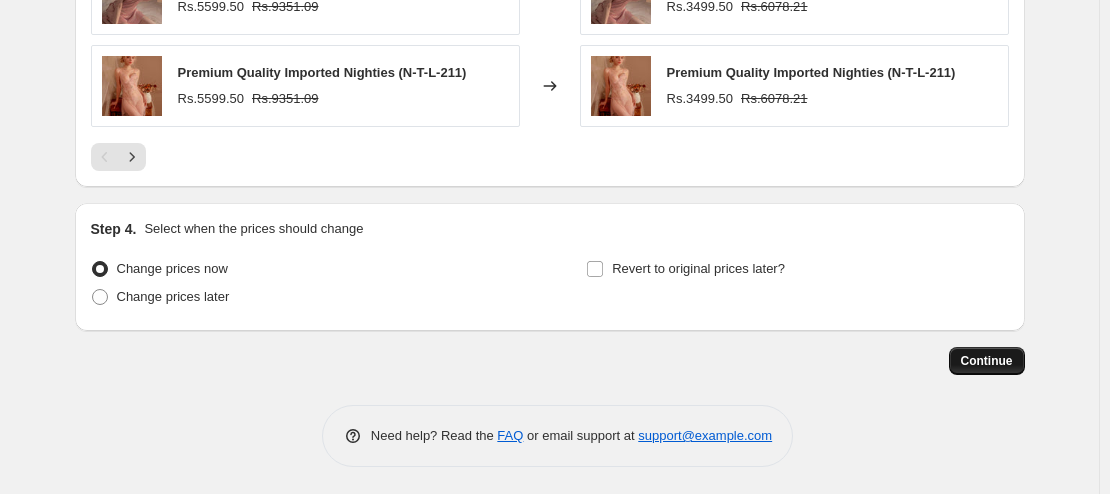 click on "Continue" at bounding box center [987, 361] 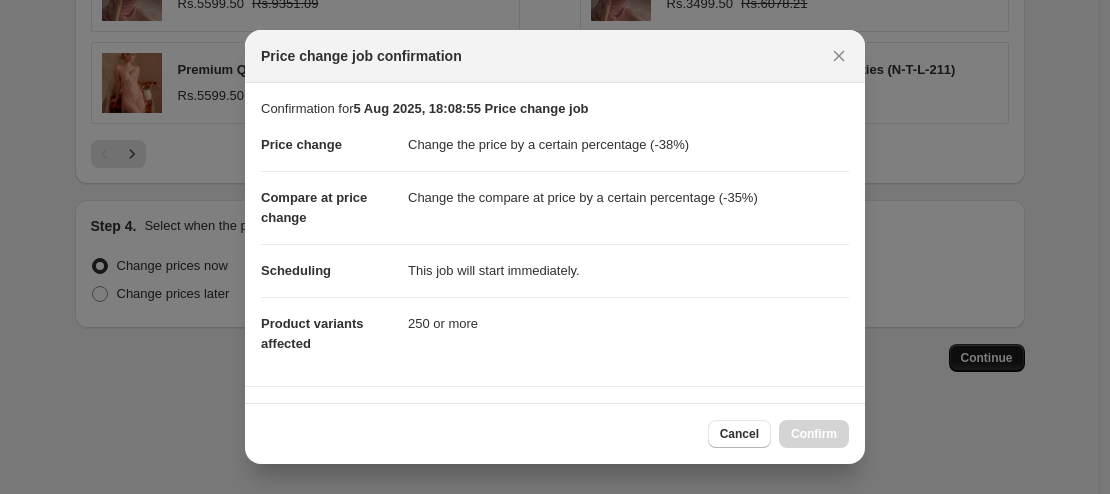 scroll, scrollTop: 0, scrollLeft: 0, axis: both 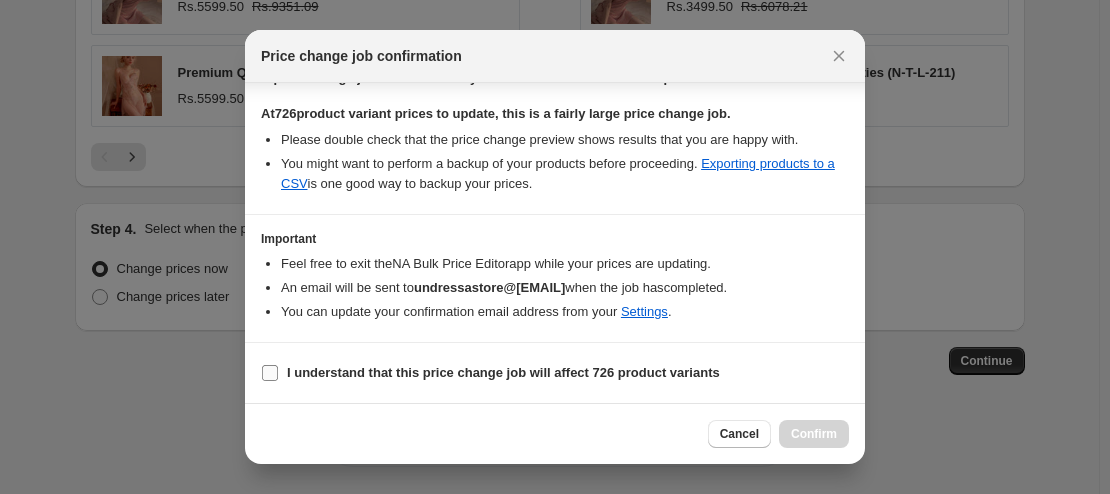 click on "I understand that this price change job will affect 726 product variants" at bounding box center (270, 373) 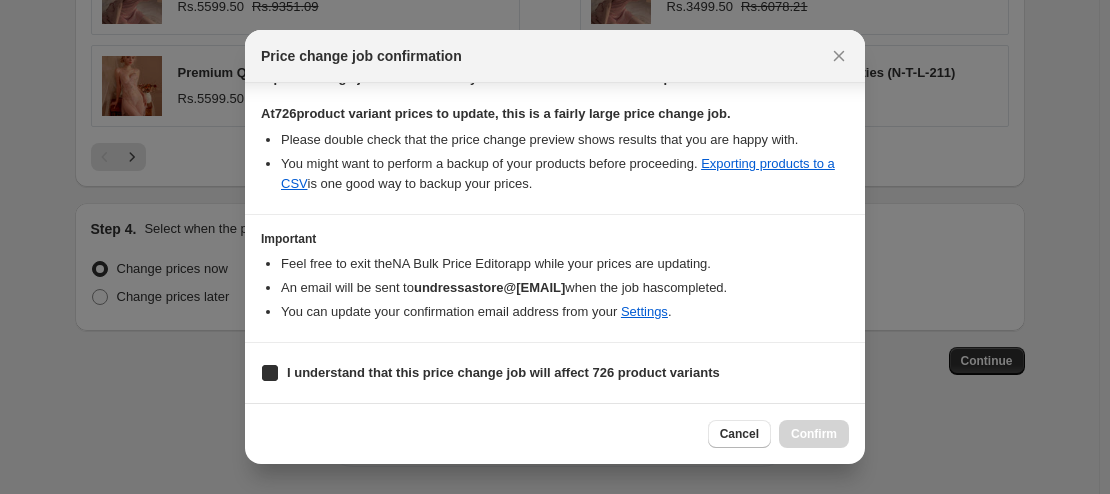 checkbox on "true" 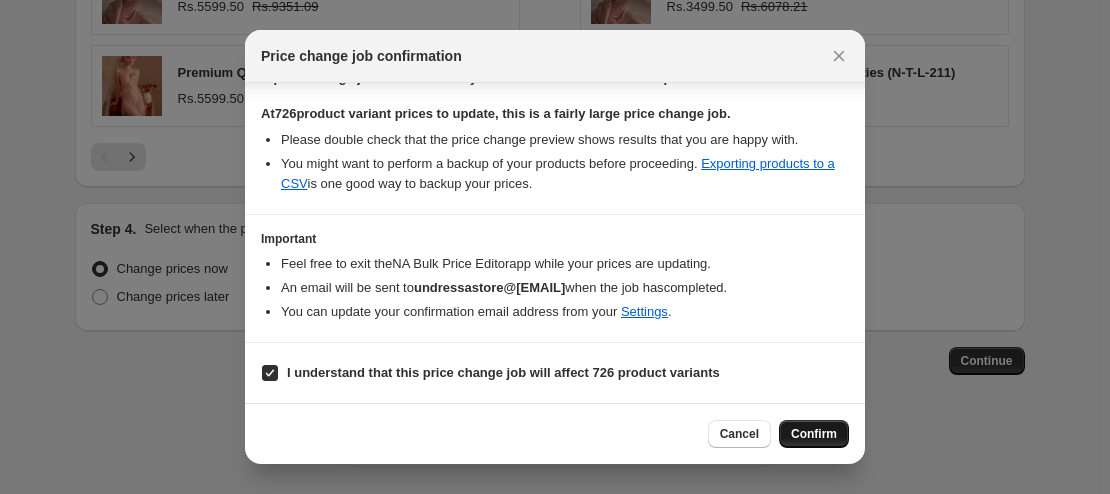 click on "Confirm" at bounding box center [814, 434] 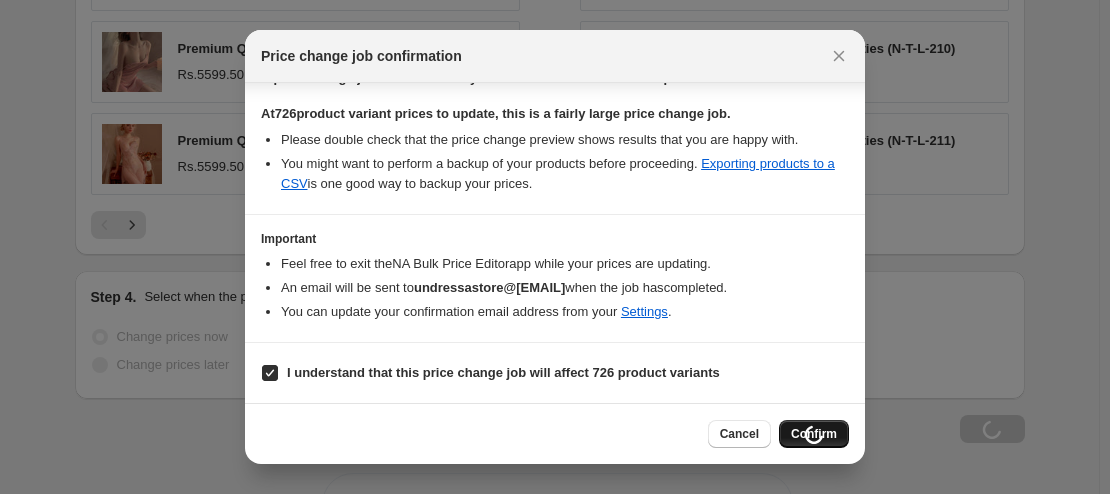 scroll, scrollTop: 2250, scrollLeft: 0, axis: vertical 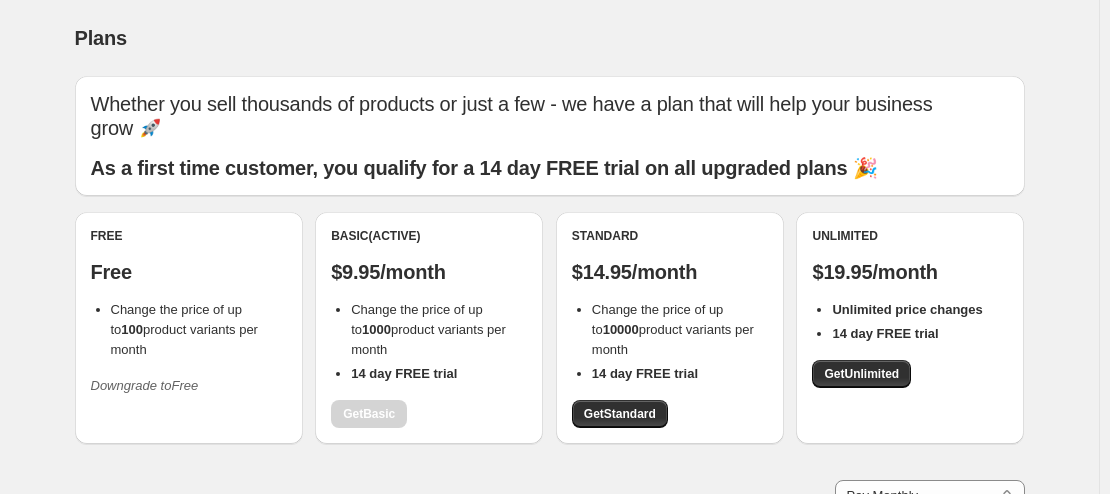 click on "14 day FREE trial" at bounding box center [404, 373] 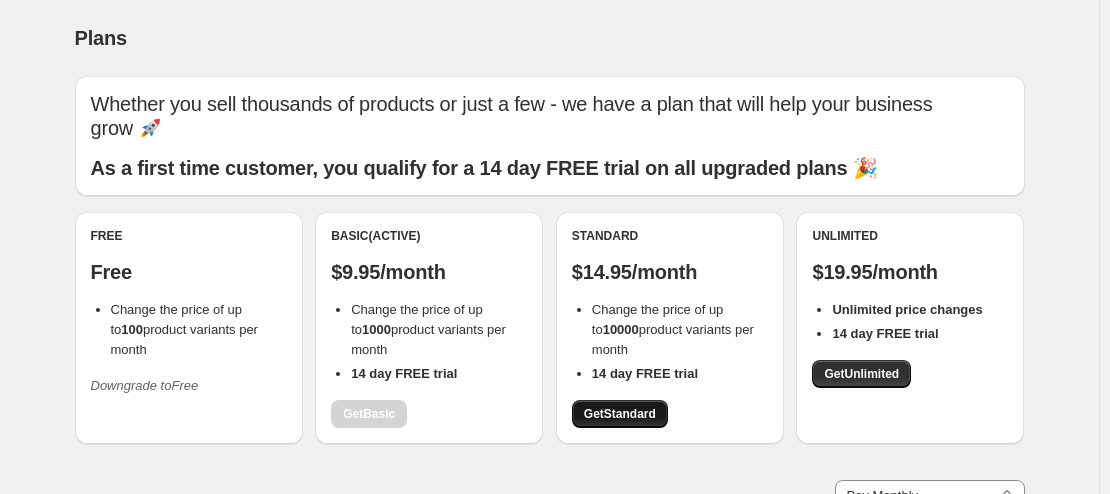 click on "Get  Standard" at bounding box center (620, 414) 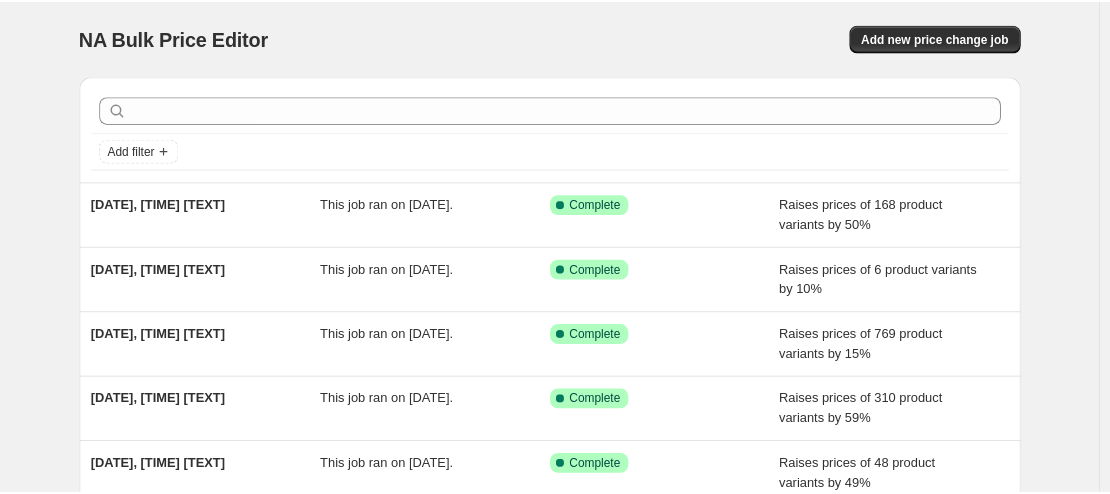 scroll, scrollTop: 0, scrollLeft: 0, axis: both 